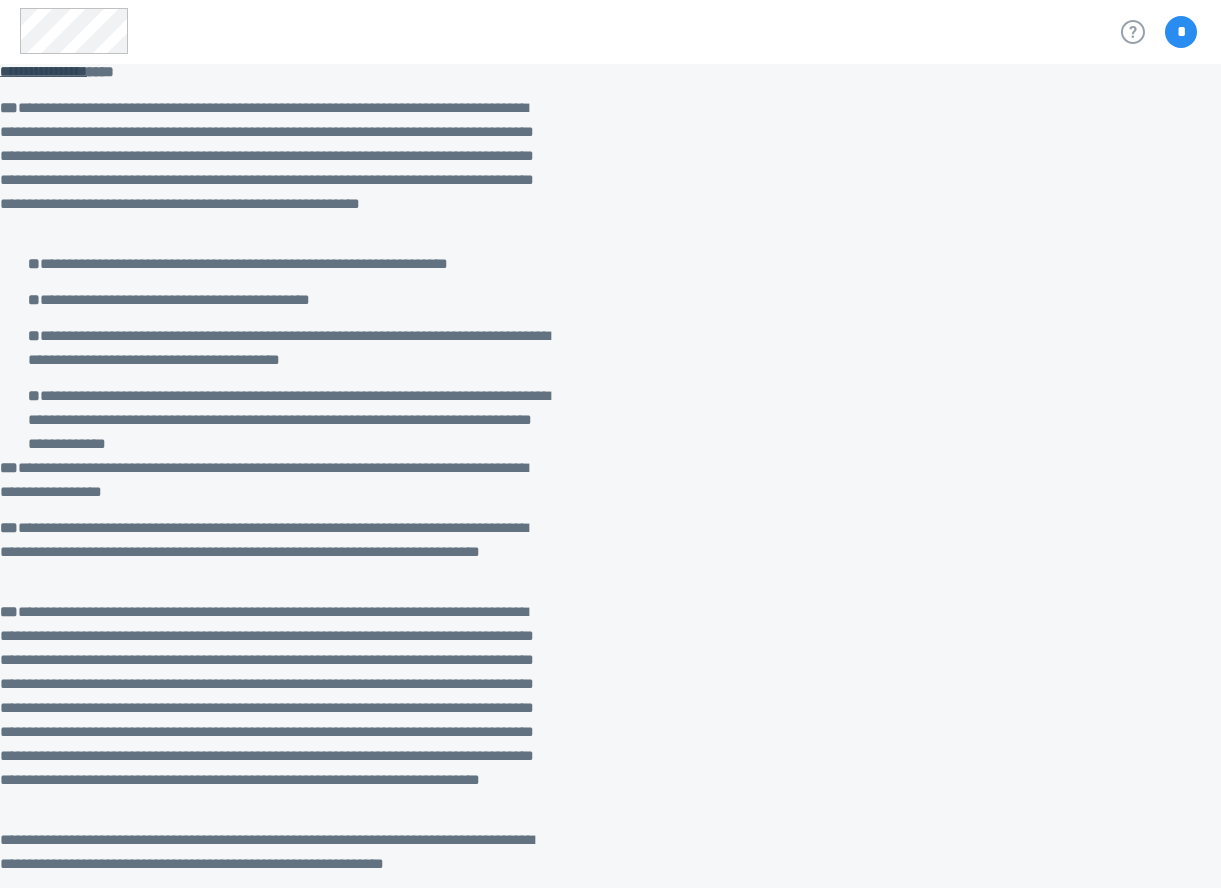 scroll, scrollTop: 0, scrollLeft: 0, axis: both 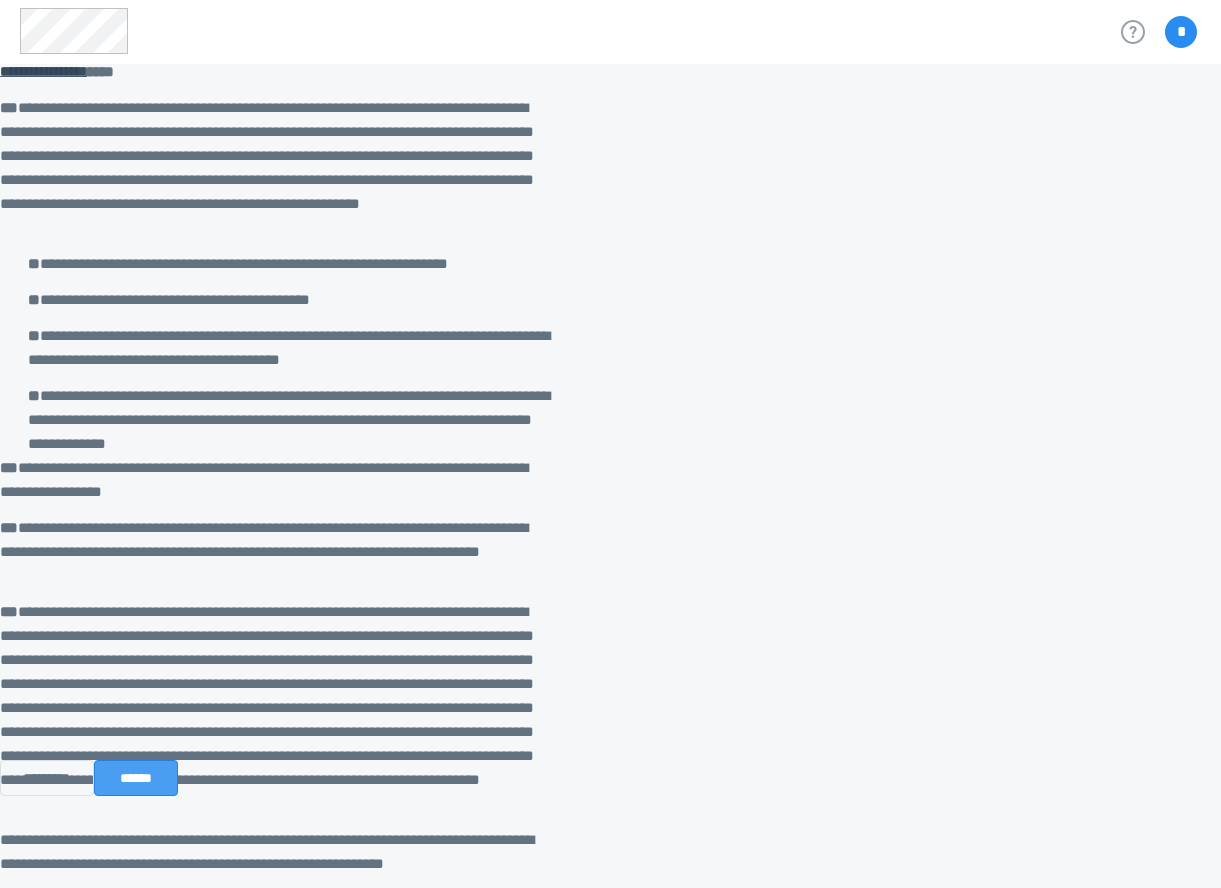 click on "******" at bounding box center (136, 778) 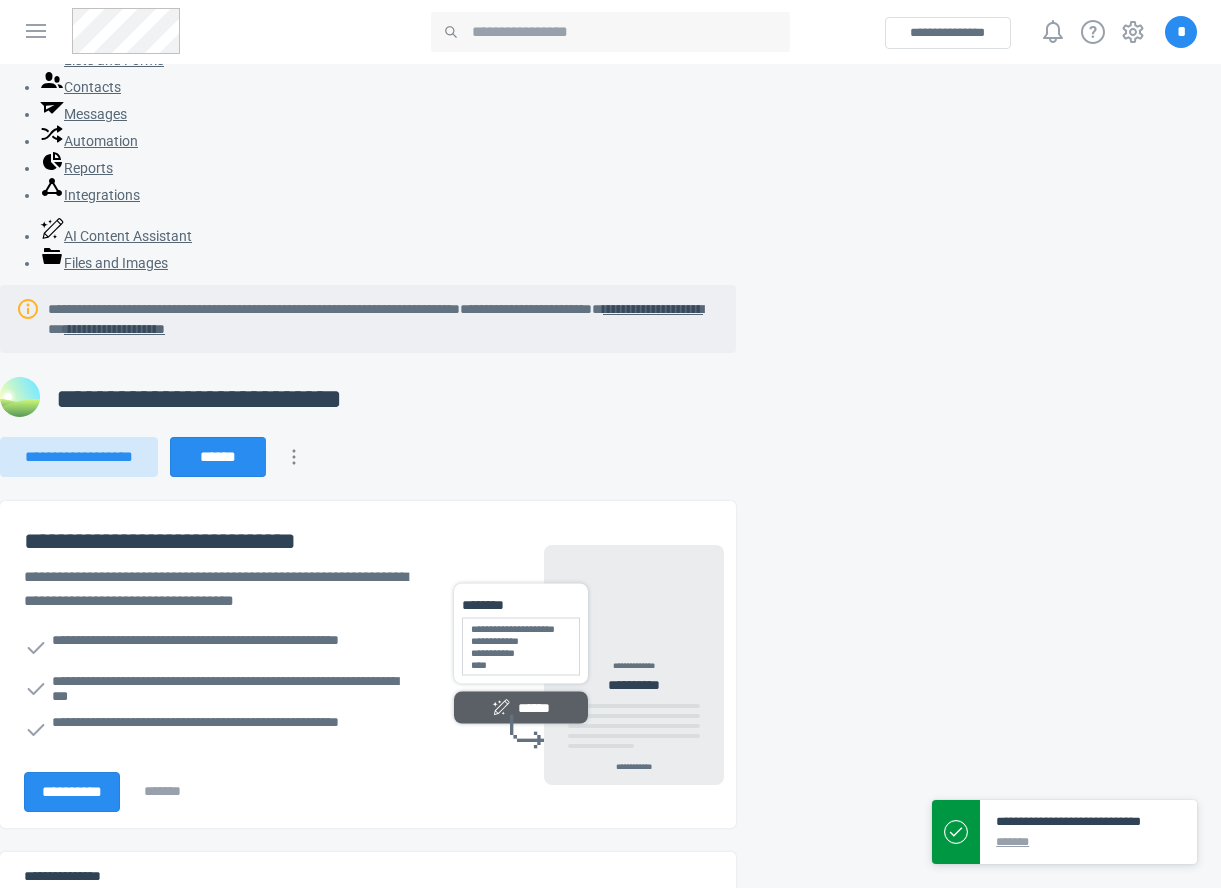 scroll, scrollTop: 0, scrollLeft: 0, axis: both 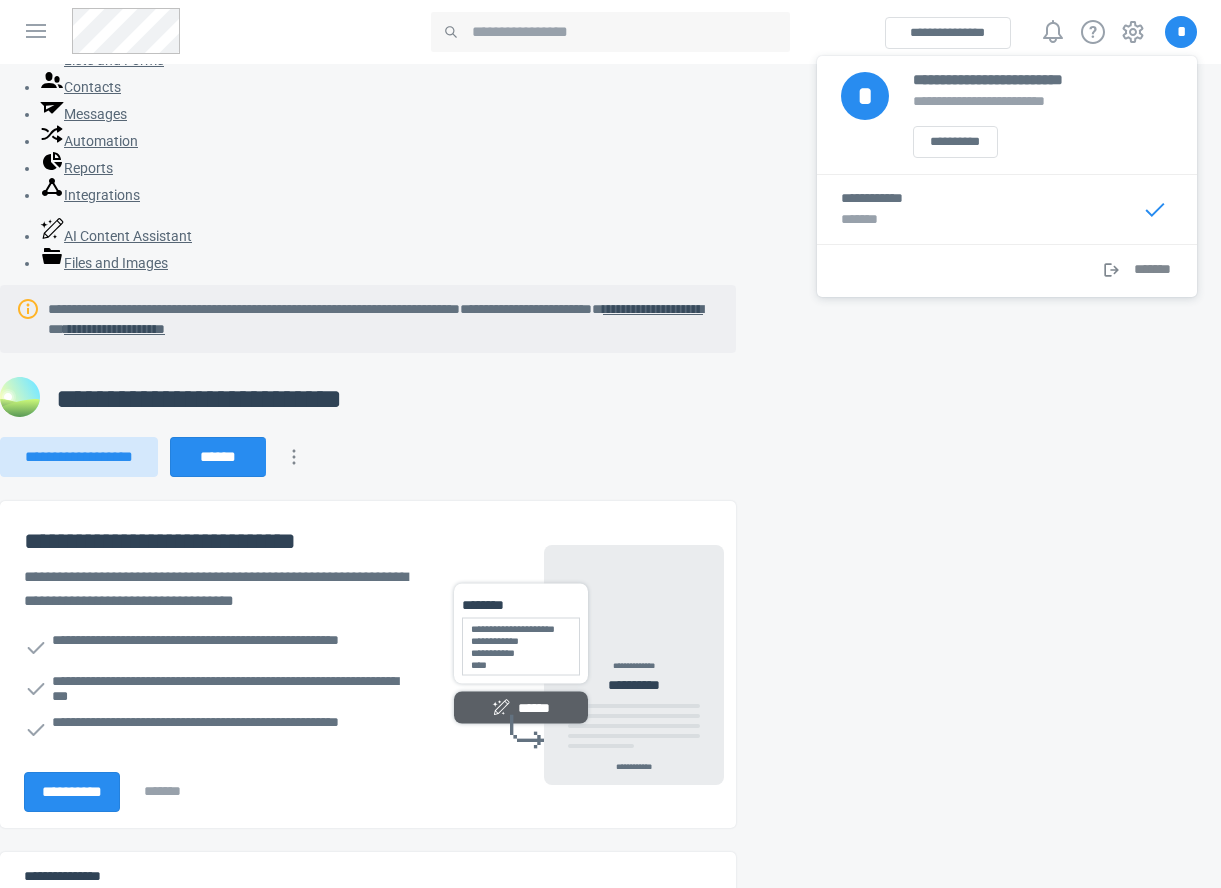 click on "**********" at bounding box center [578, 1386] 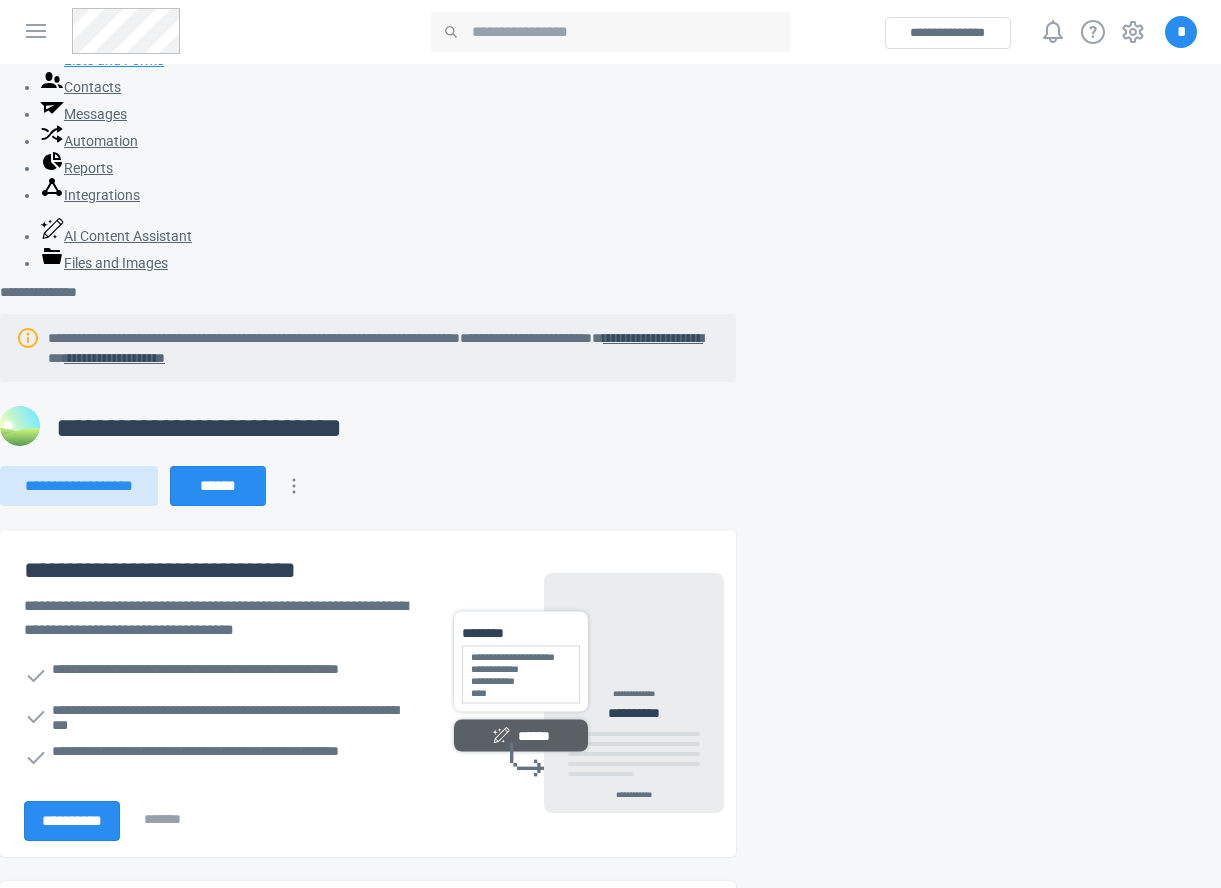 click on "Lists and Forms" at bounding box center [102, 60] 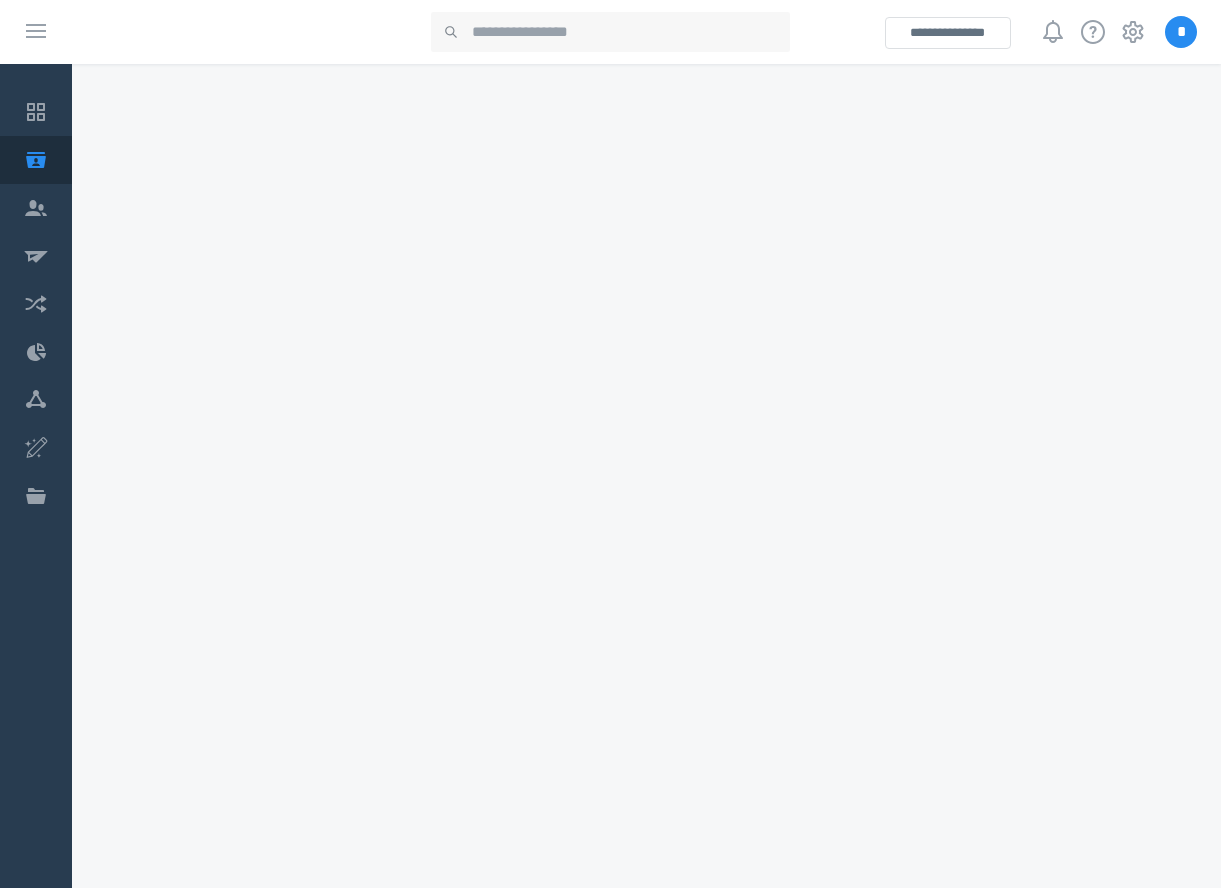 scroll, scrollTop: 0, scrollLeft: 0, axis: both 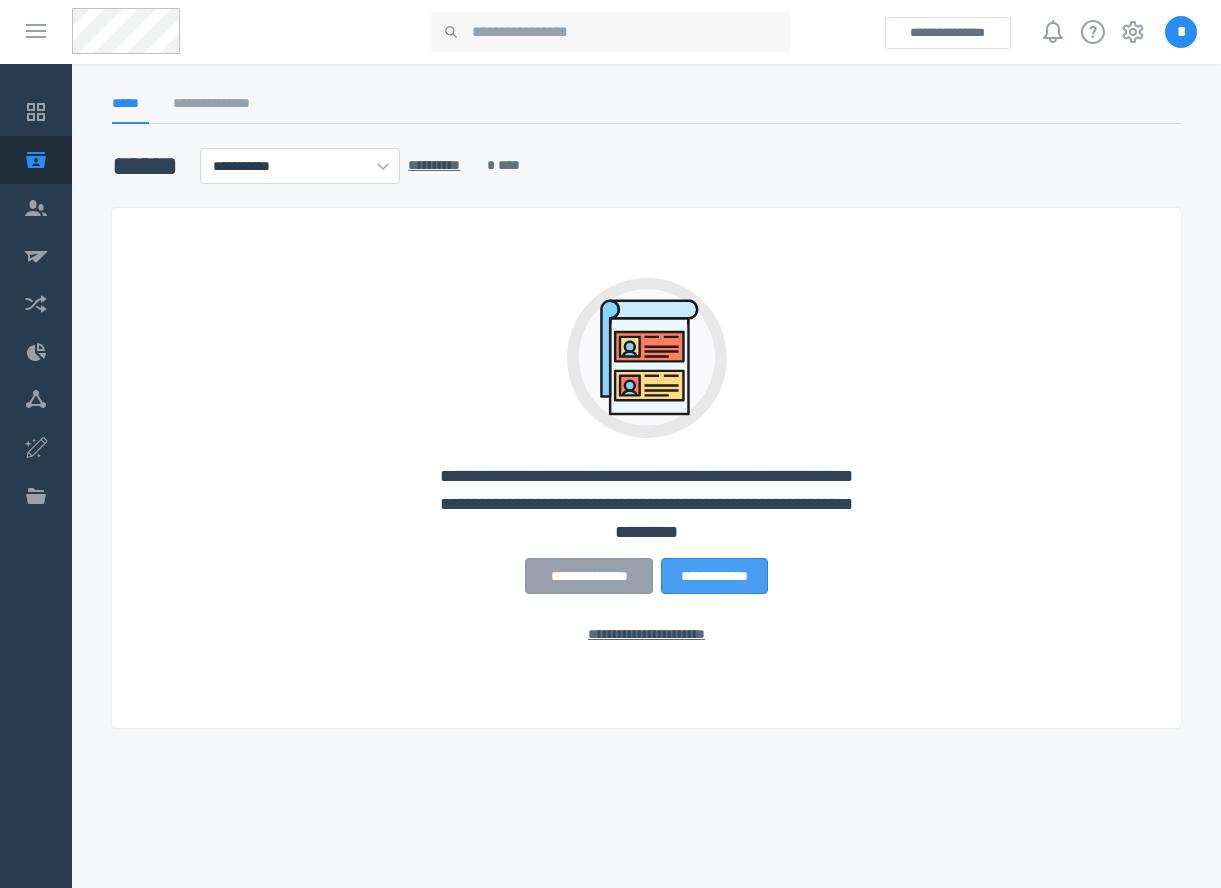click on "**********" at bounding box center [714, 576] 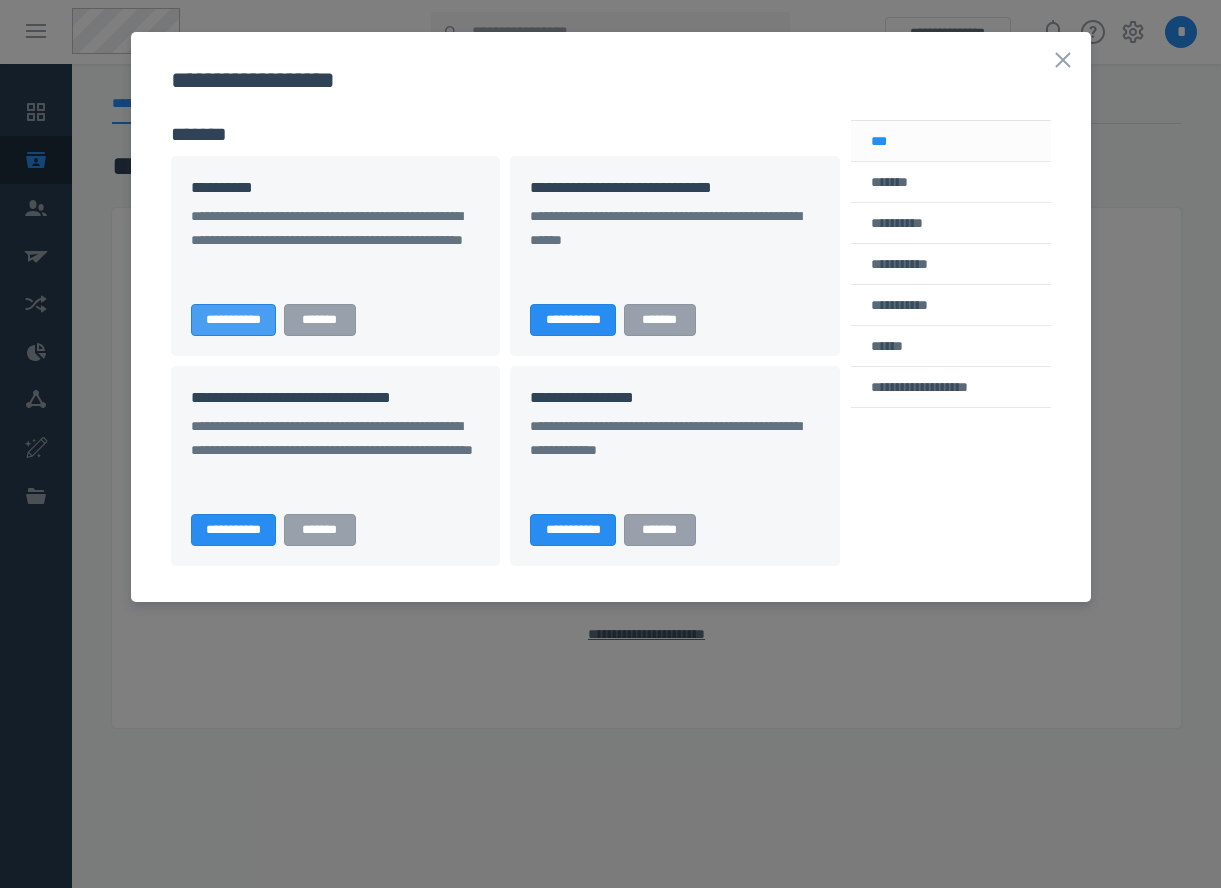 click on "**********" at bounding box center (233, 320) 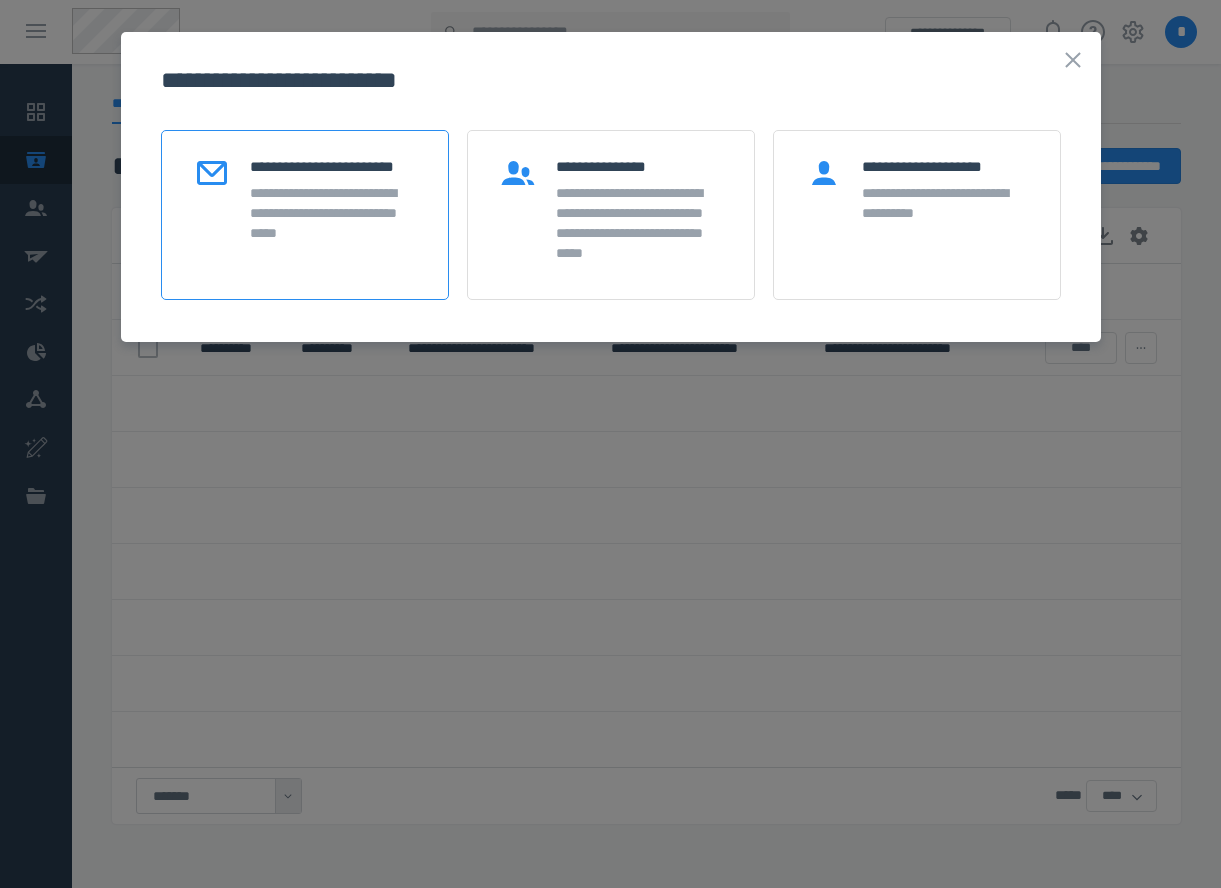 click on "**********" at bounding box center (333, 213) 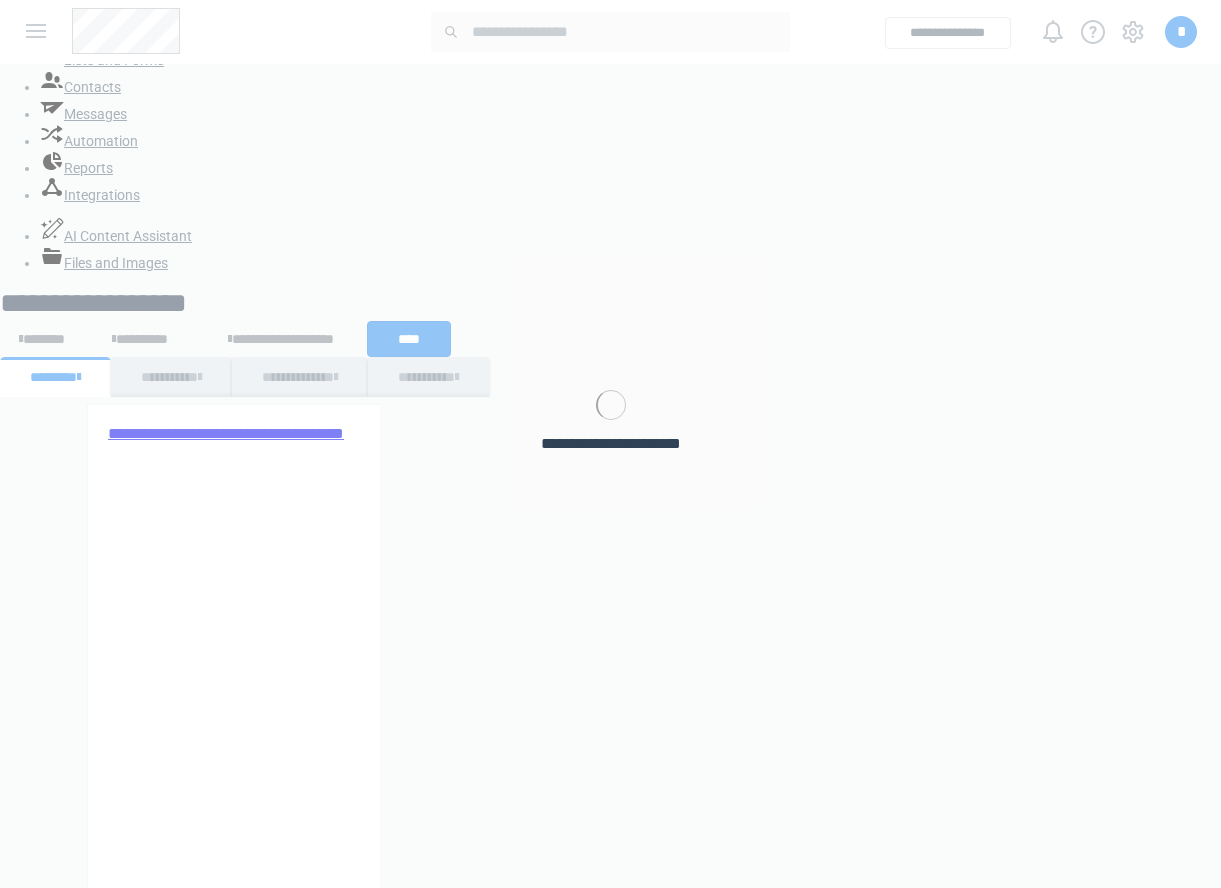 scroll, scrollTop: 0, scrollLeft: 0, axis: both 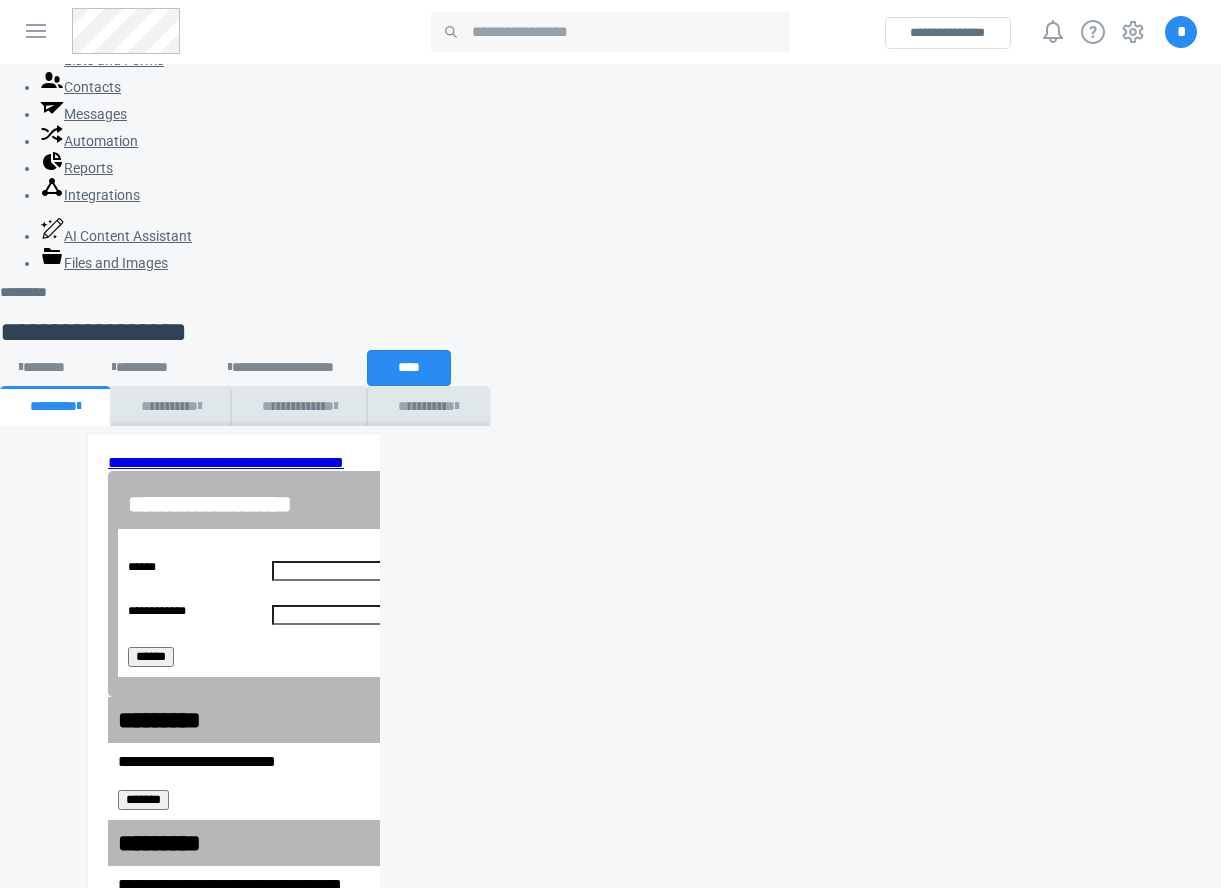 click on "Dashboard" at bounding box center (86, 33) 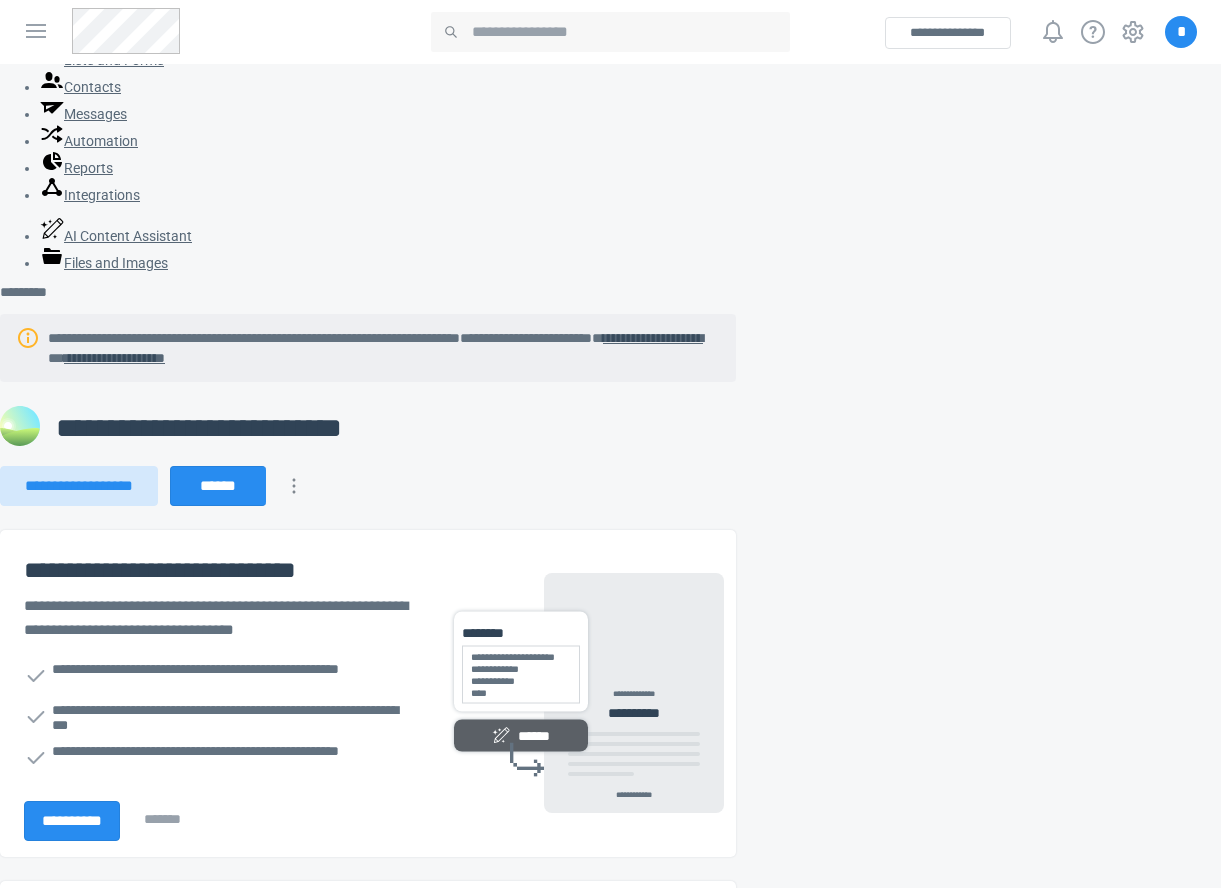 scroll, scrollTop: 0, scrollLeft: 0, axis: both 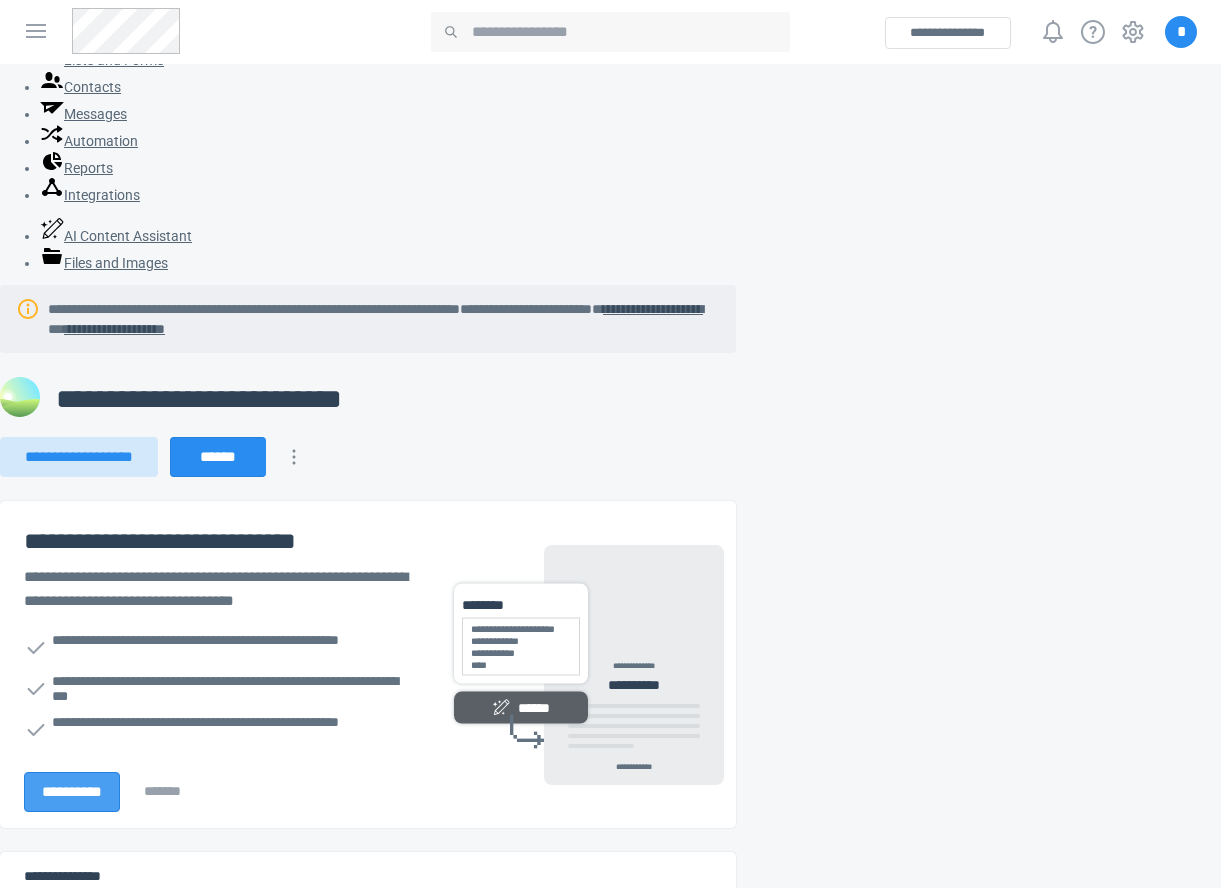 click on "**********" at bounding box center (72, 792) 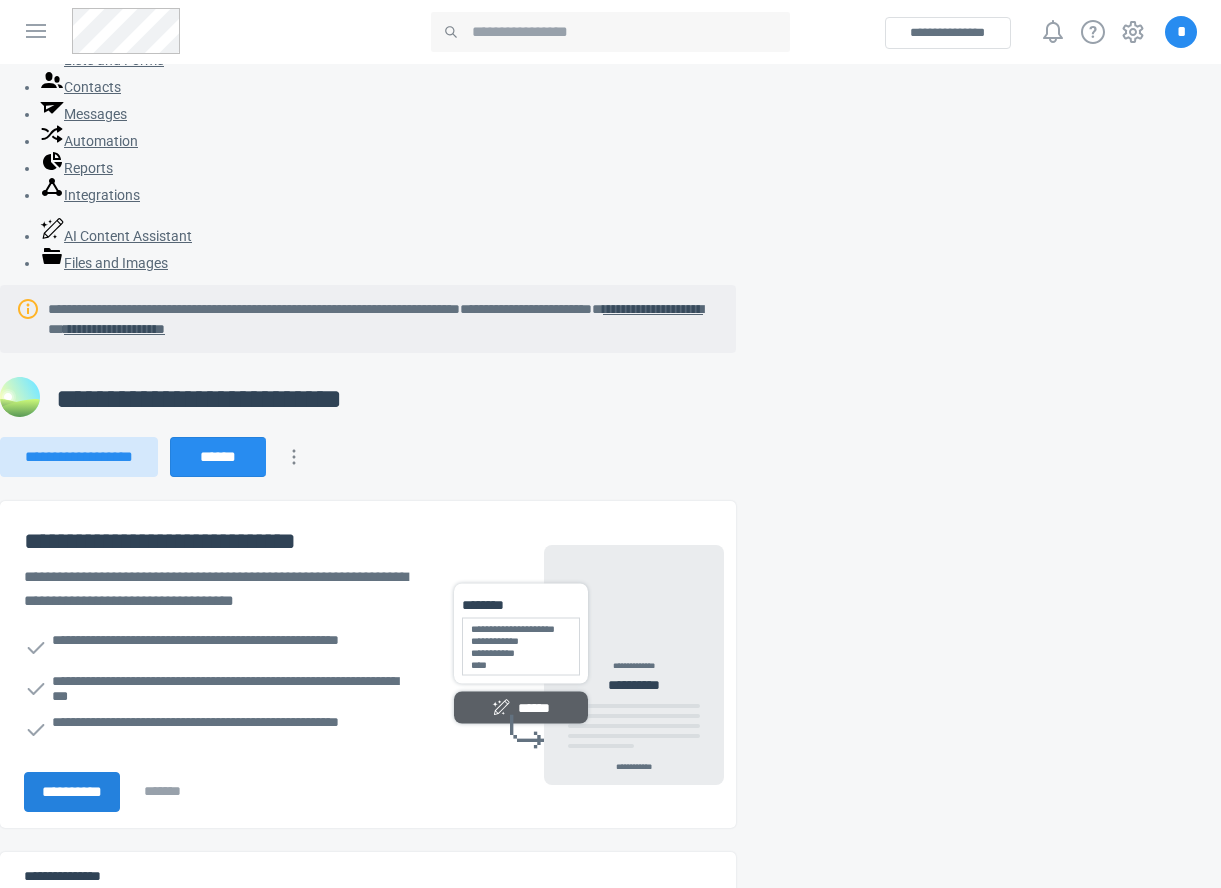 select on "*****" 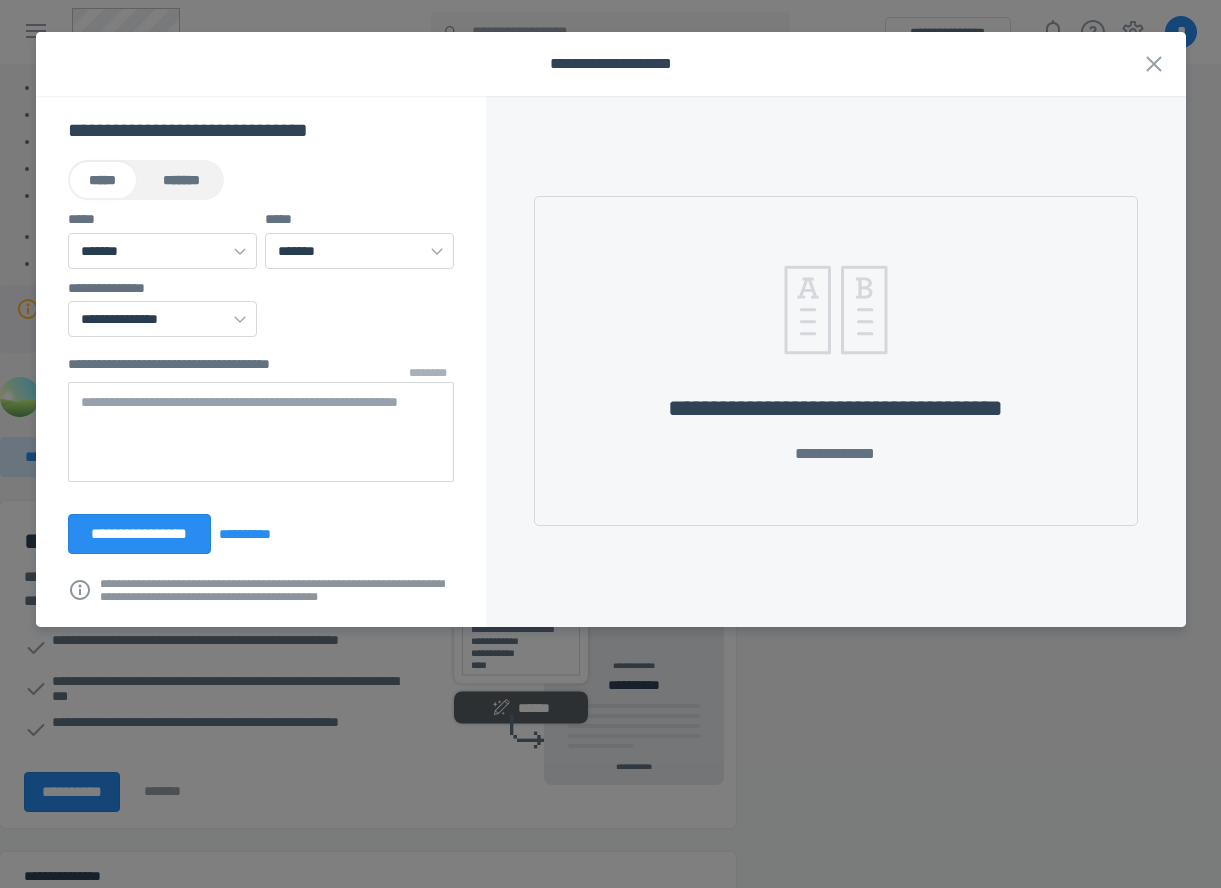 click on "*******" at bounding box center [181, 180] 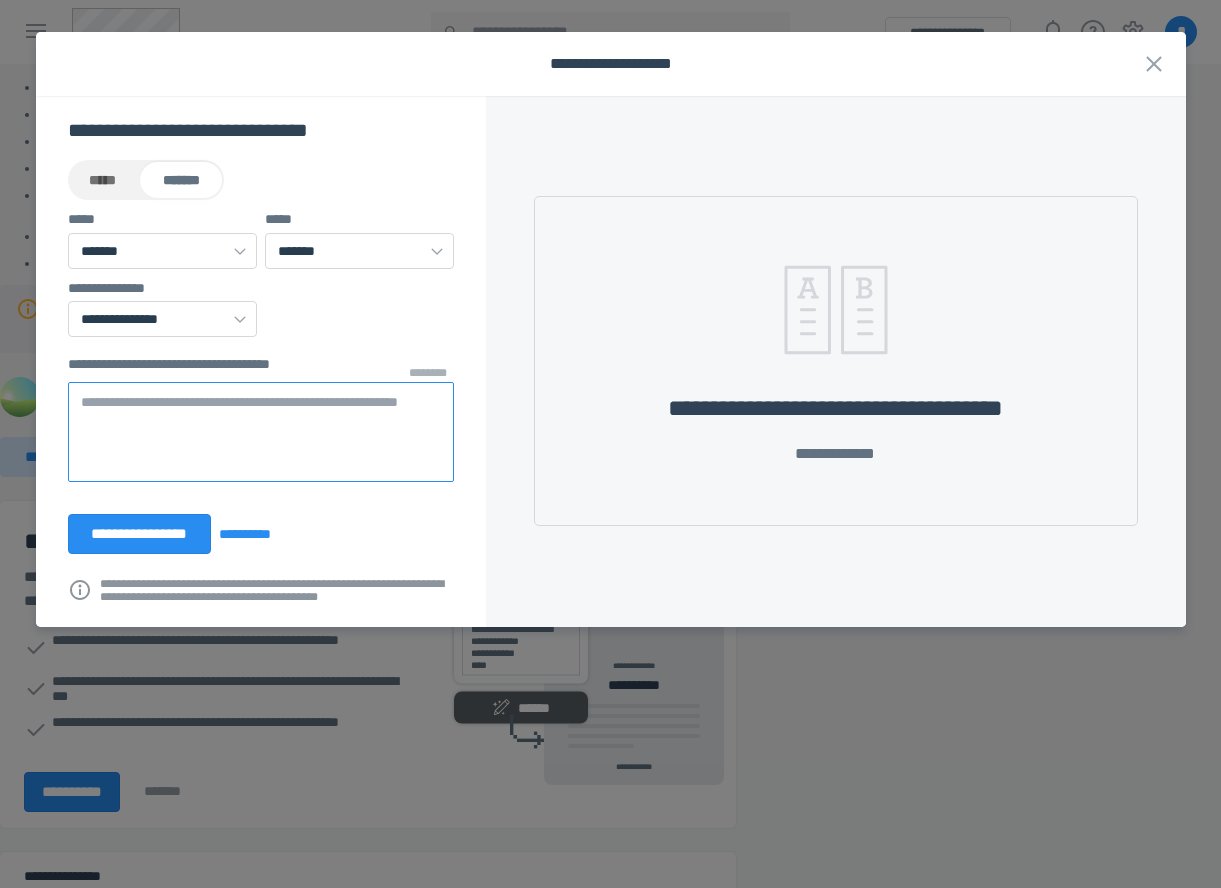 click at bounding box center (261, 432) 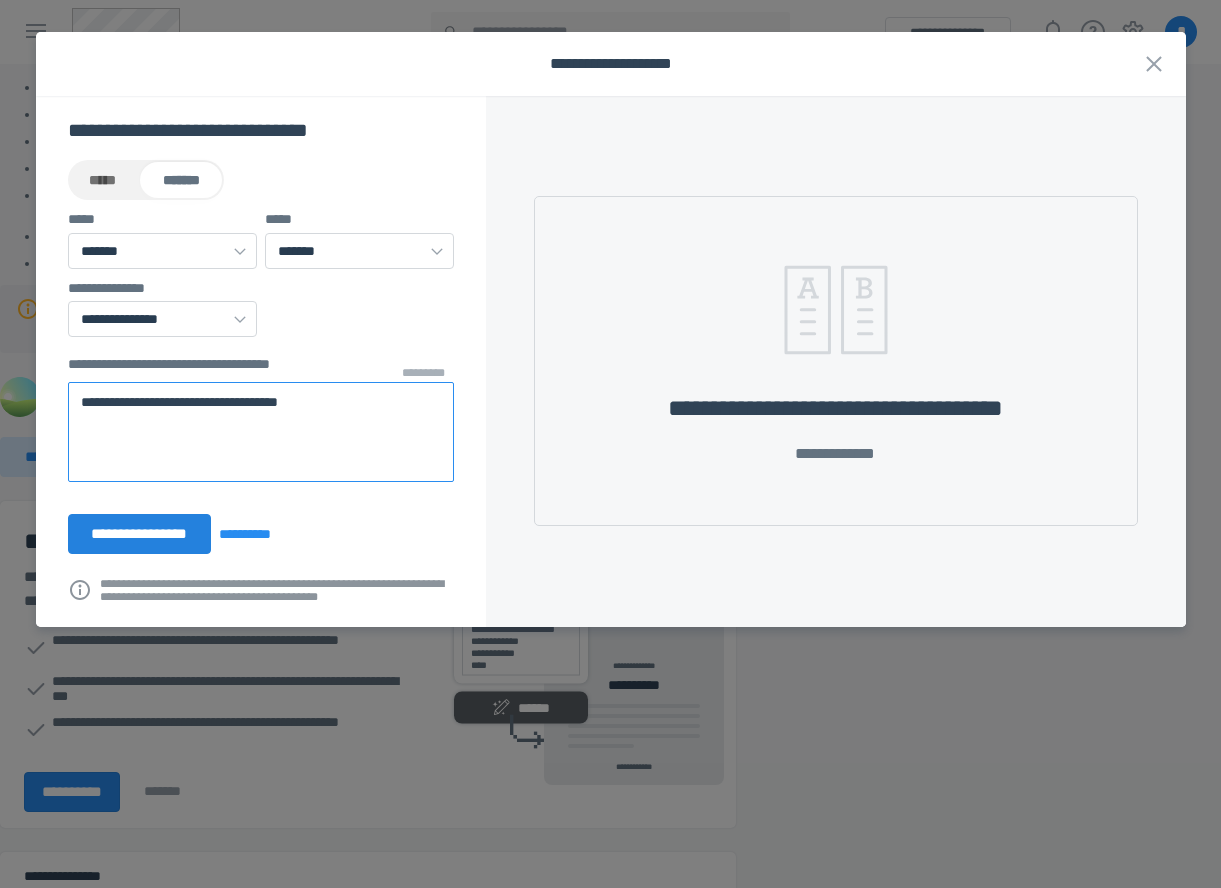 type on "**********" 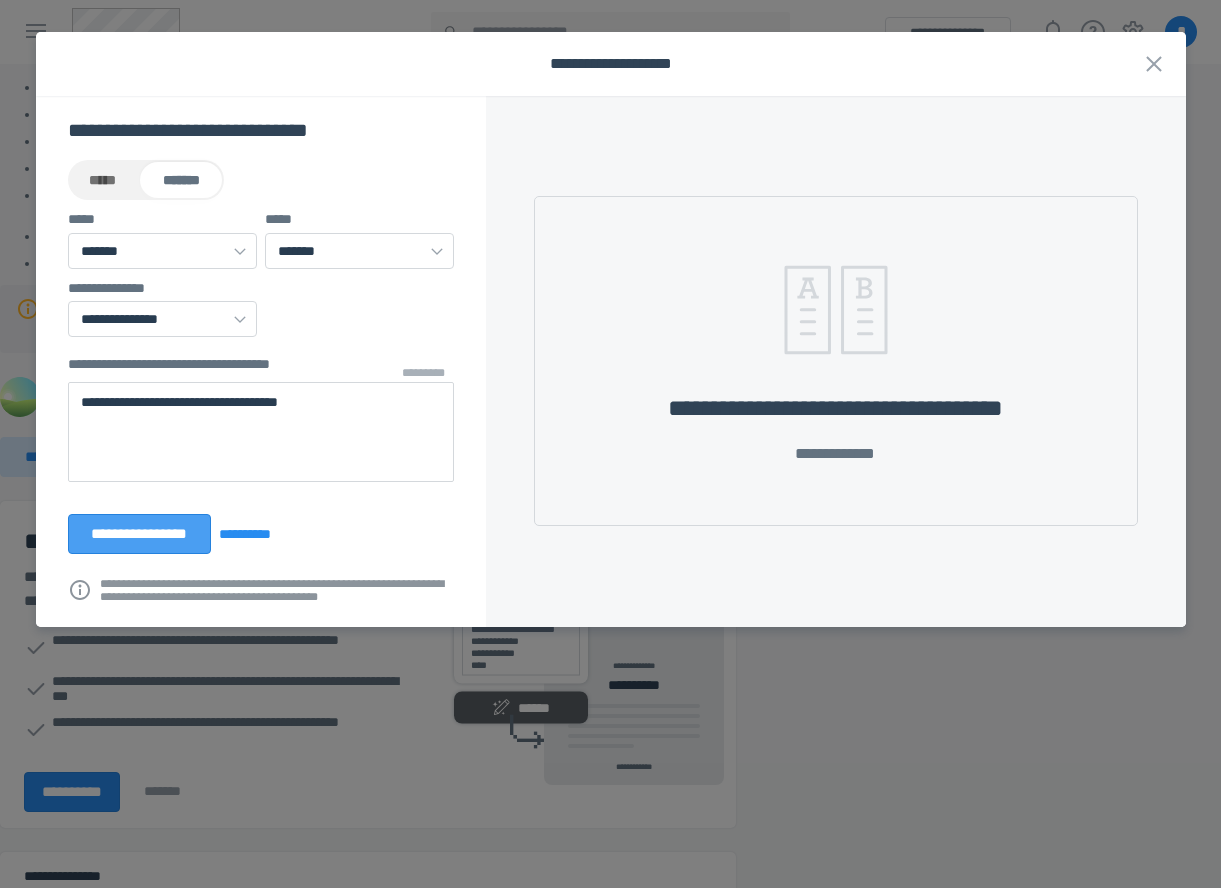 click on "**********" at bounding box center [140, 534] 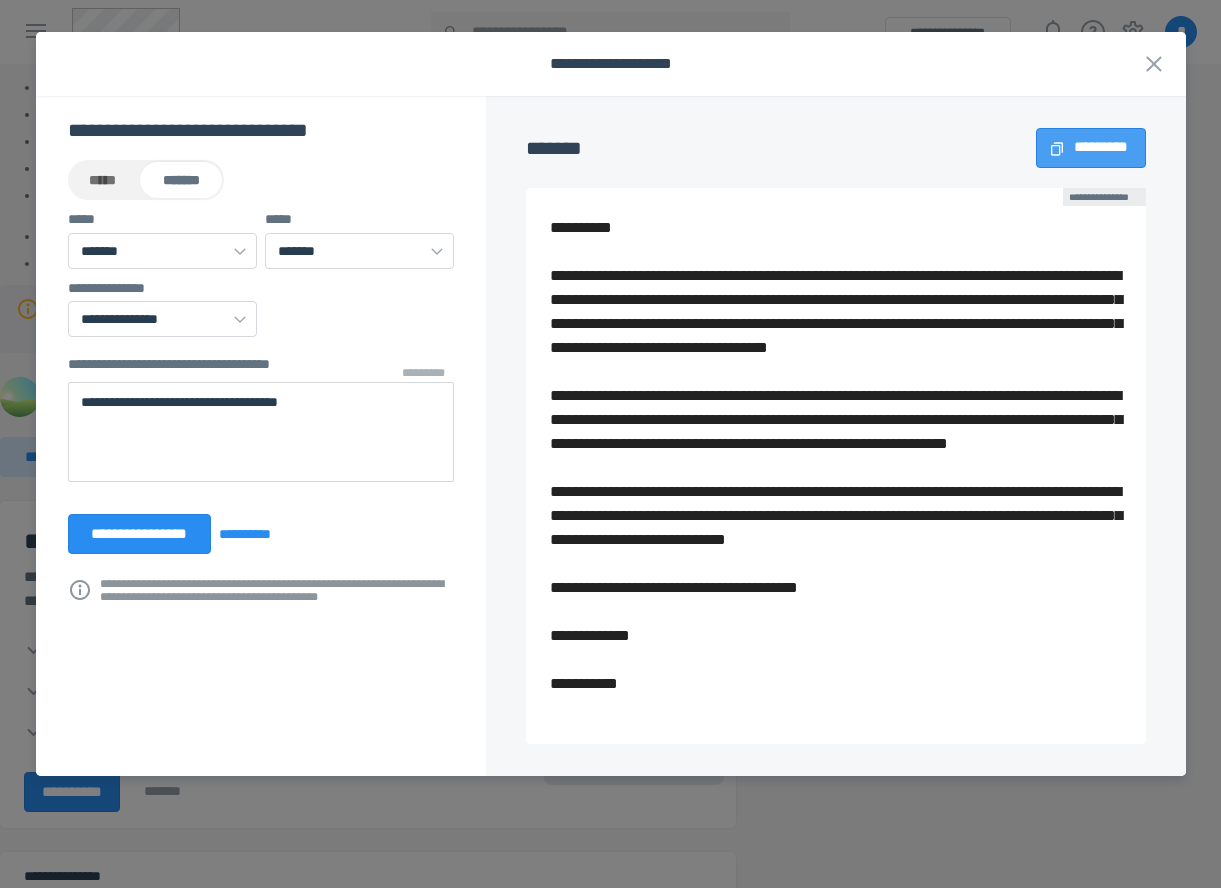 click on "*********" at bounding box center (1100, 148) 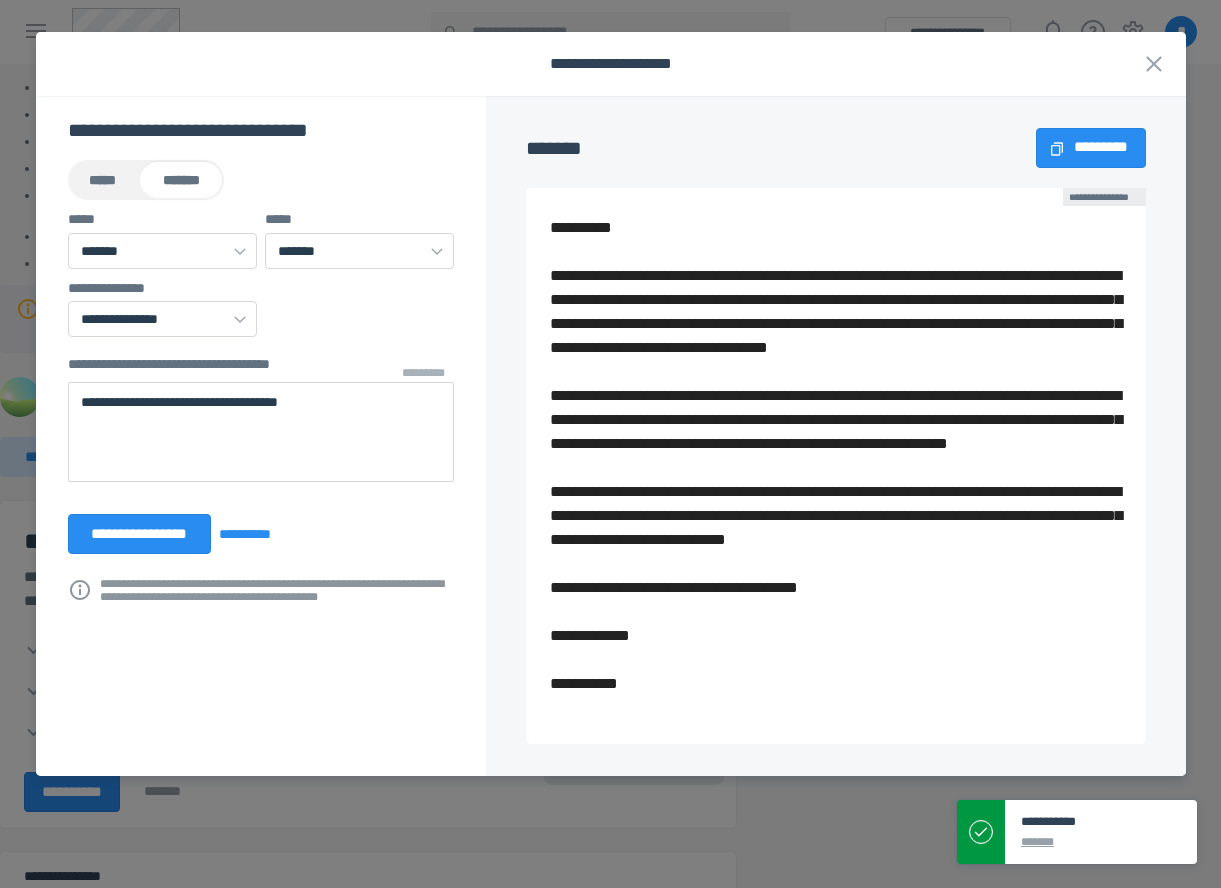 click on "*****" at bounding box center (103, 180) 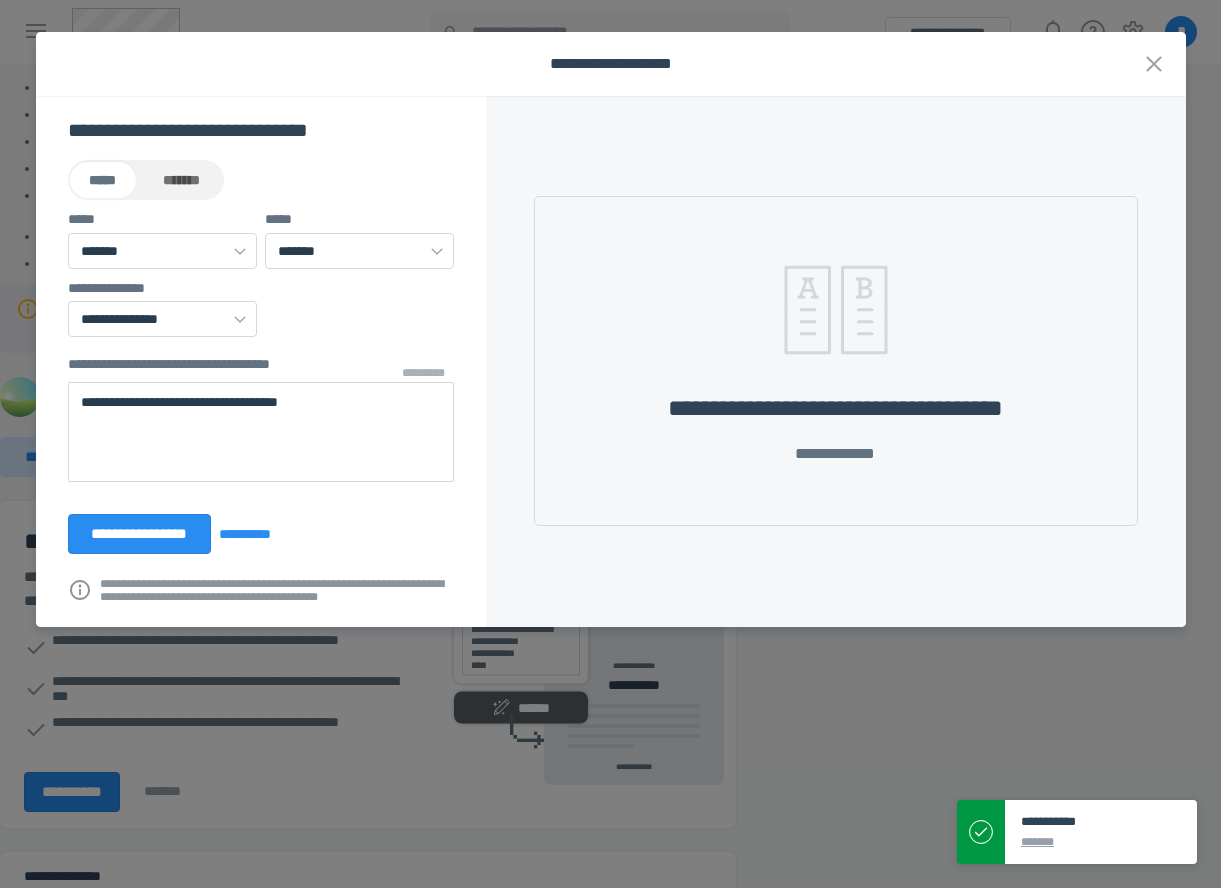 click on "*****" at bounding box center (103, 180) 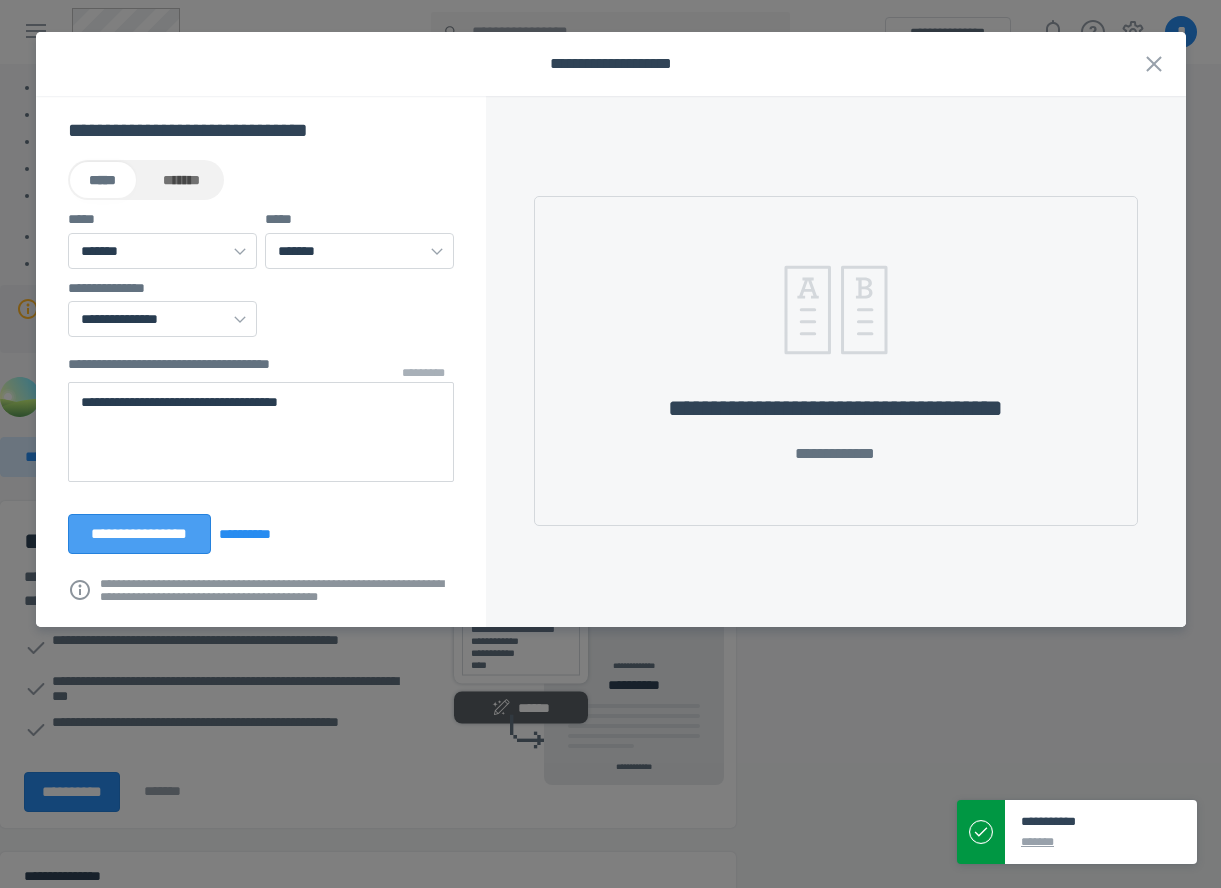 click on "**********" at bounding box center (140, 534) 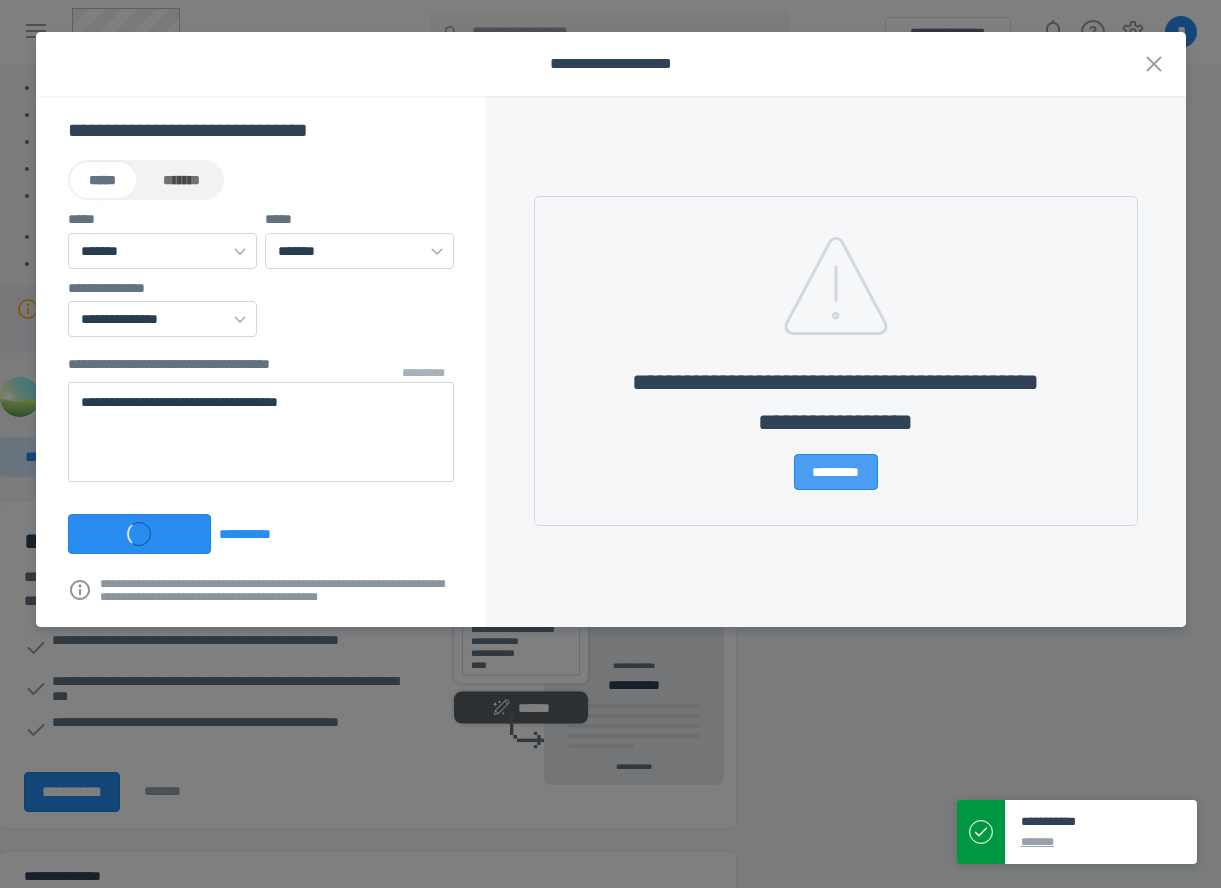 click on "*********" at bounding box center (836, 472) 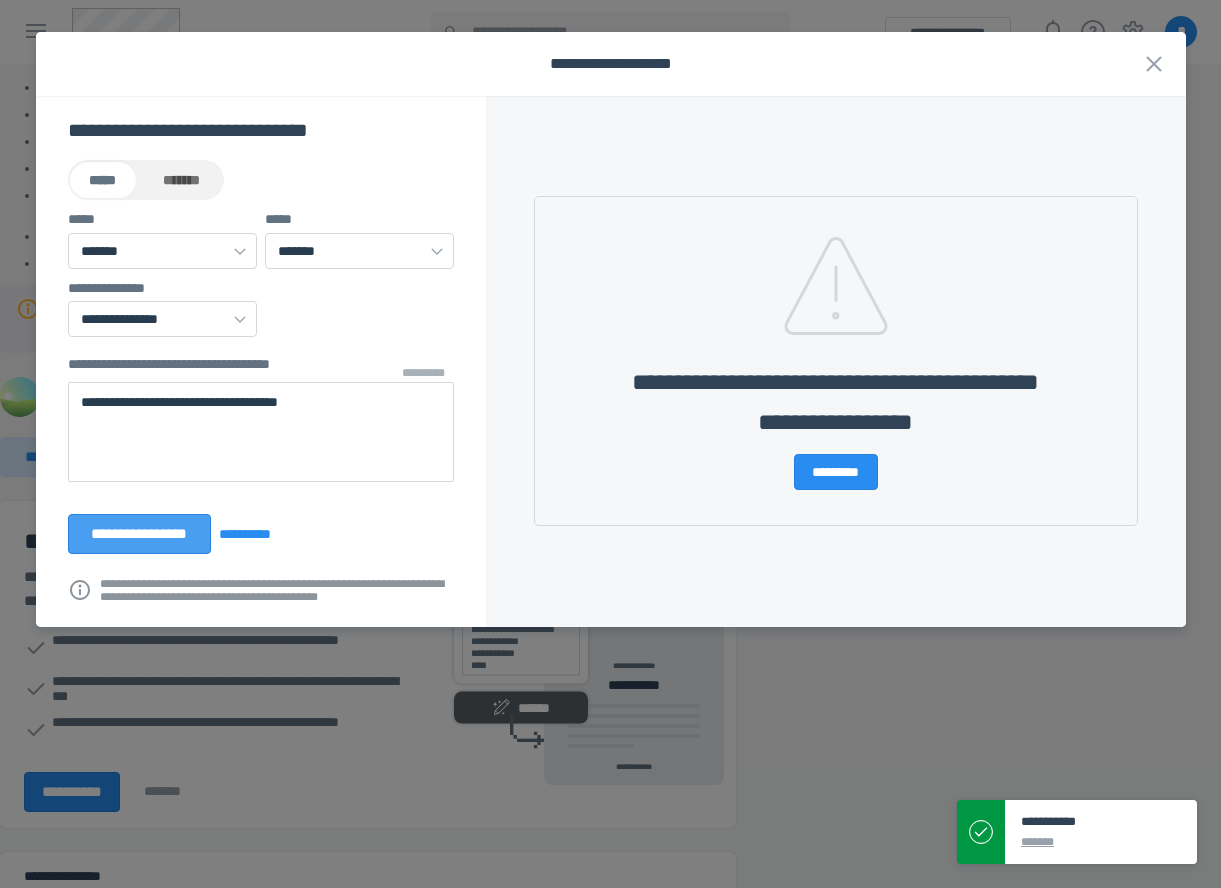 click on "**********" at bounding box center (140, 534) 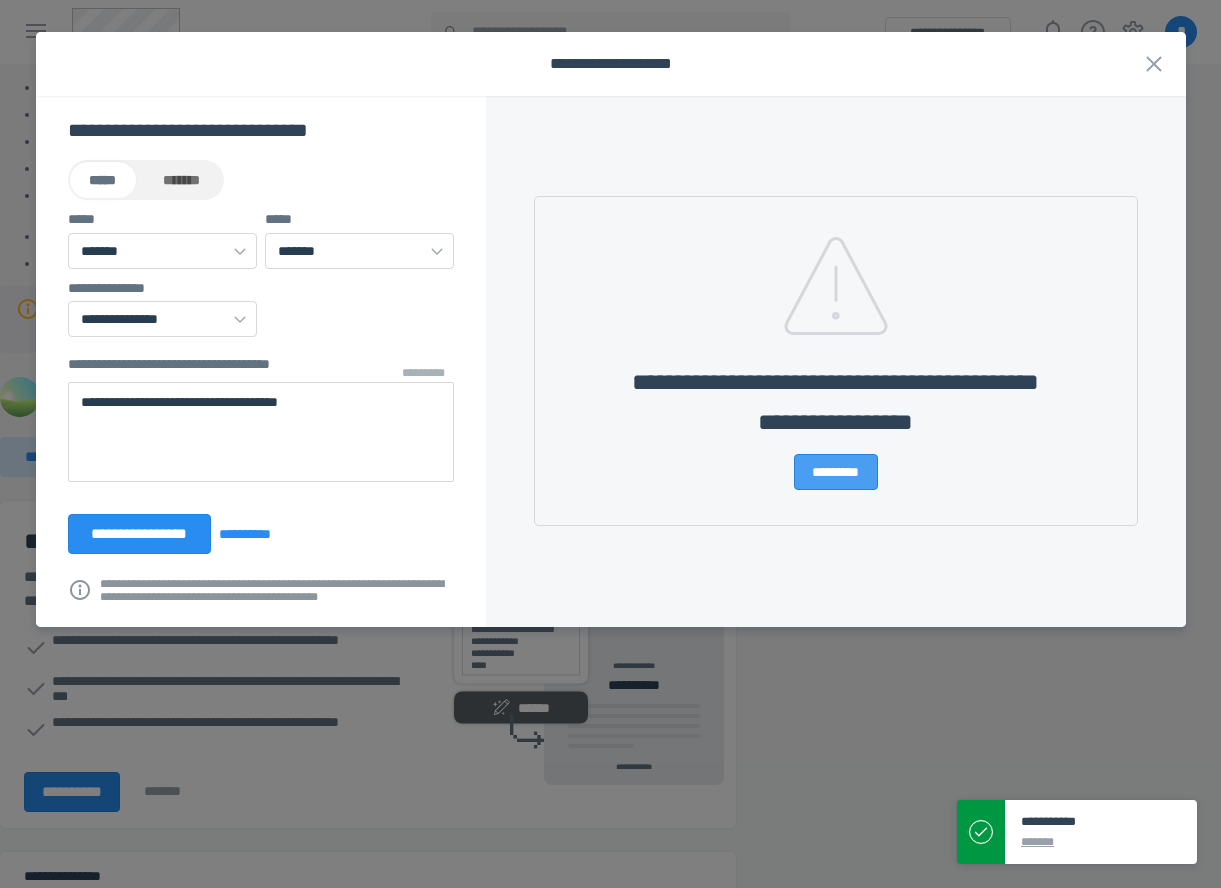 click on "*********" at bounding box center [836, 472] 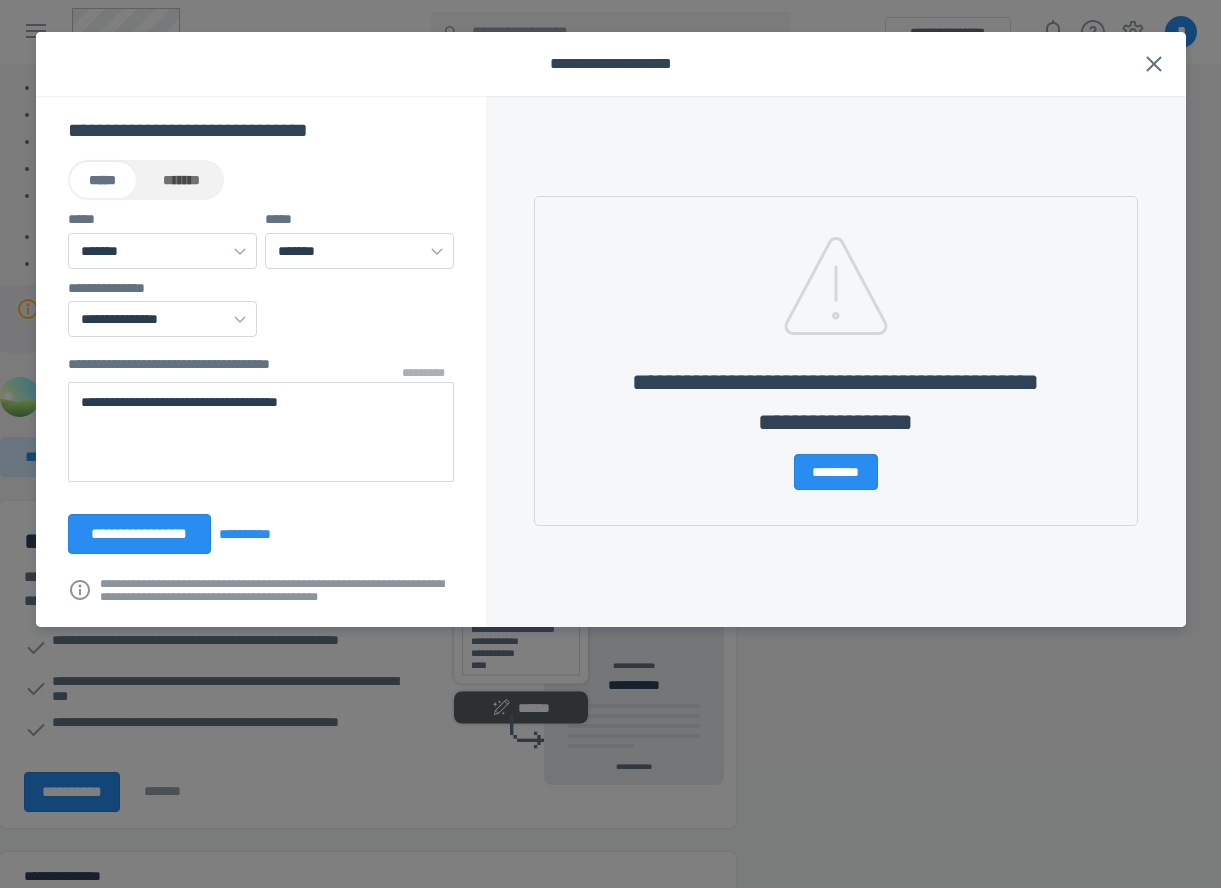 click 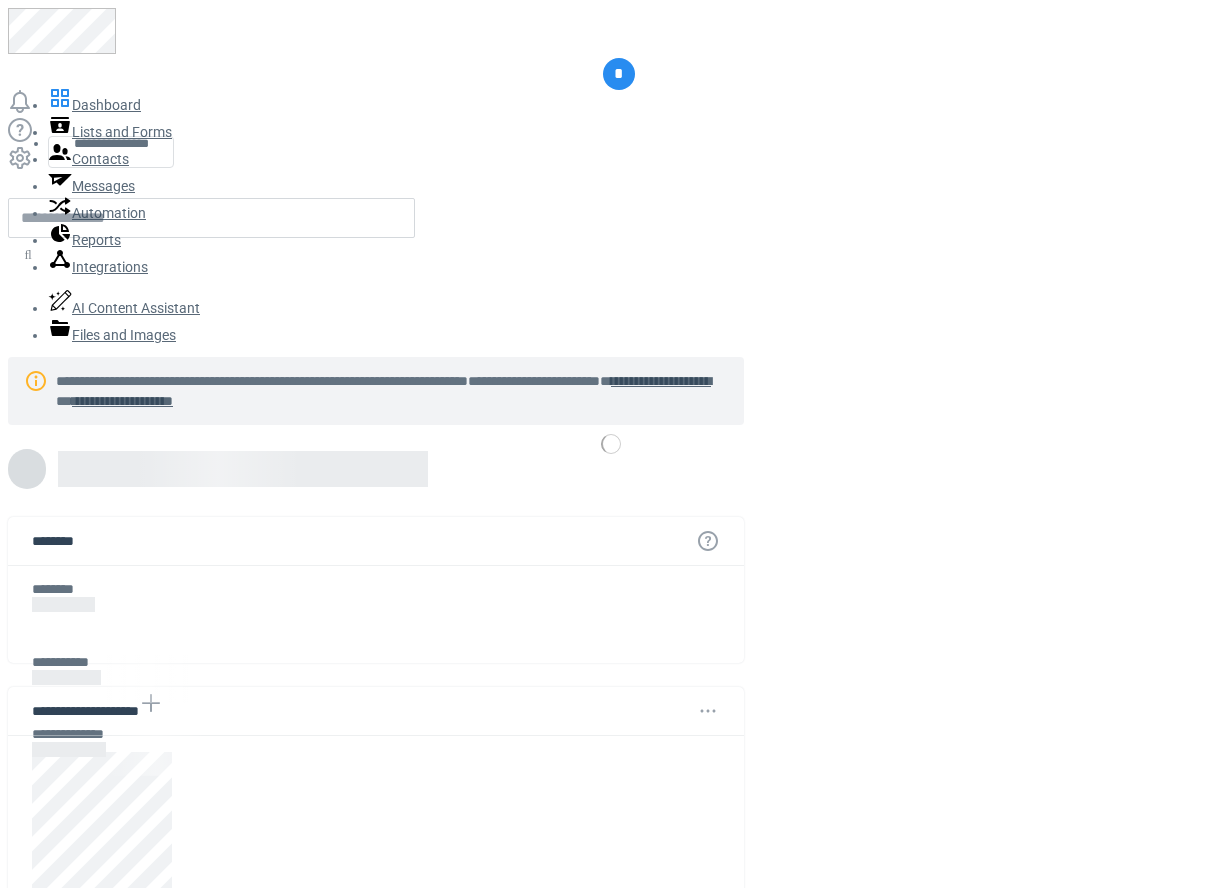 scroll, scrollTop: 0, scrollLeft: 0, axis: both 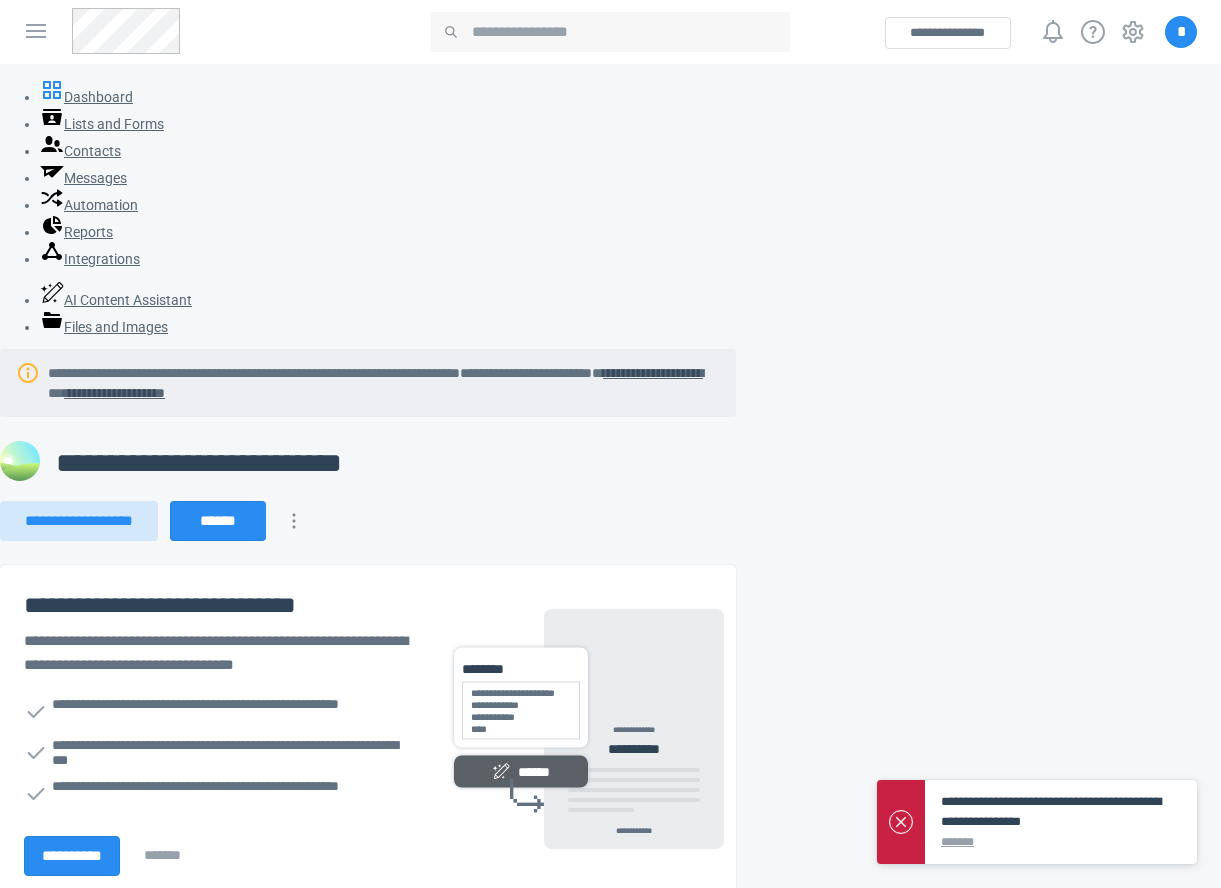 click on "**********" at bounding box center (368, 821) 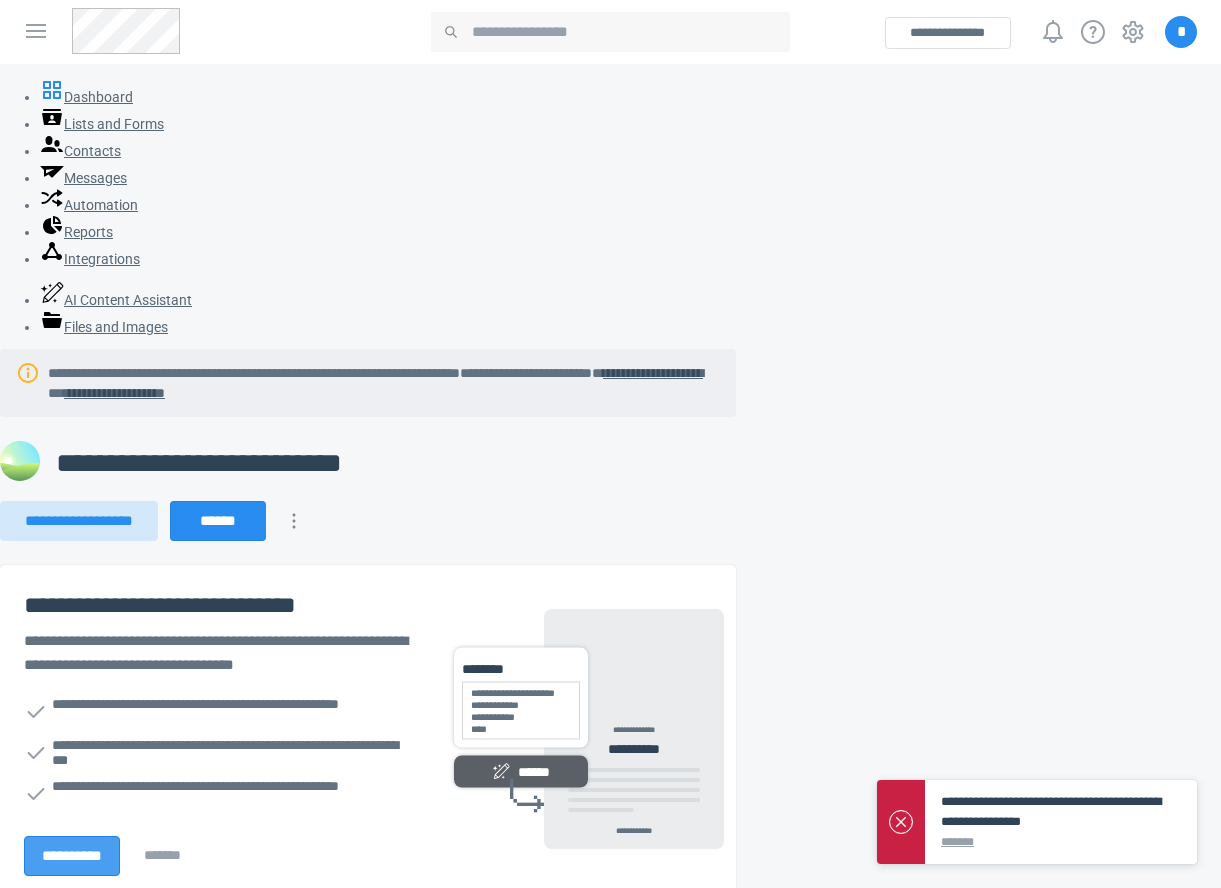 click on "**********" at bounding box center [72, 856] 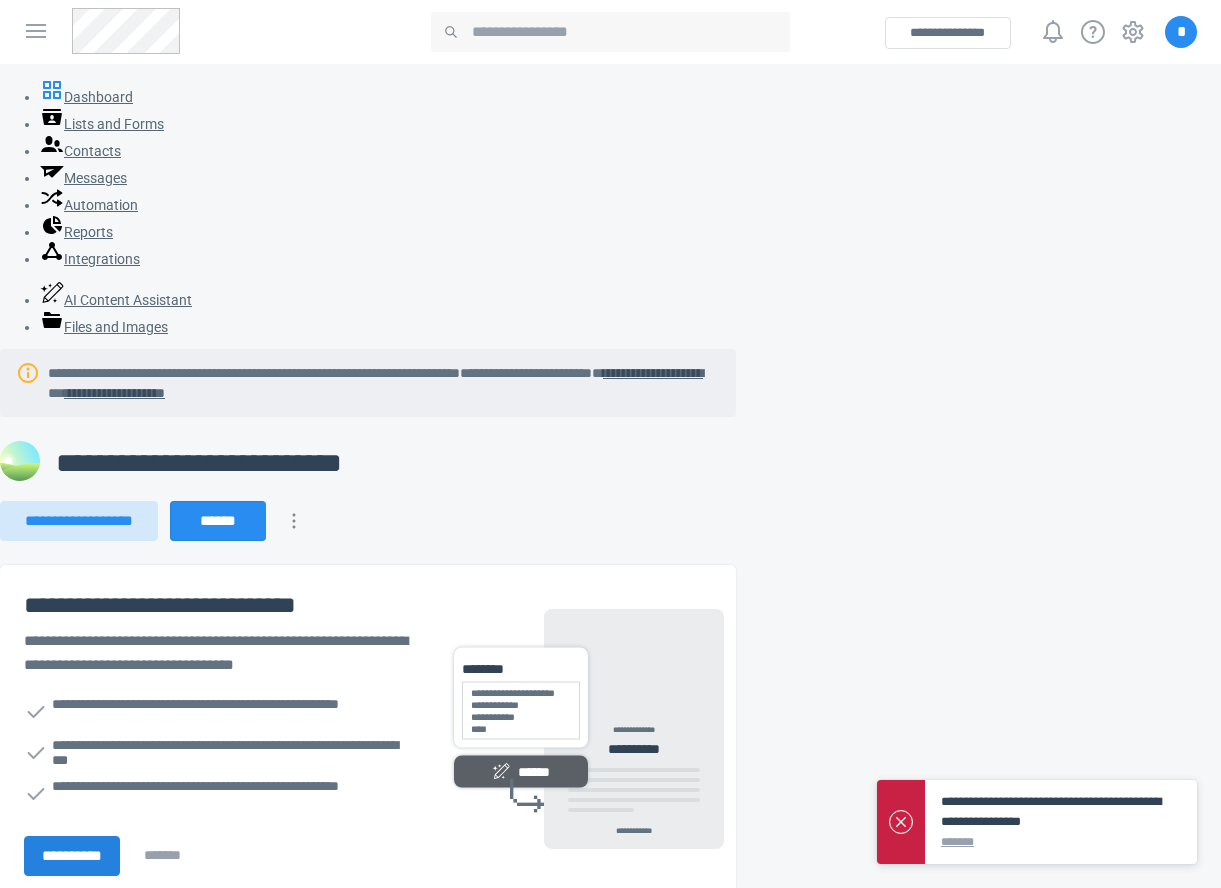 select on "*****" 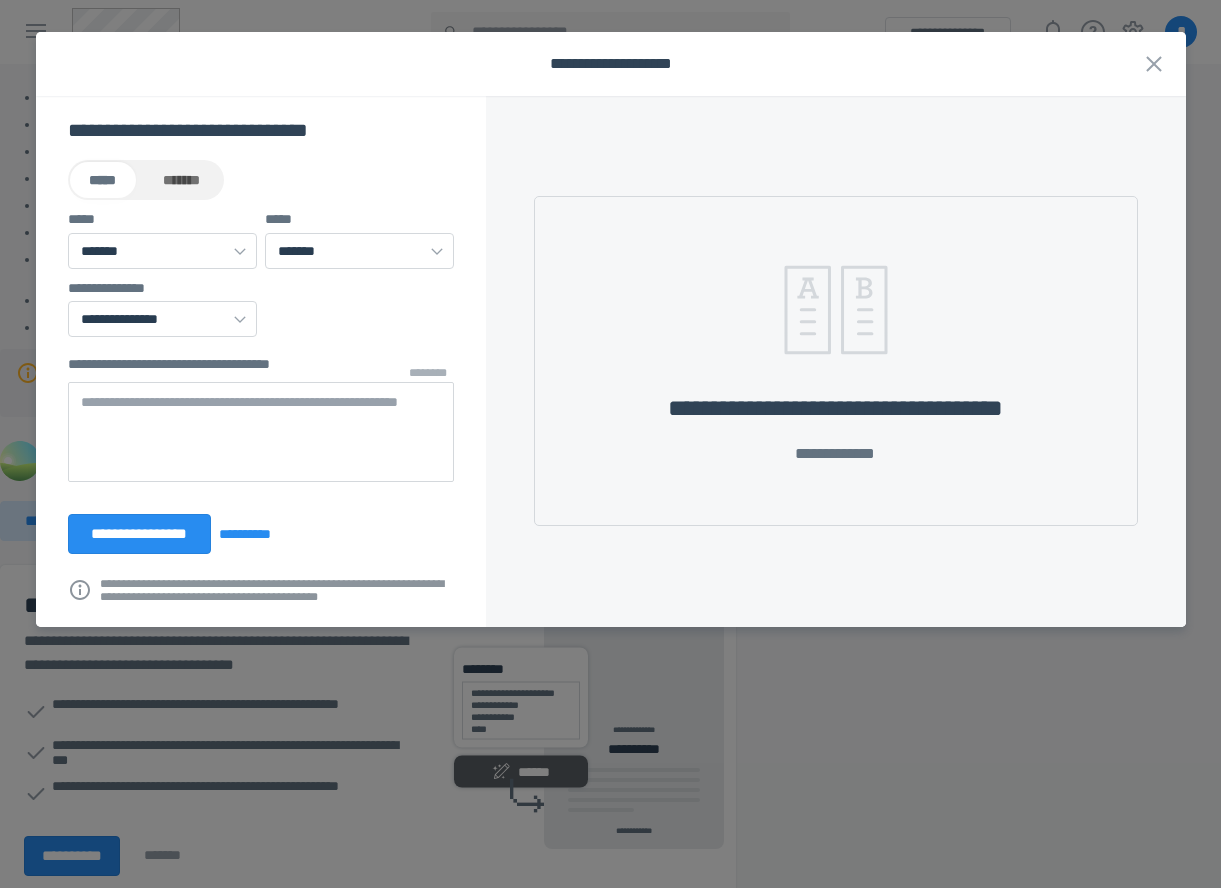 click on "**********" at bounding box center (836, 361) 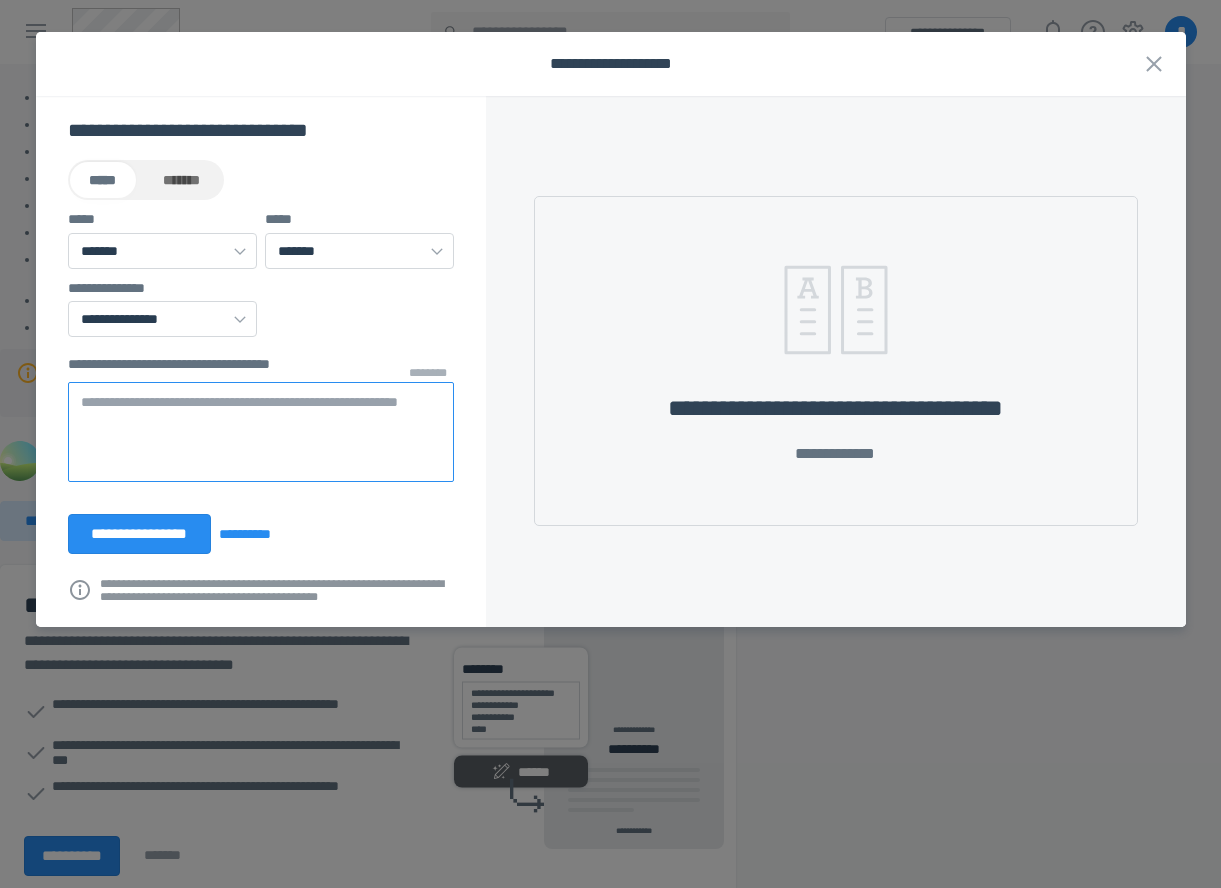 click at bounding box center (261, 432) 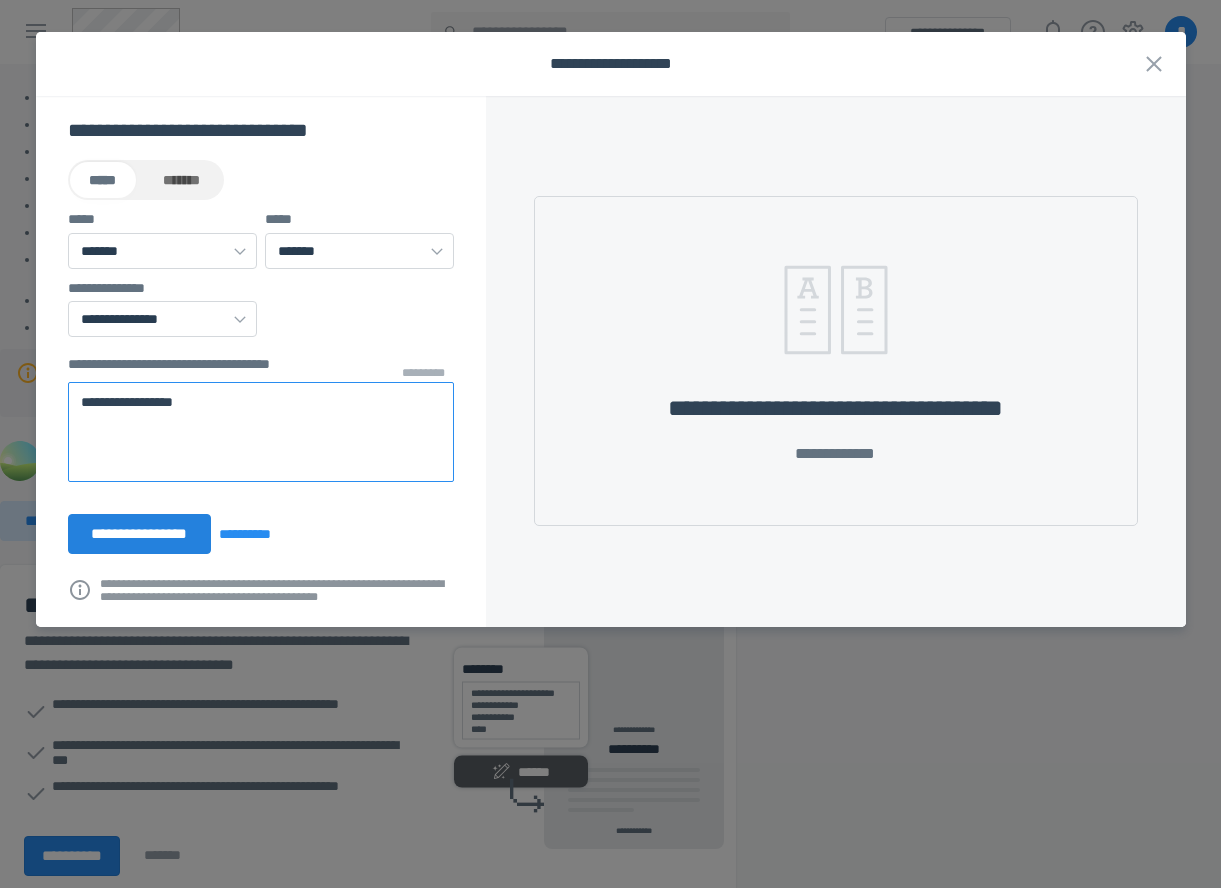 type on "**********" 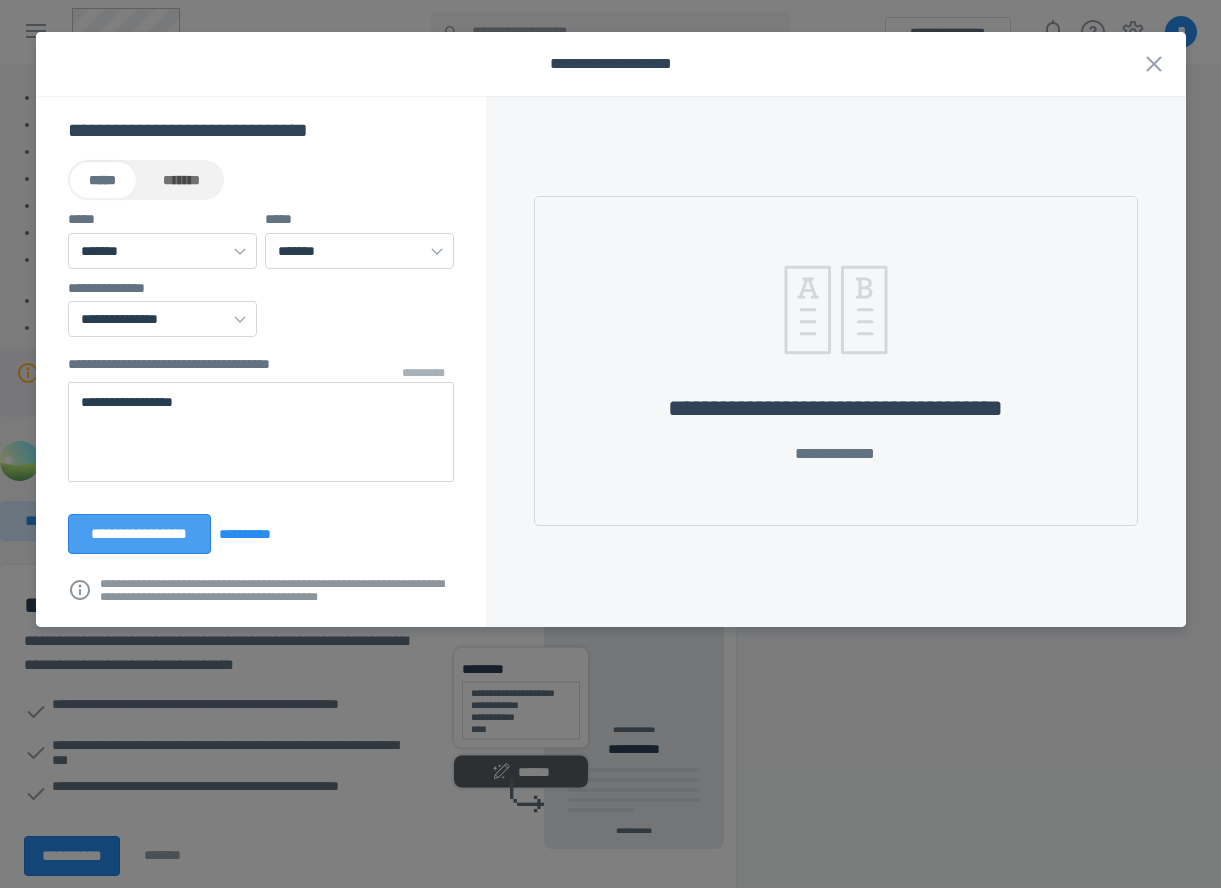 click on "**********" at bounding box center (140, 534) 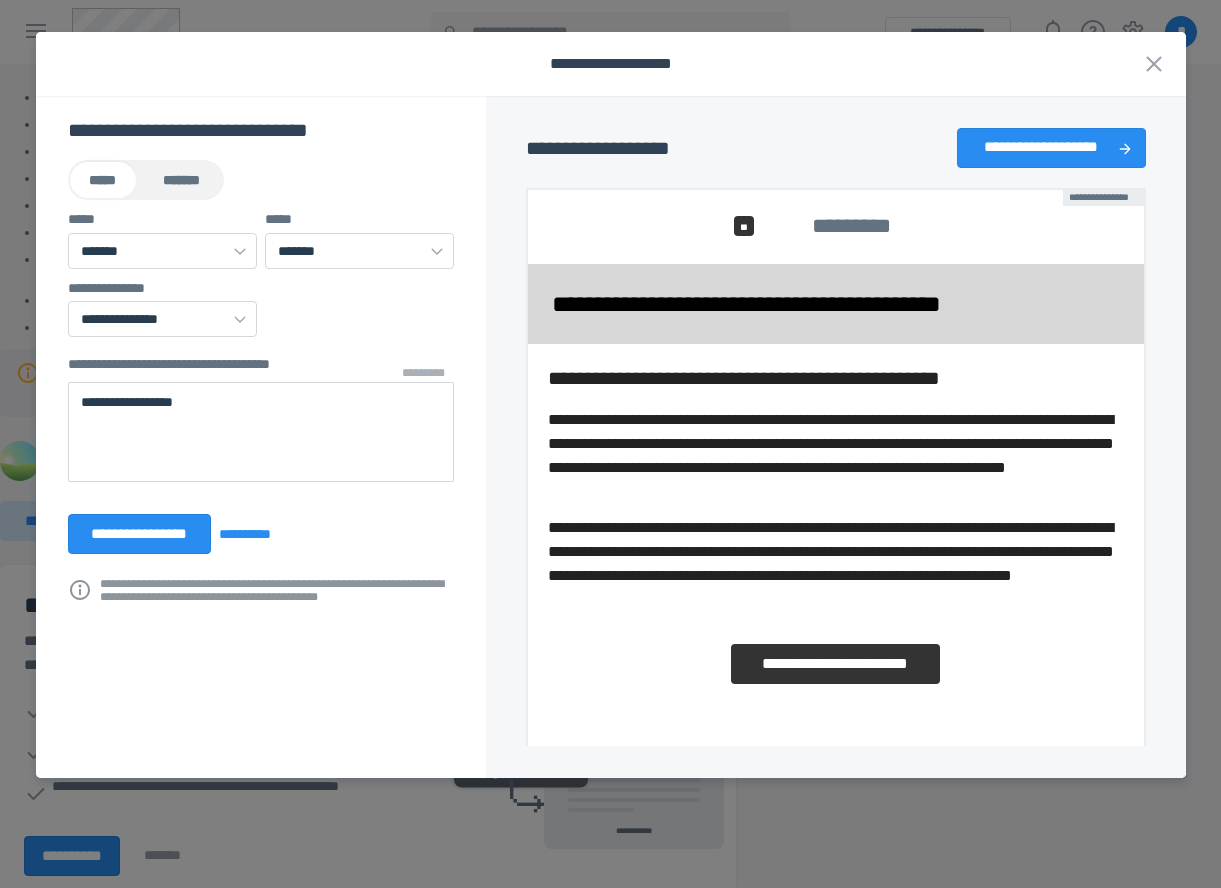 click on "*******" at bounding box center [181, 180] 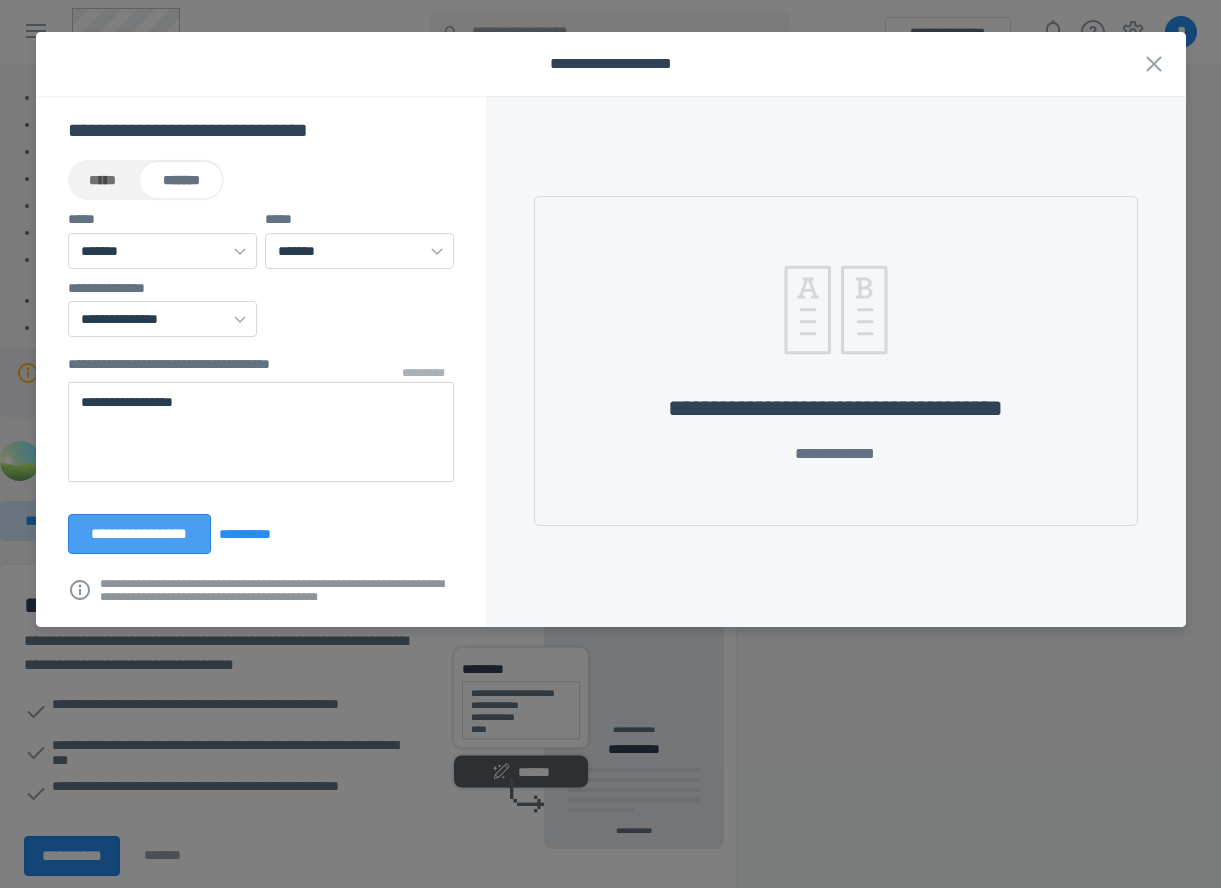 click on "**********" at bounding box center [140, 534] 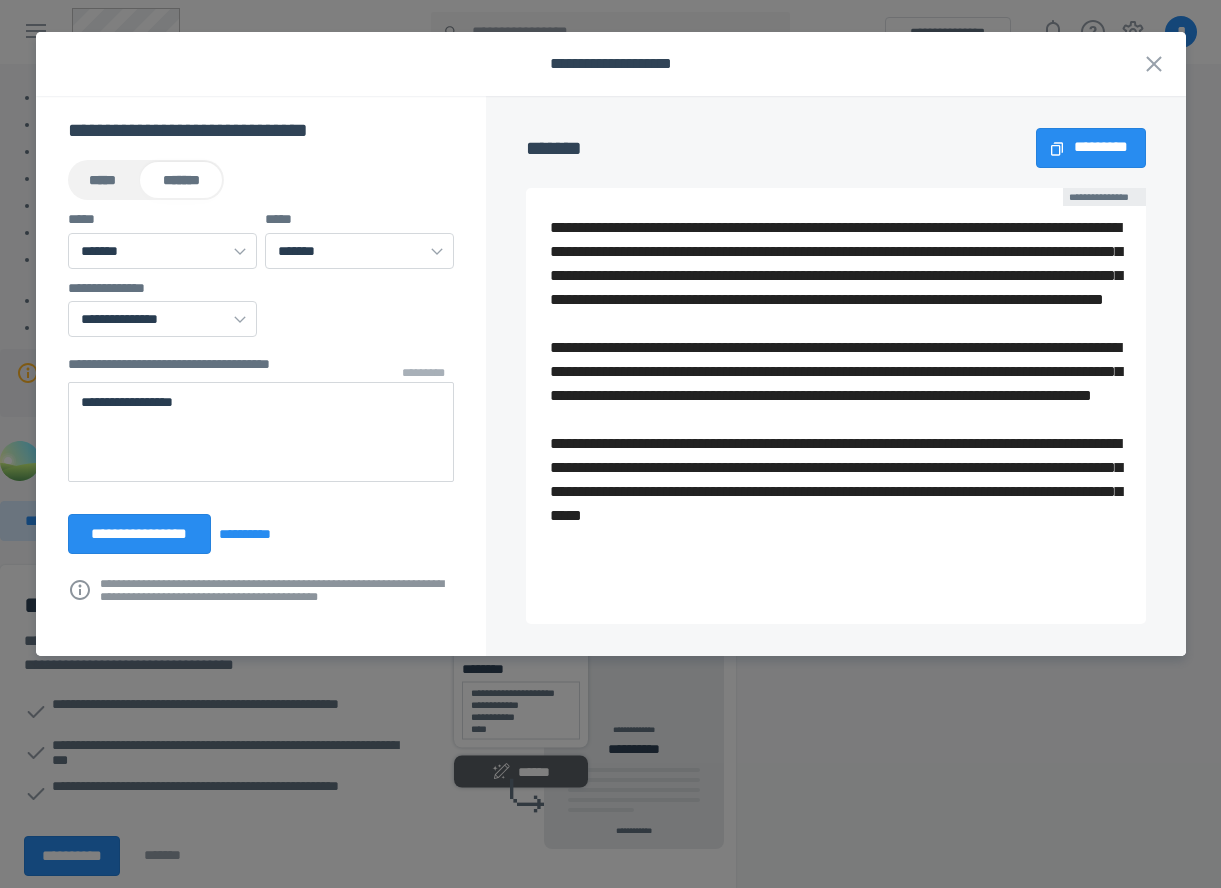 click on "*****" at bounding box center [103, 180] 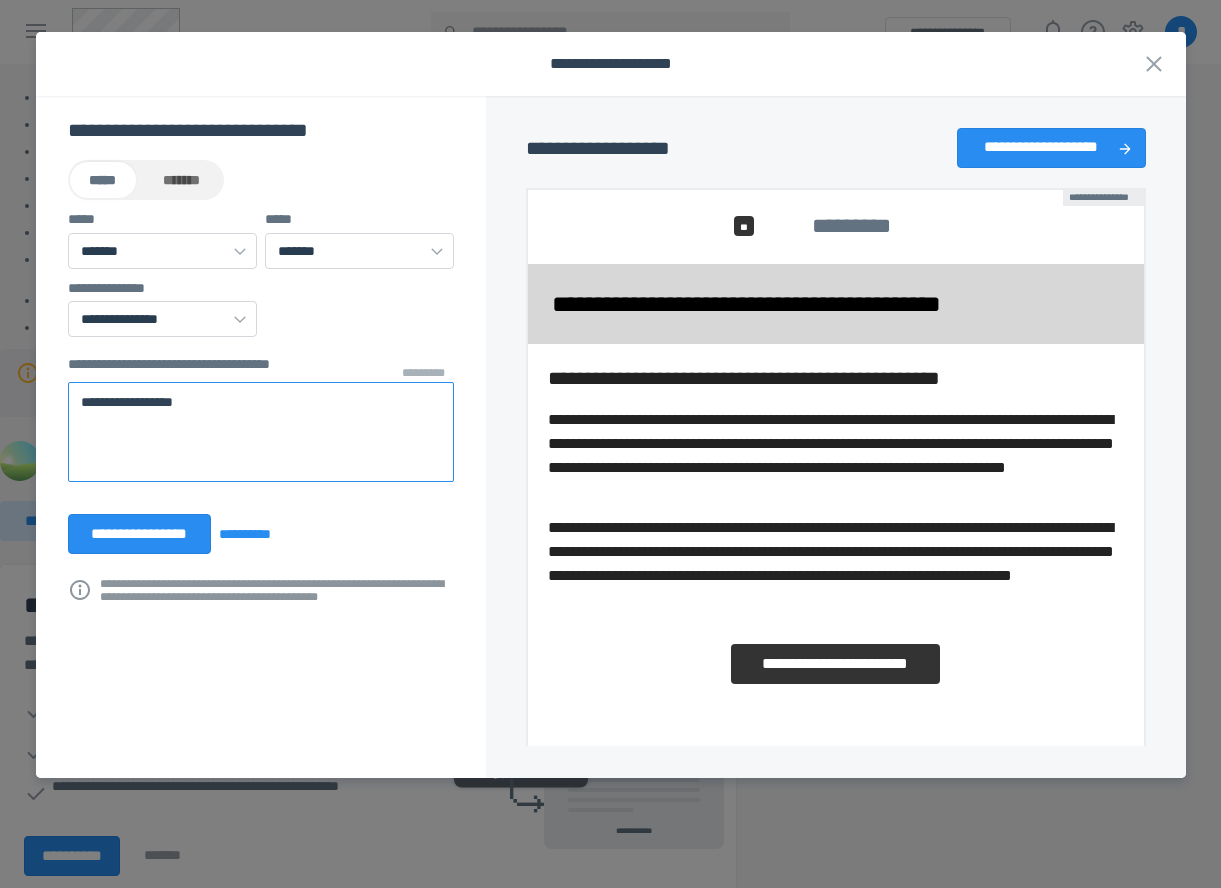 click on "**********" at bounding box center (261, 432) 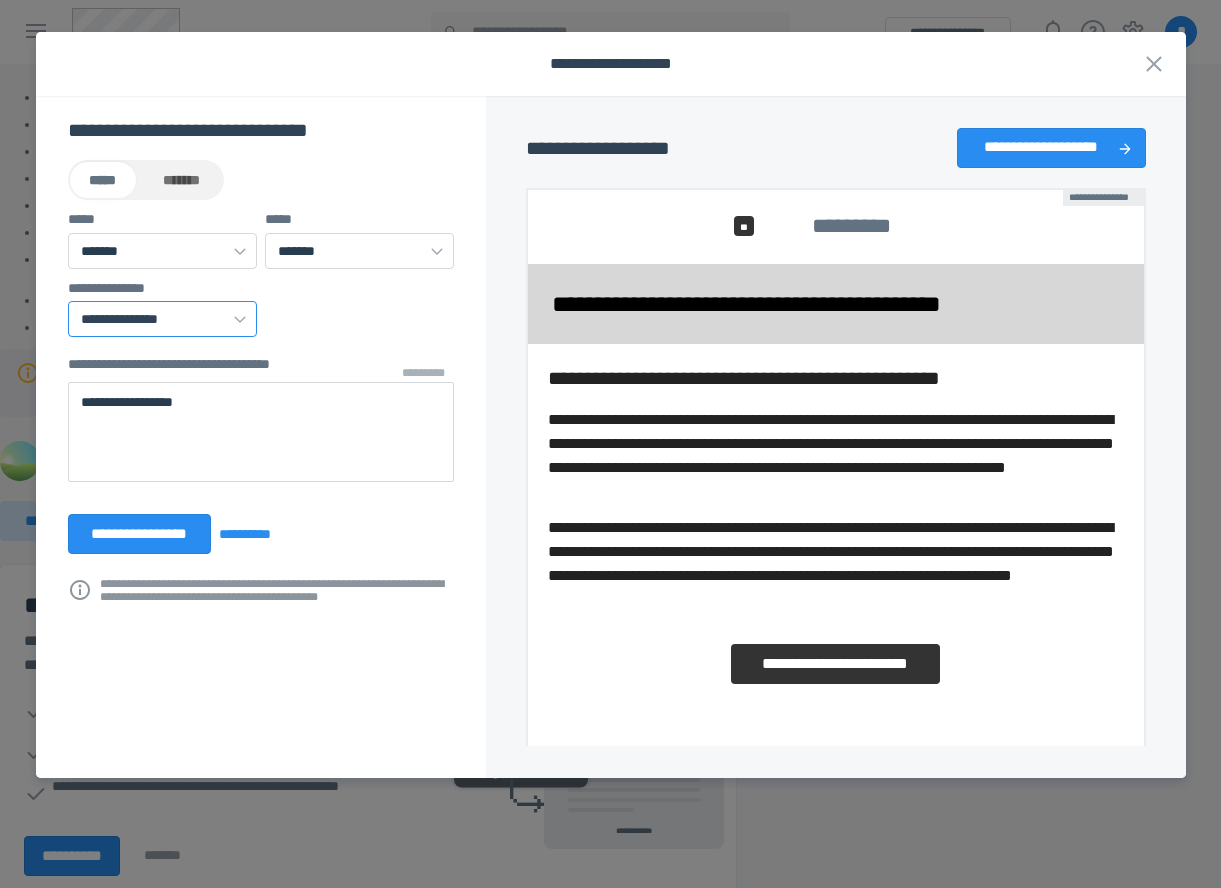 select on "****" 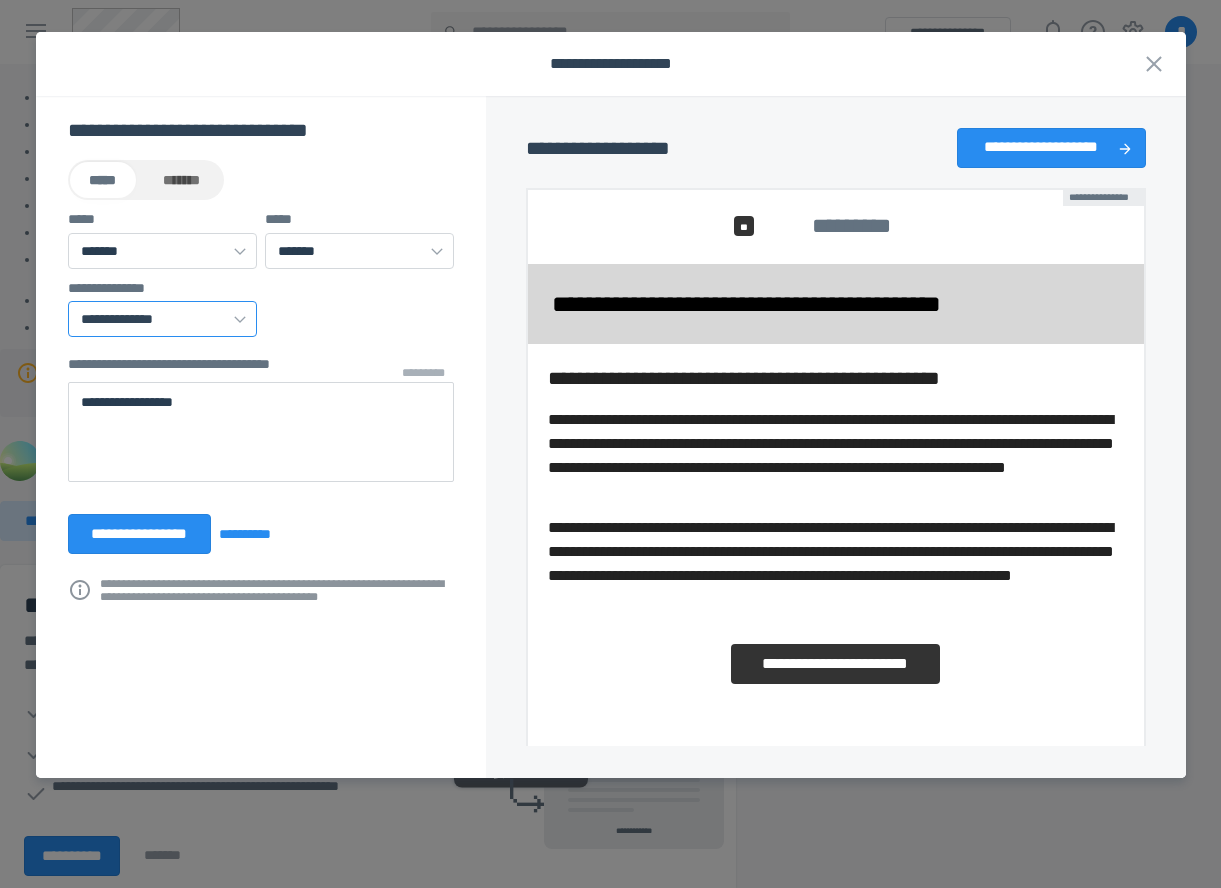 click on "**********" at bounding box center (0, 0) 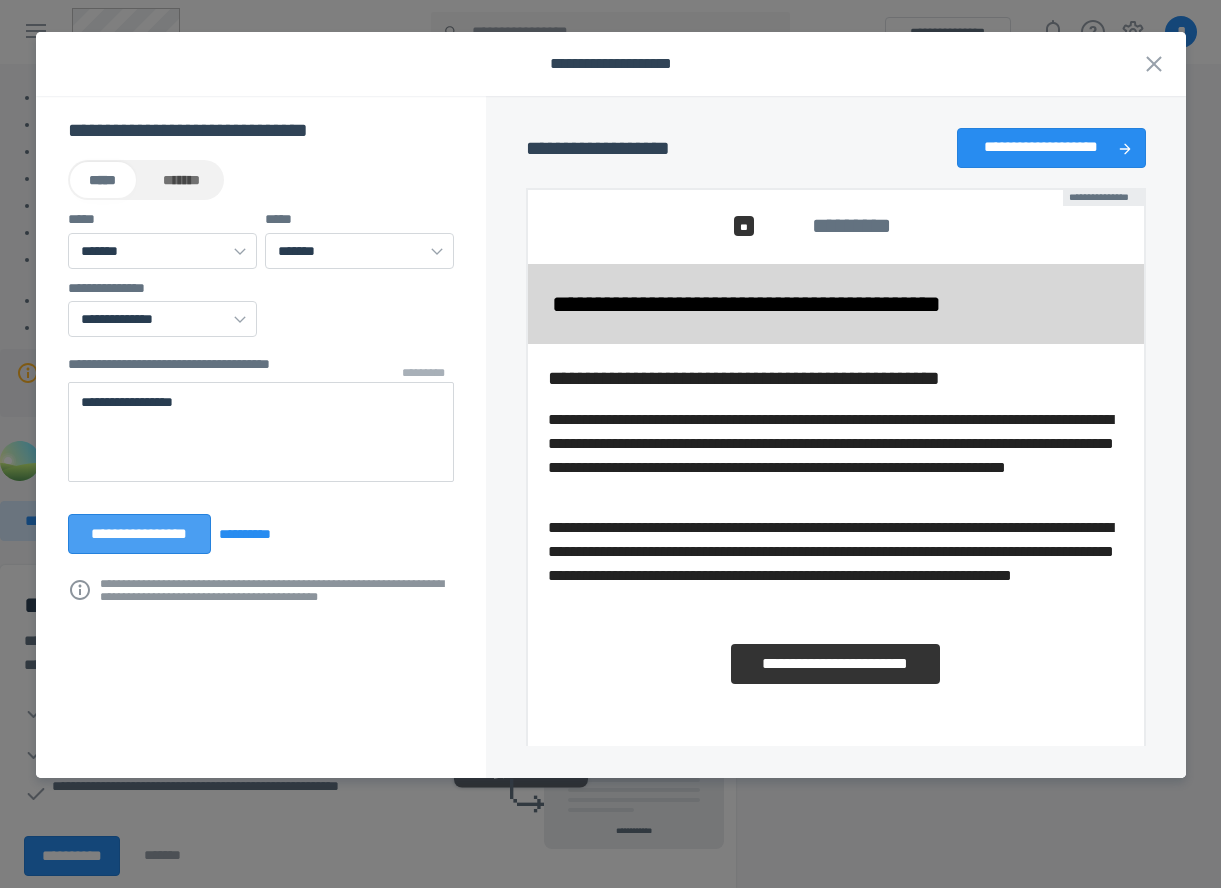 click on "**********" at bounding box center (140, 534) 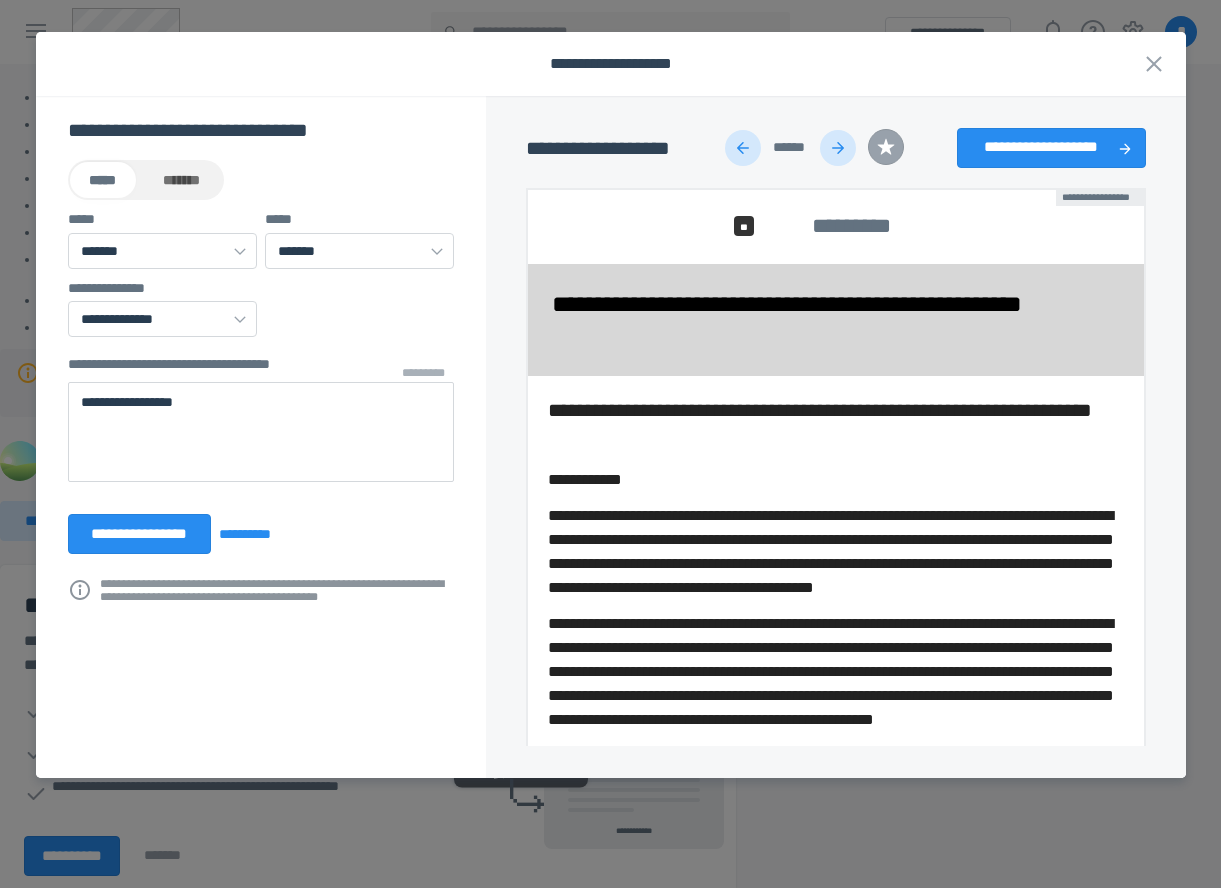 click on "**********" at bounding box center (836, 437) 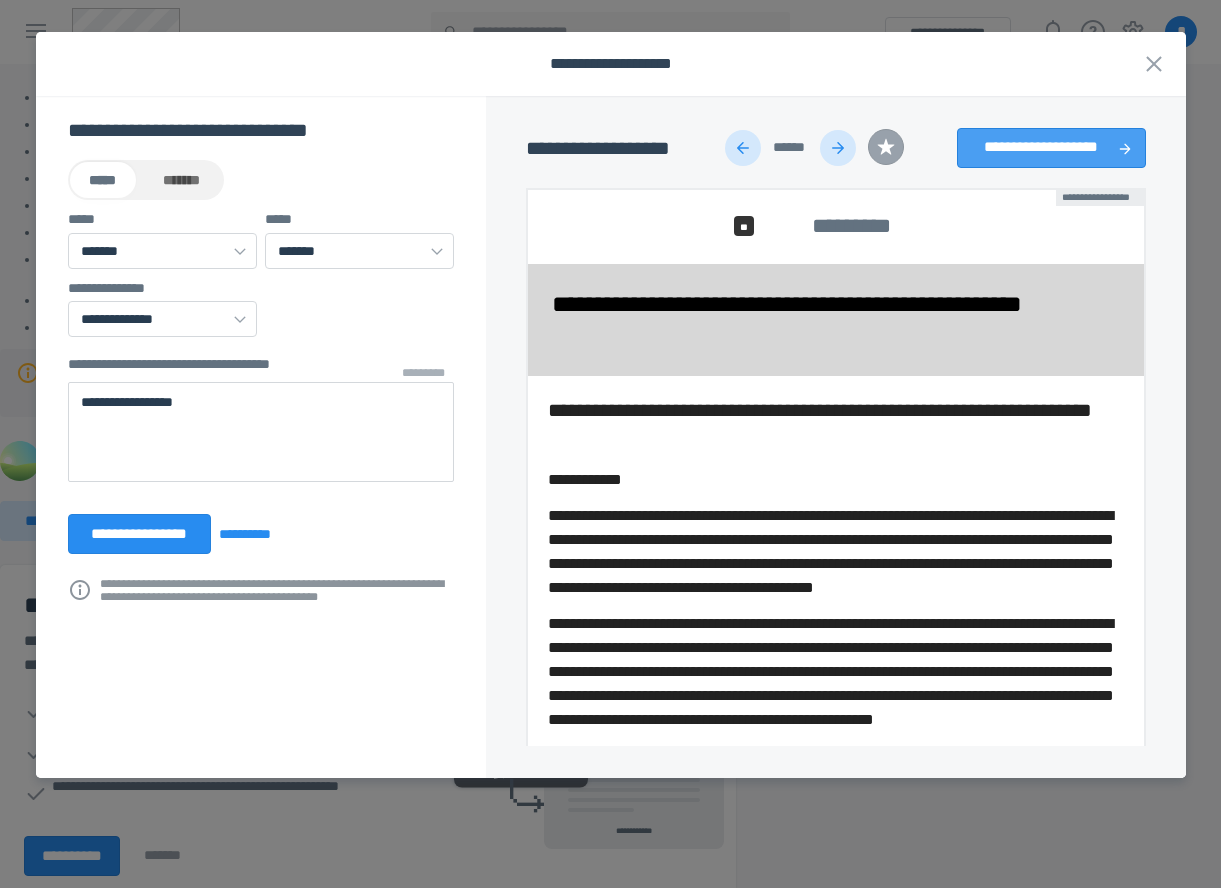 click on "**********" at bounding box center (1051, 148) 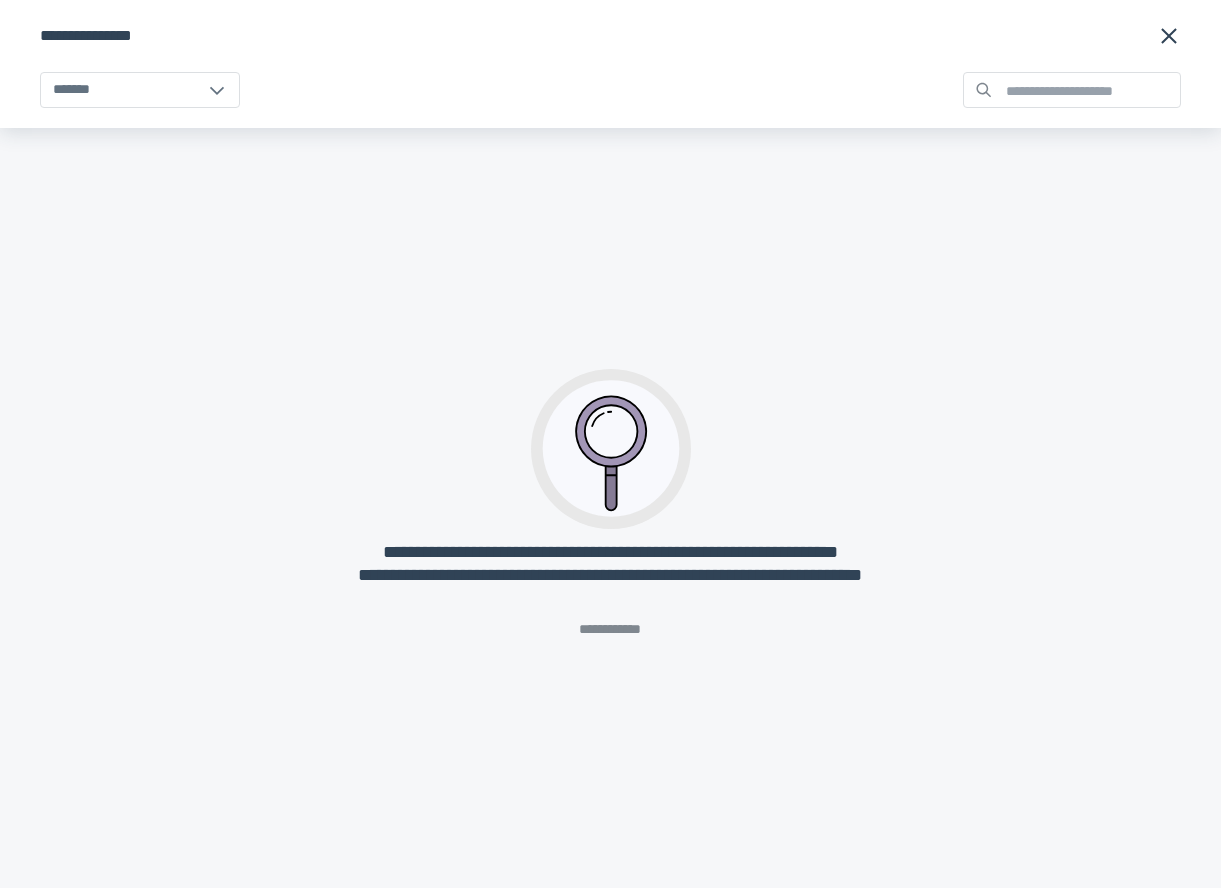 click on "**********" at bounding box center [610, 64] 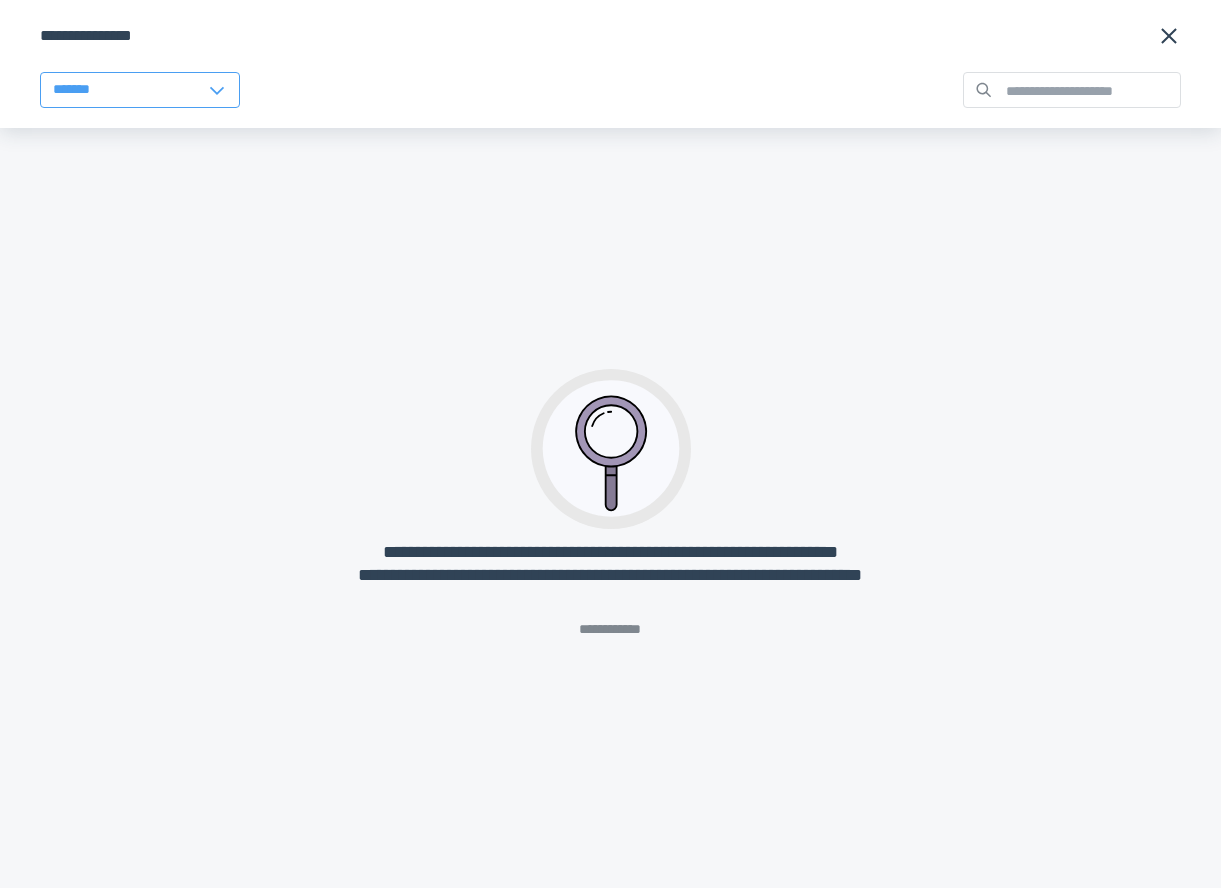 click on "*******" at bounding box center (140, 90) 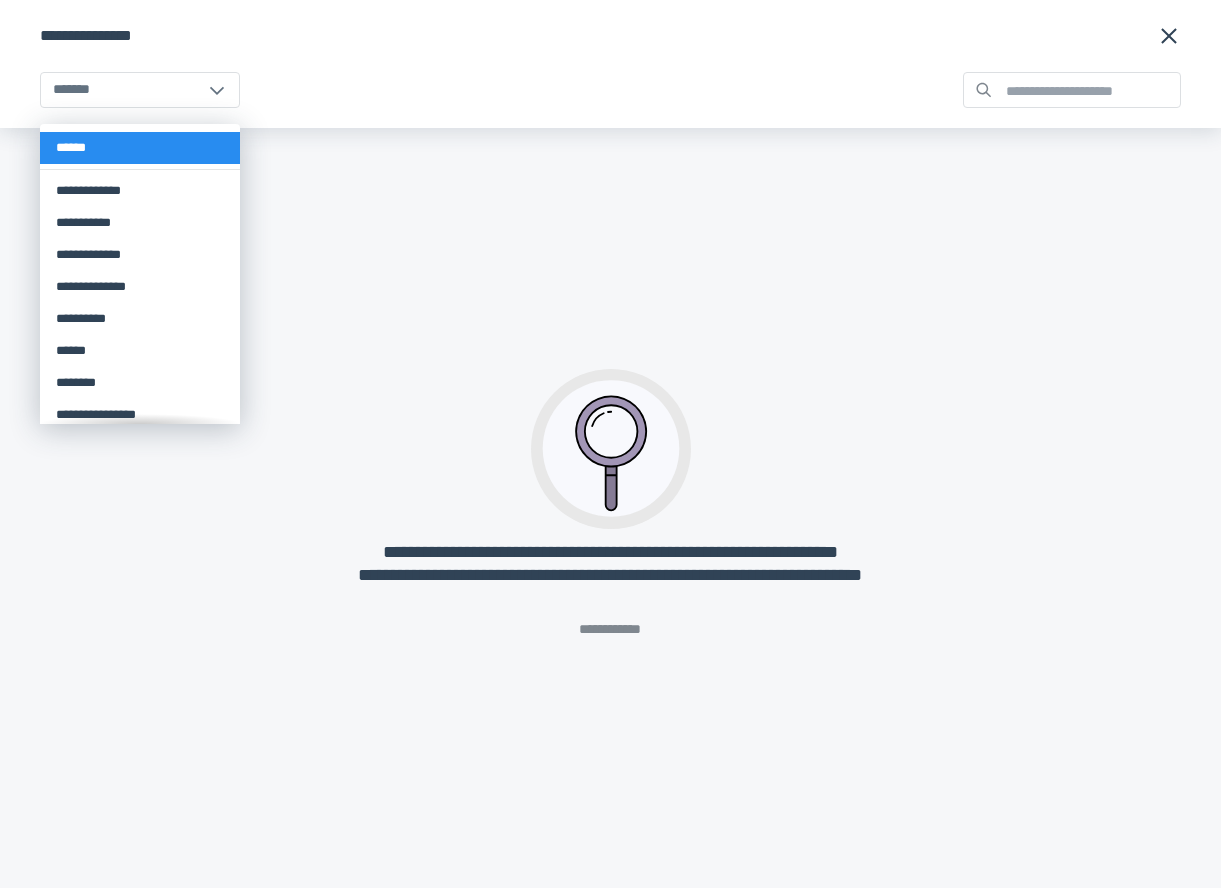 click on "******" at bounding box center [140, 148] 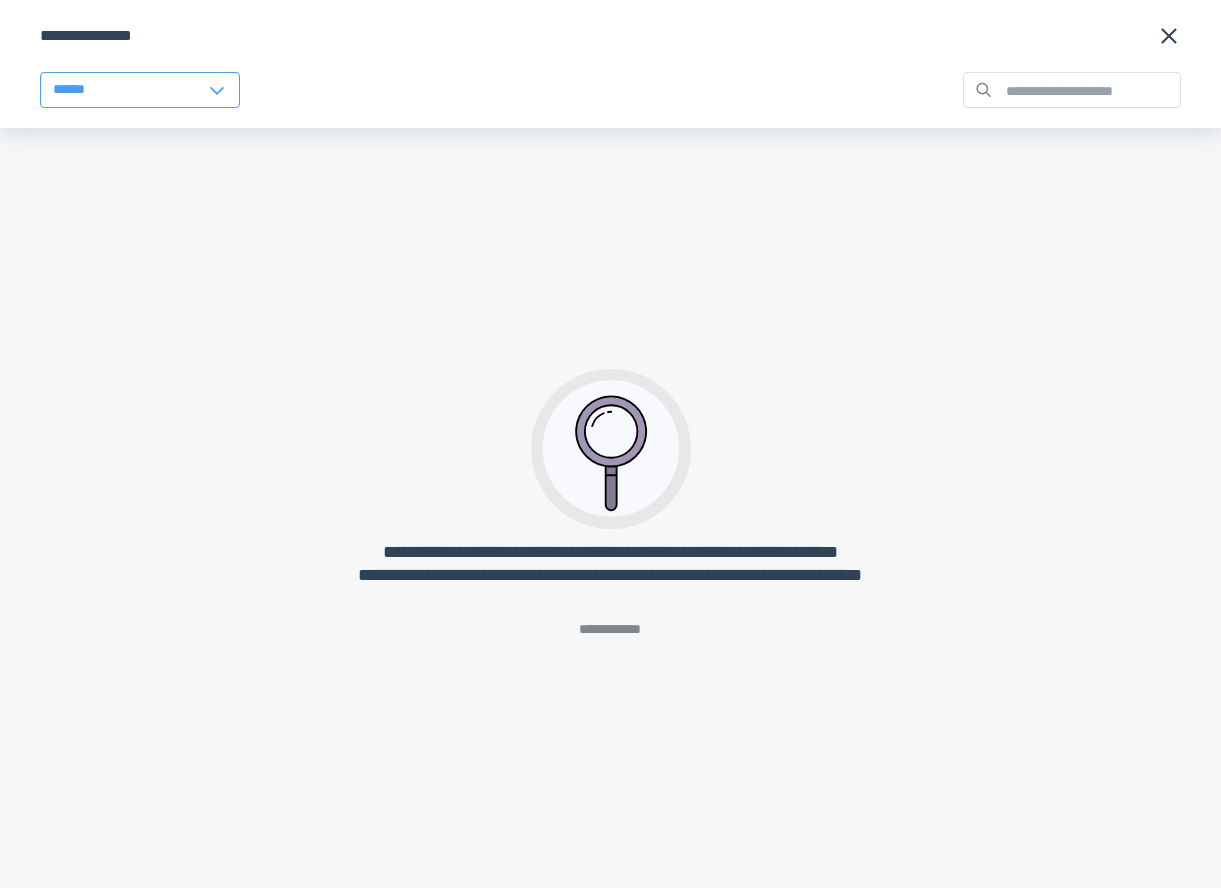 click on "******" at bounding box center [130, 90] 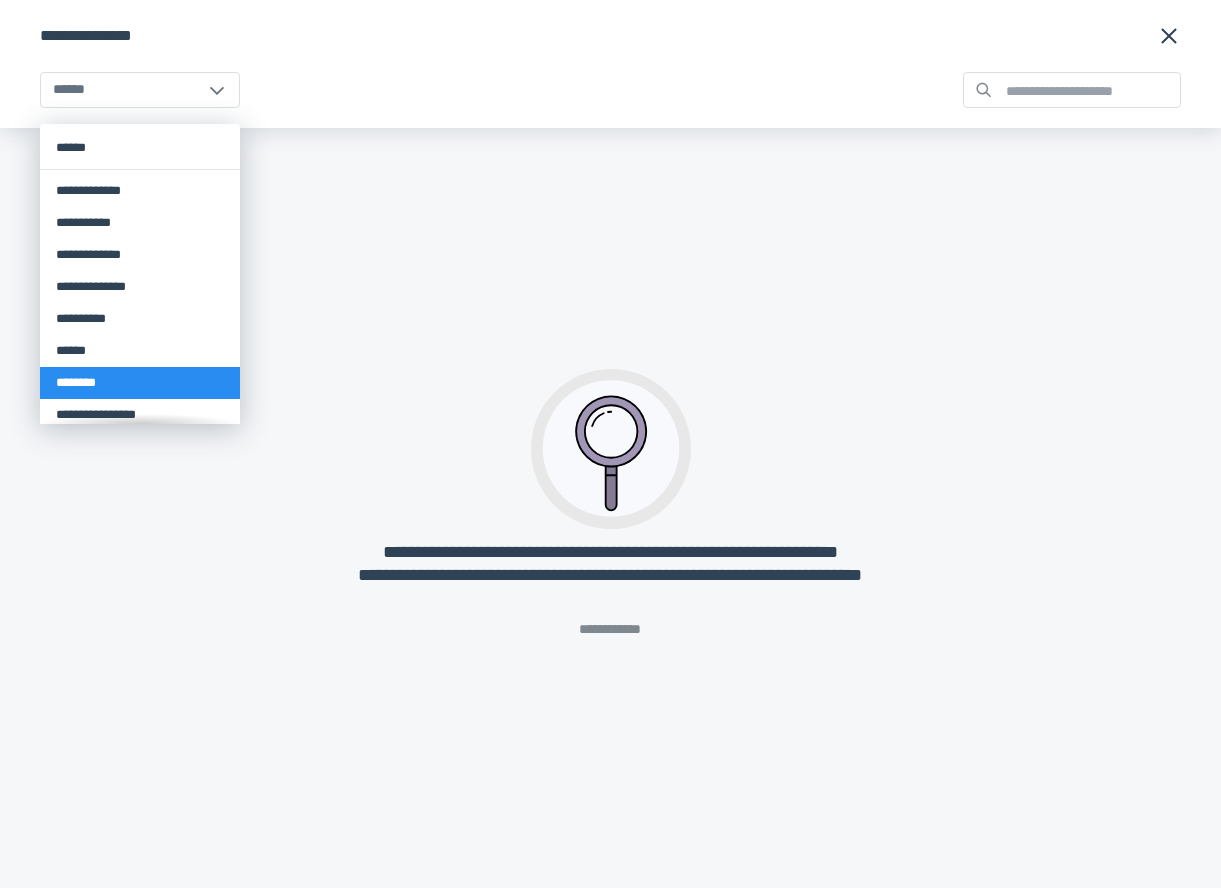 click on "********" at bounding box center (140, 383) 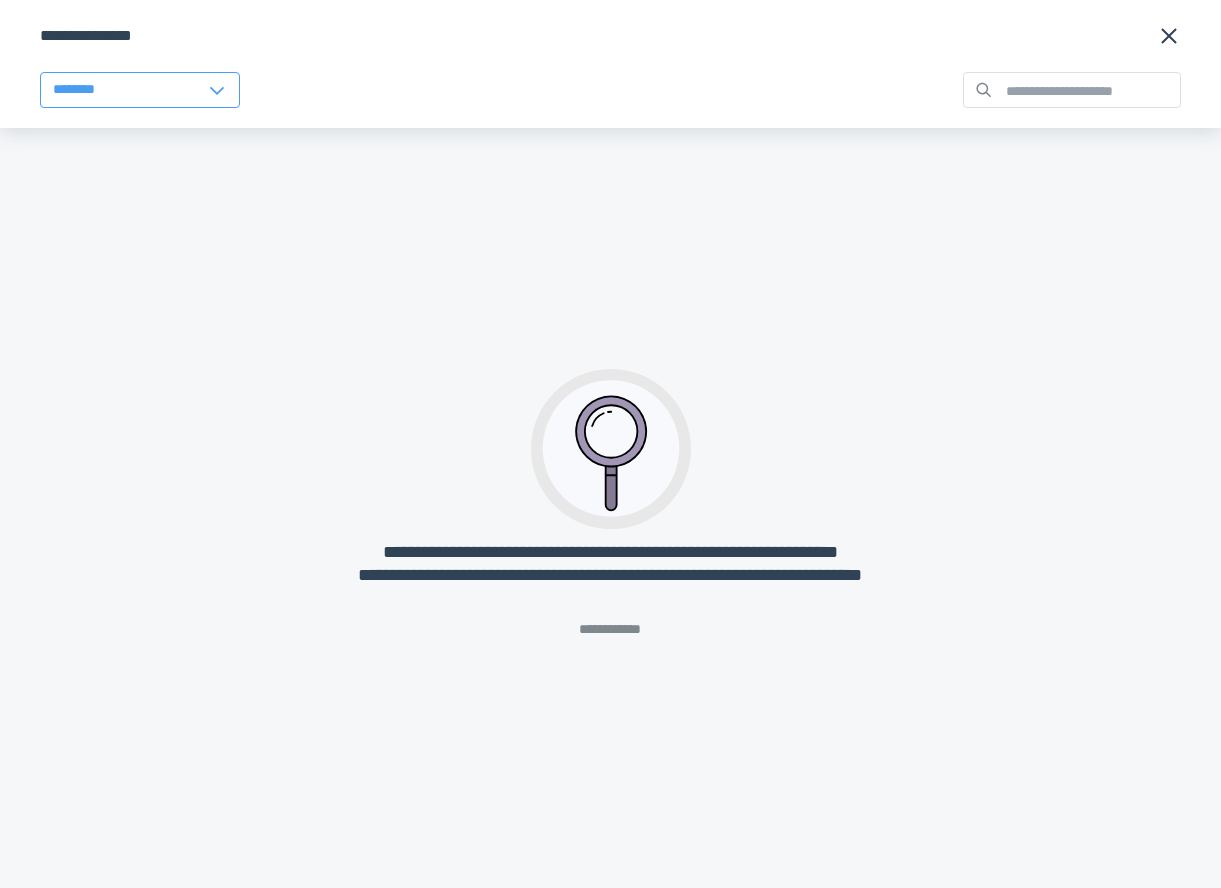 click on "********" at bounding box center [140, 90] 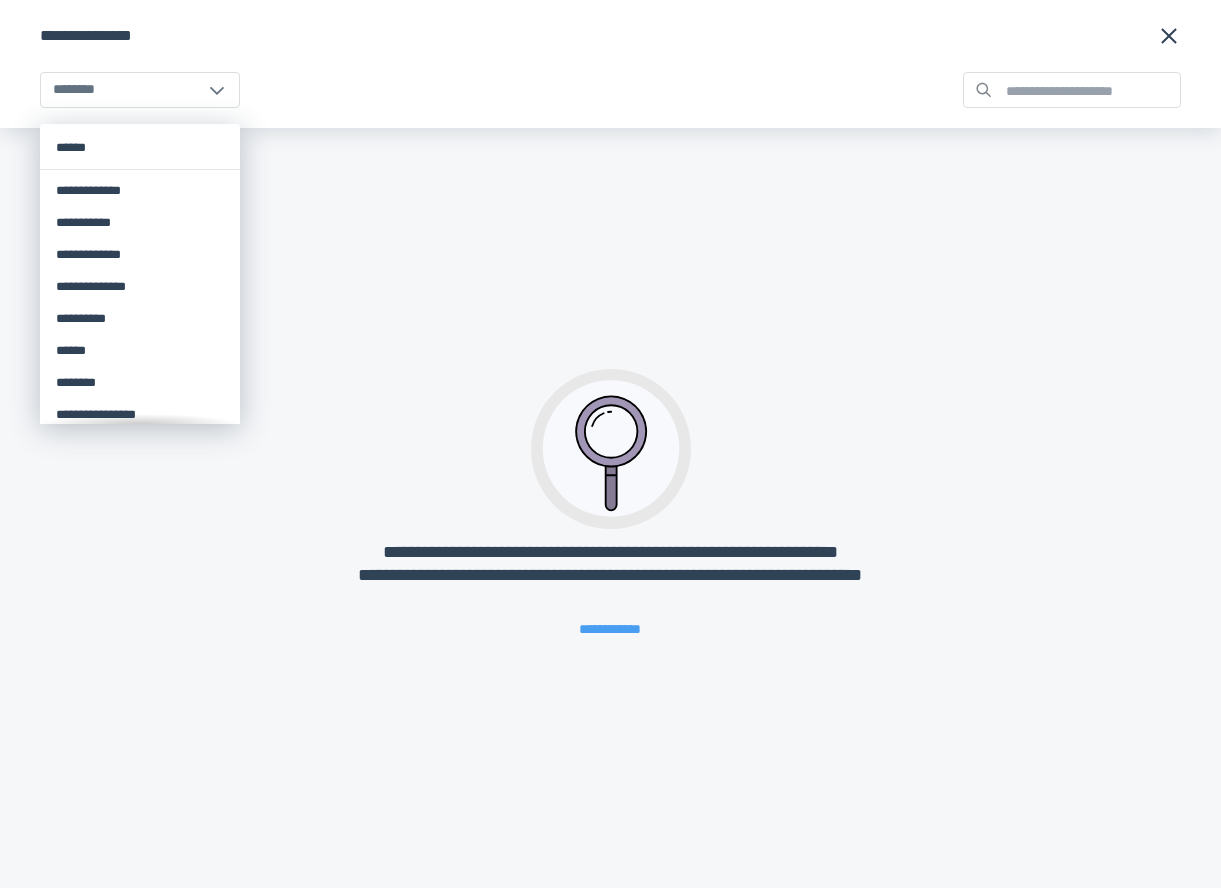 click on "**********" at bounding box center (611, 629) 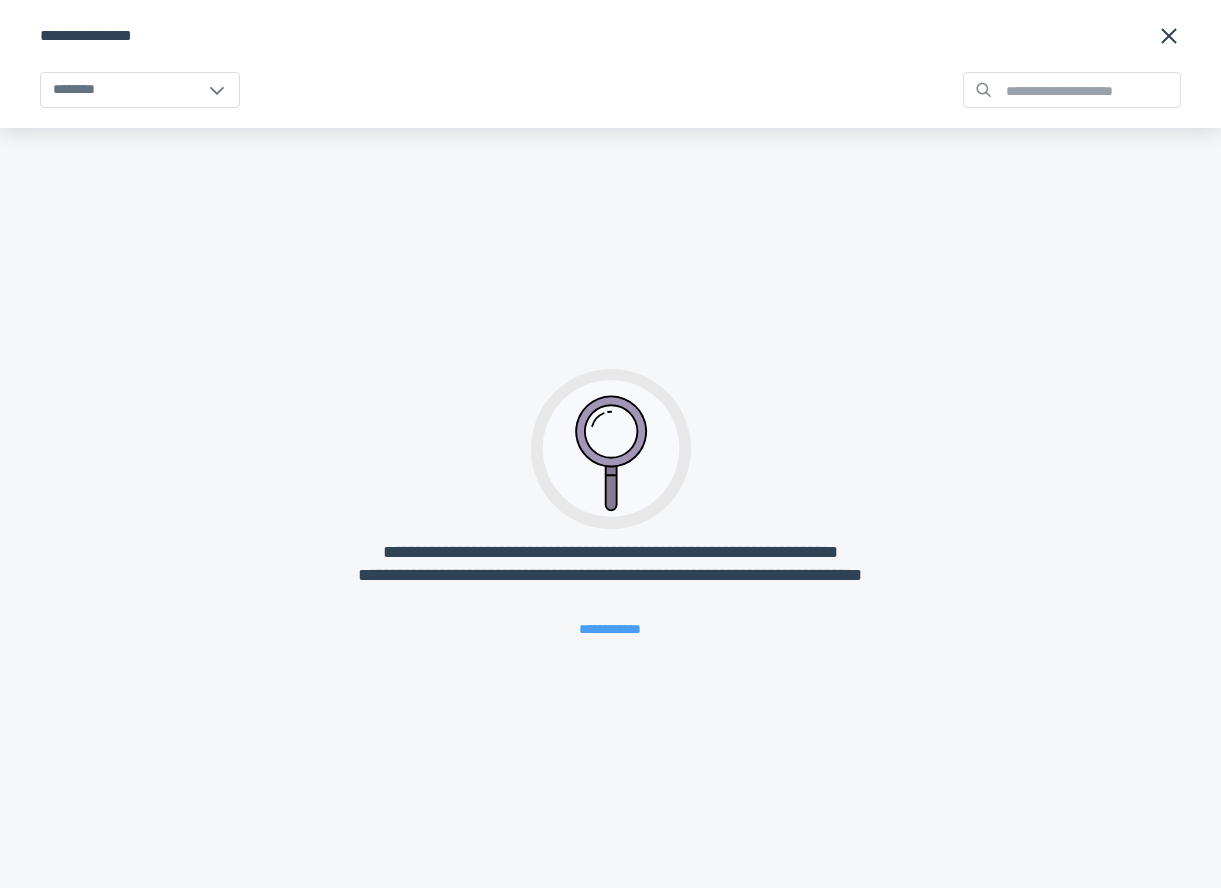 click on "**********" at bounding box center [611, 629] 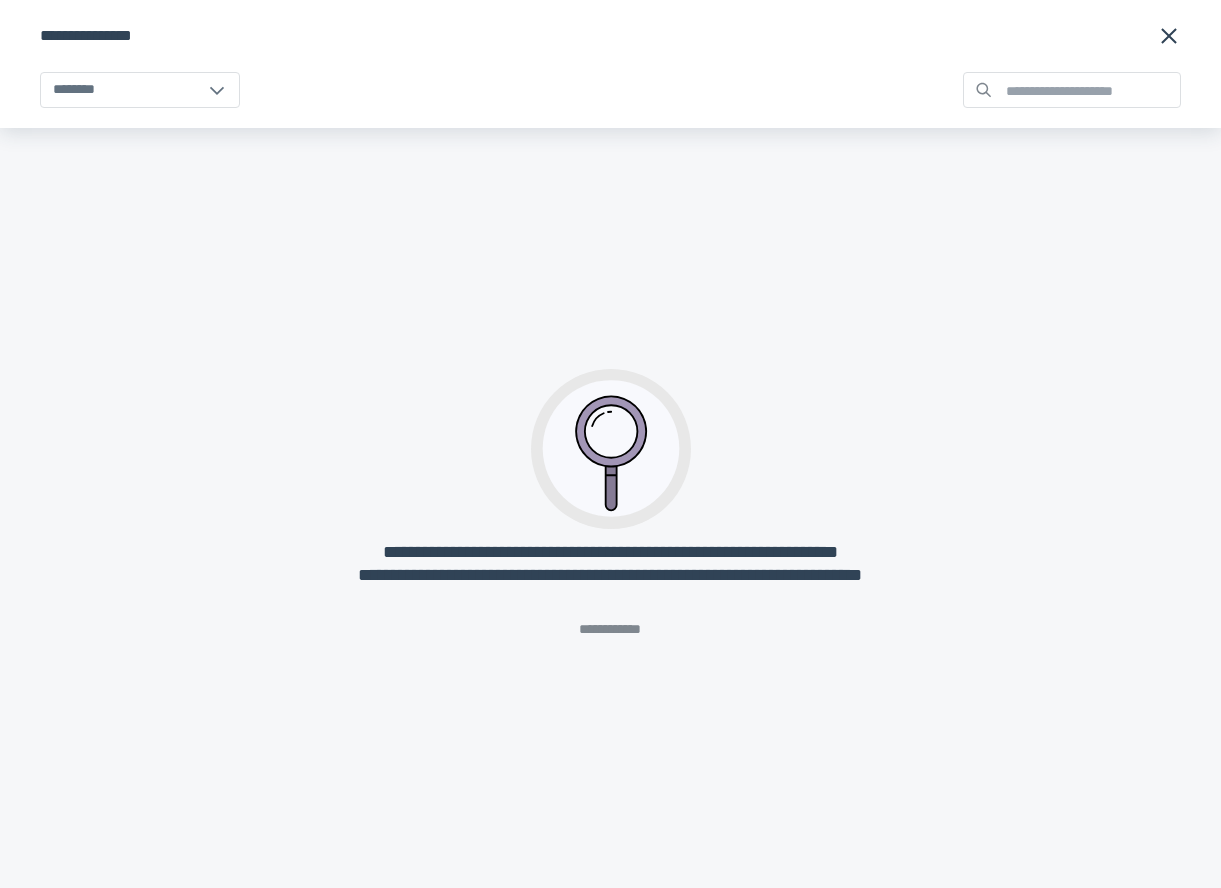 click 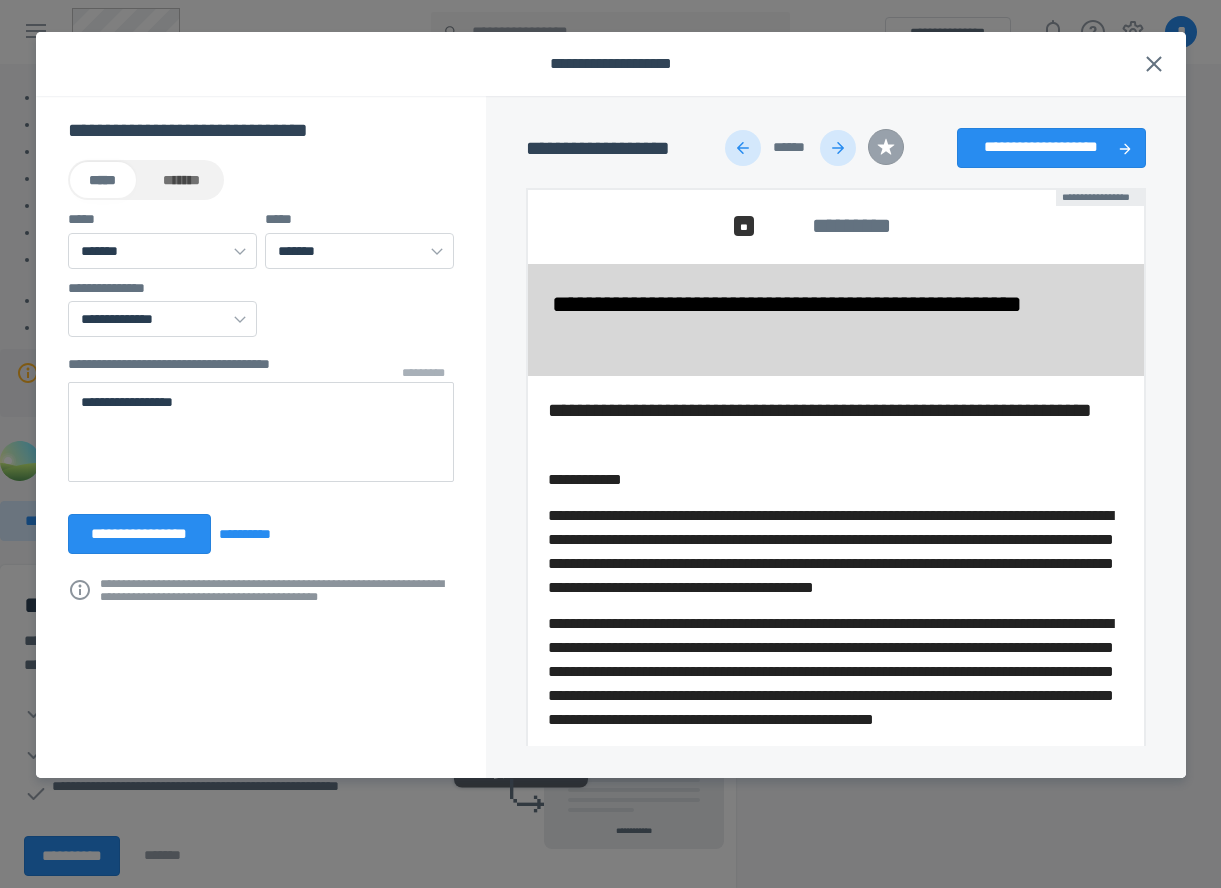 click 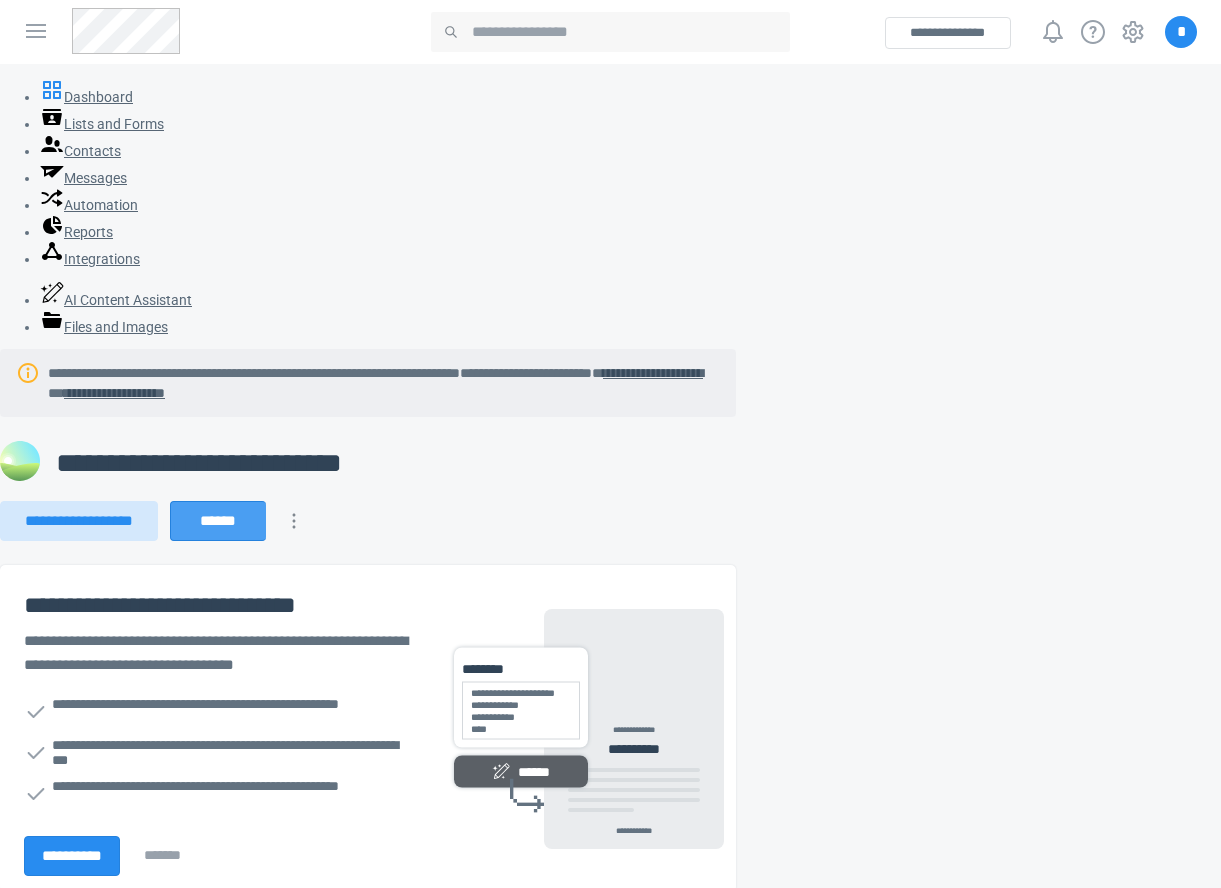 click on "******" at bounding box center [218, 521] 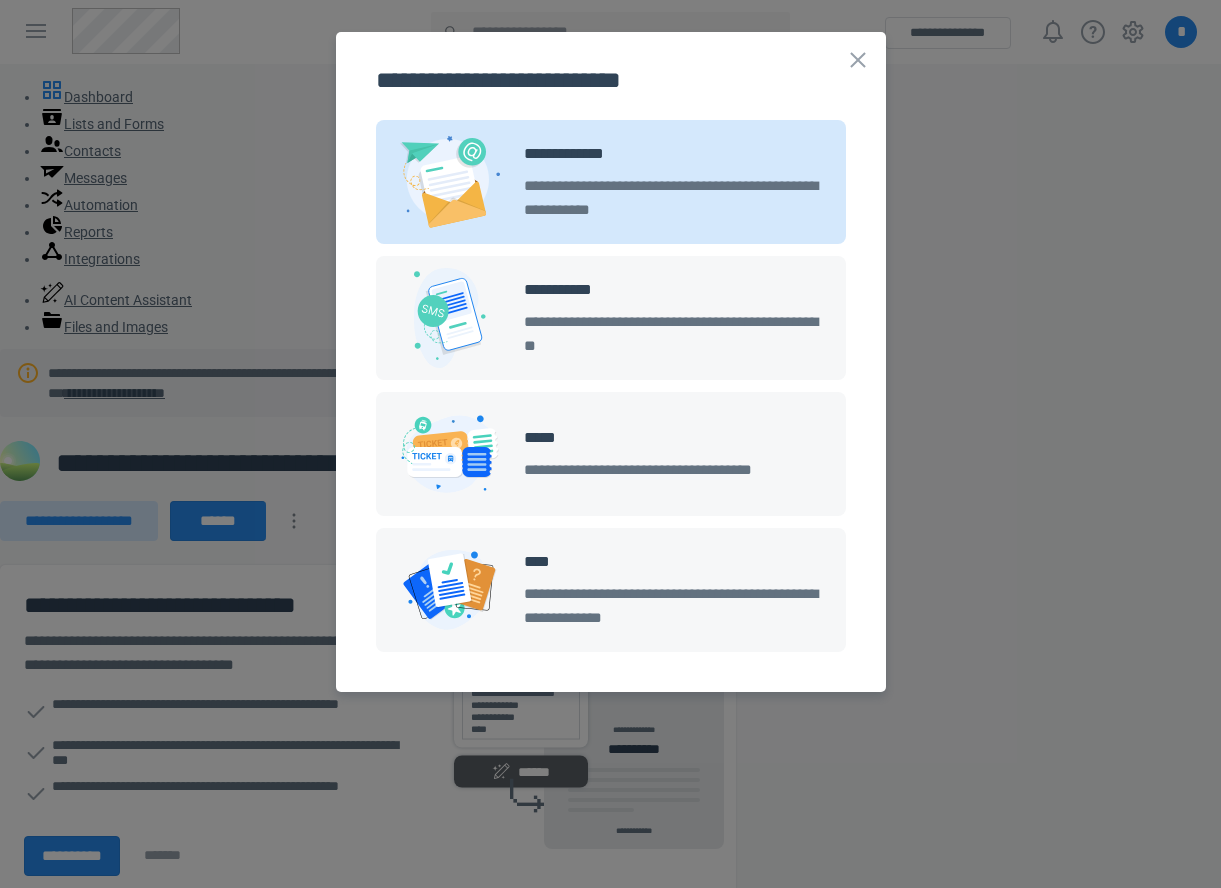 click on "**********" at bounding box center (673, 198) 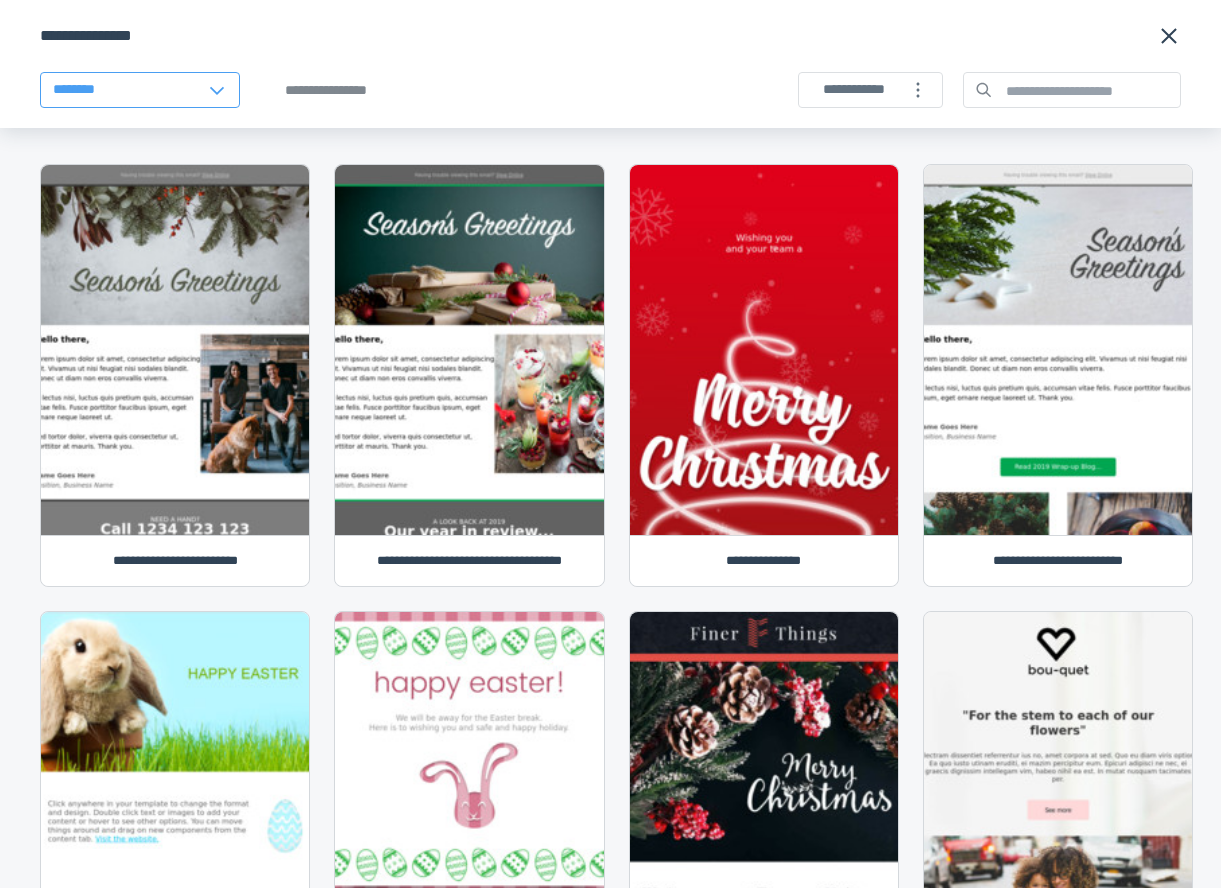 click on "********" at bounding box center (140, 90) 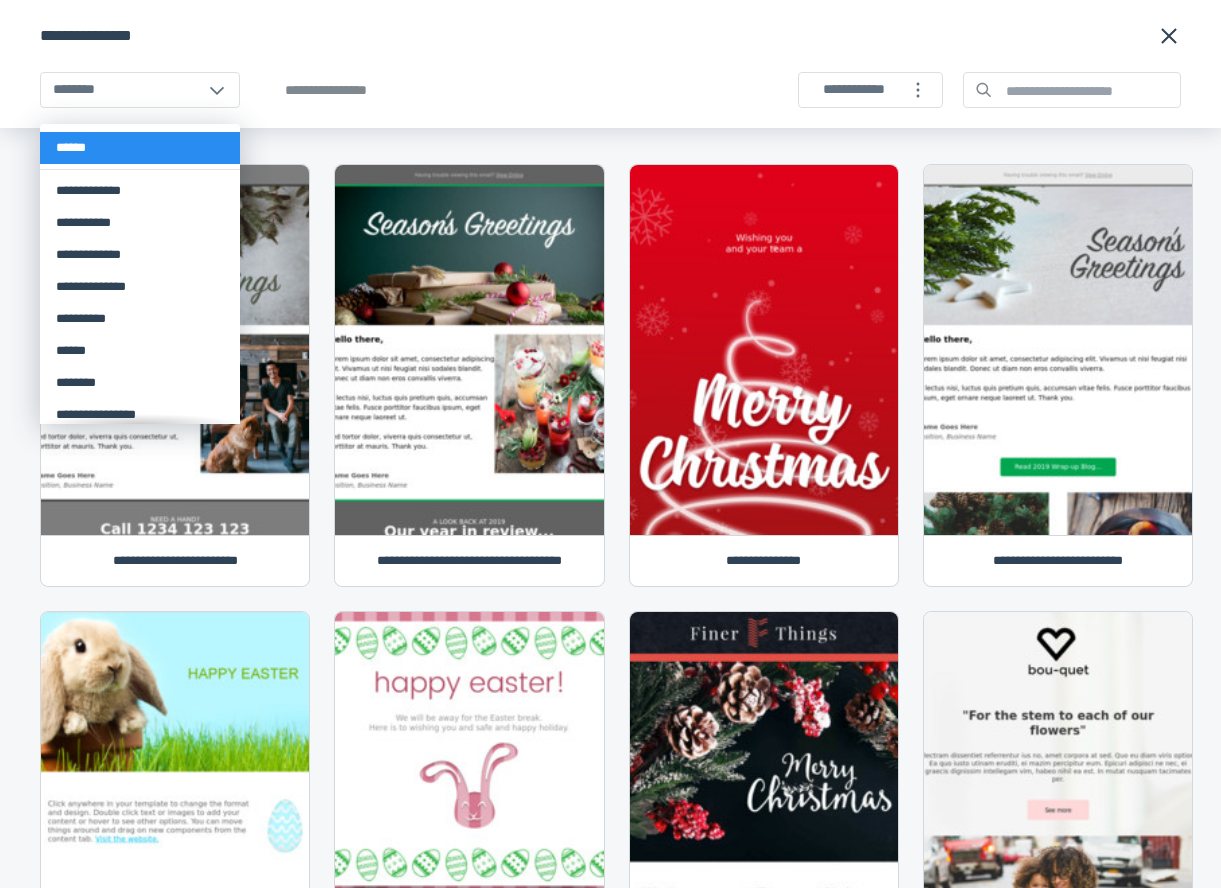 click on "******" at bounding box center (140, 148) 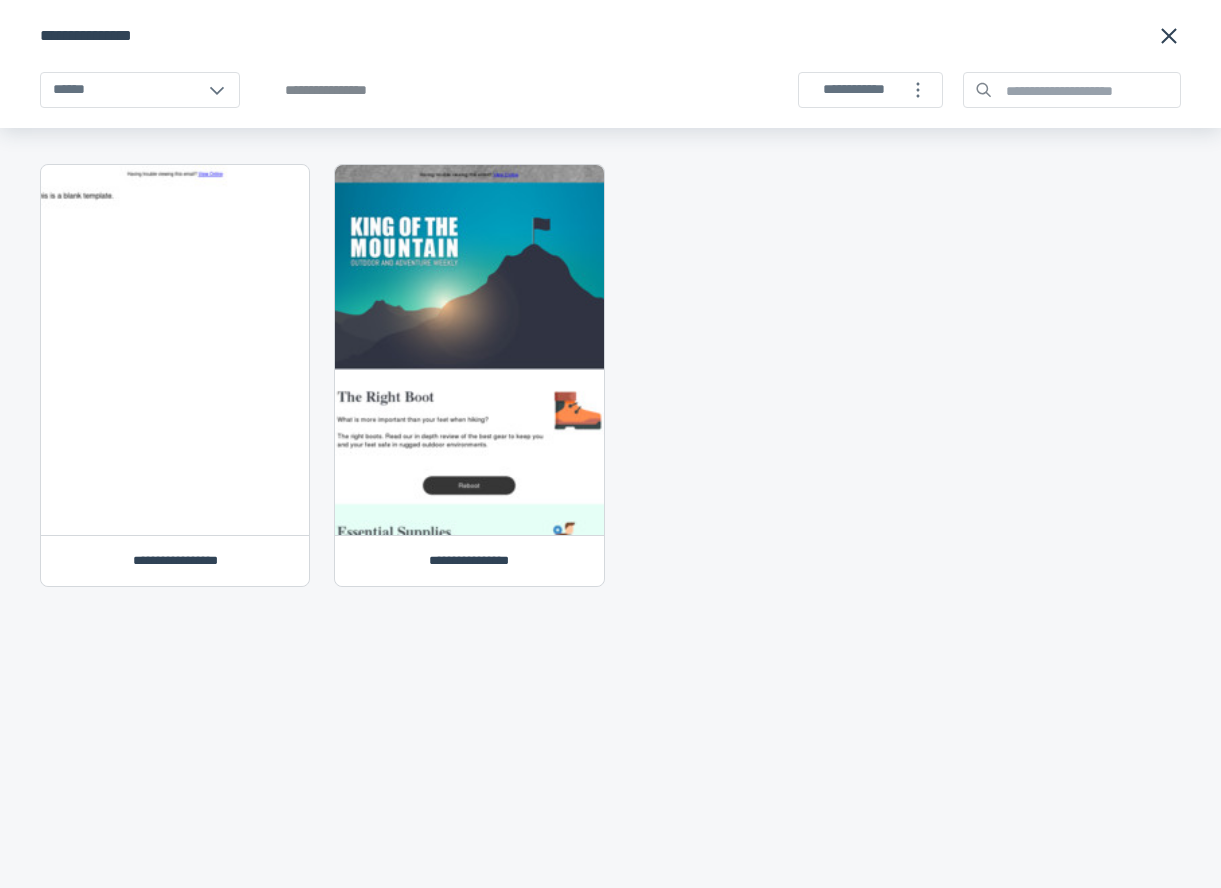 click 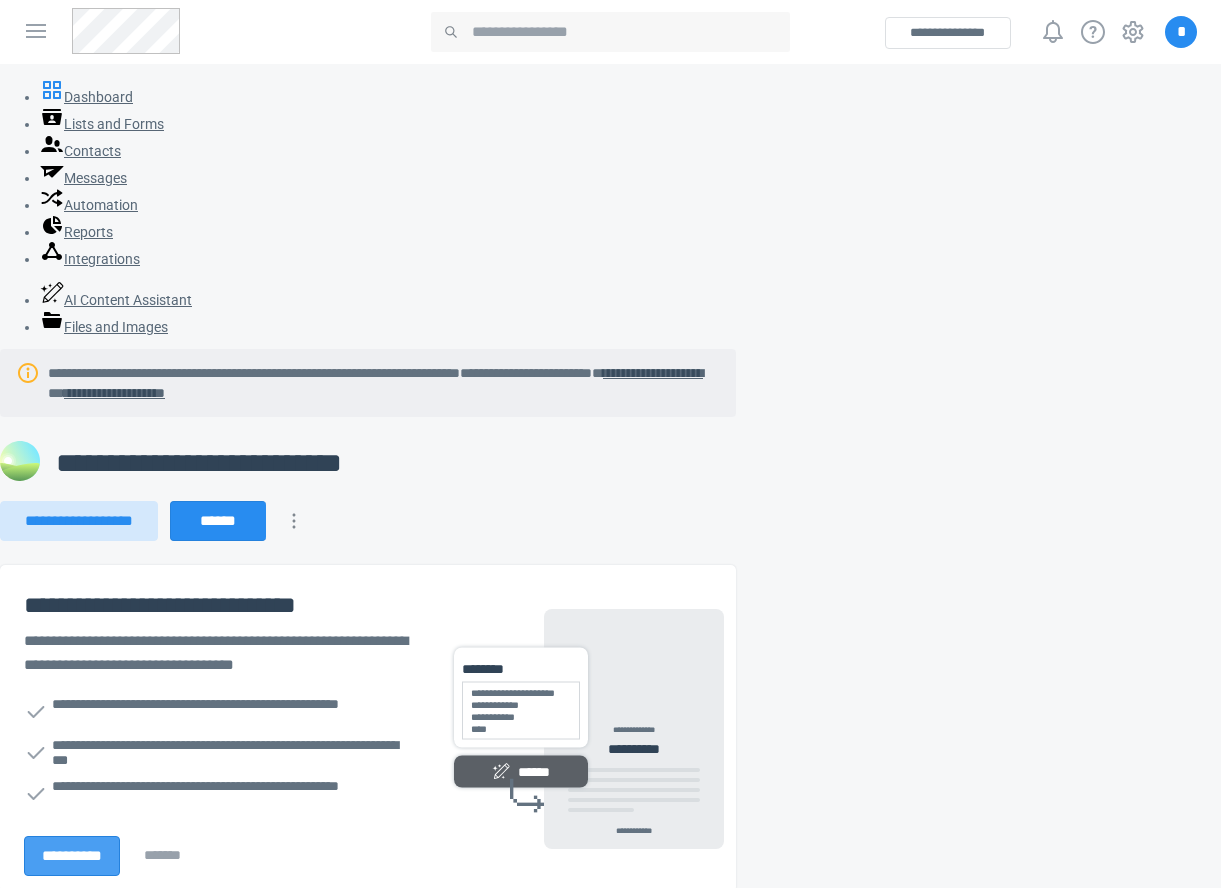 click on "**********" at bounding box center [72, 856] 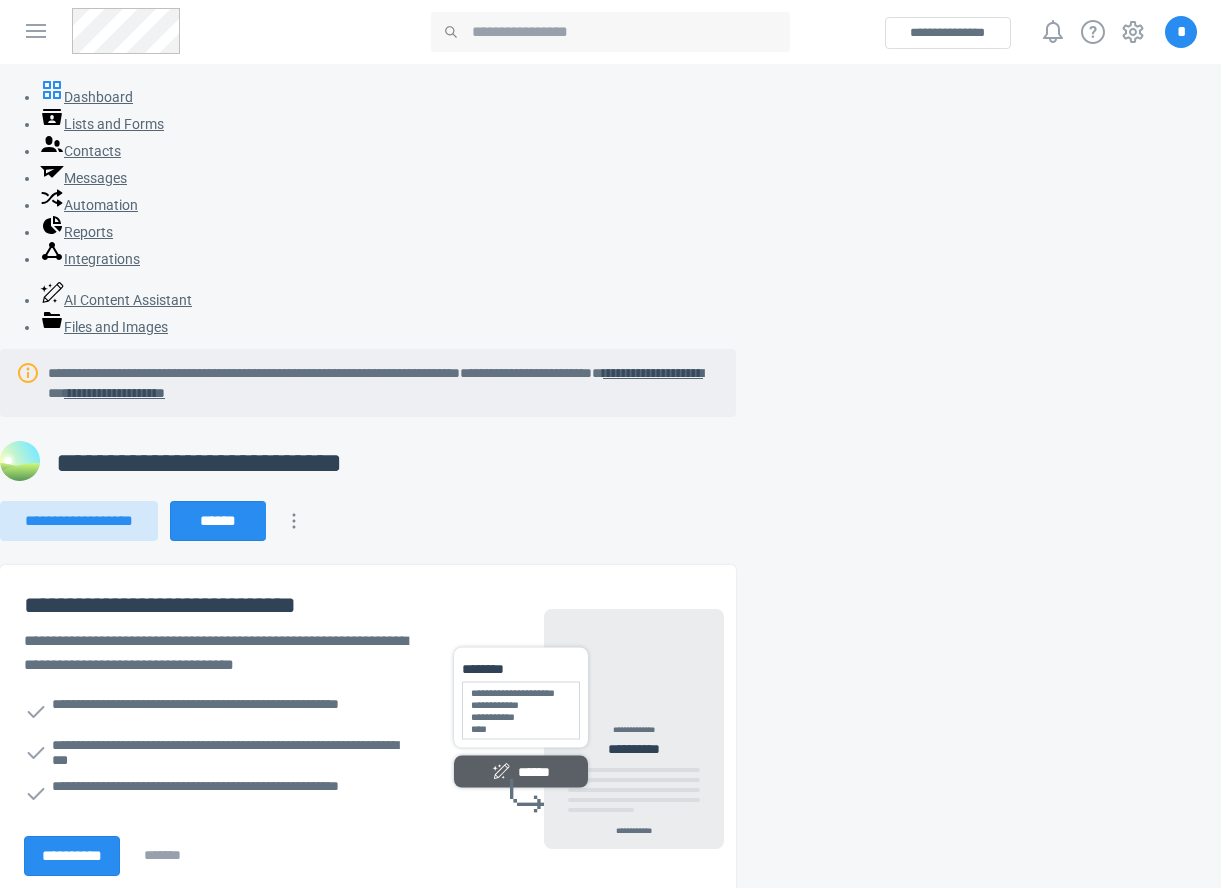 select on "*****" 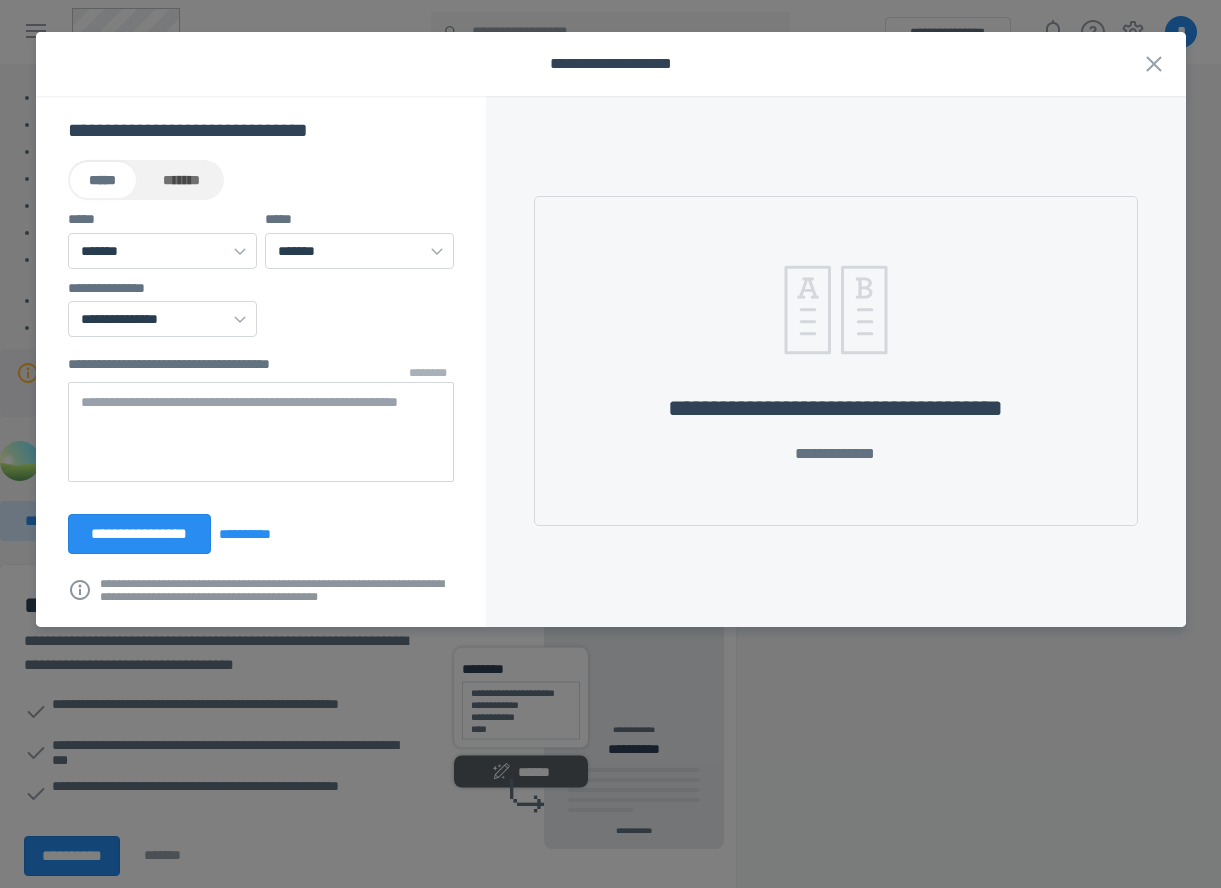 click at bounding box center [261, 432] 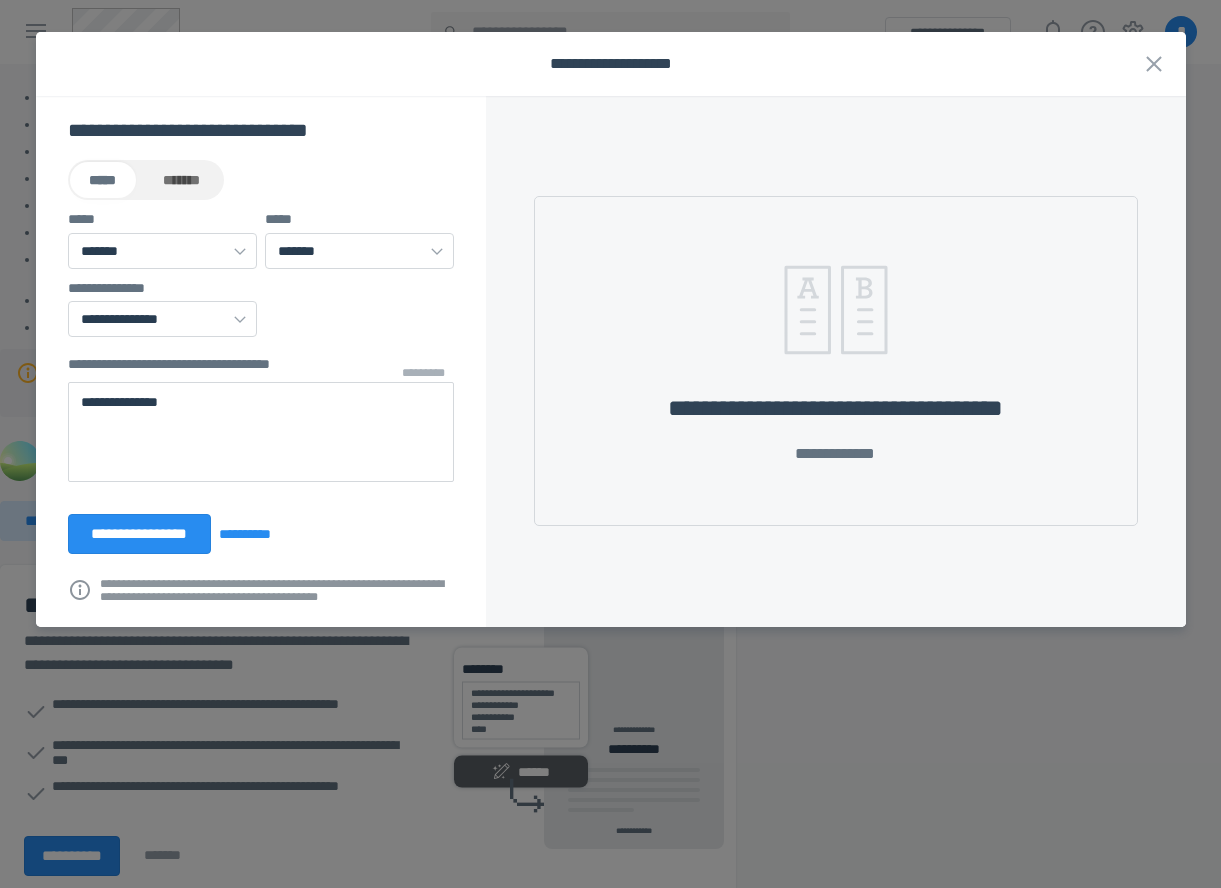 type on "**********" 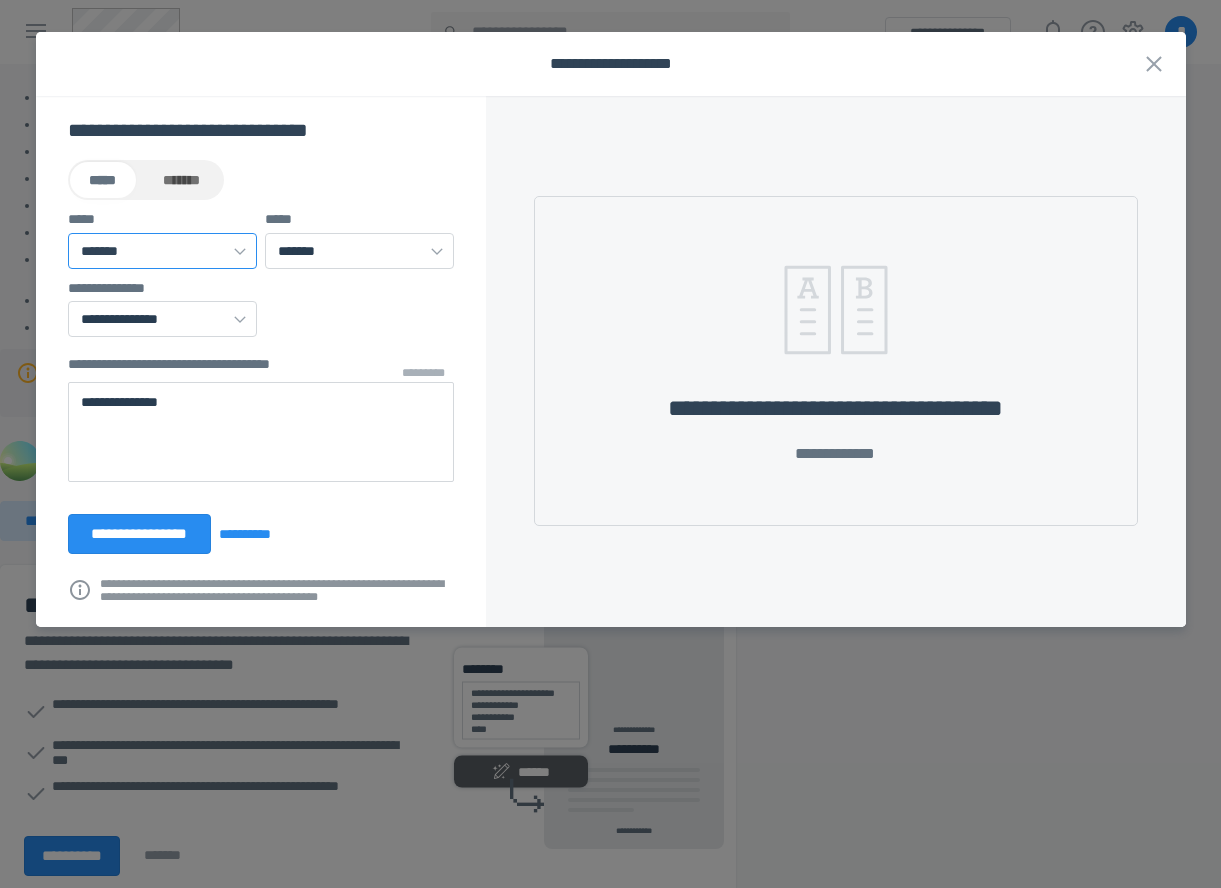 click on "**********" at bounding box center (162, 251) 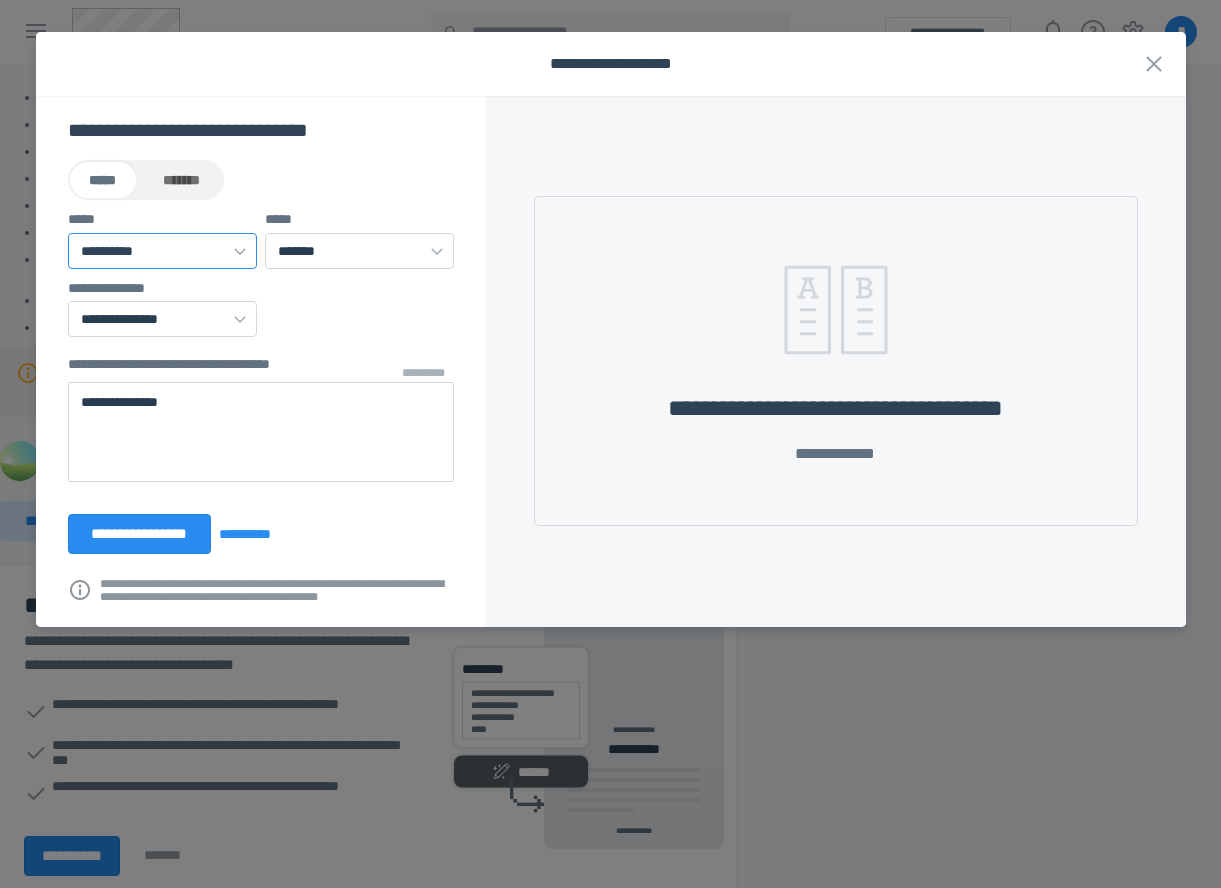click on "**********" at bounding box center (0, 0) 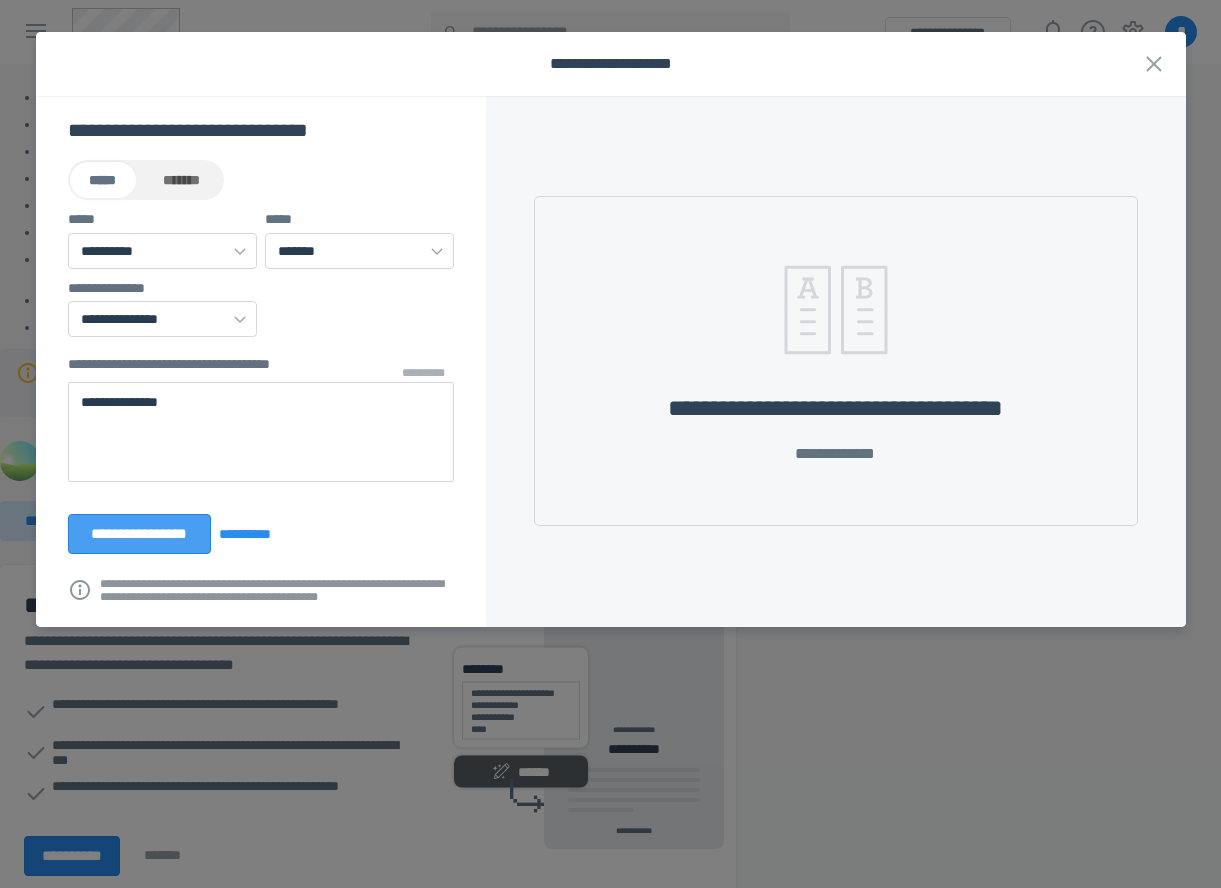 click on "**********" at bounding box center (140, 534) 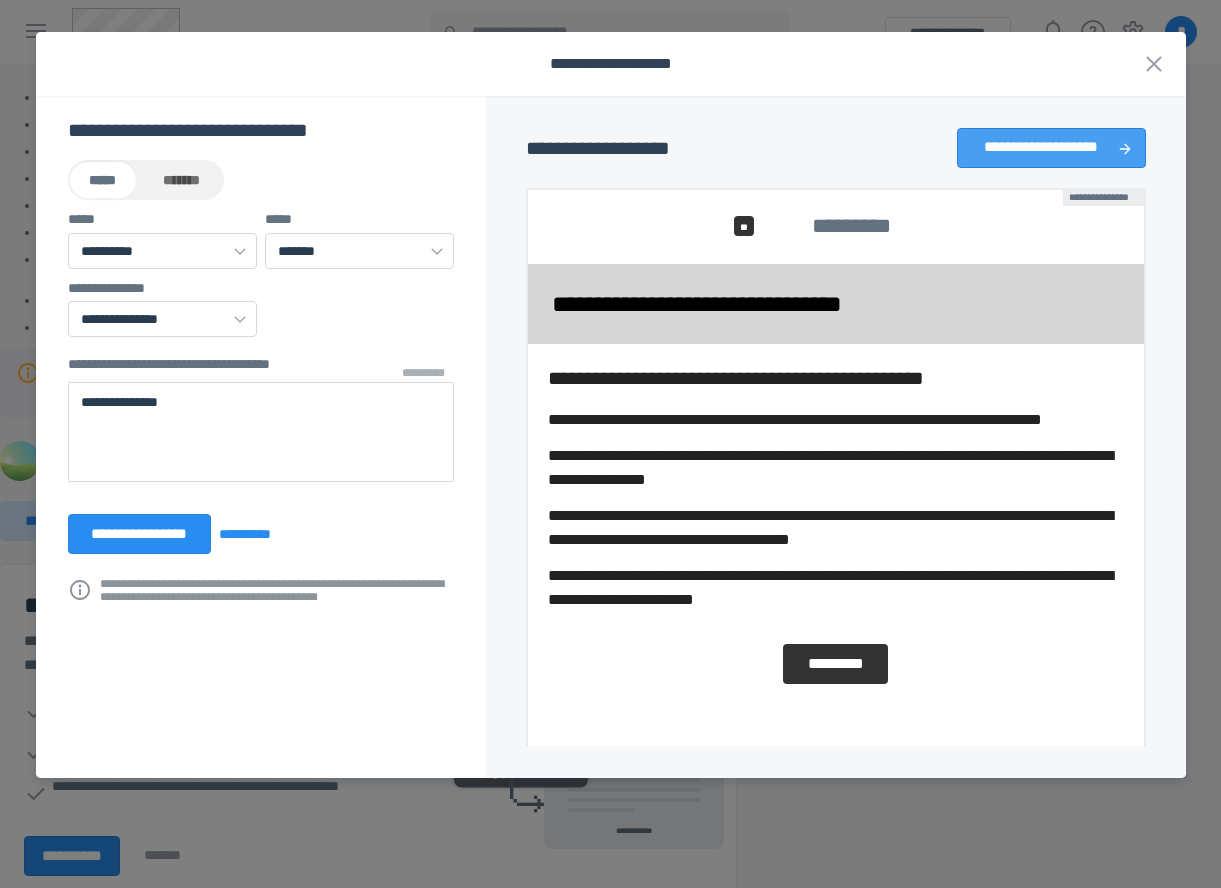 click on "**********" at bounding box center (1051, 148) 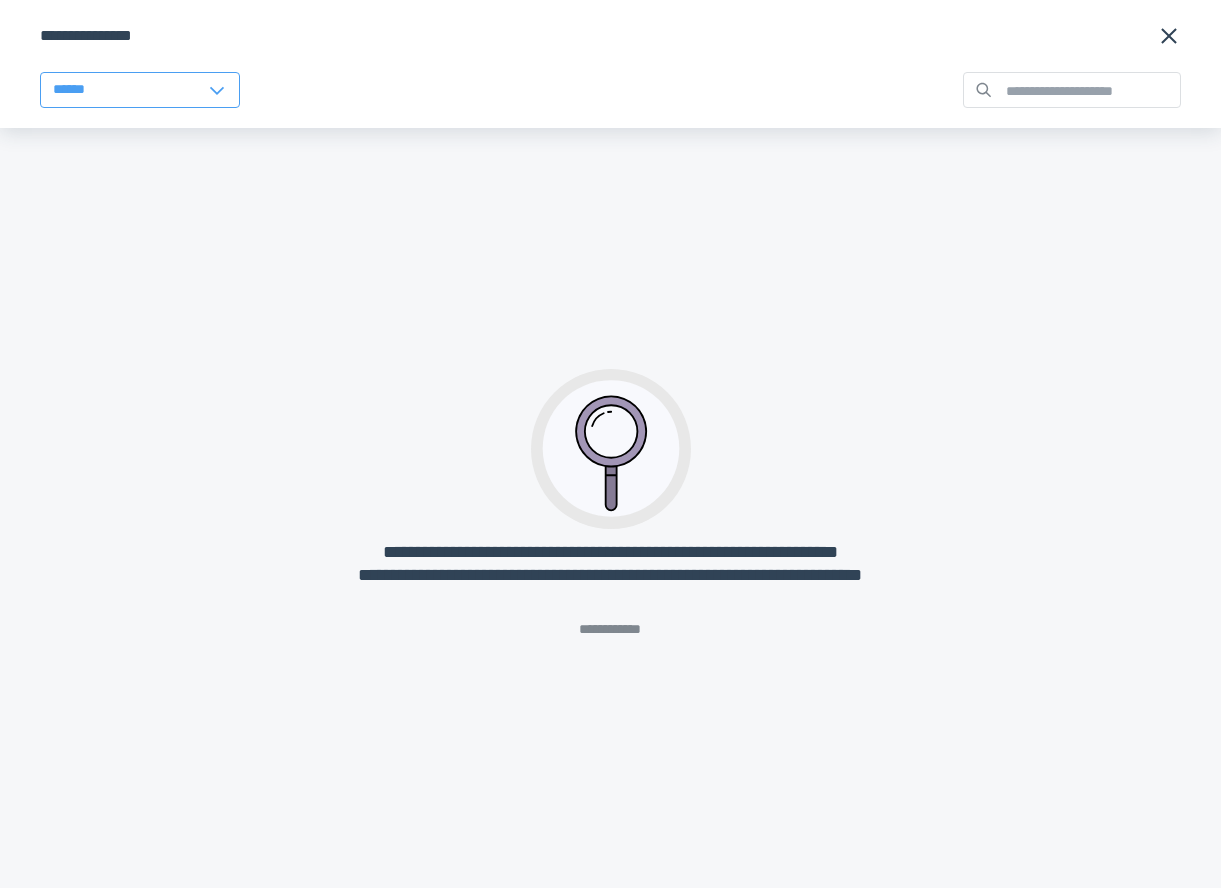 click on "******" at bounding box center (140, 90) 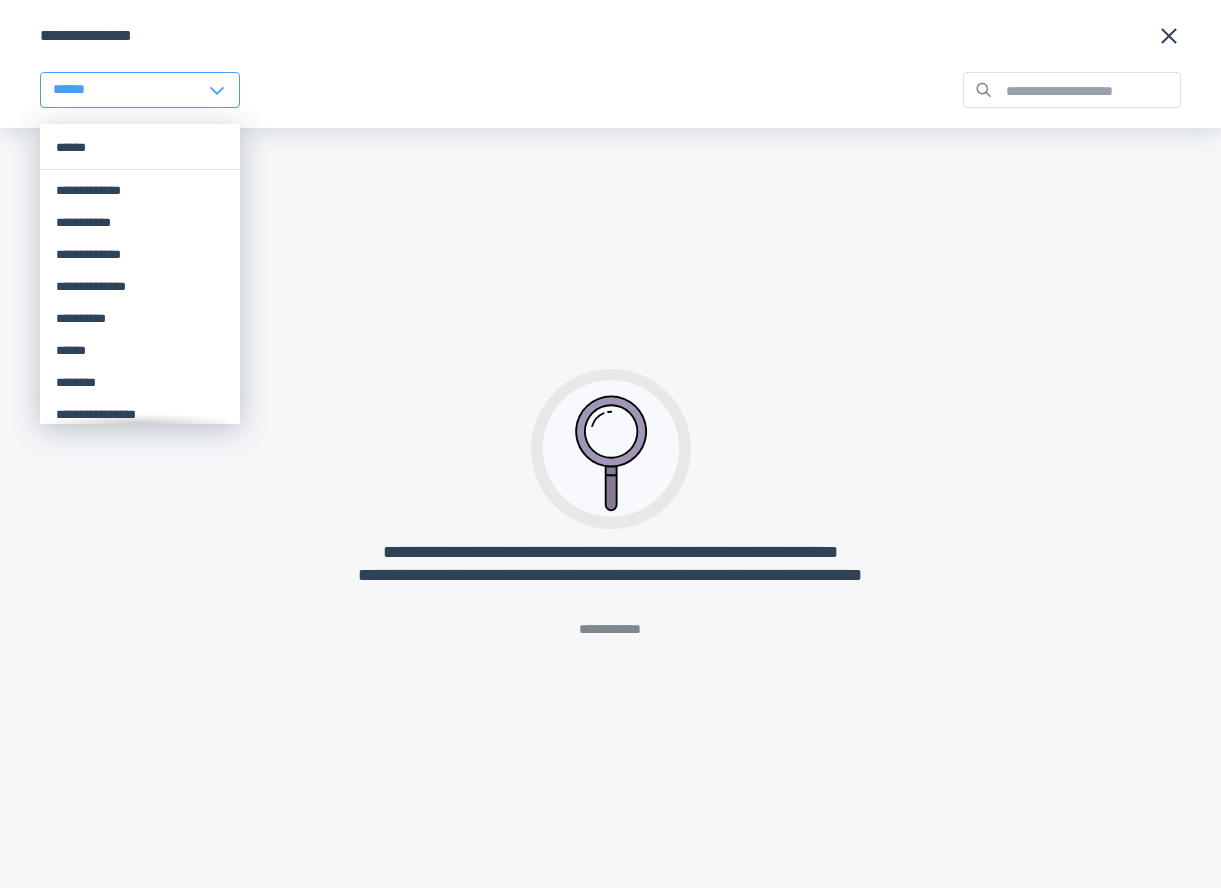 click on "******" at bounding box center (140, 90) 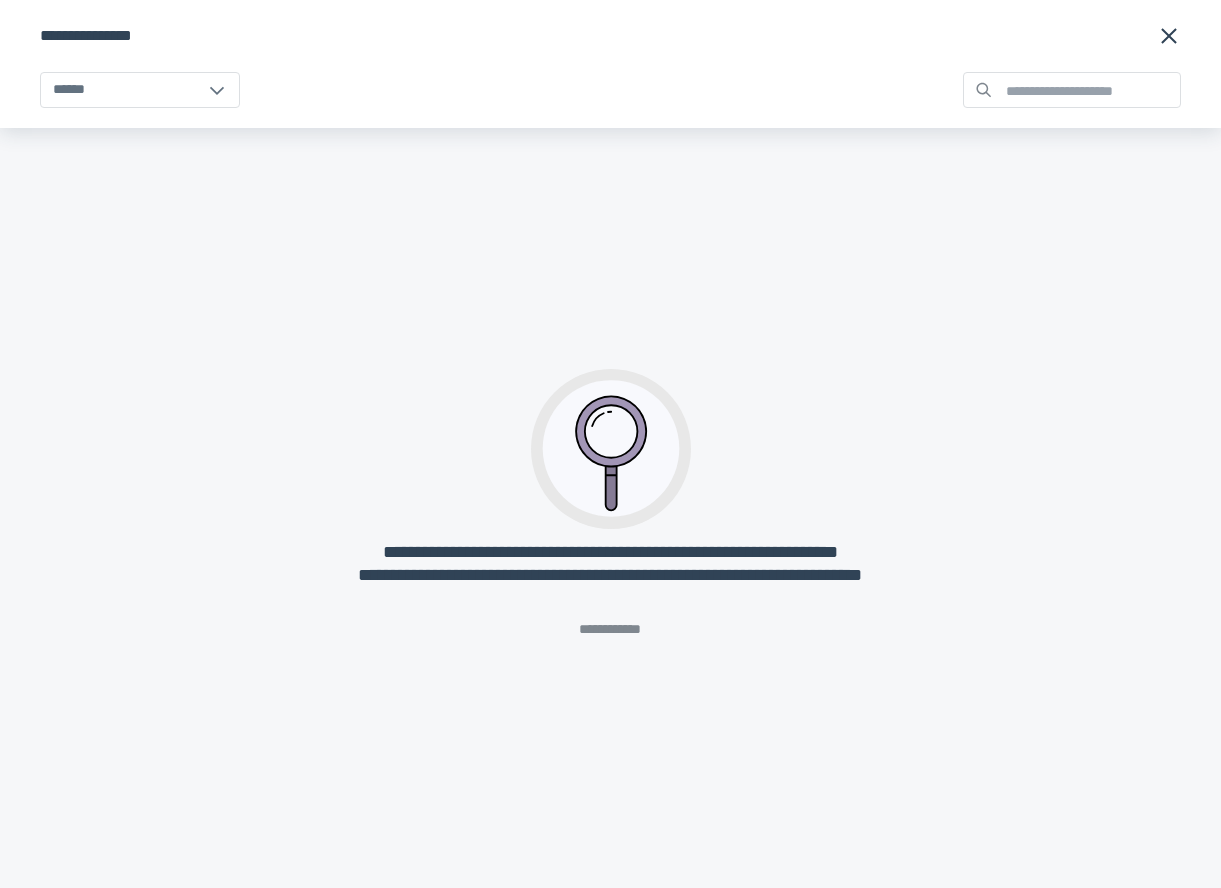 click on "******" at bounding box center [610, 85] 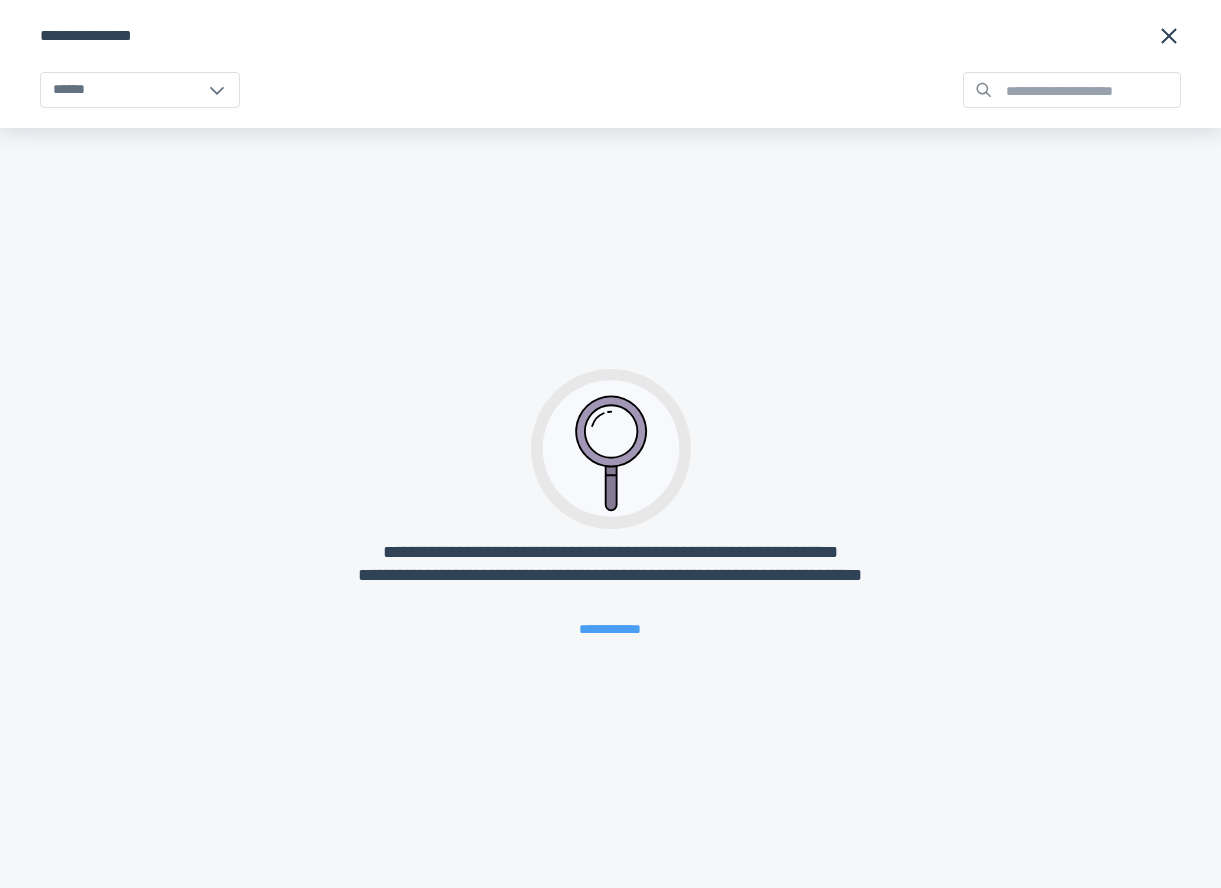 click on "**********" at bounding box center (611, 629) 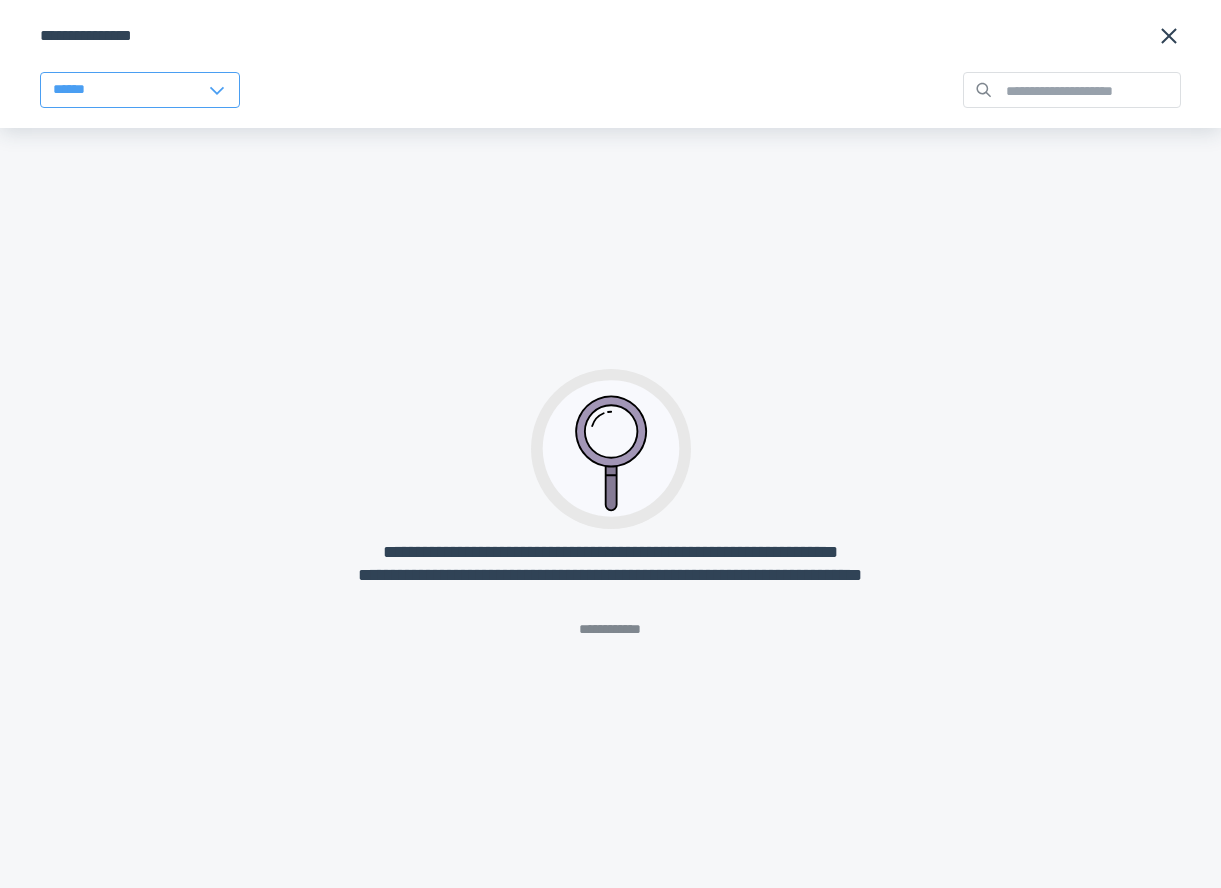 click on "******" at bounding box center (130, 90) 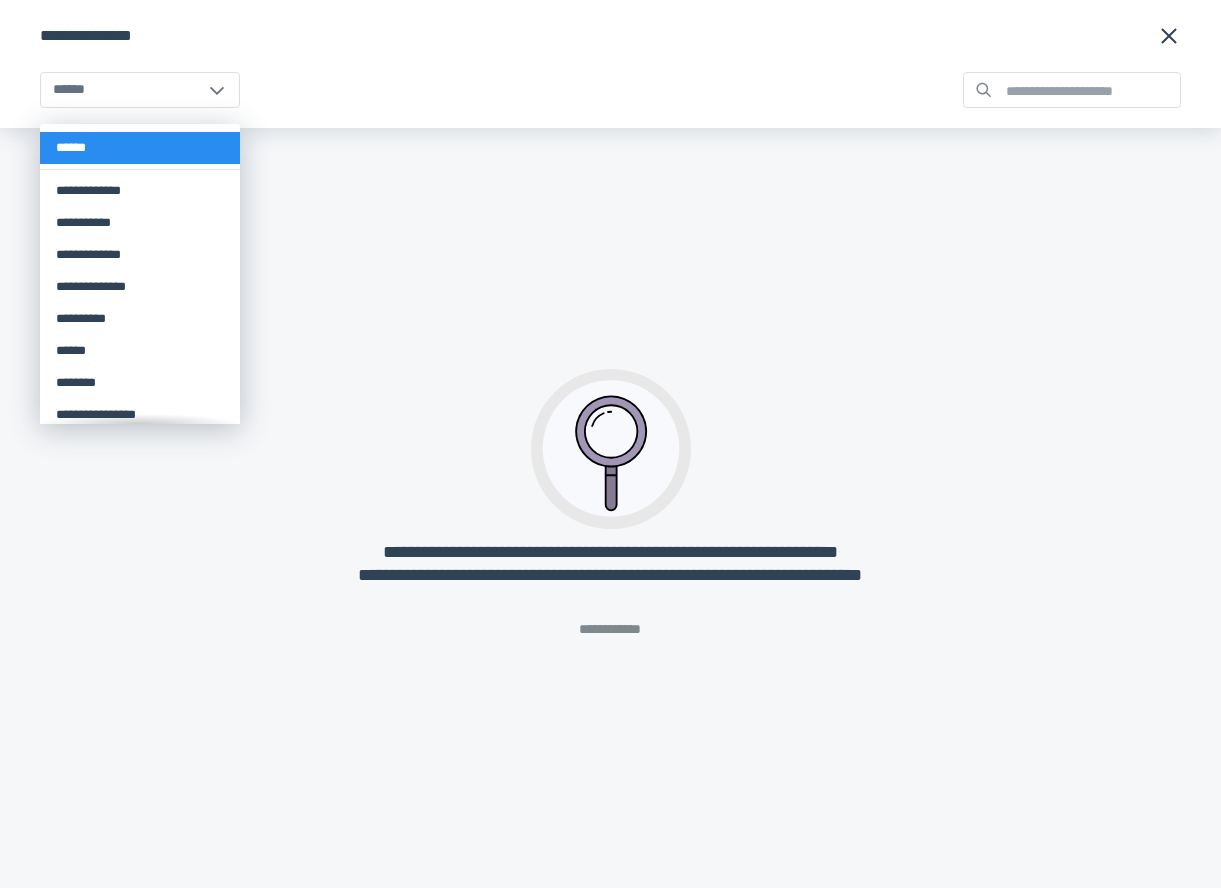 click on "******" at bounding box center (140, 148) 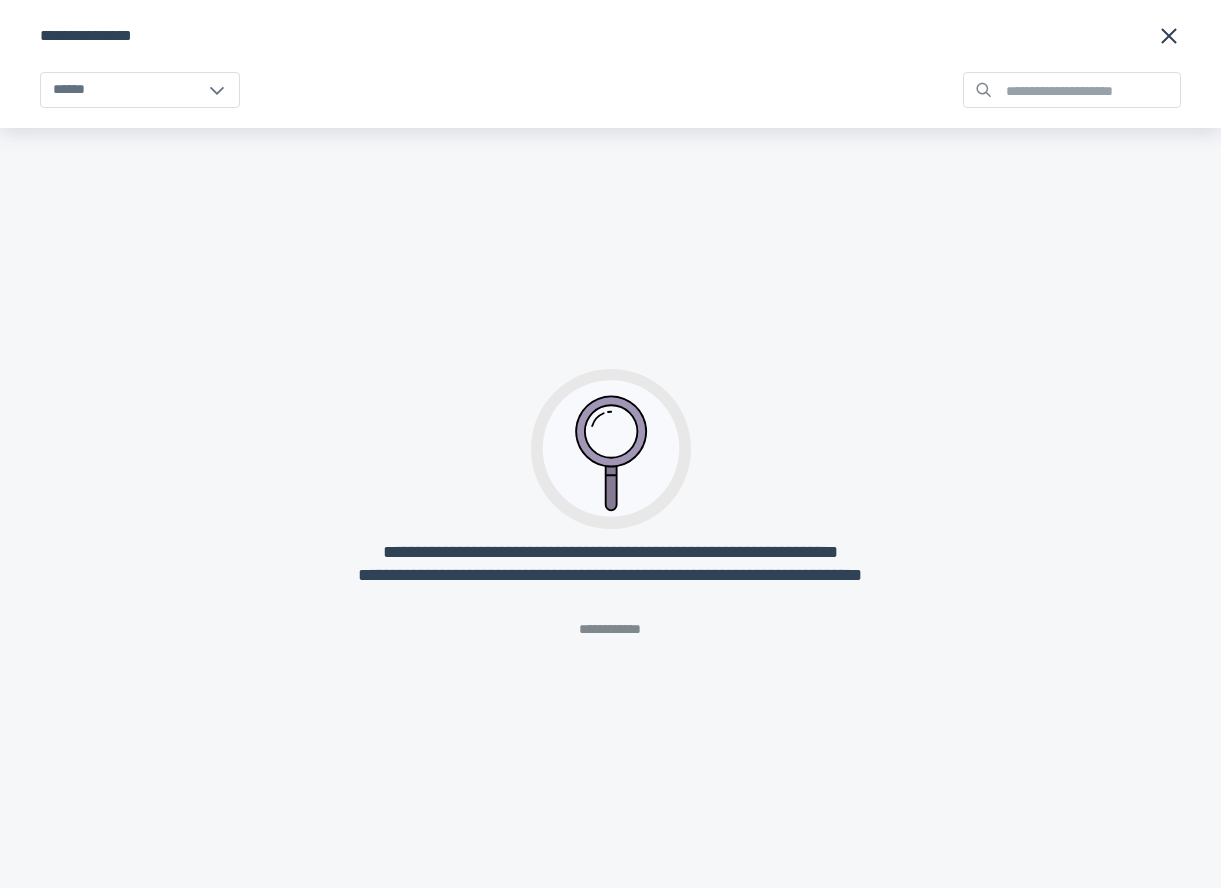 click 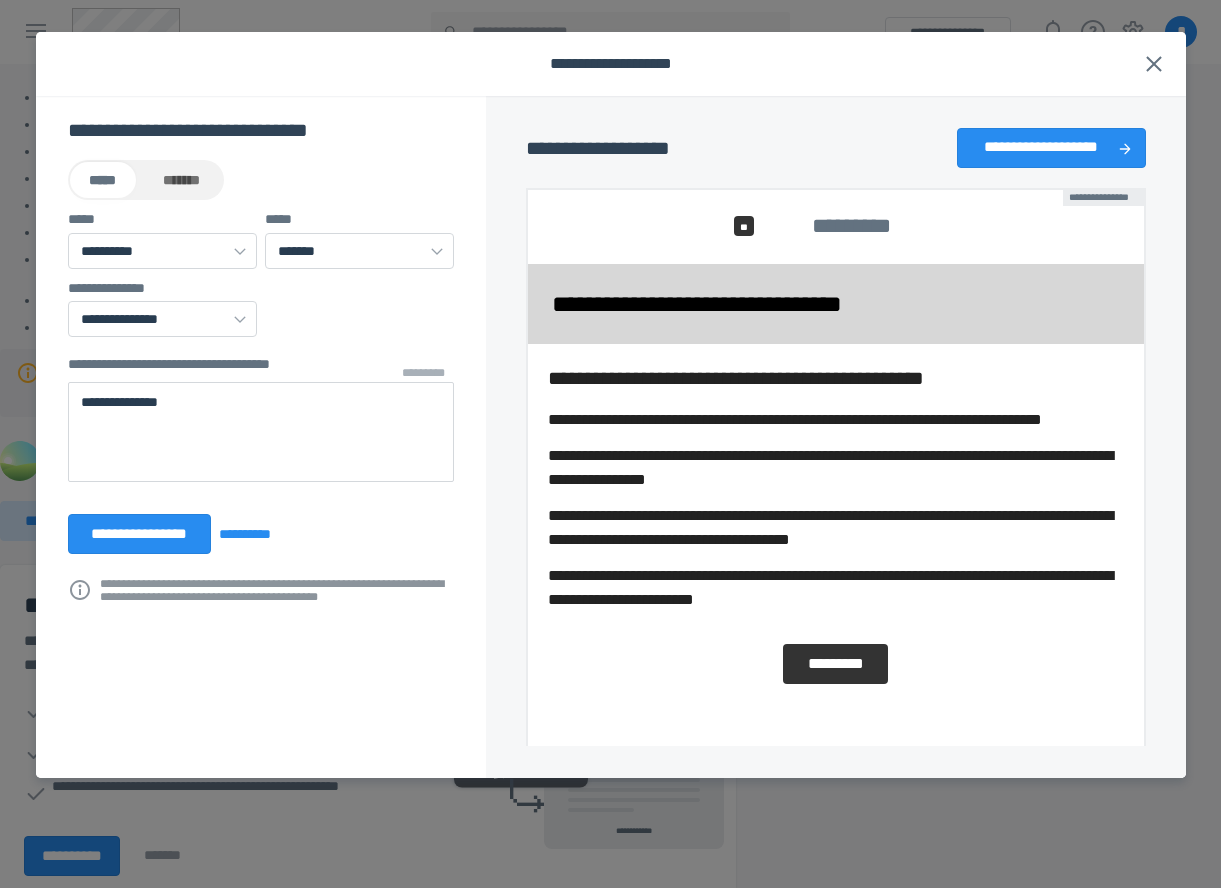 click 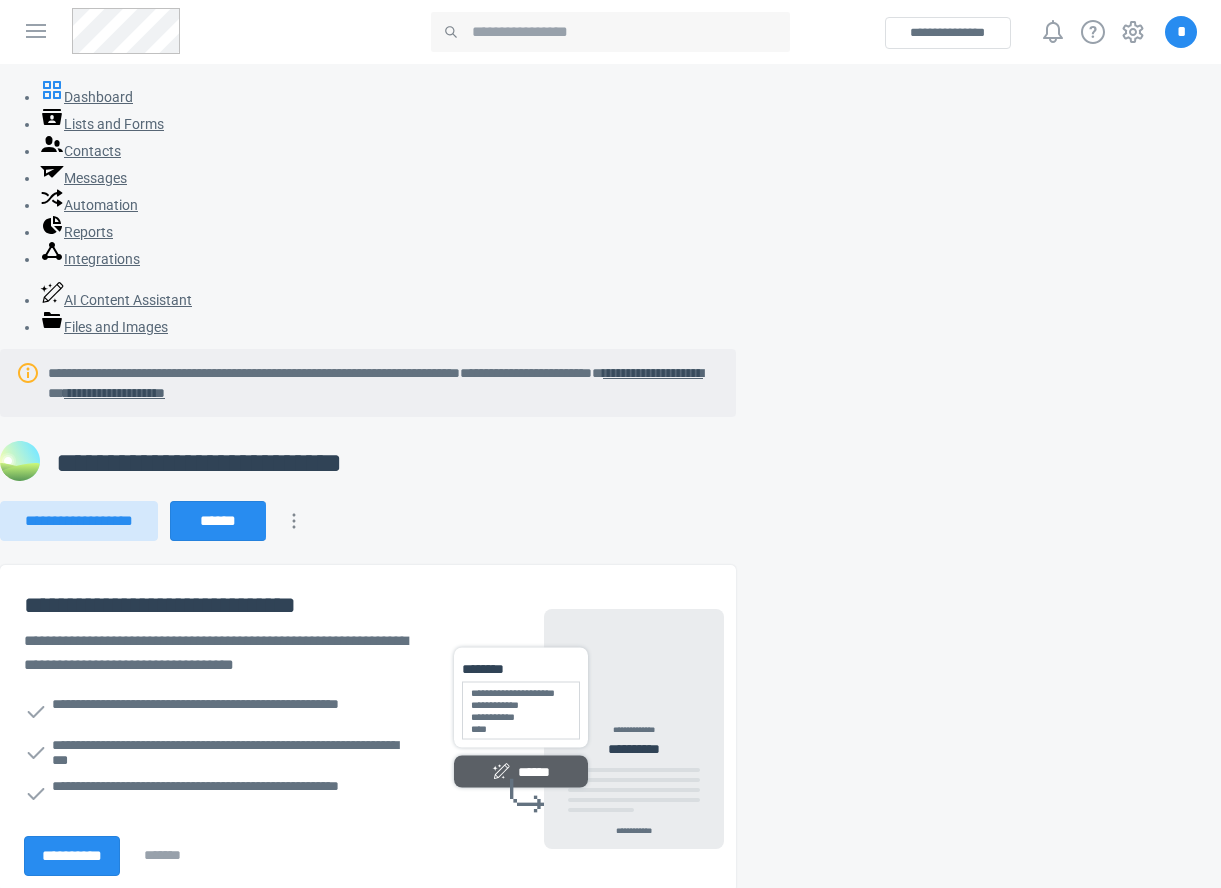 click on "**********" at bounding box center [1023, 32] 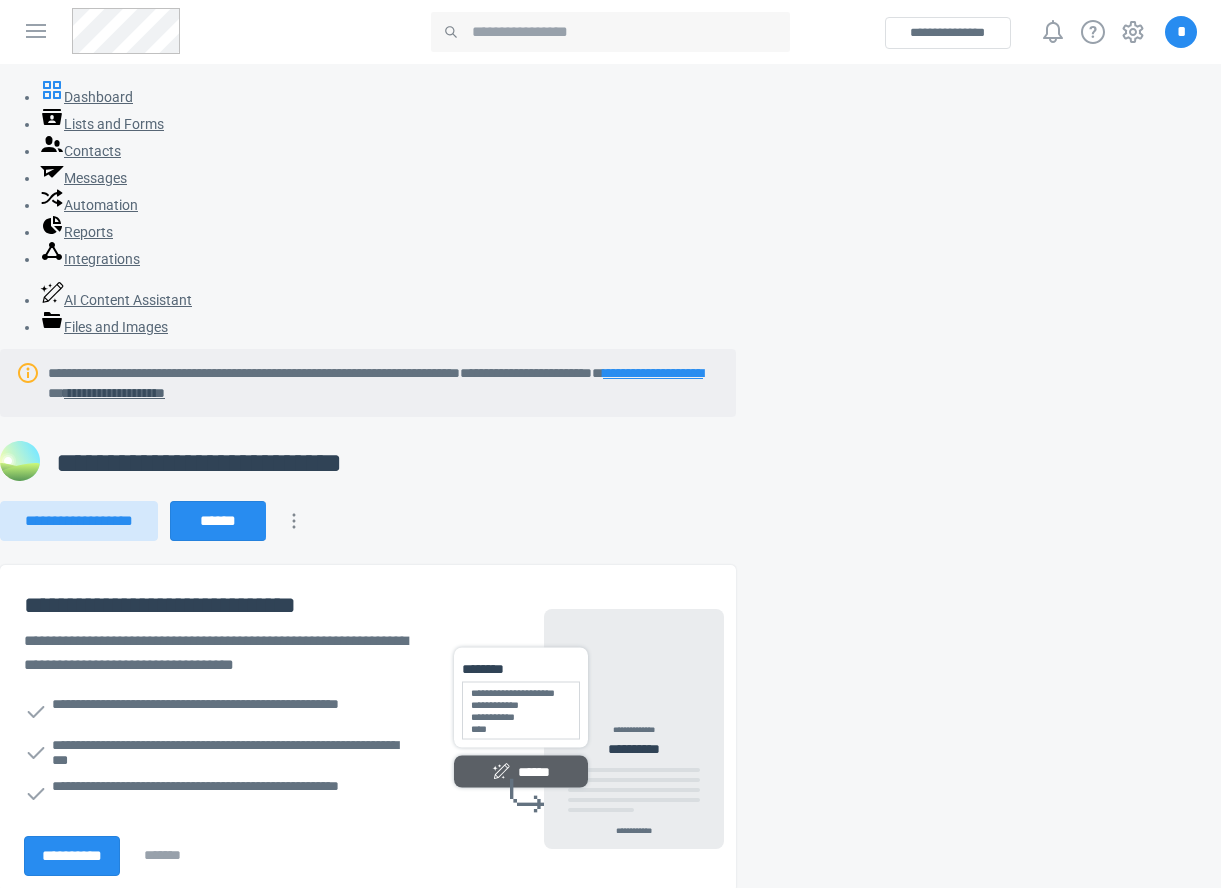 click on "**********" at bounding box center [653, 373] 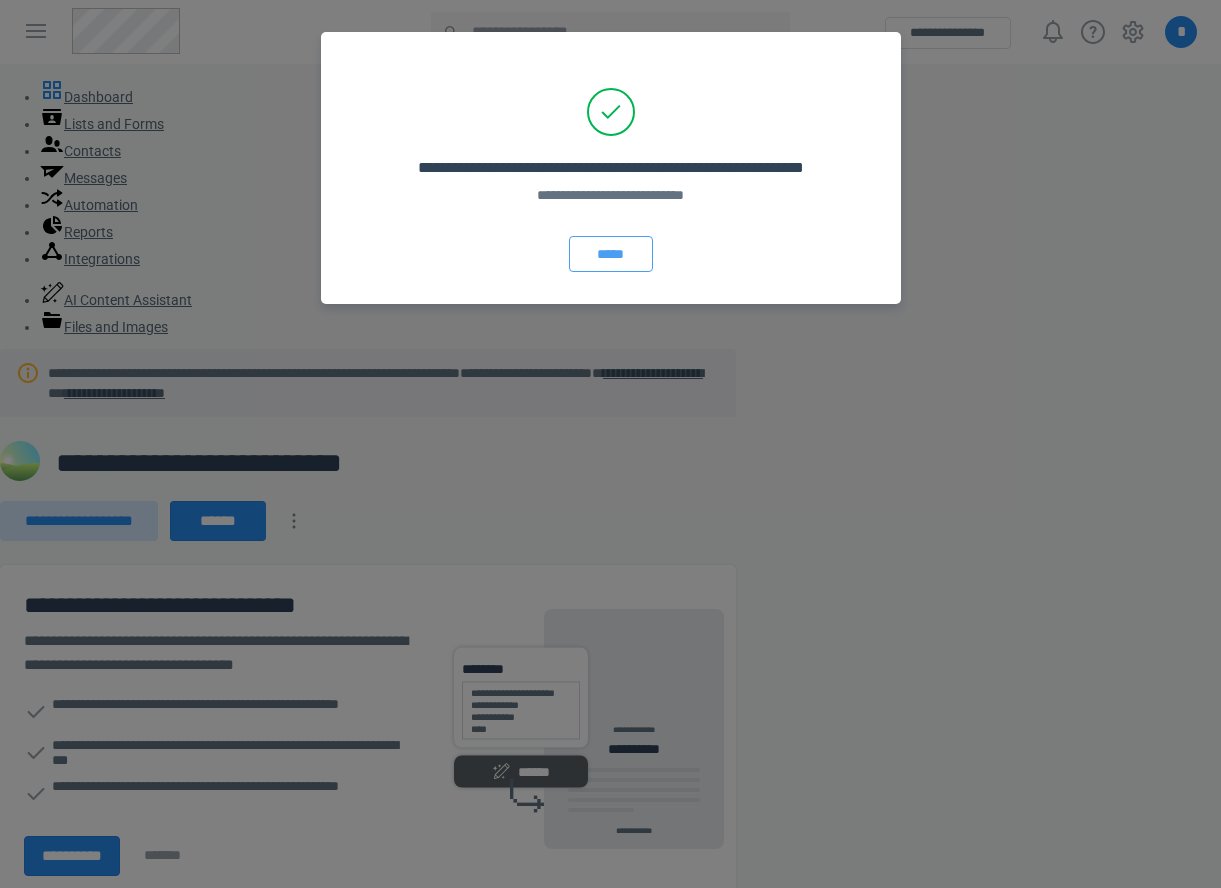 click on "*****" at bounding box center [611, 254] 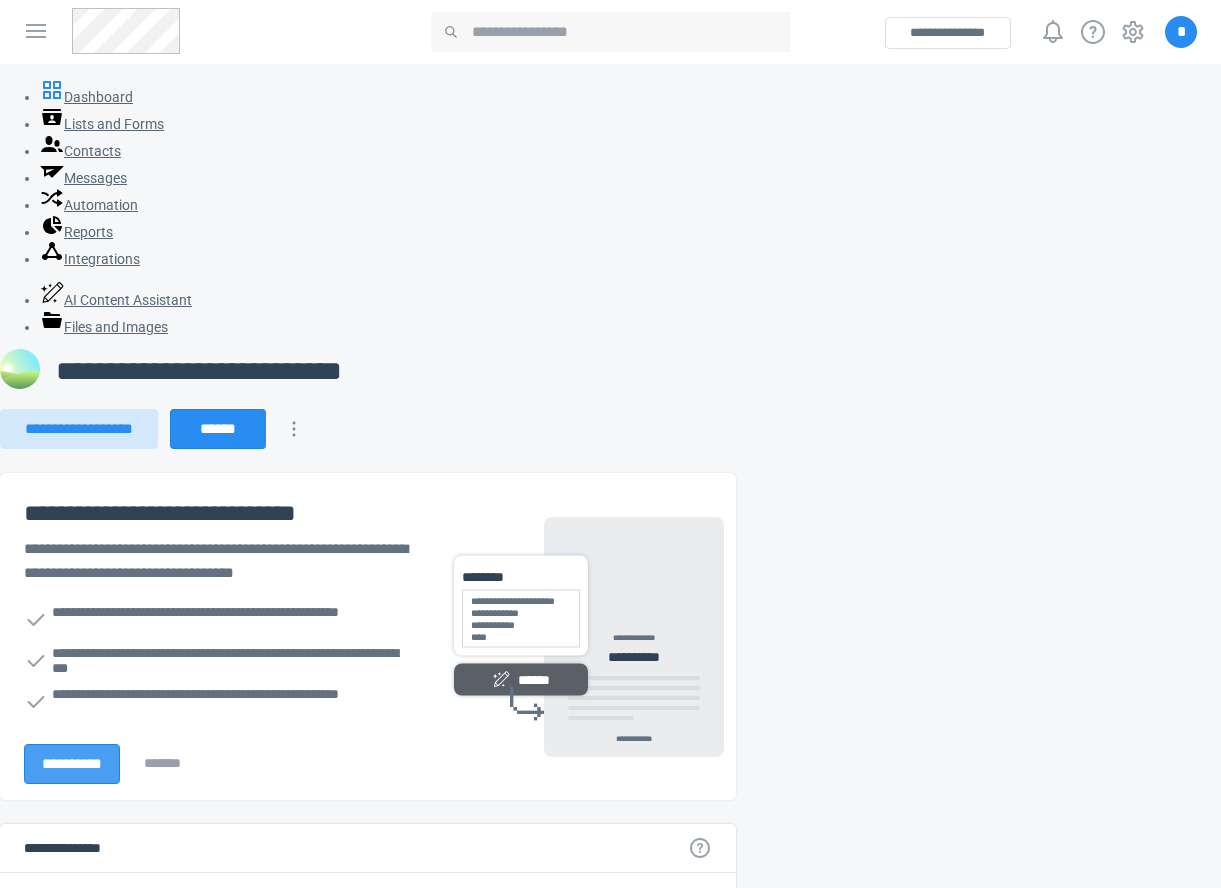 click on "**********" at bounding box center [72, 764] 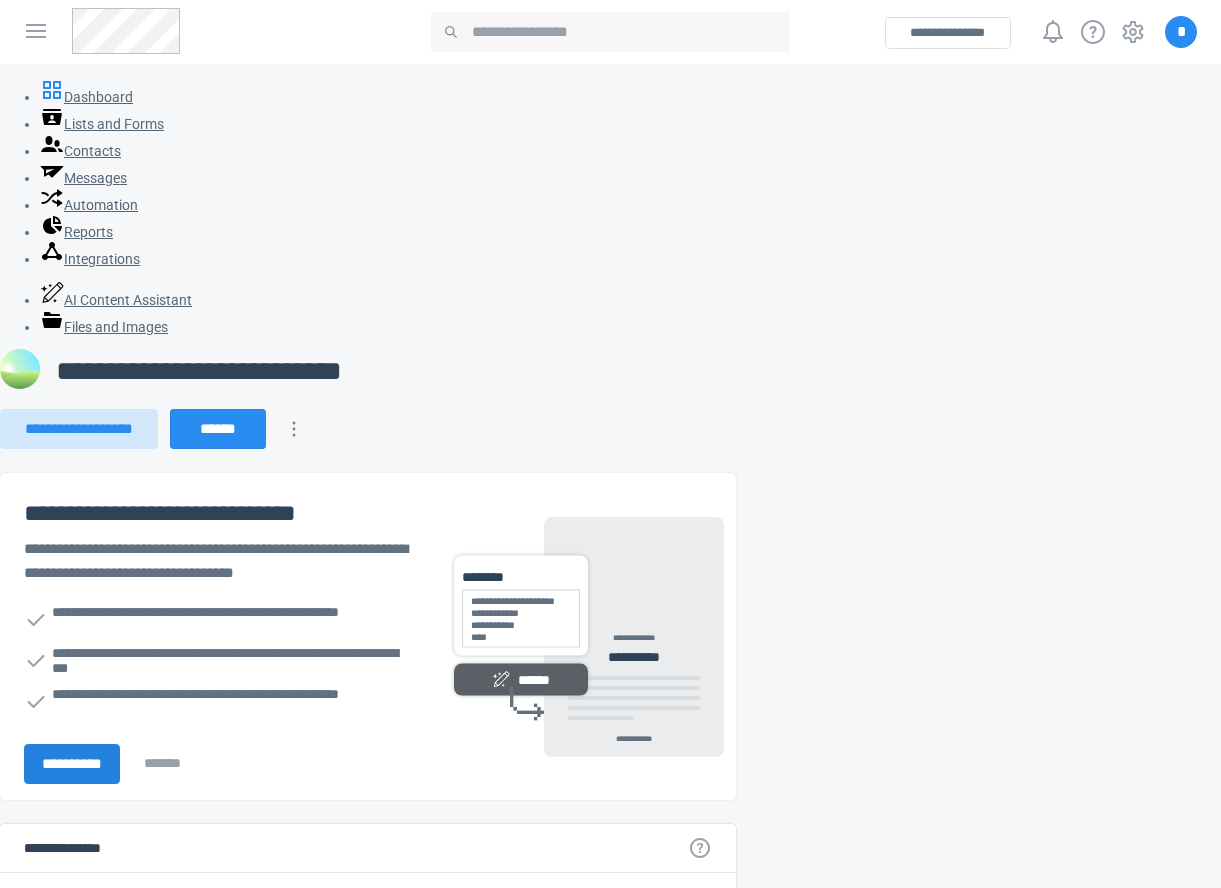 select on "*****" 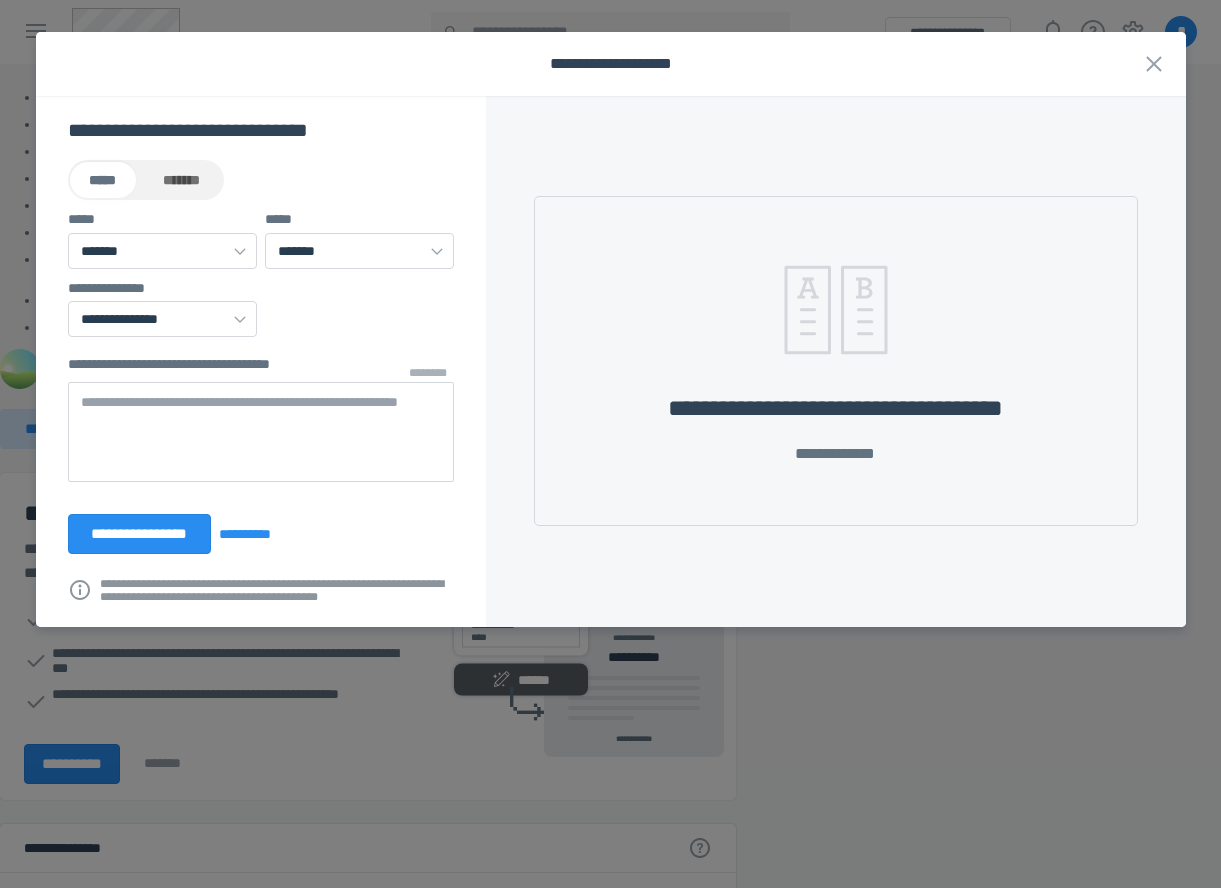 click on "**********" at bounding box center (836, 361) 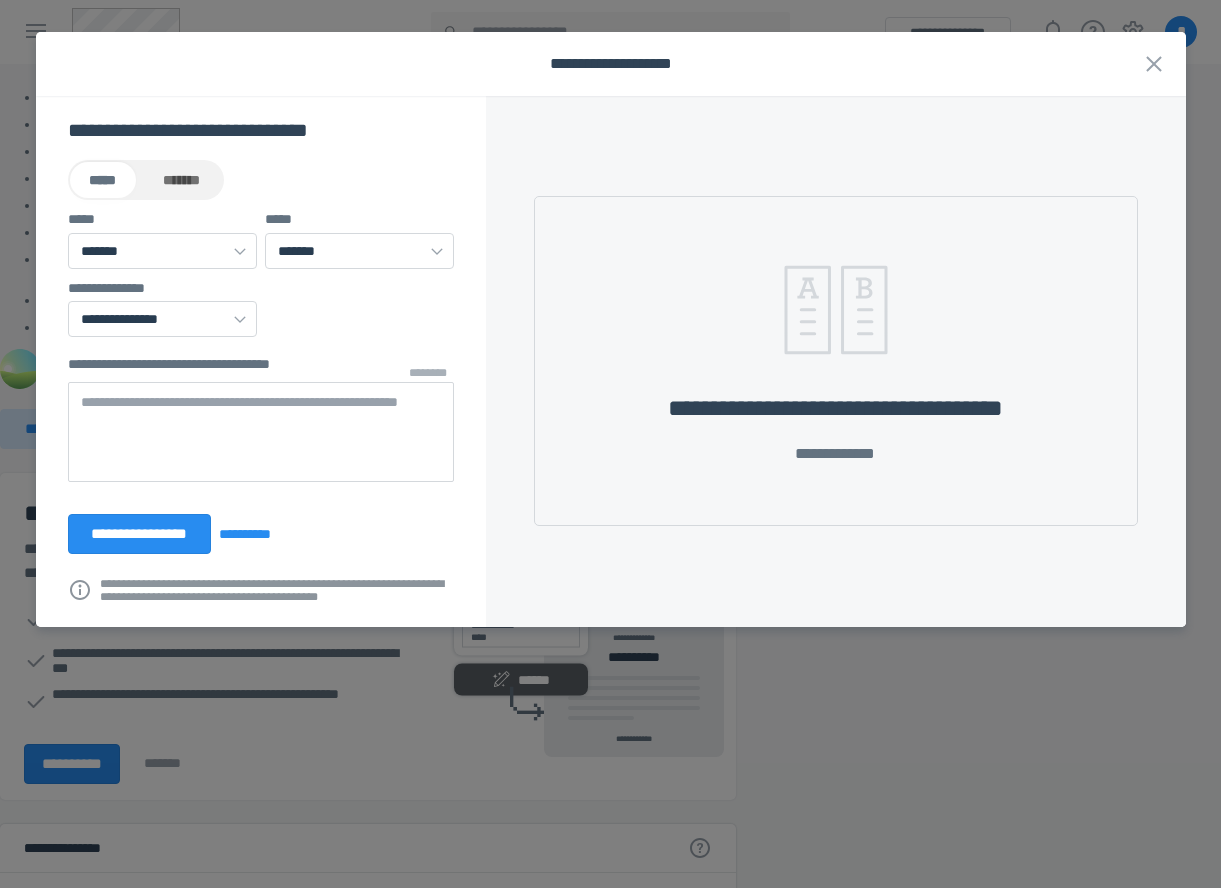 click on "**********" at bounding box center (261, 419) 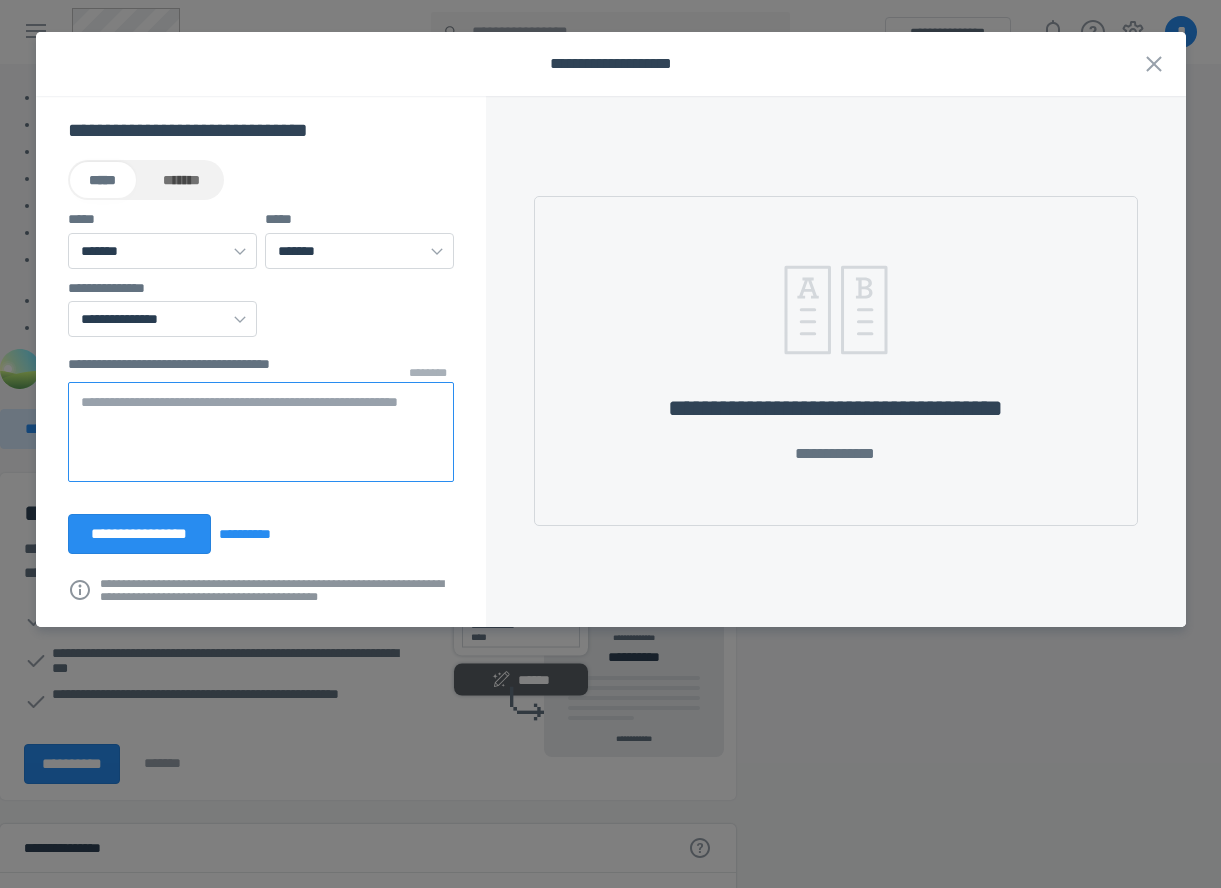 click at bounding box center [261, 432] 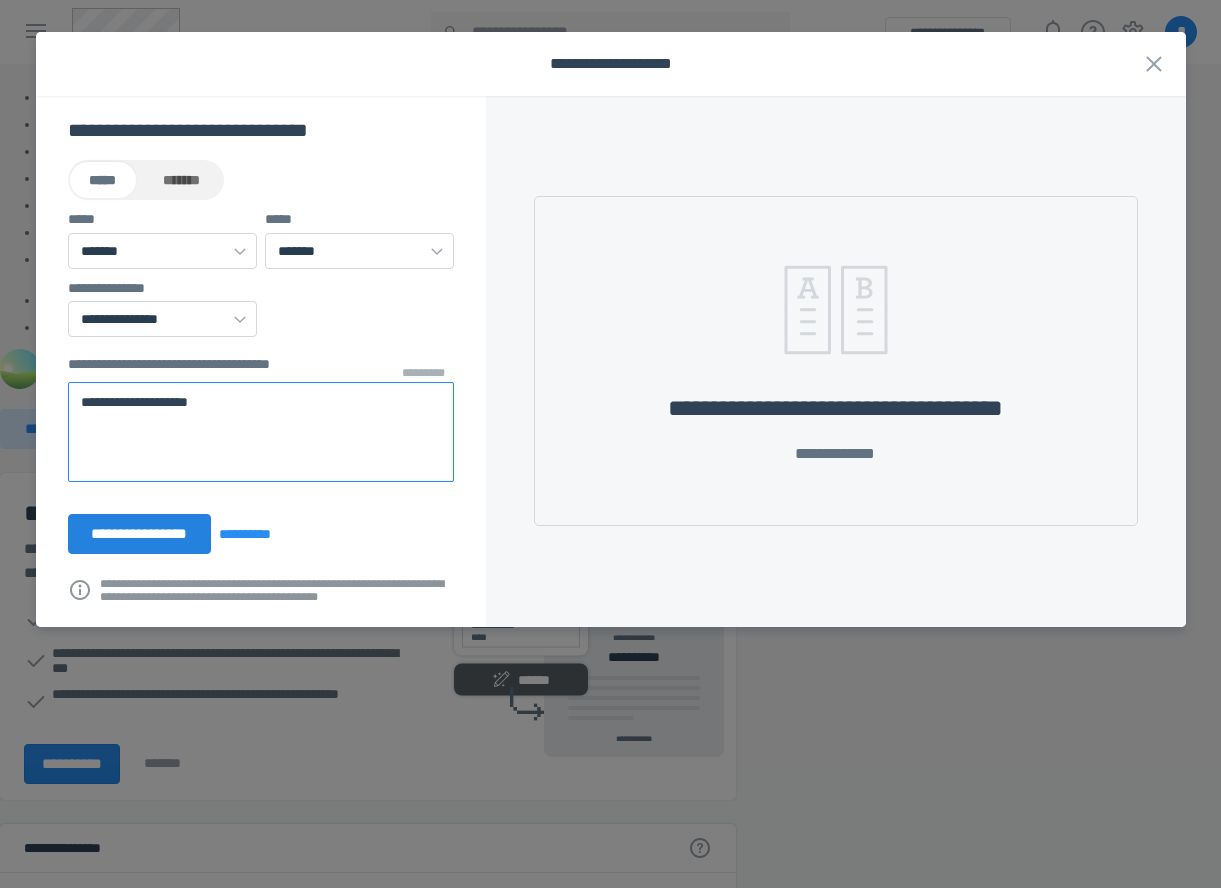 type on "**********" 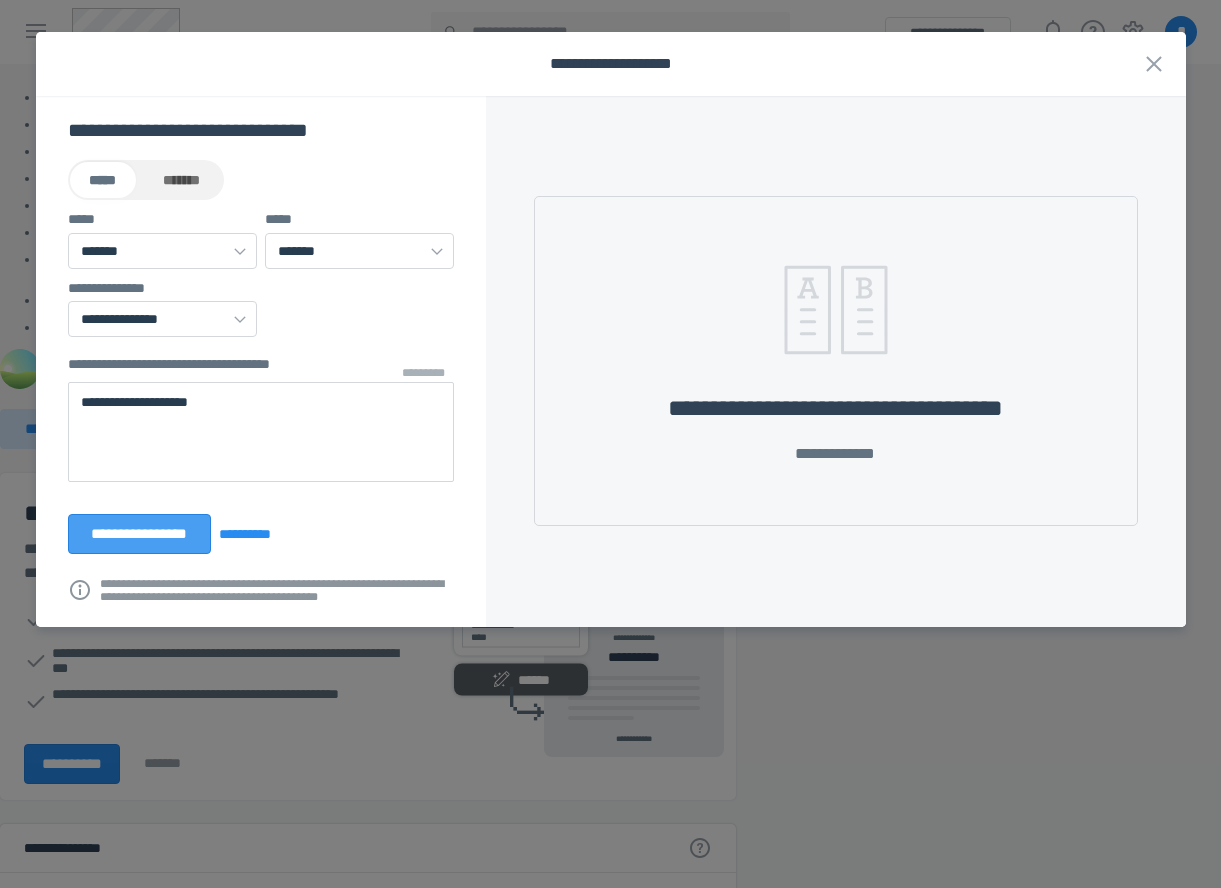 click on "**********" at bounding box center [140, 534] 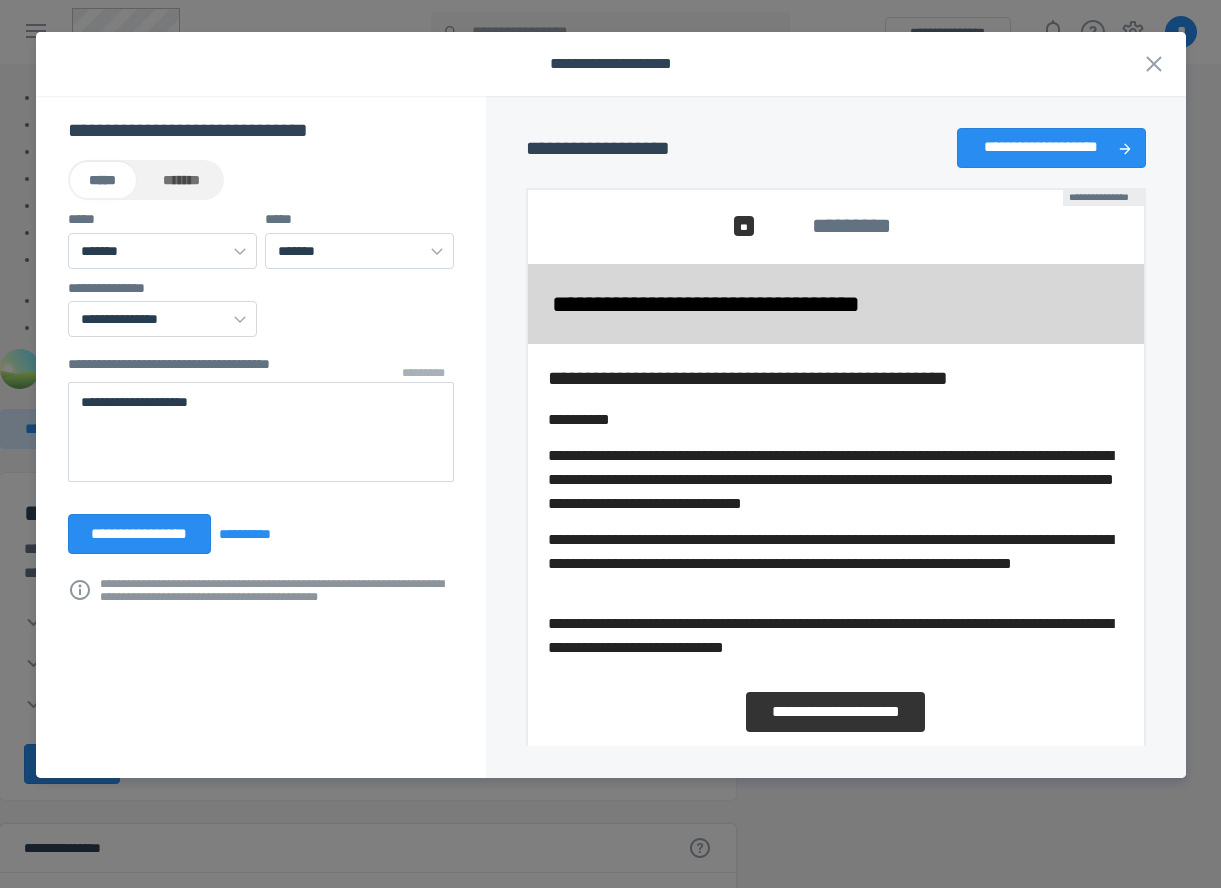click at bounding box center [836, 570] 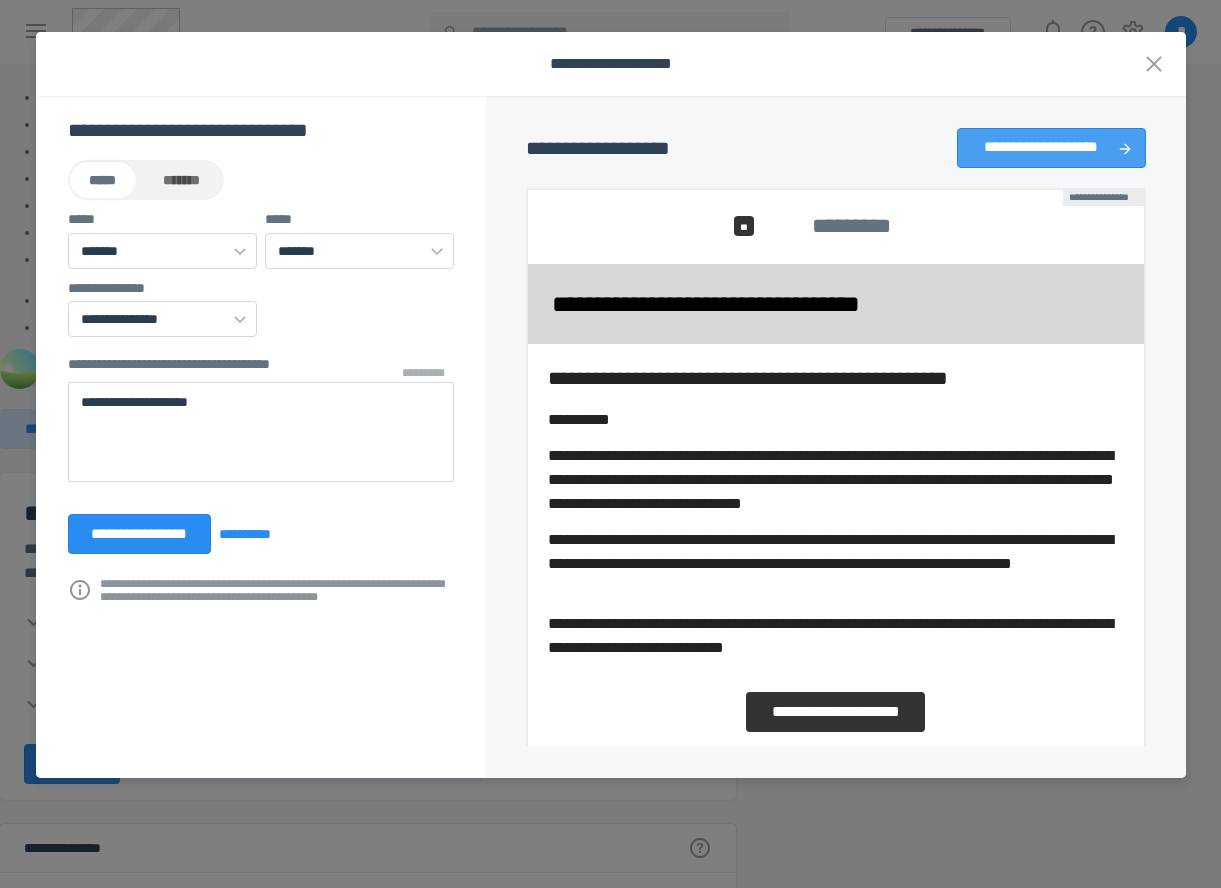 click on "**********" at bounding box center (1041, 148) 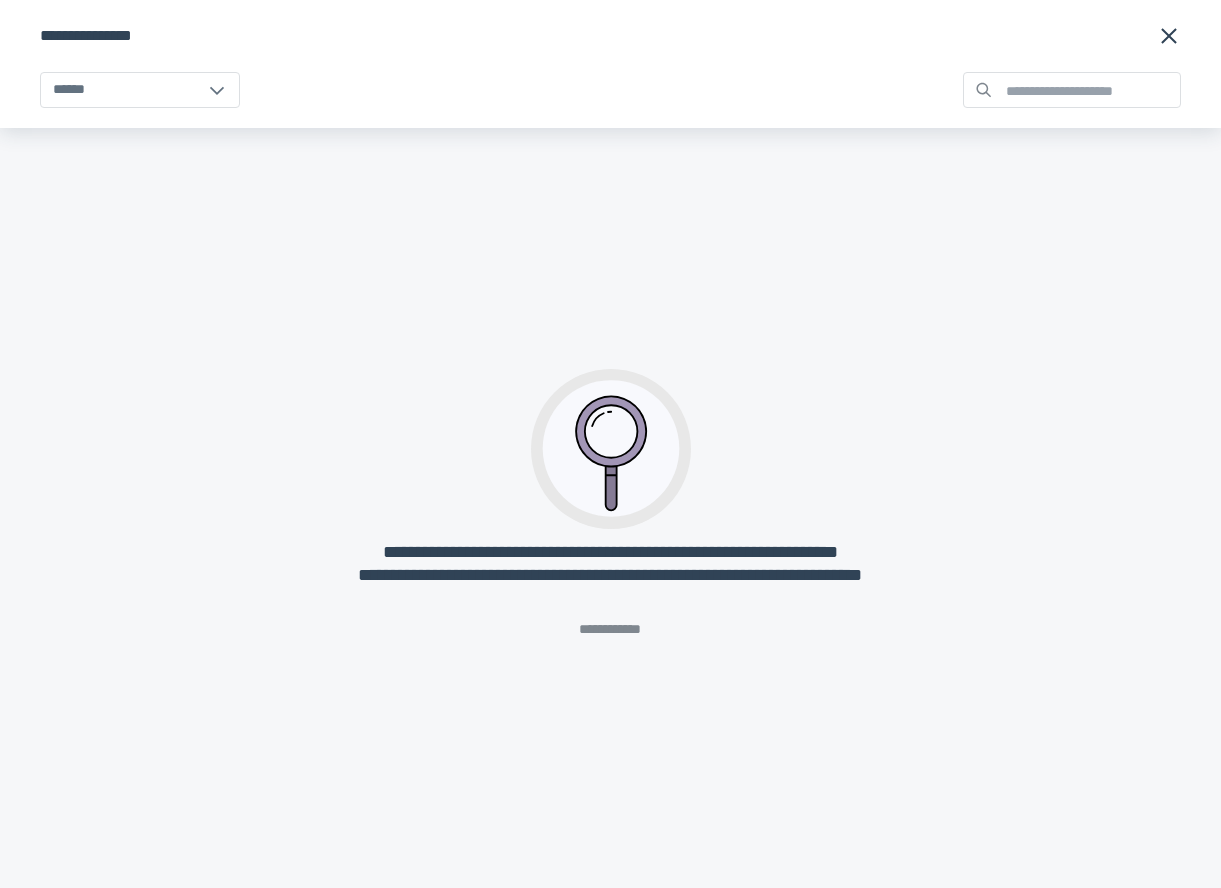 click 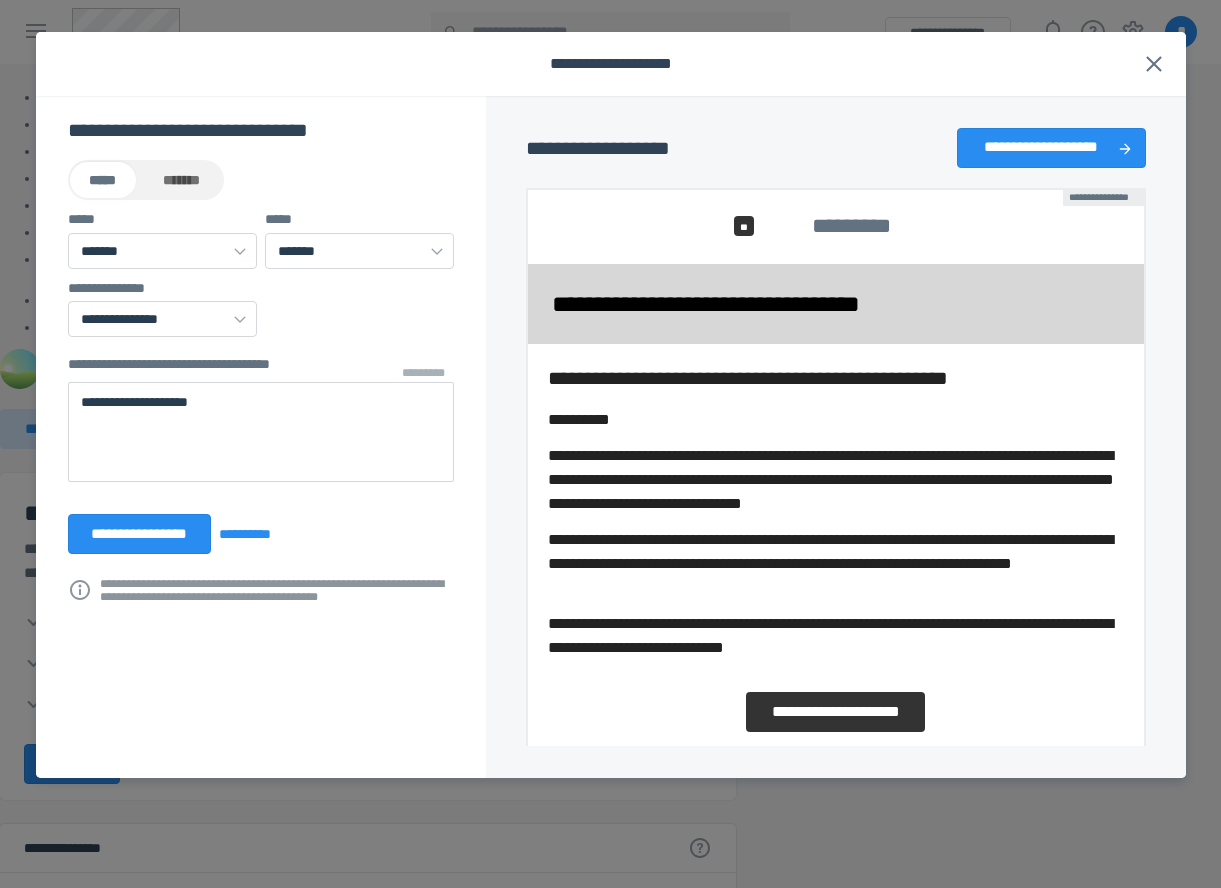click 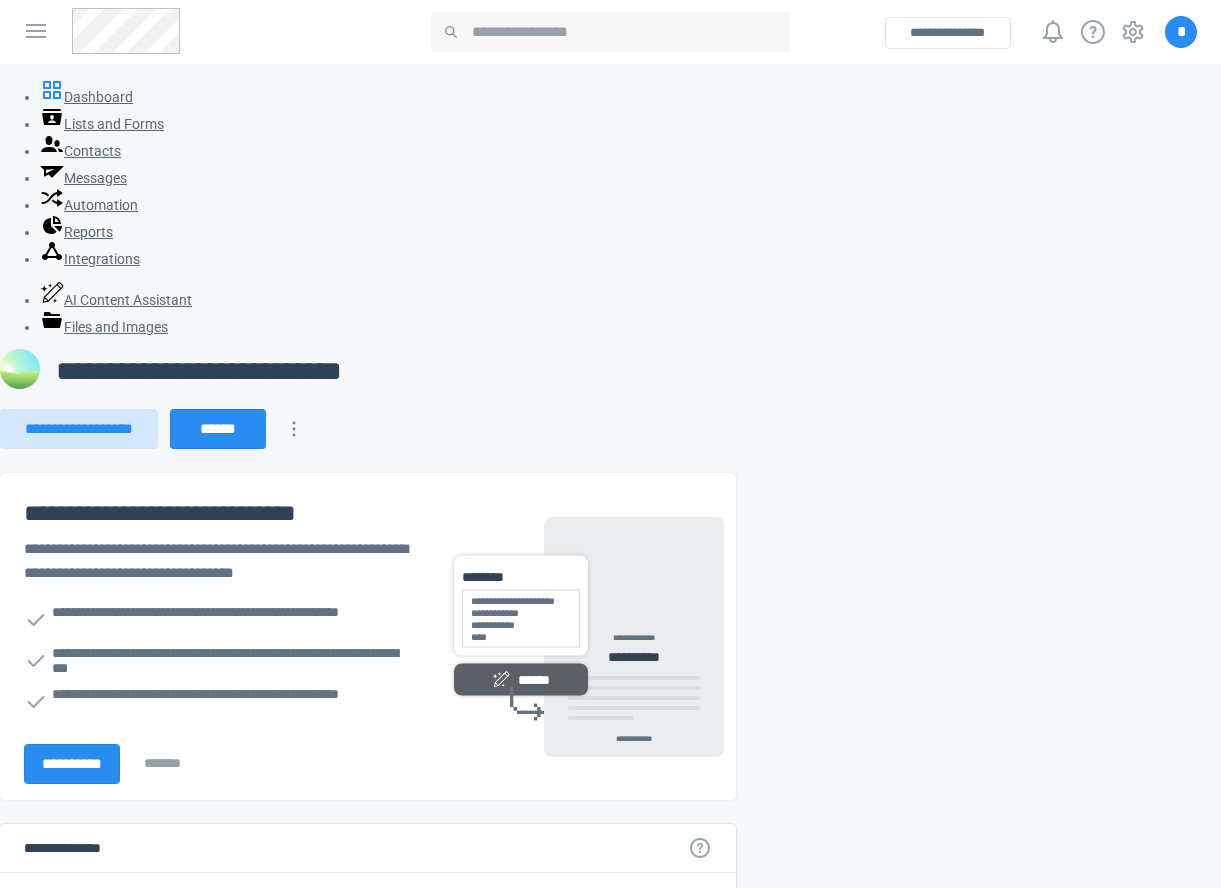 drag, startPoint x: 961, startPoint y: 148, endPoint x: 912, endPoint y: 154, distance: 49.365982 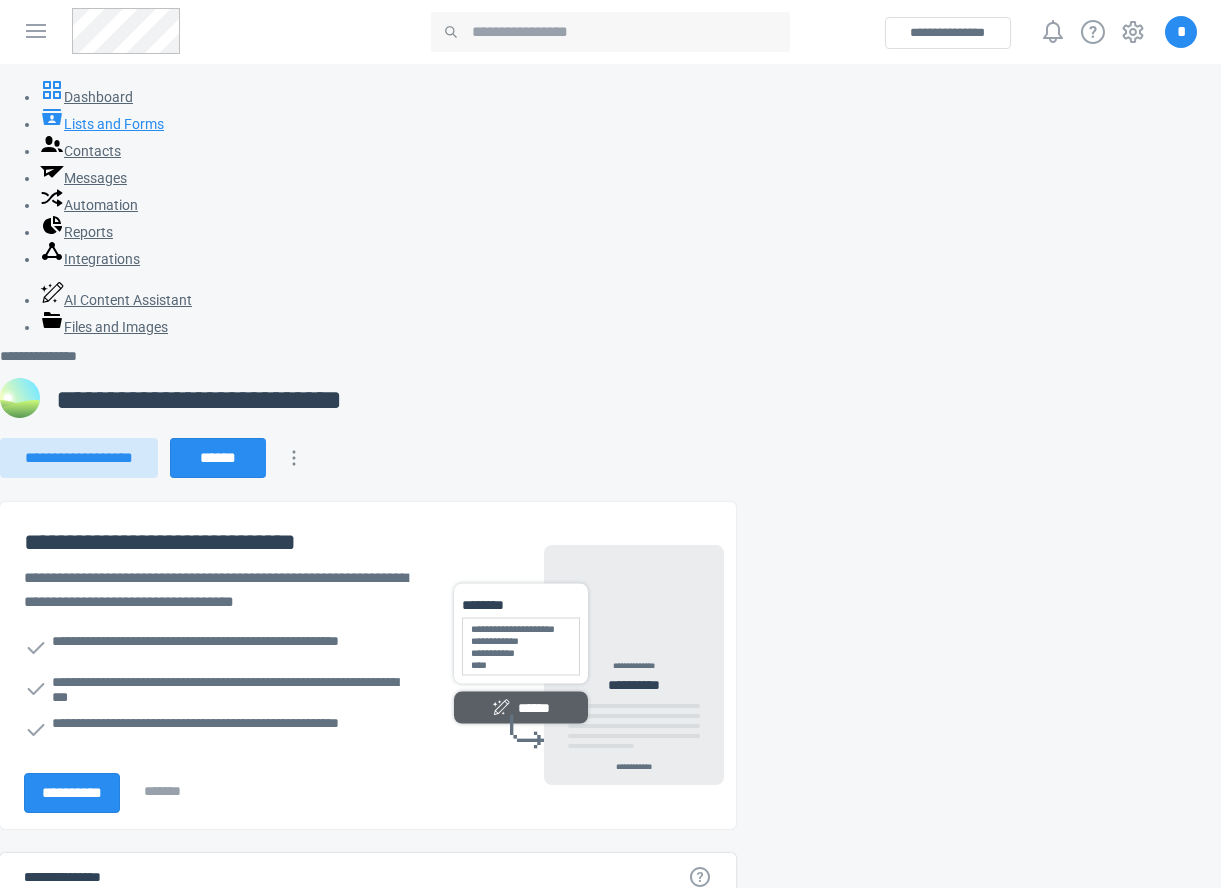 click 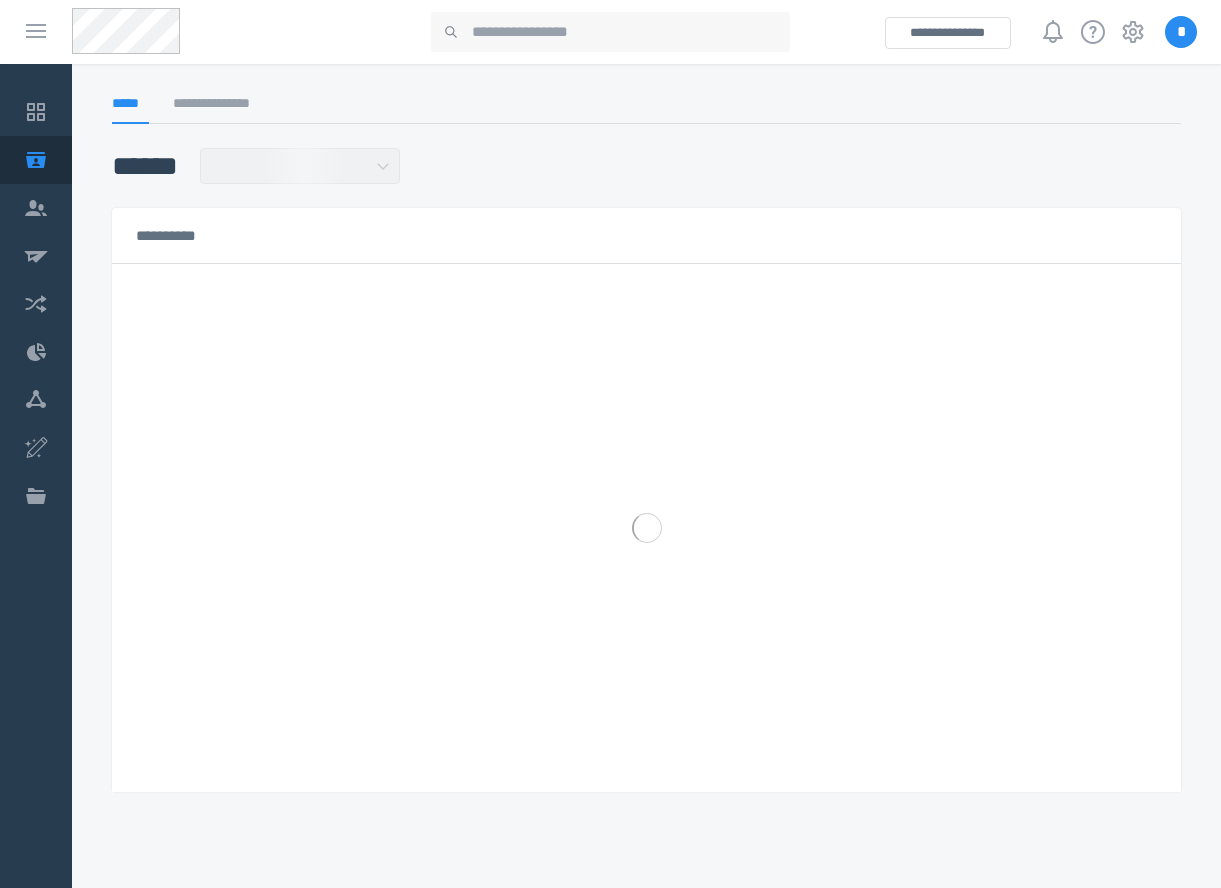 scroll, scrollTop: 0, scrollLeft: 0, axis: both 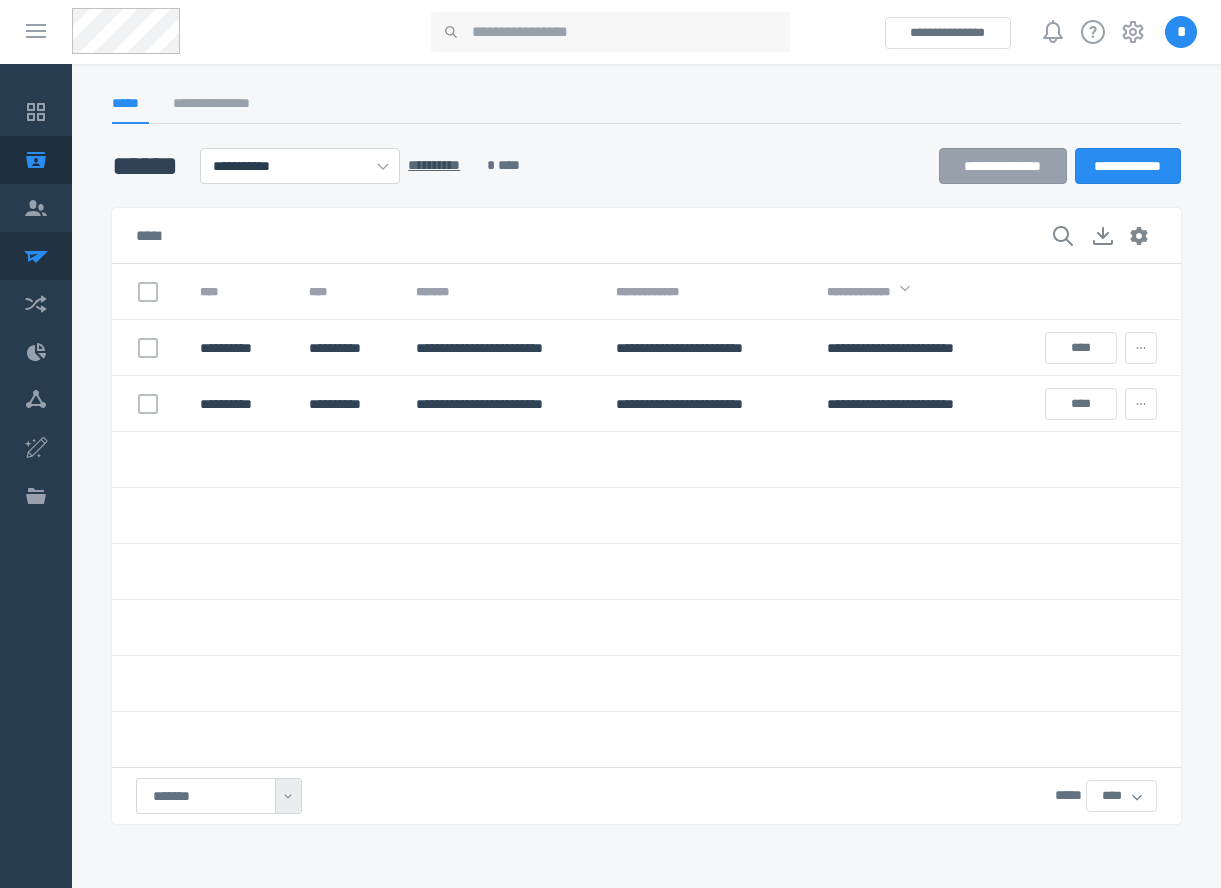 click 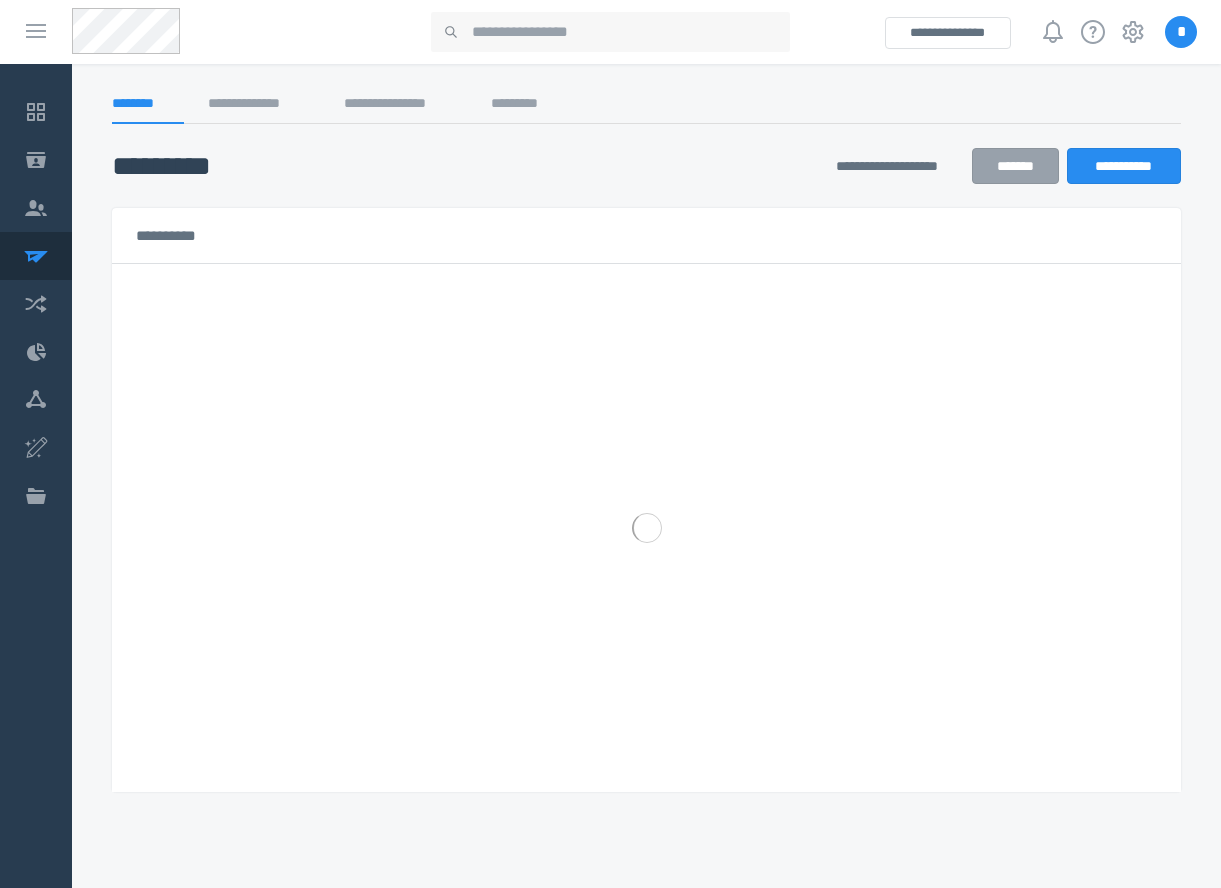 select on "******" 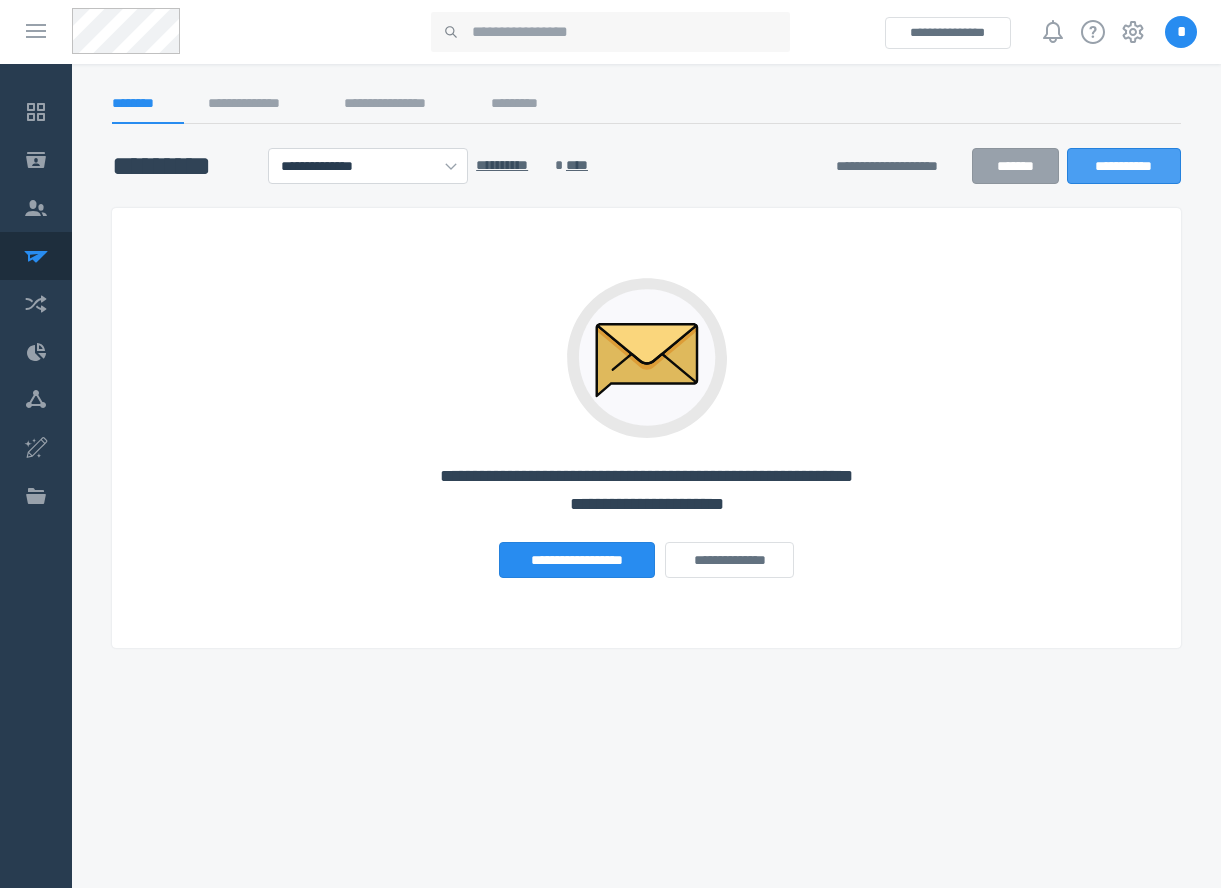 click on "**********" at bounding box center [1124, 166] 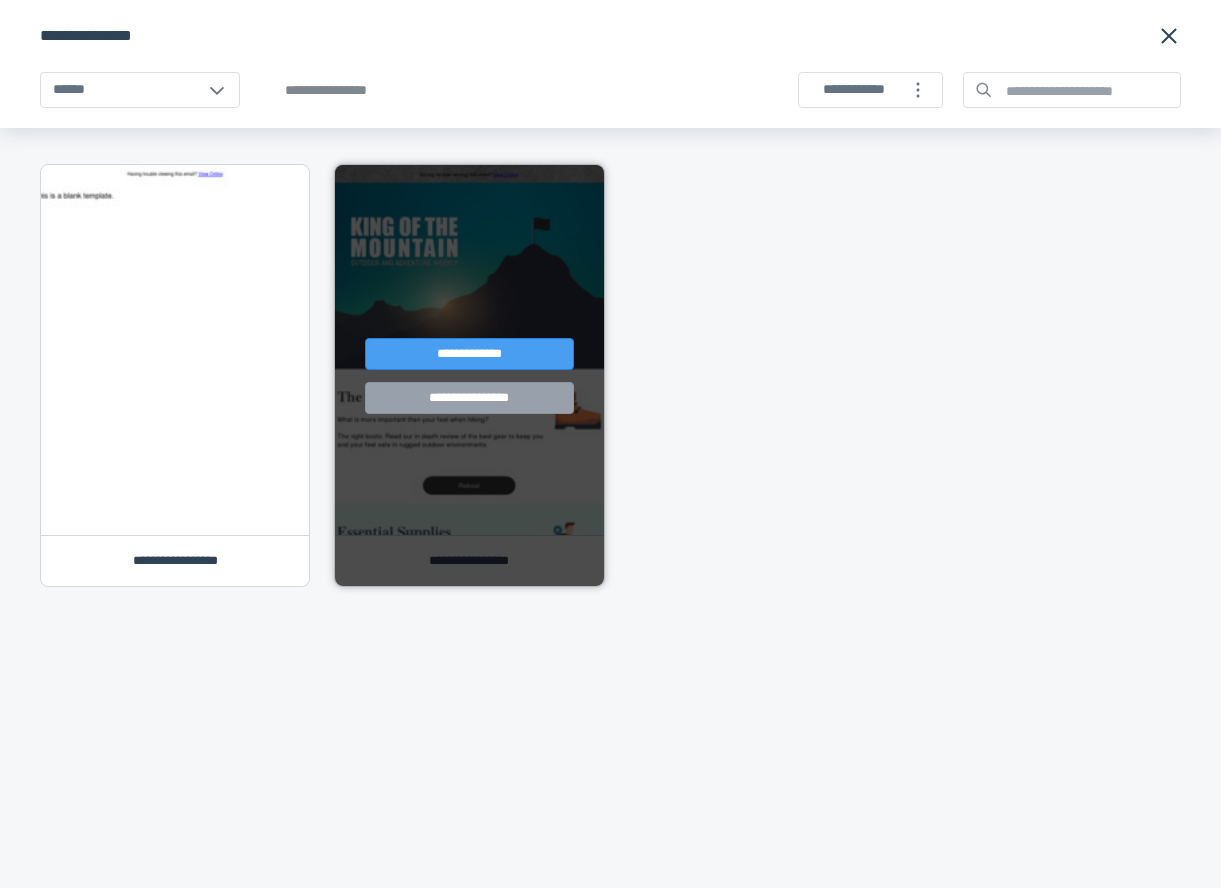 click on "**********" at bounding box center (469, 354) 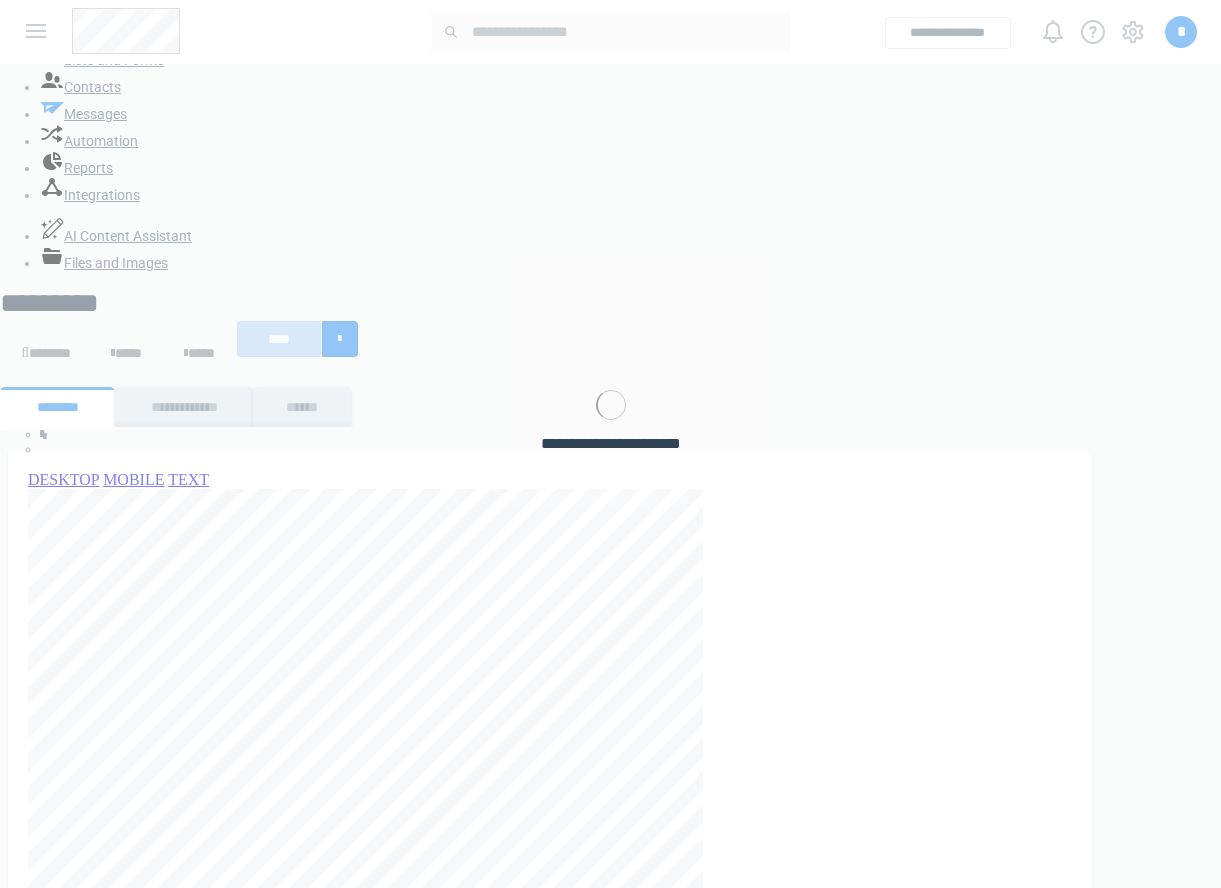 scroll, scrollTop: 0, scrollLeft: 0, axis: both 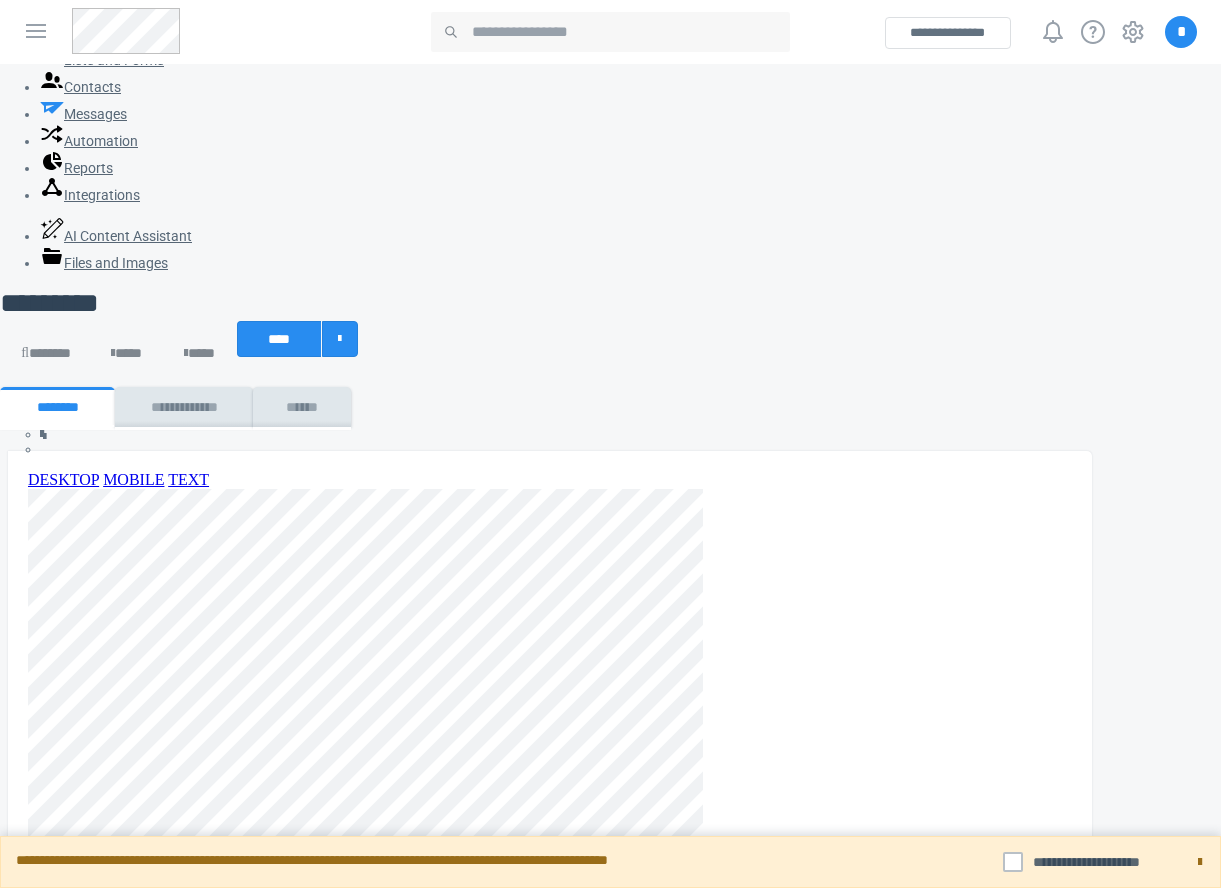 click on "DESKTOP
MOBILE
TEXT
Derive text content from template
Blank List Quick Send
Email Mobile Phone ------------------------ Unsubscribe Link Update Profile Link Update Preferences Link Confirm Subscription Link Recipient Email Email Link ------------------------ Email Id (For use with API) Send Id (For use with API) Database Id (For use with API) Campaign Id (For use with API) Contact Id (For use with API) Vhost (For use with API)
Fallback value
Insert
TOC" at bounding box center [550, 2364] 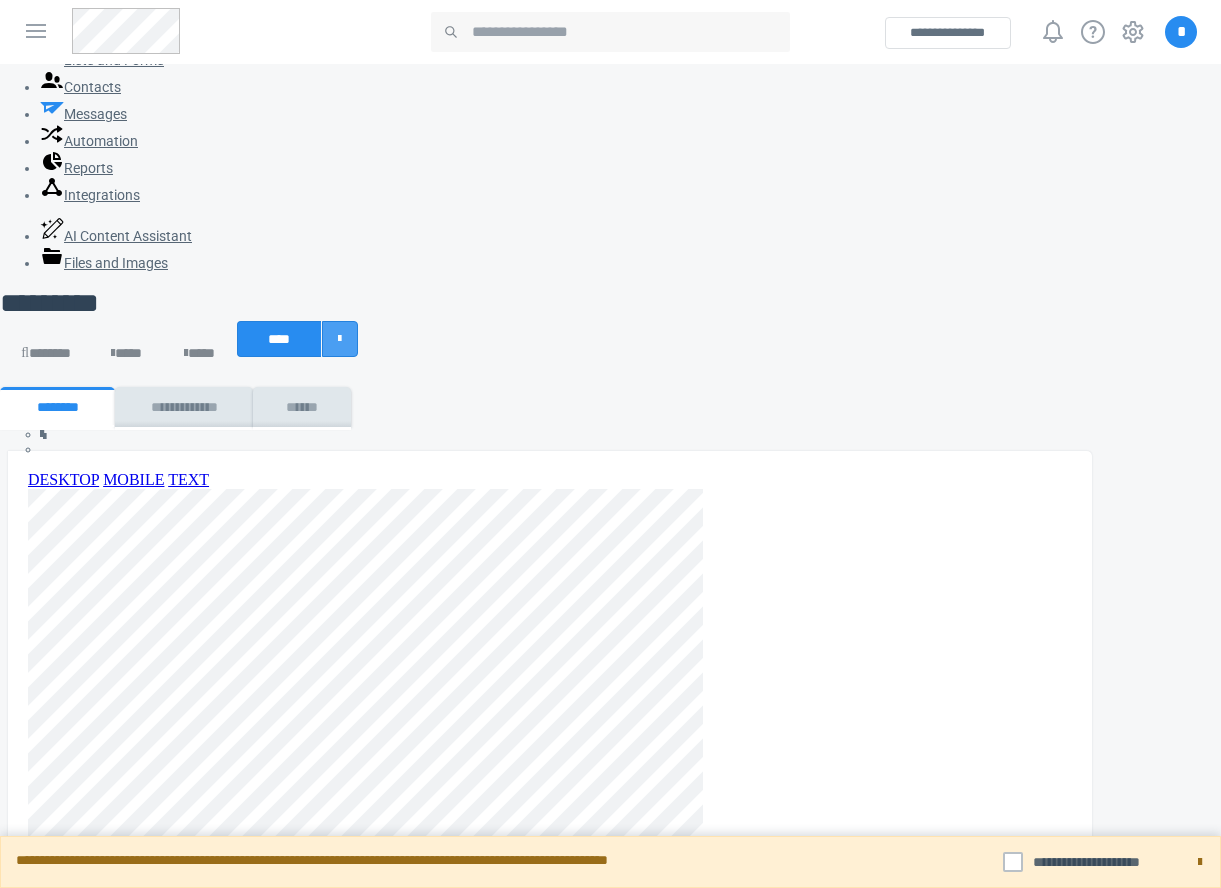 click at bounding box center [339, 339] 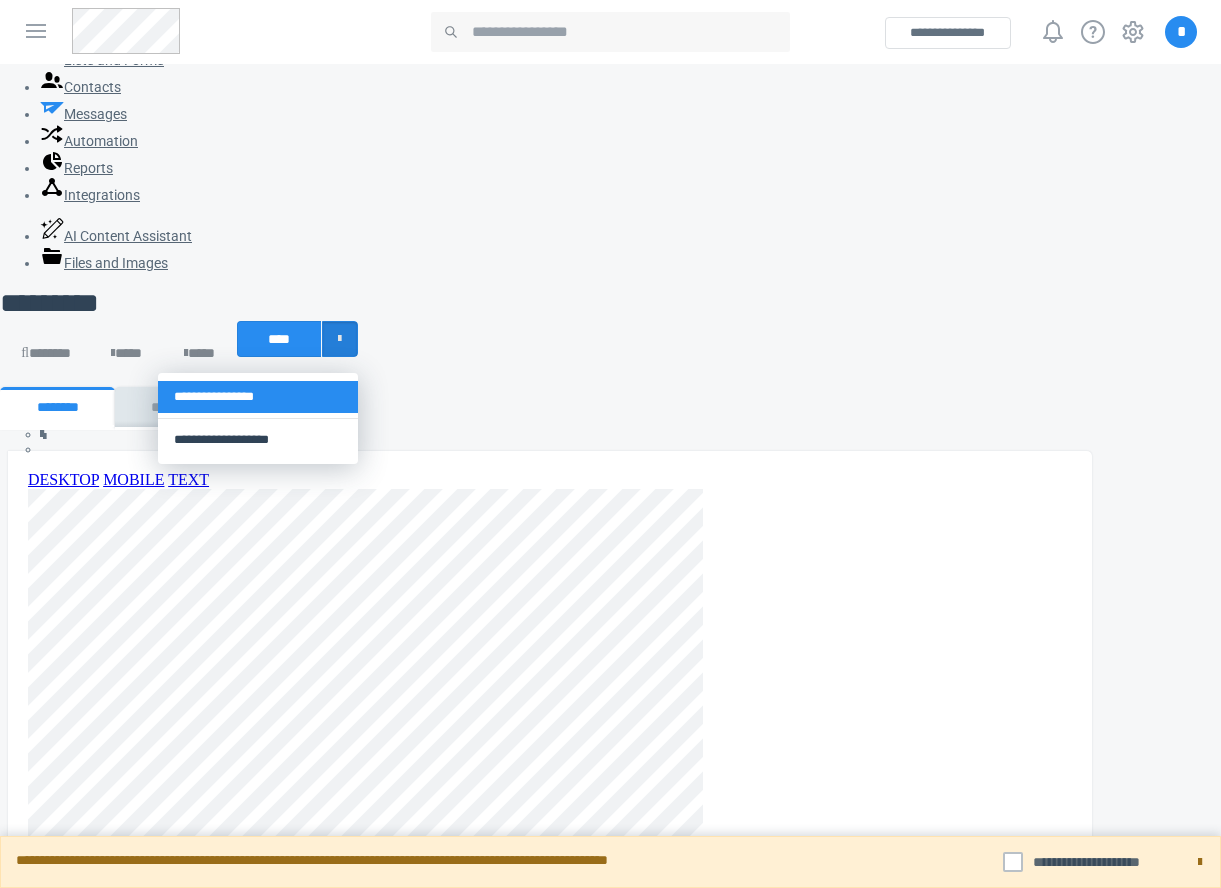 click on "**********" at bounding box center (258, 397) 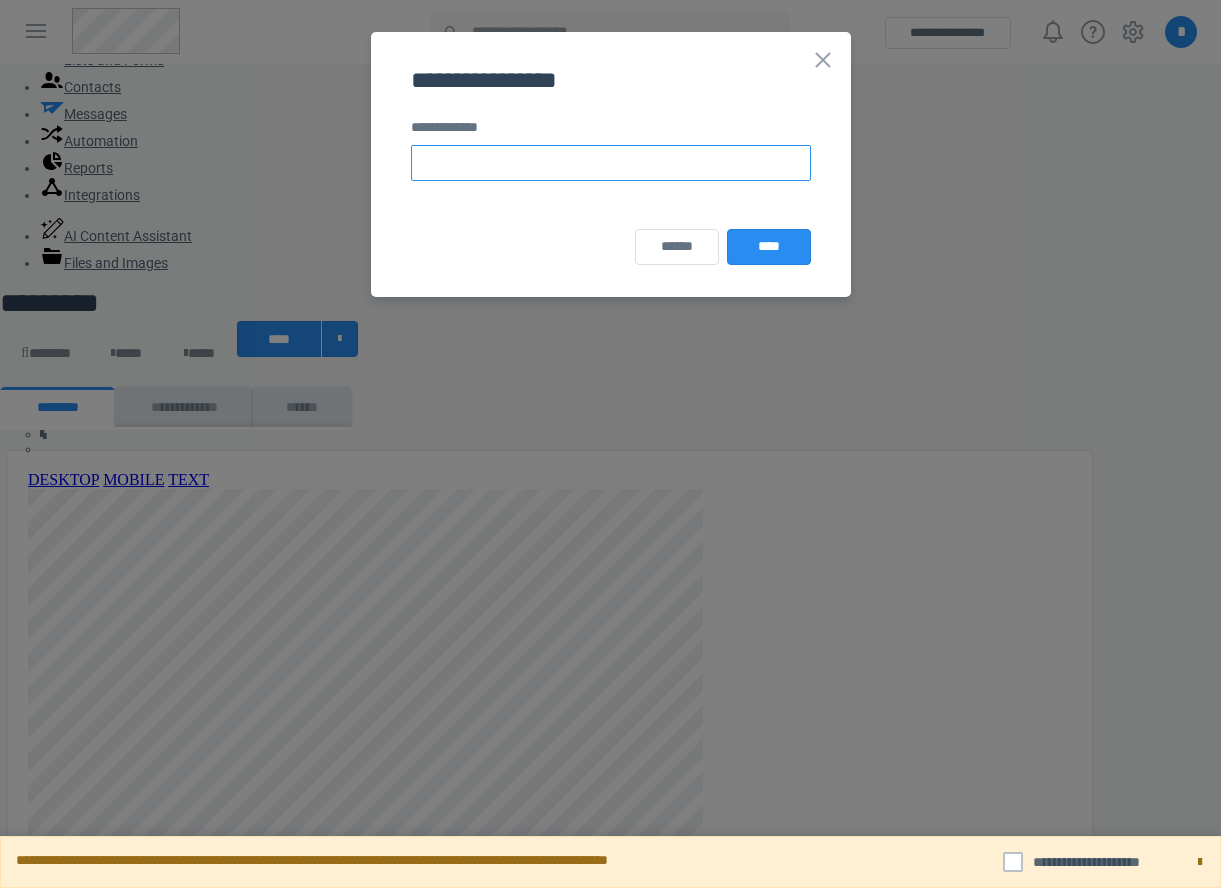 click at bounding box center [611, 163] 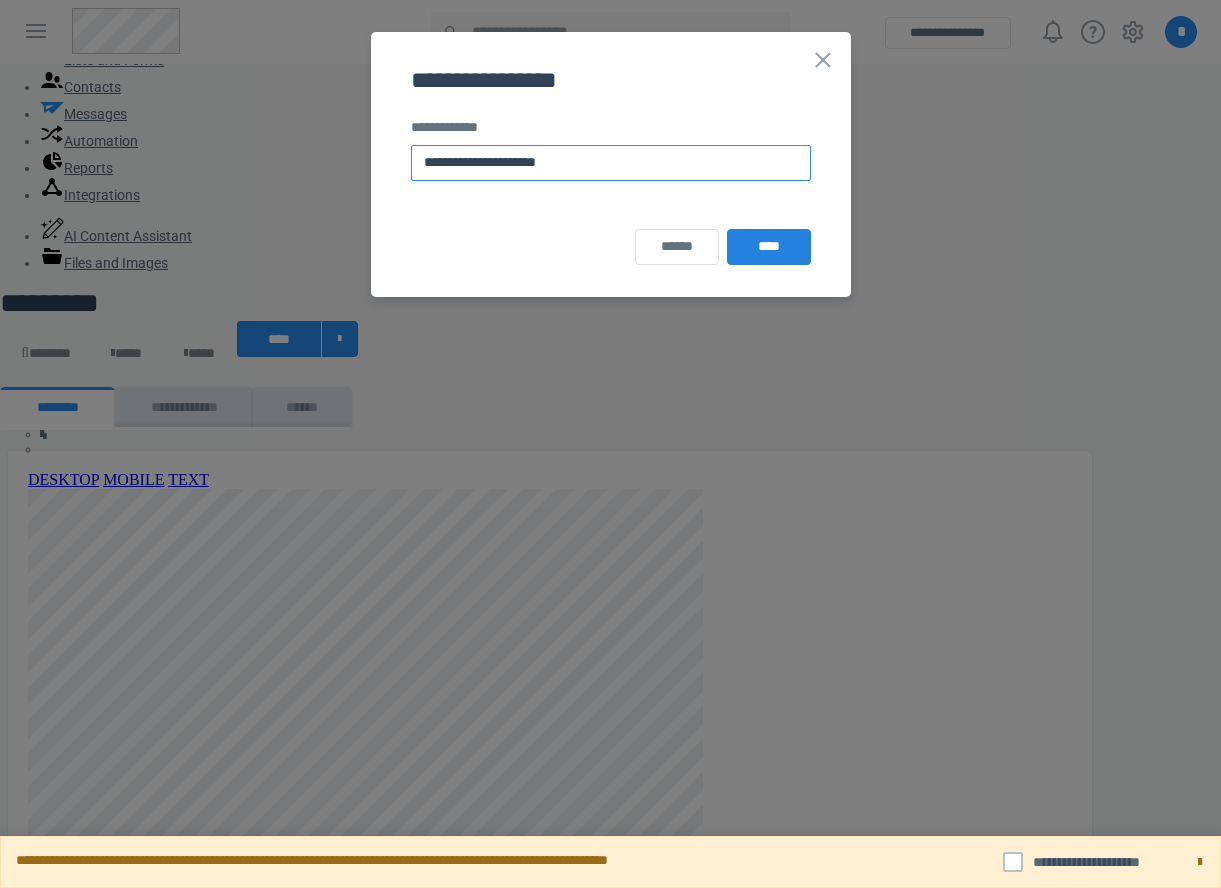 type on "**********" 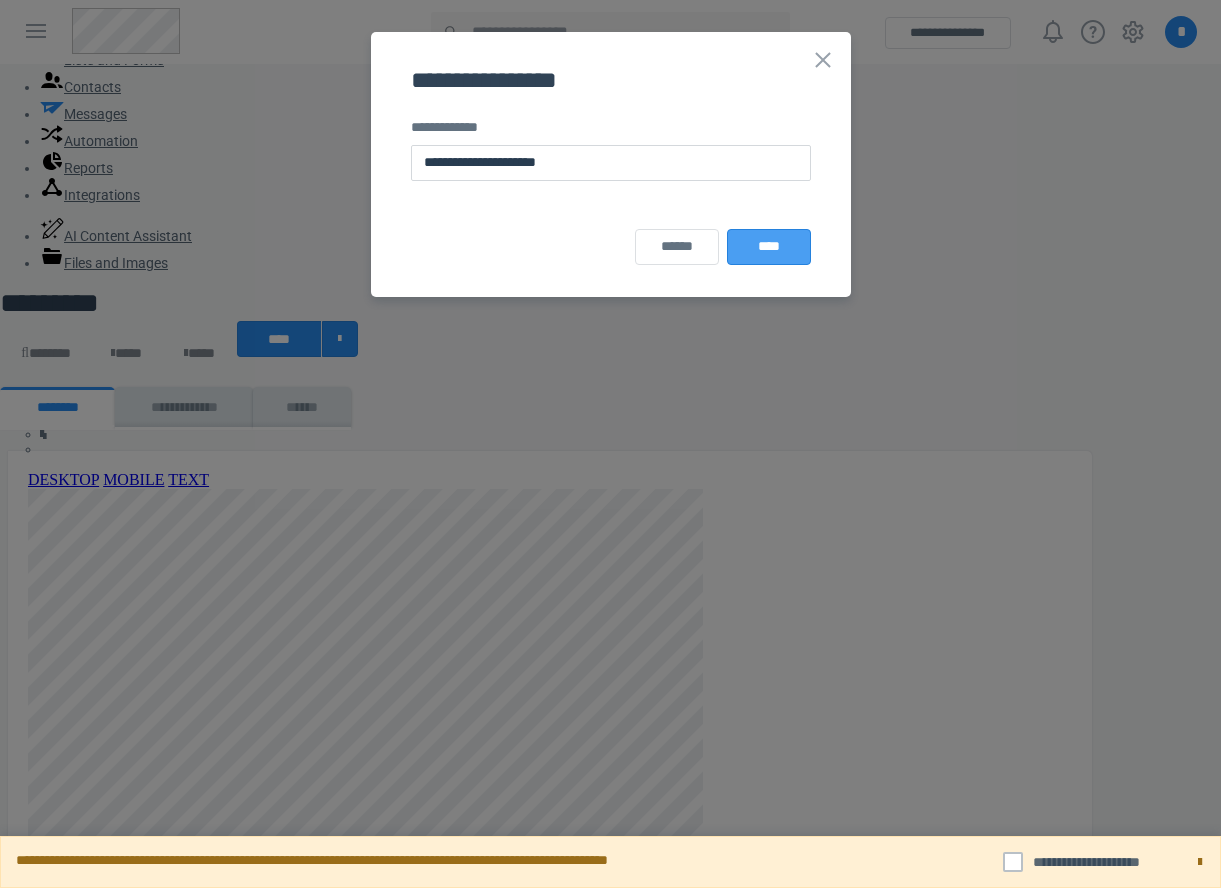 click on "****" at bounding box center (769, 247) 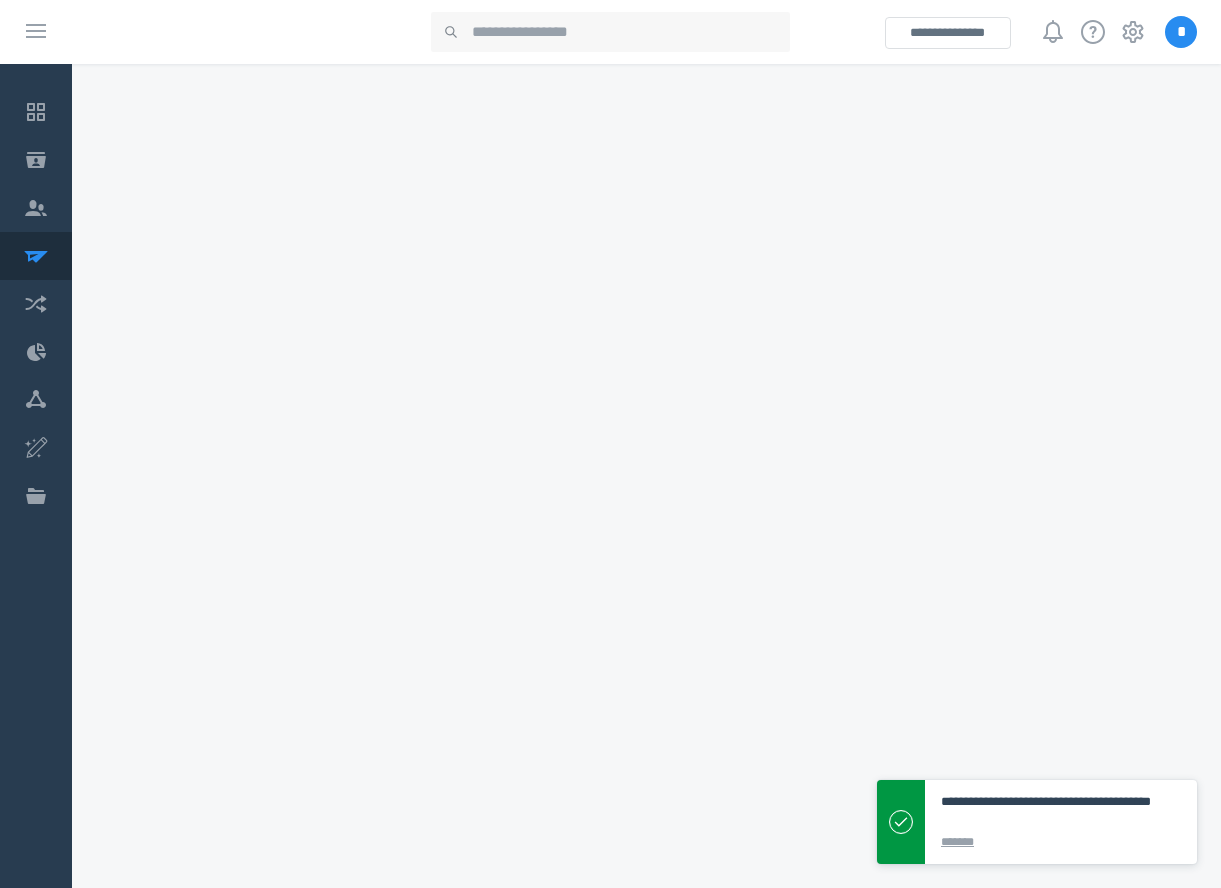 scroll, scrollTop: 0, scrollLeft: 0, axis: both 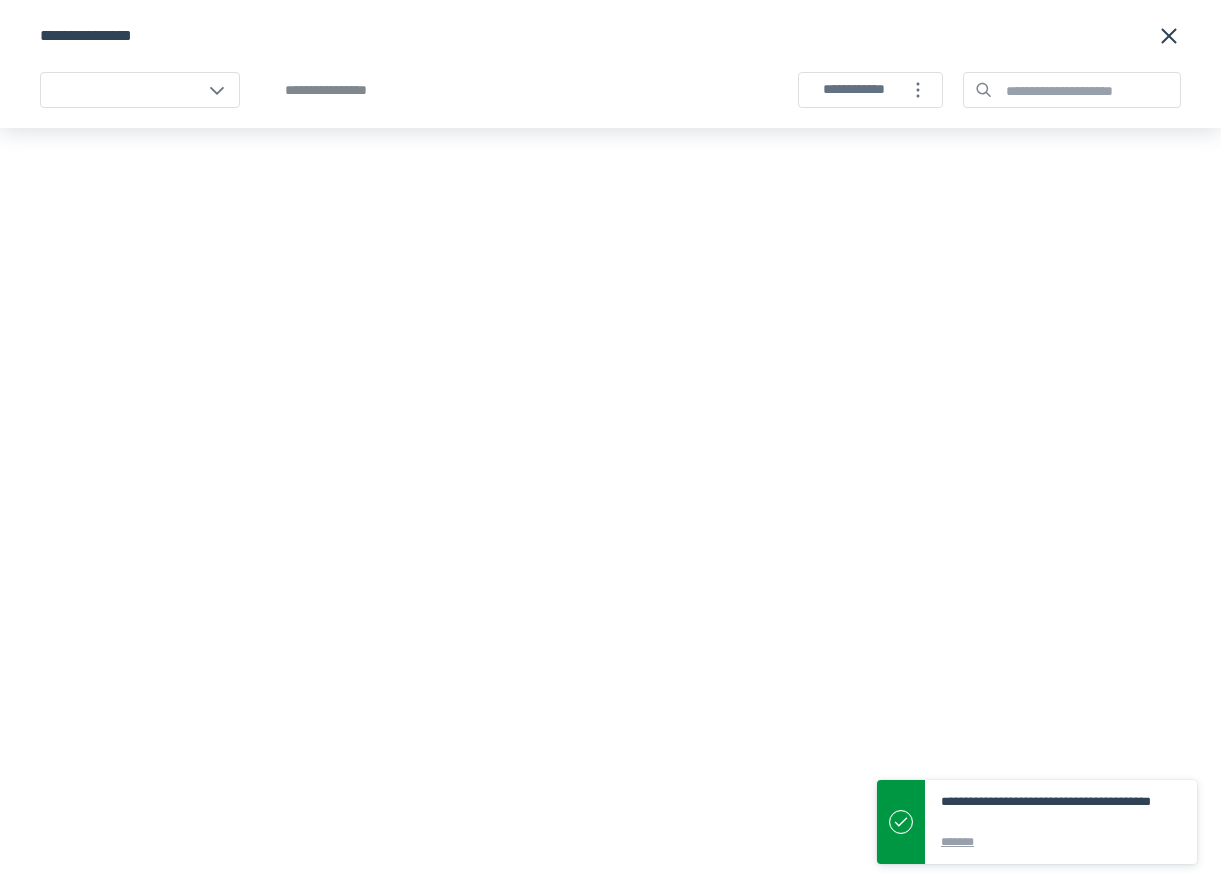 select on "******" 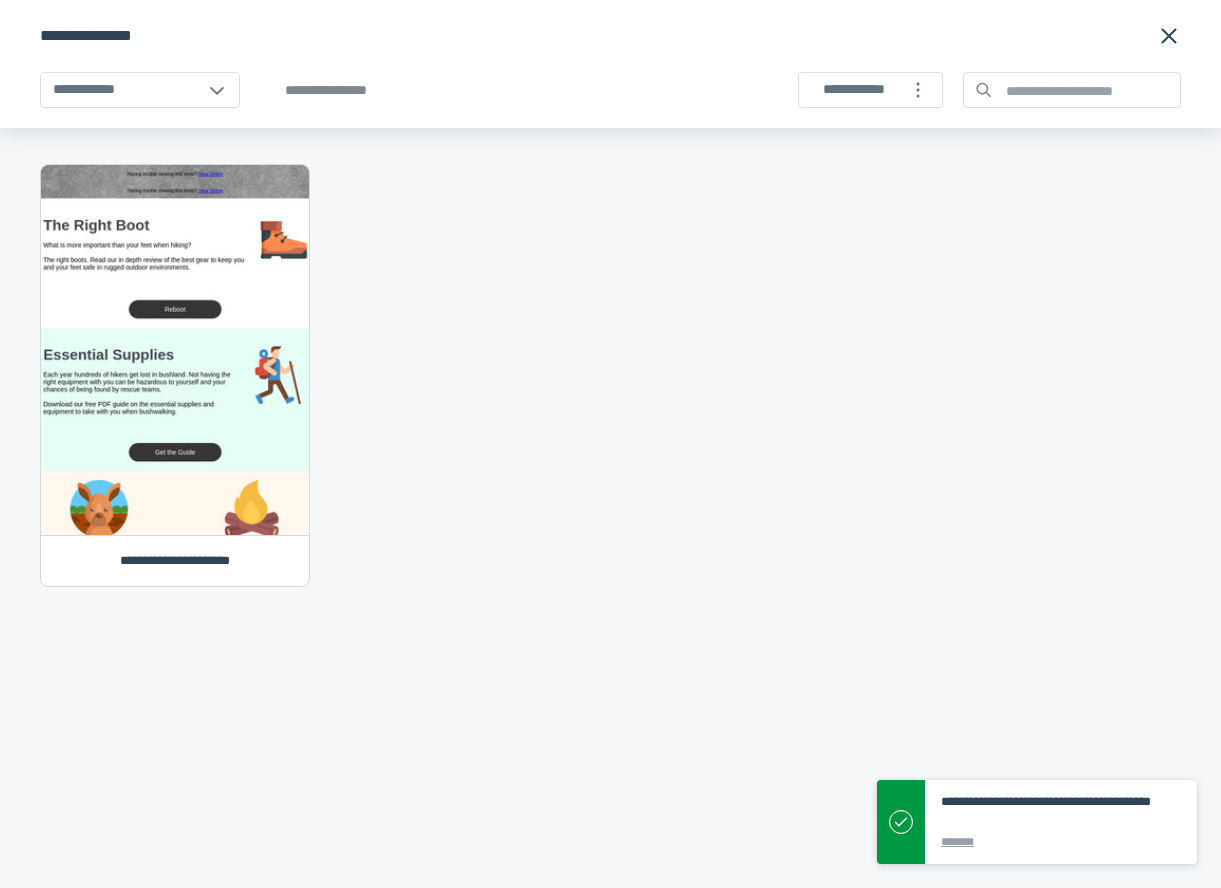 click 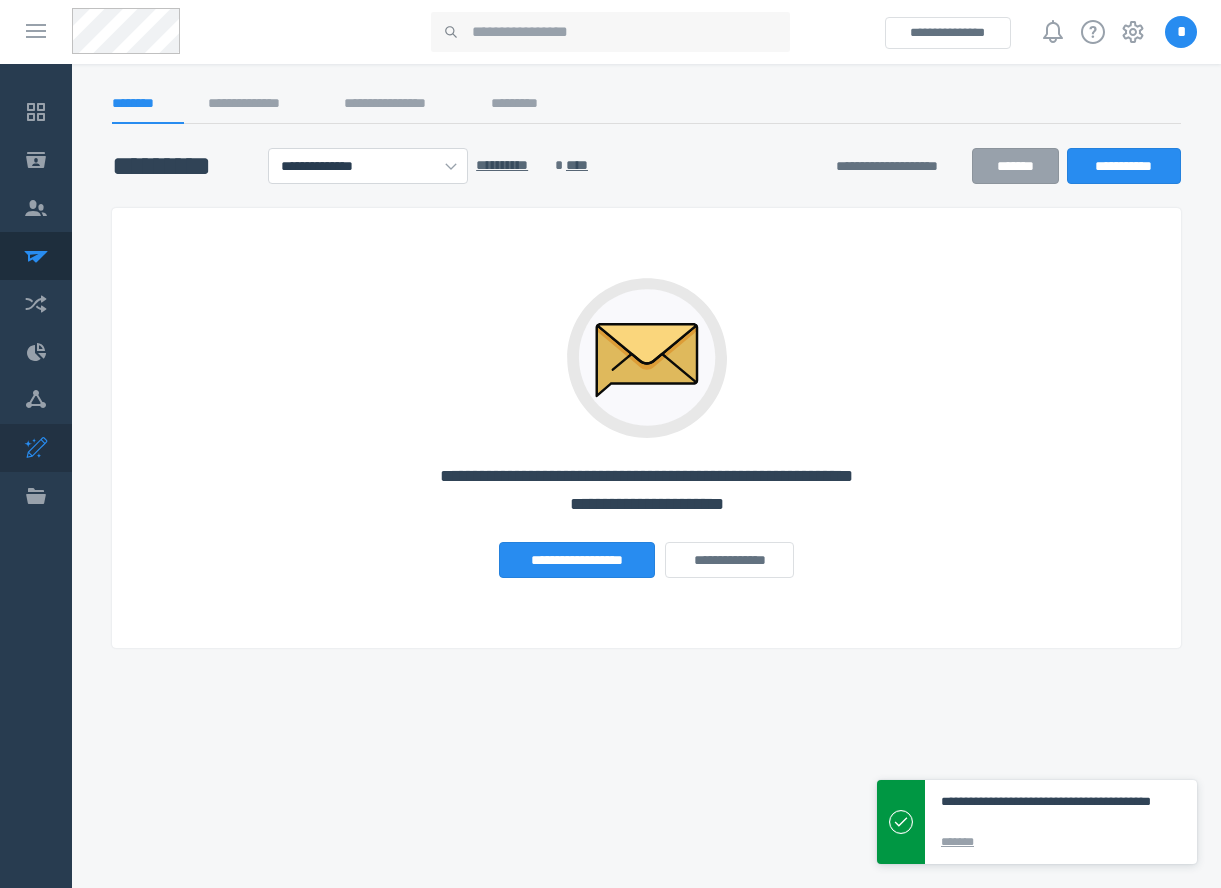 click on "AI Content Assistant" at bounding box center (36, 448) 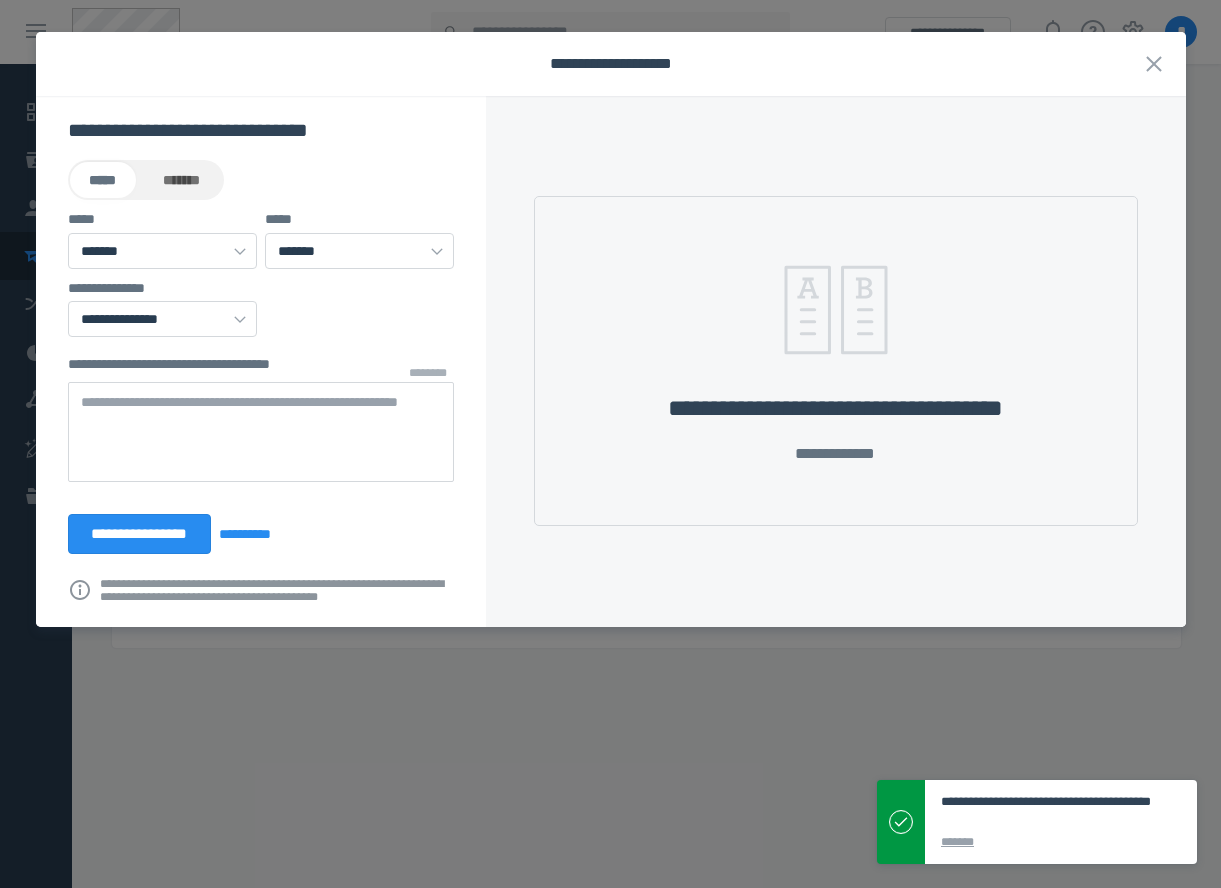 click at bounding box center (261, 432) 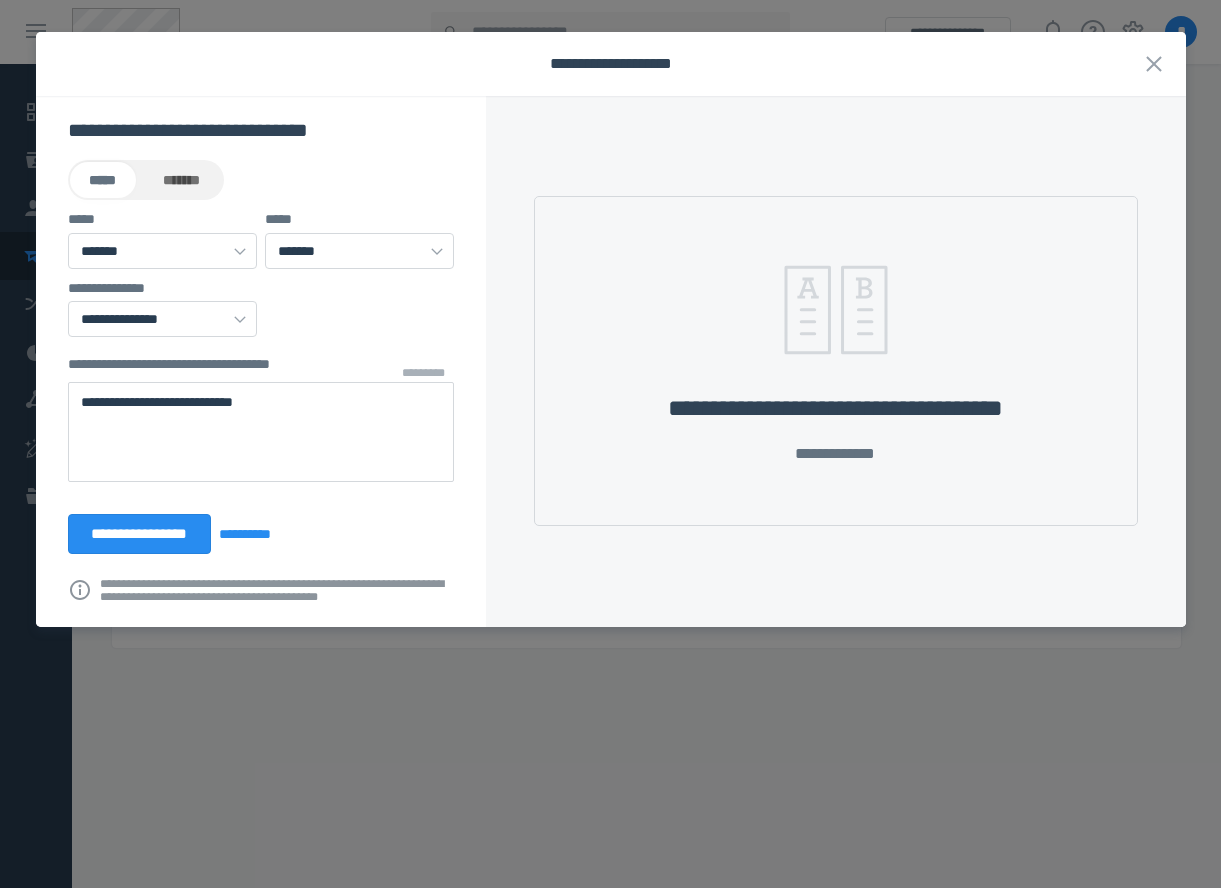 type on "**********" 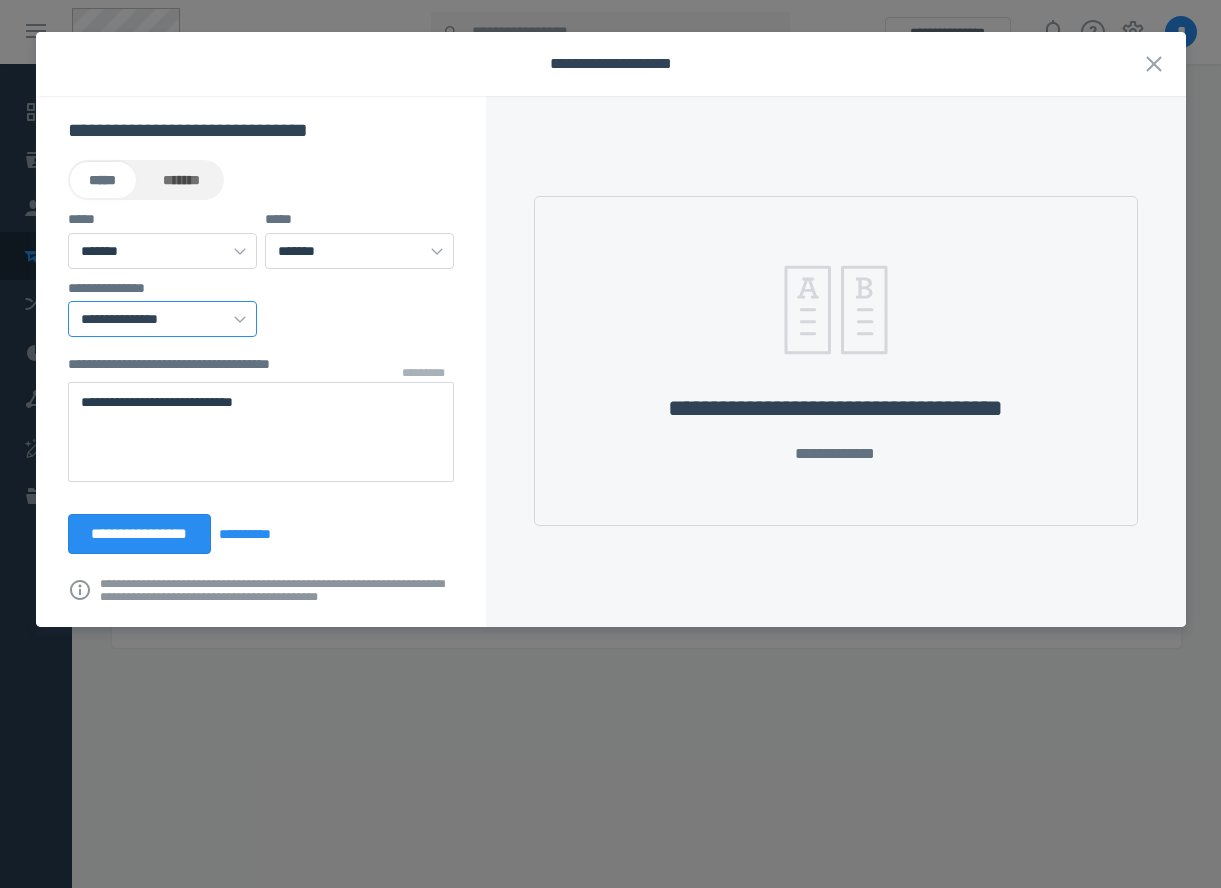 click on "**********" at bounding box center (162, 319) 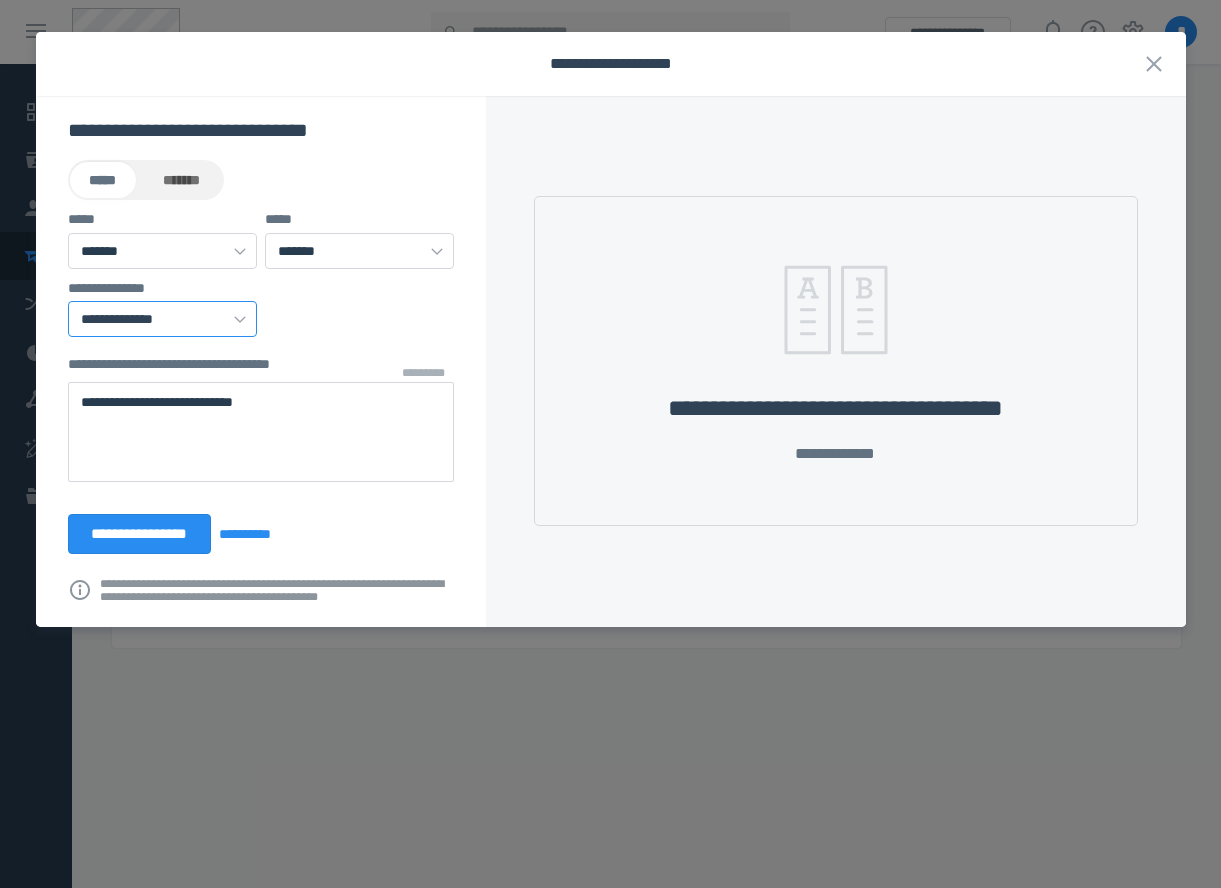 click on "**********" at bounding box center (0, 0) 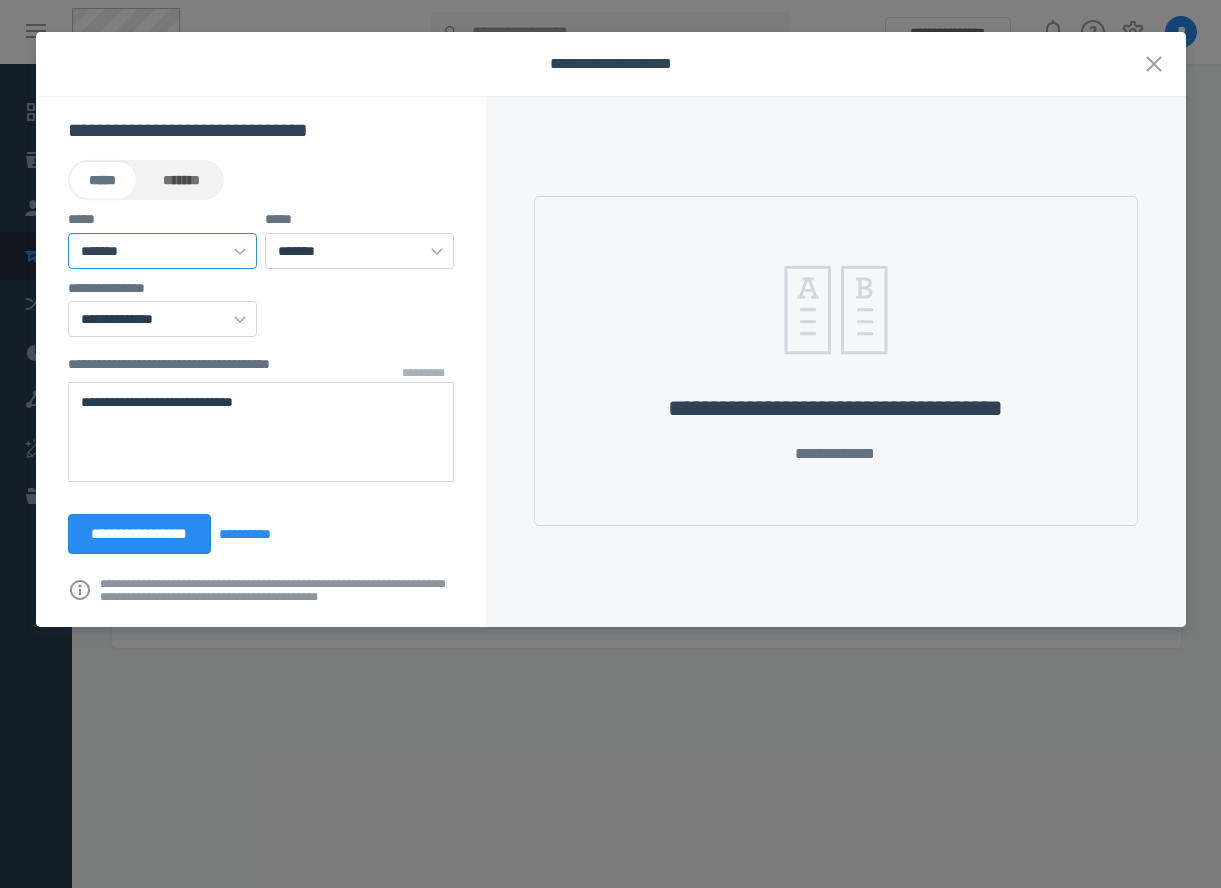 click on "**********" at bounding box center (162, 251) 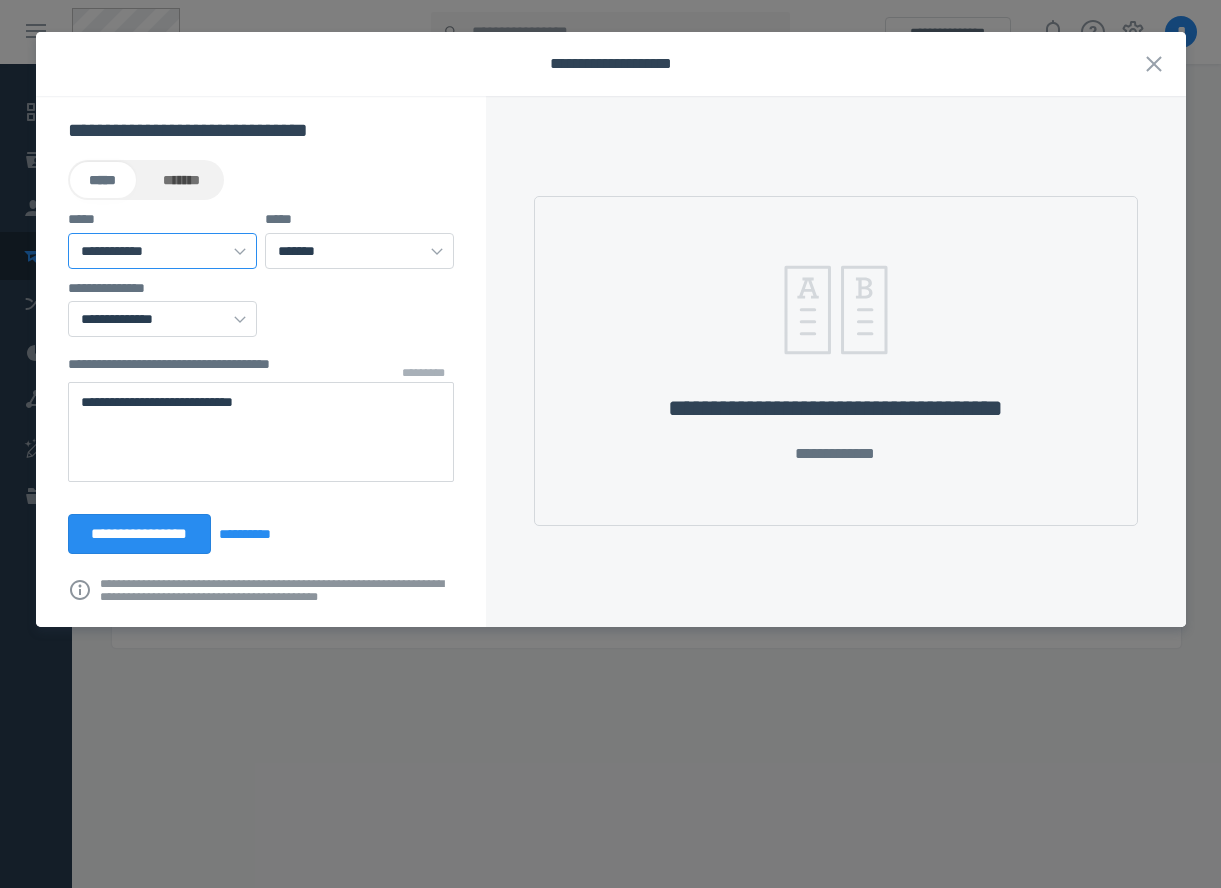 click on "**********" at bounding box center (0, 0) 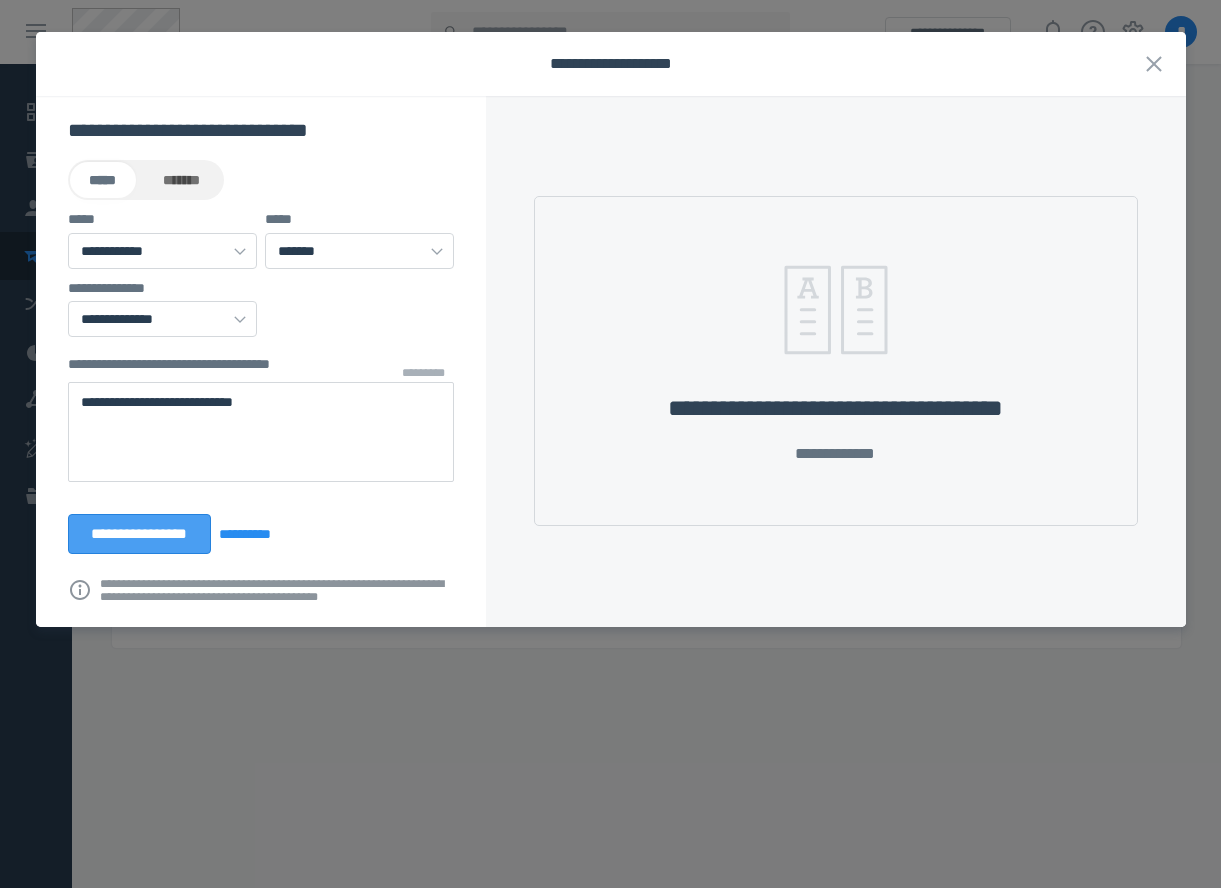click on "**********" at bounding box center (140, 534) 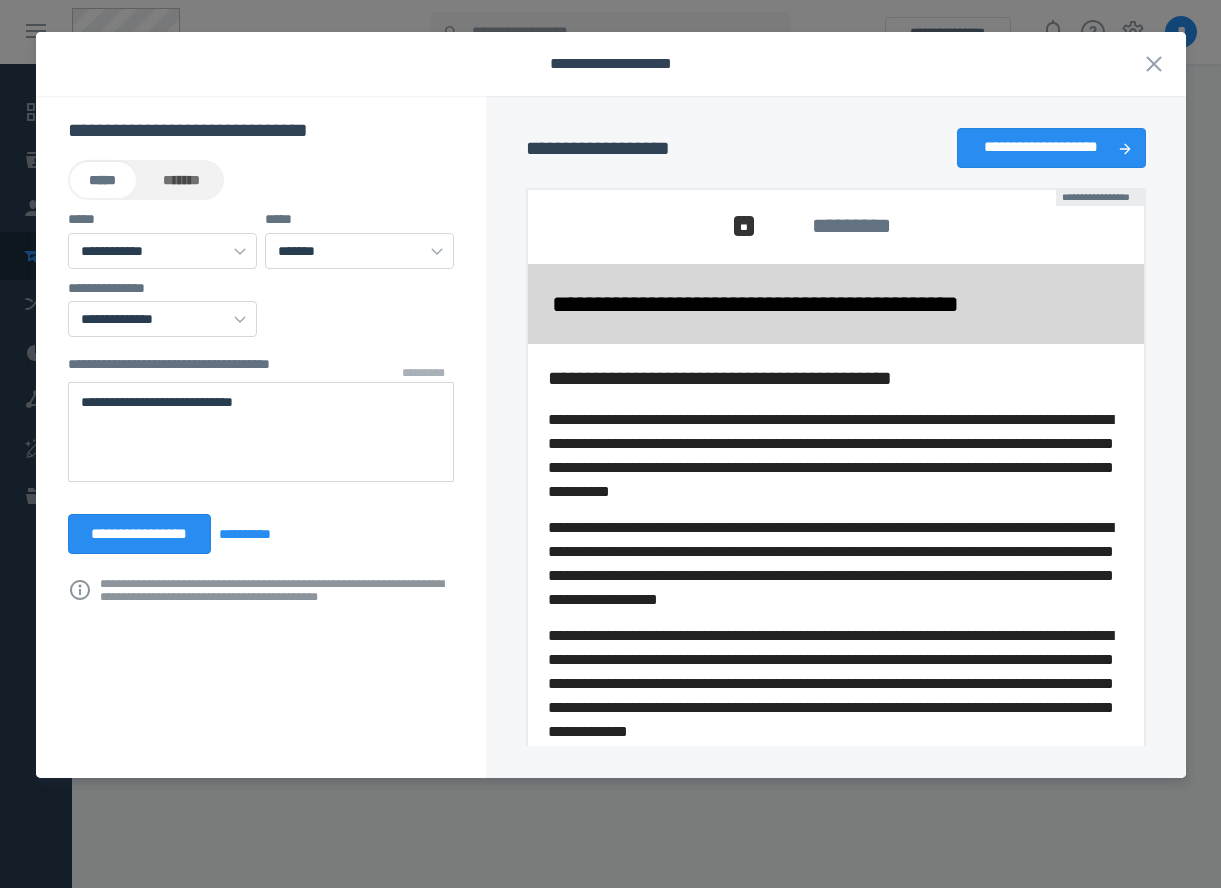 click at bounding box center (836, 786) 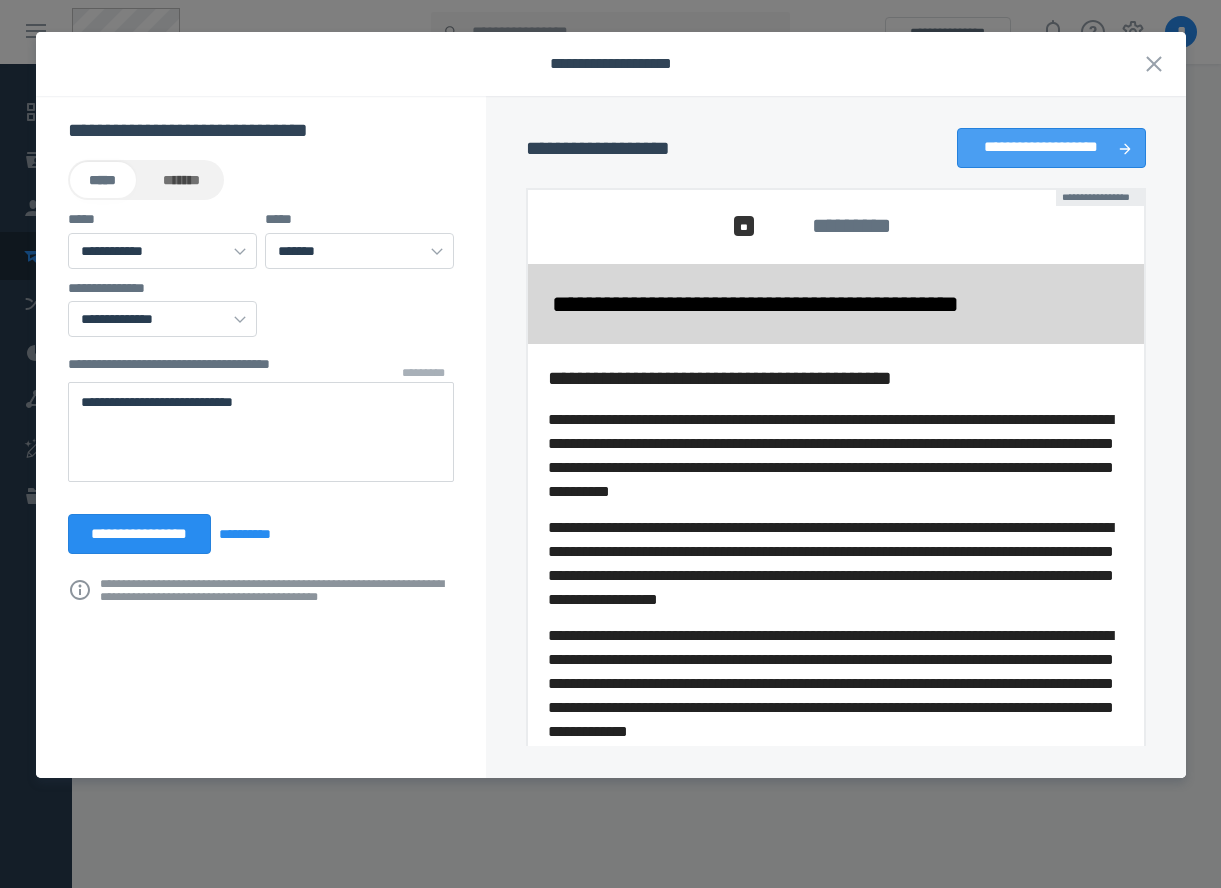 click on "**********" at bounding box center (1041, 148) 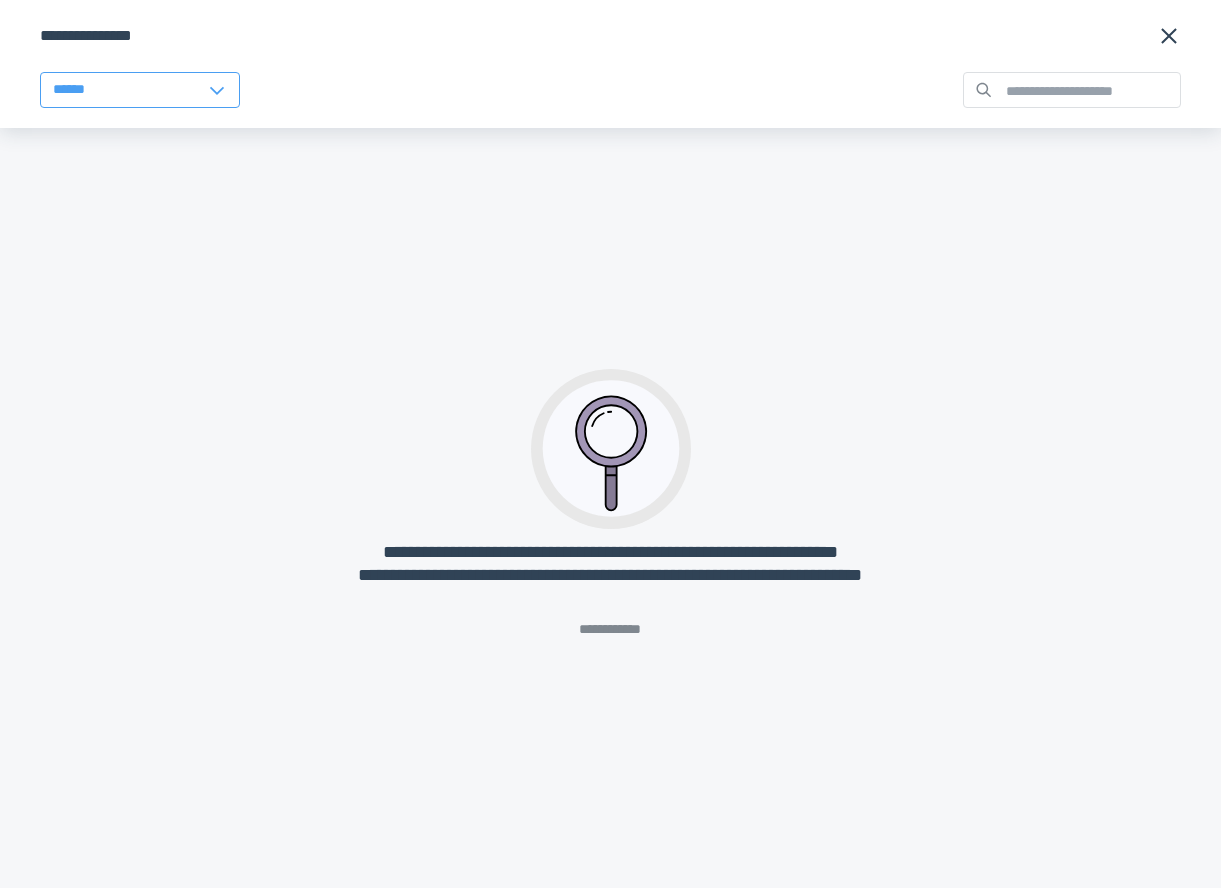 click on "******" at bounding box center [130, 90] 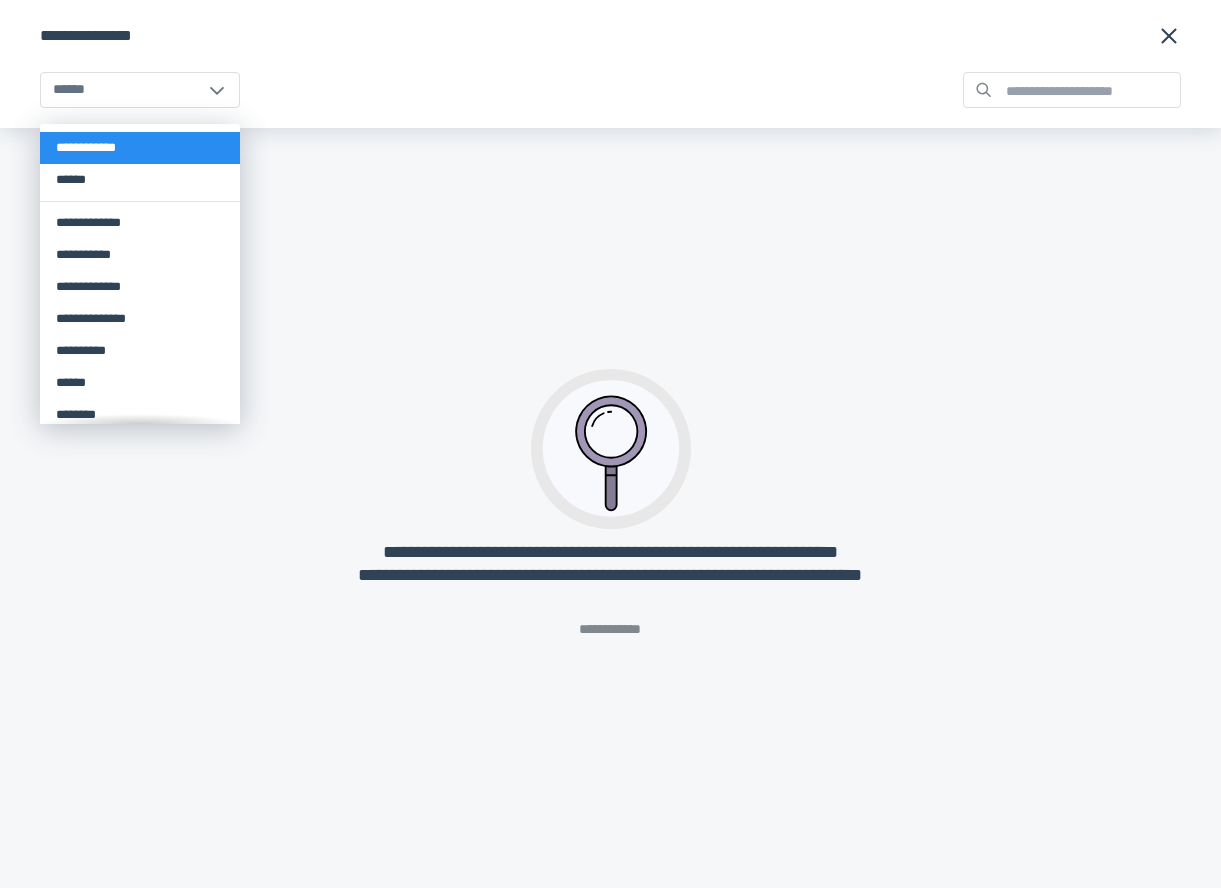click on "**********" at bounding box center (140, 148) 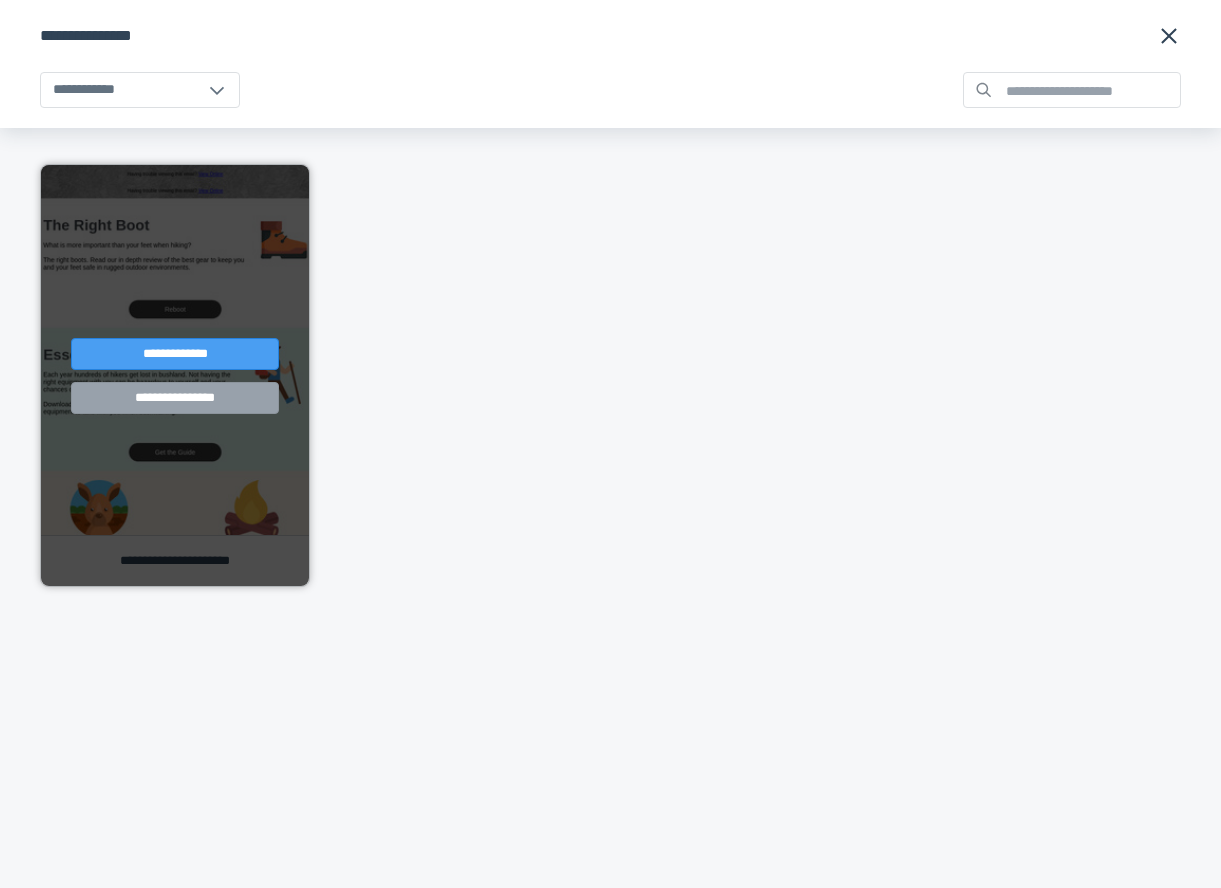 click on "**********" at bounding box center [175, 354] 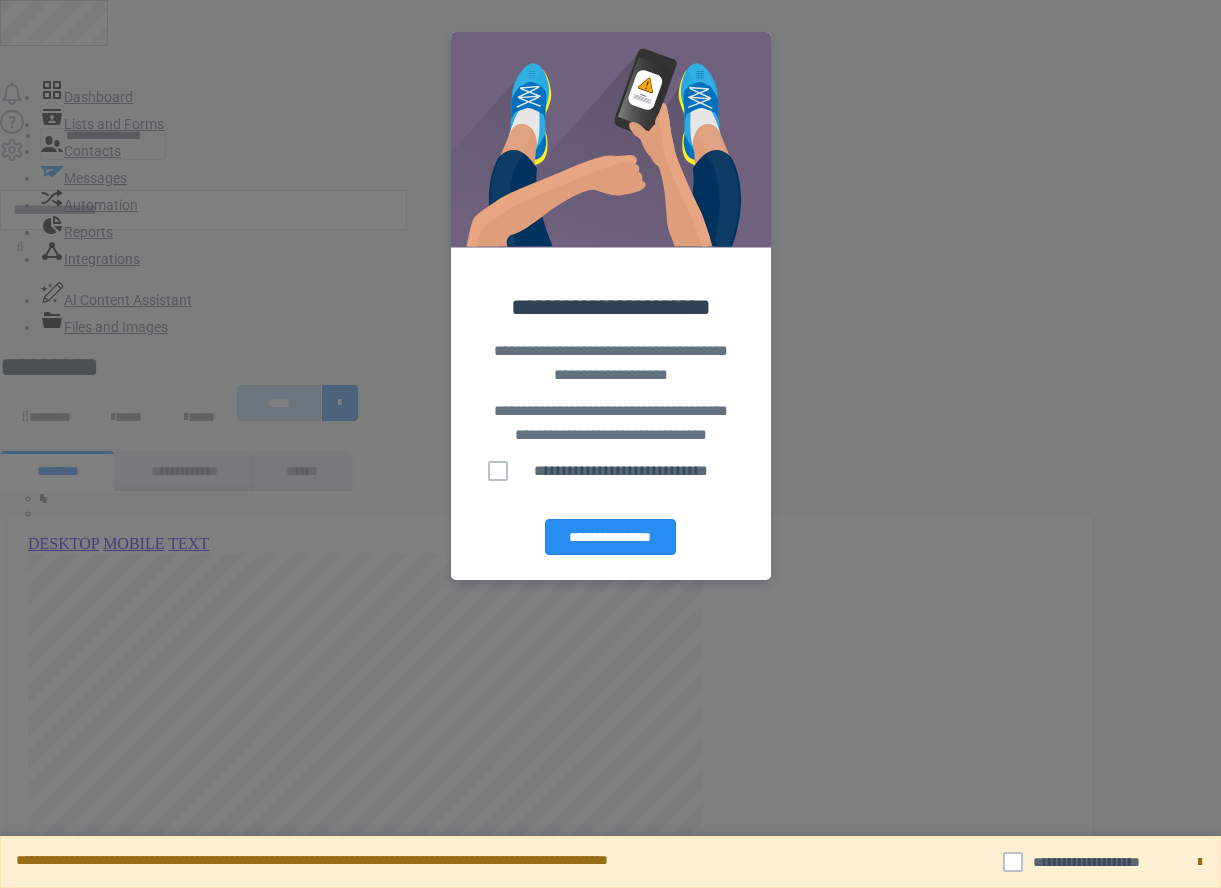 scroll, scrollTop: 0, scrollLeft: 0, axis: both 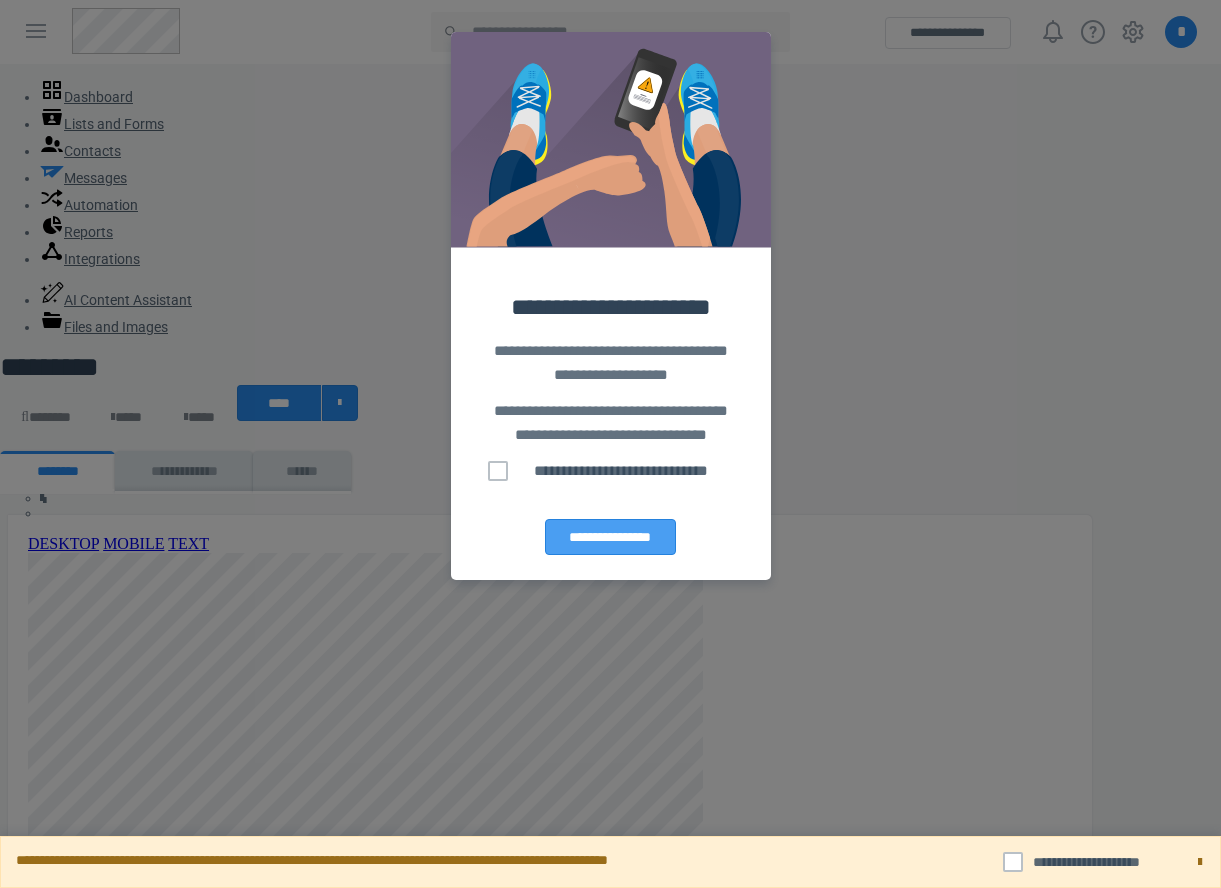 click on "**********" at bounding box center (610, 537) 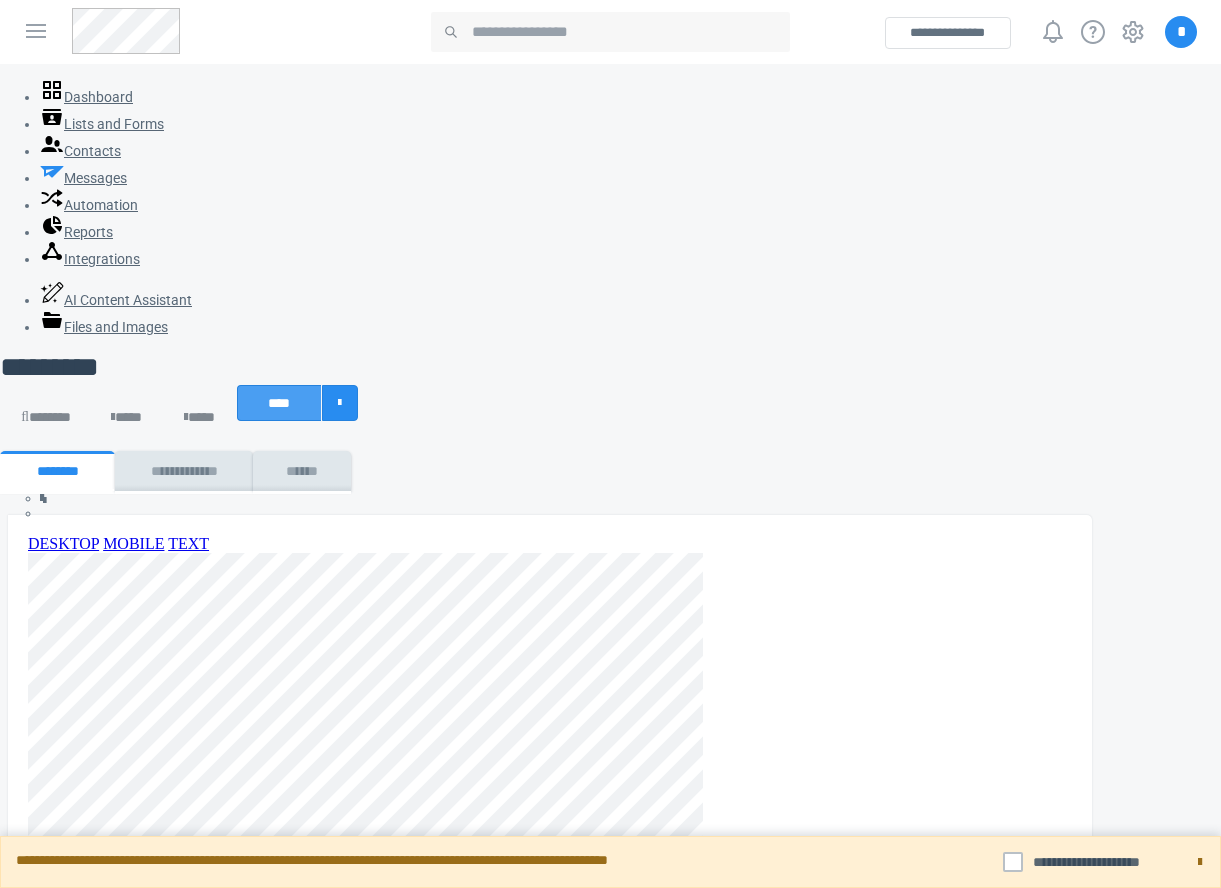 click on "****" at bounding box center [279, 403] 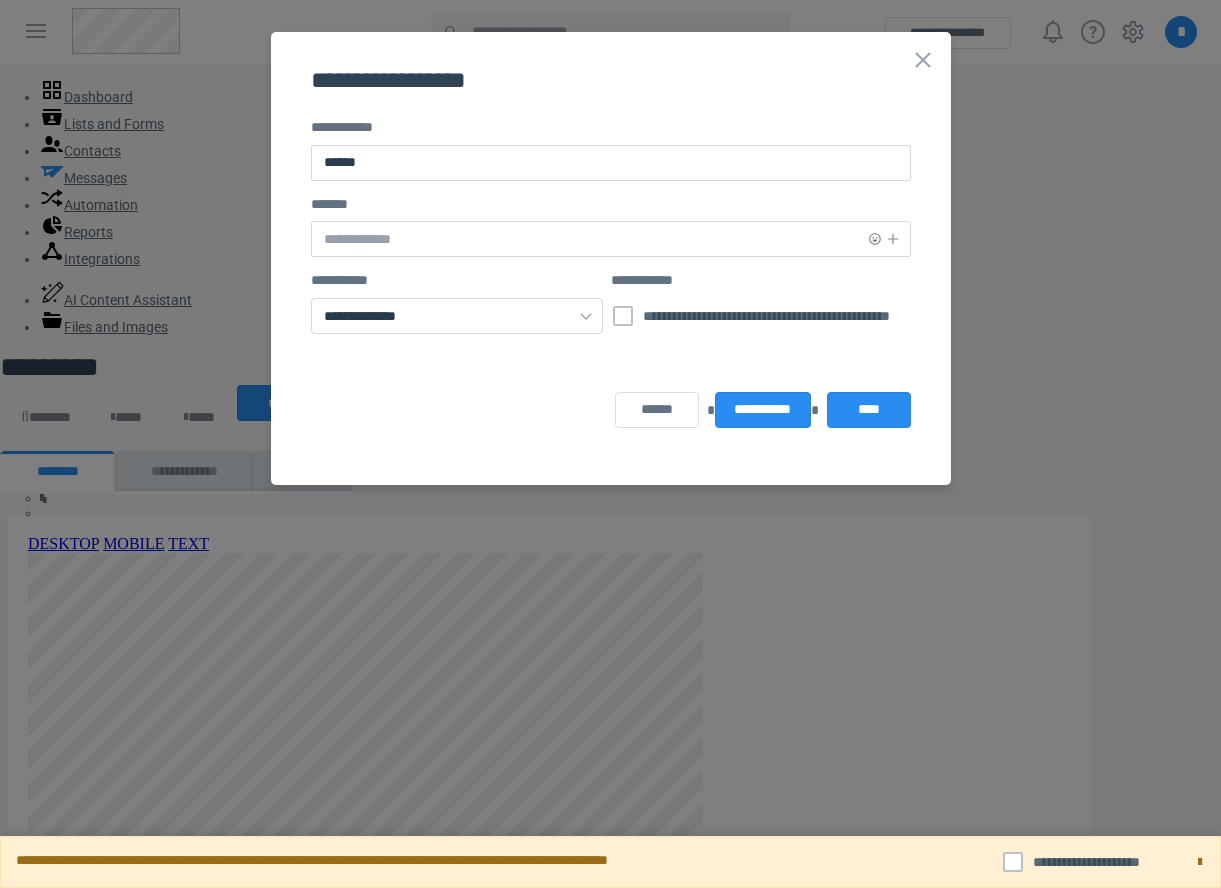 type on "******" 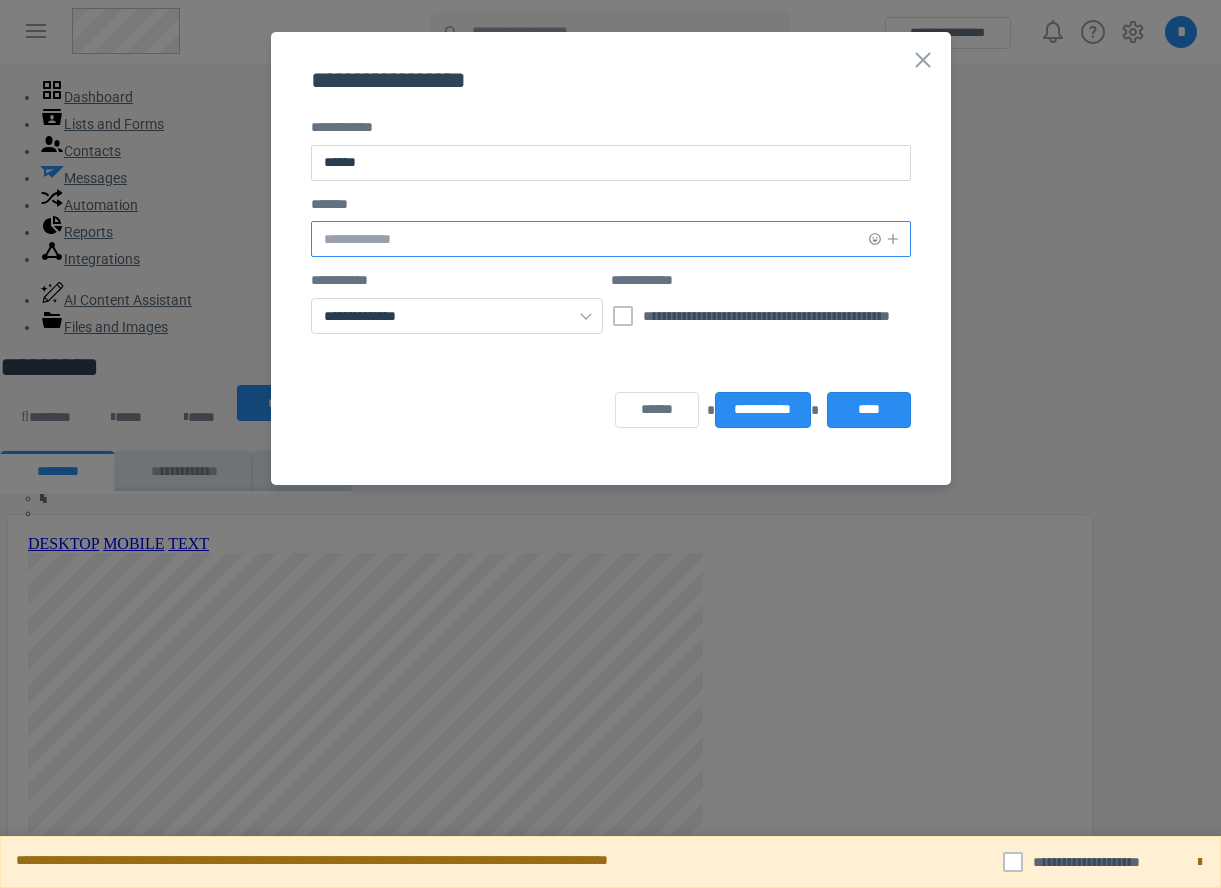 paste on "******" 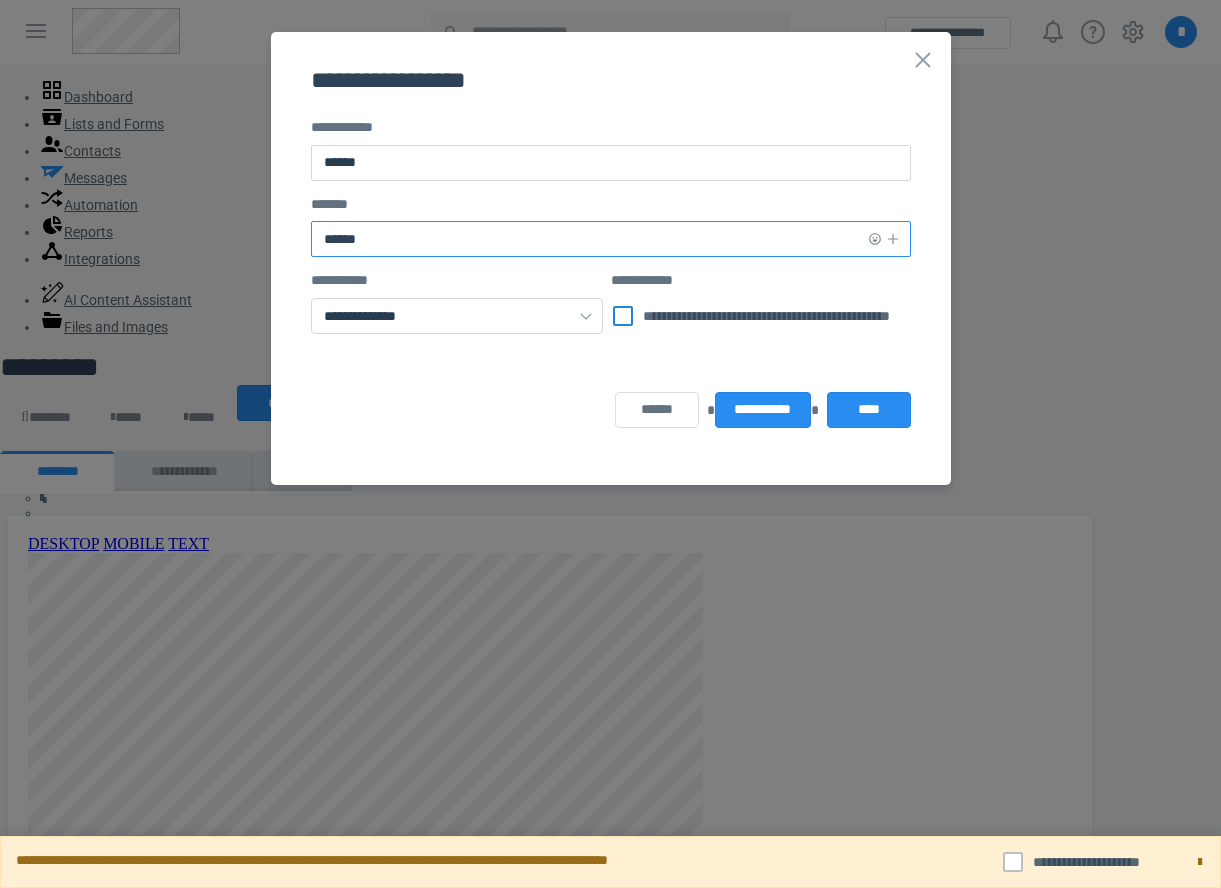 type on "******" 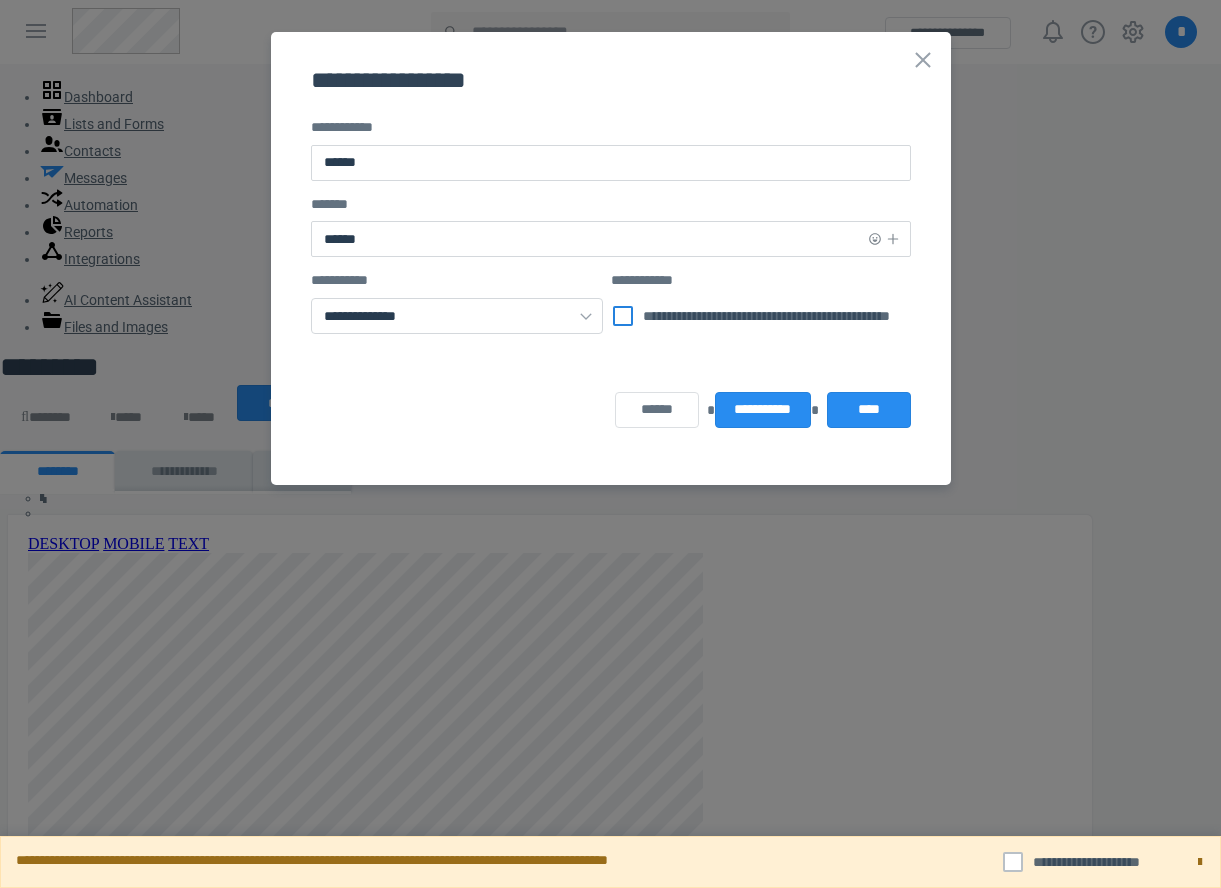 click on "**********" at bounding box center [756, 328] 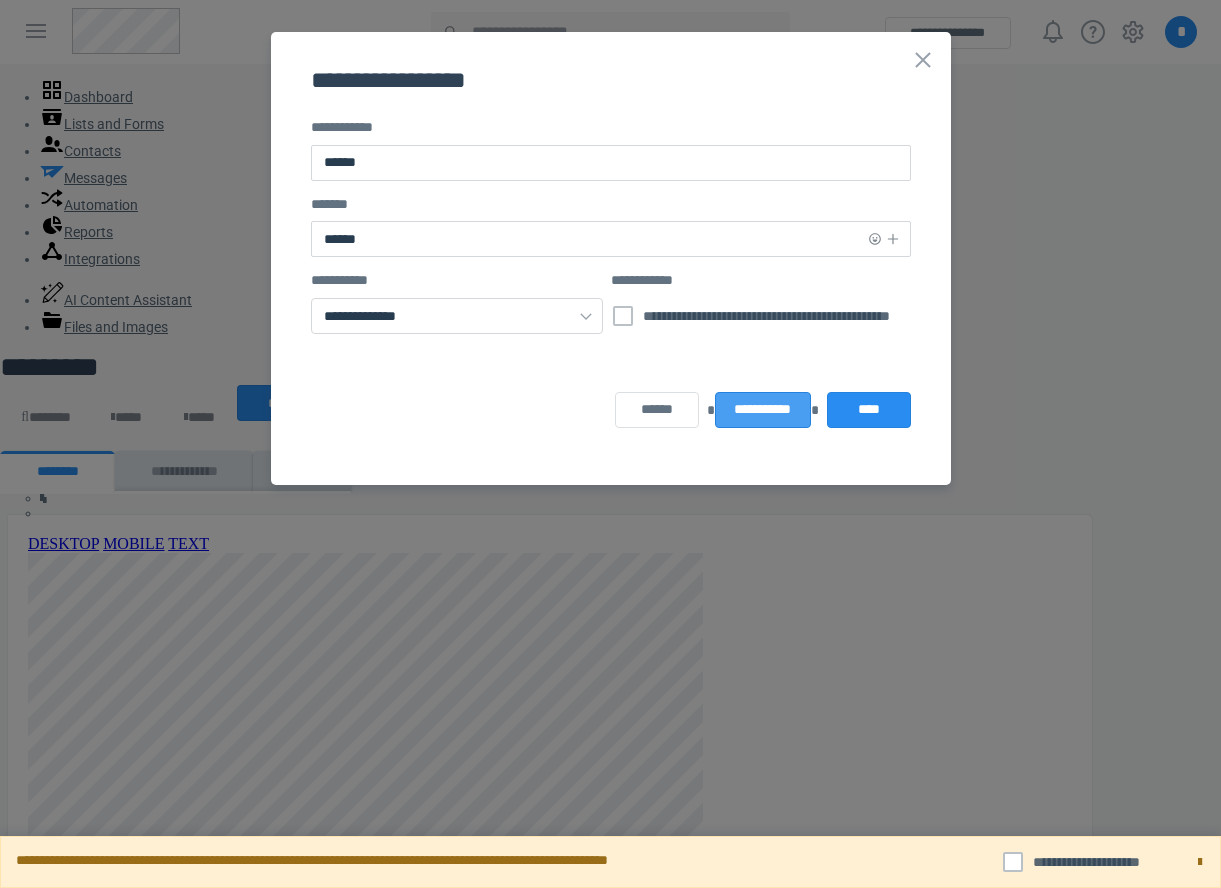 click on "**********" at bounding box center [762, 410] 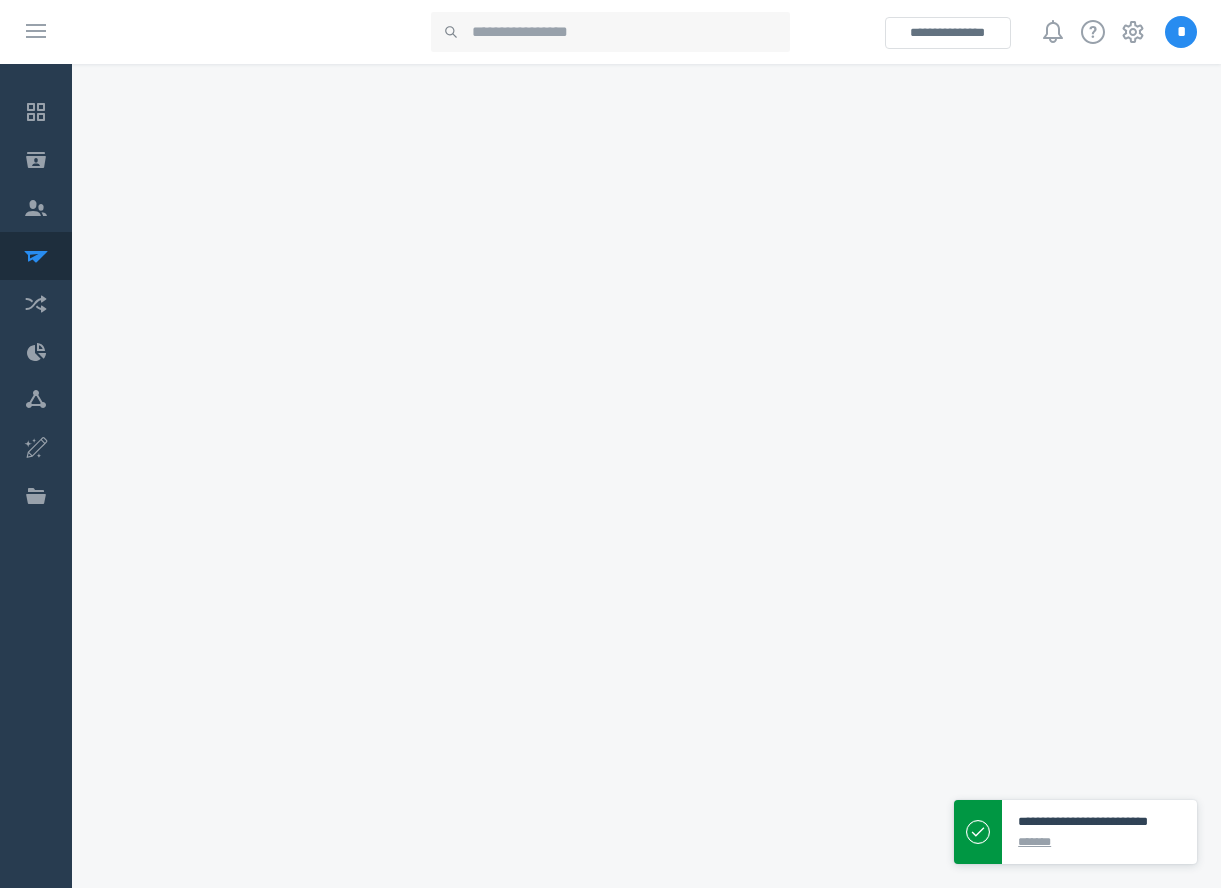 scroll, scrollTop: 0, scrollLeft: 0, axis: both 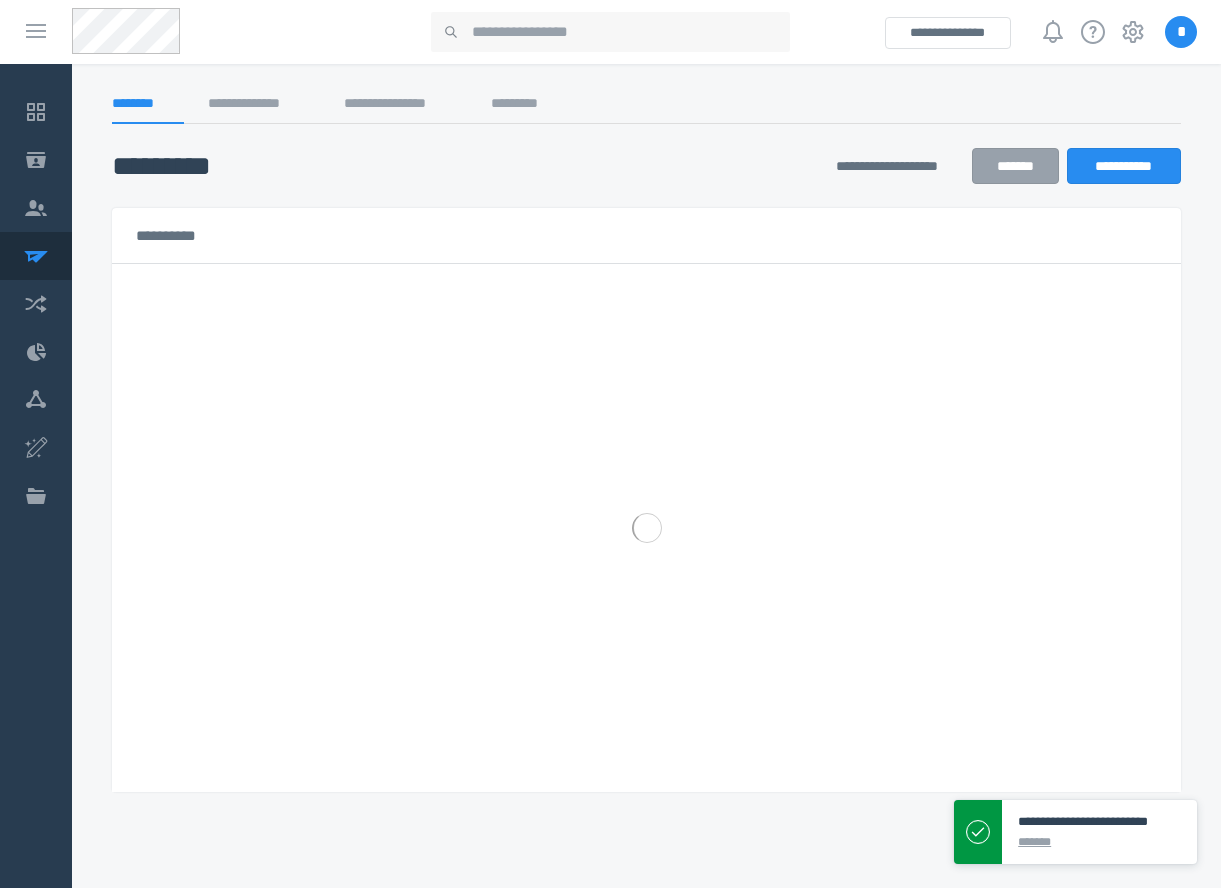 select on "******" 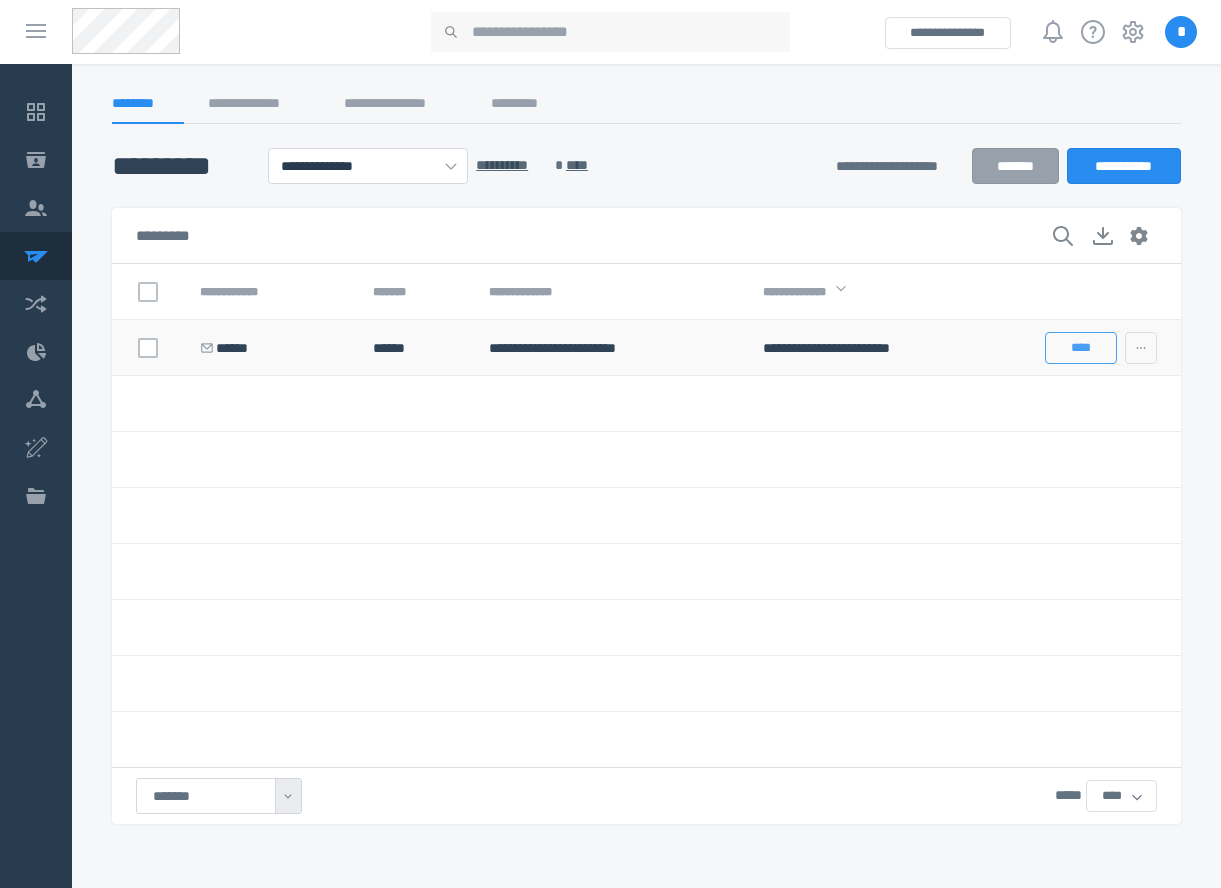 click on "****" at bounding box center [1081, 348] 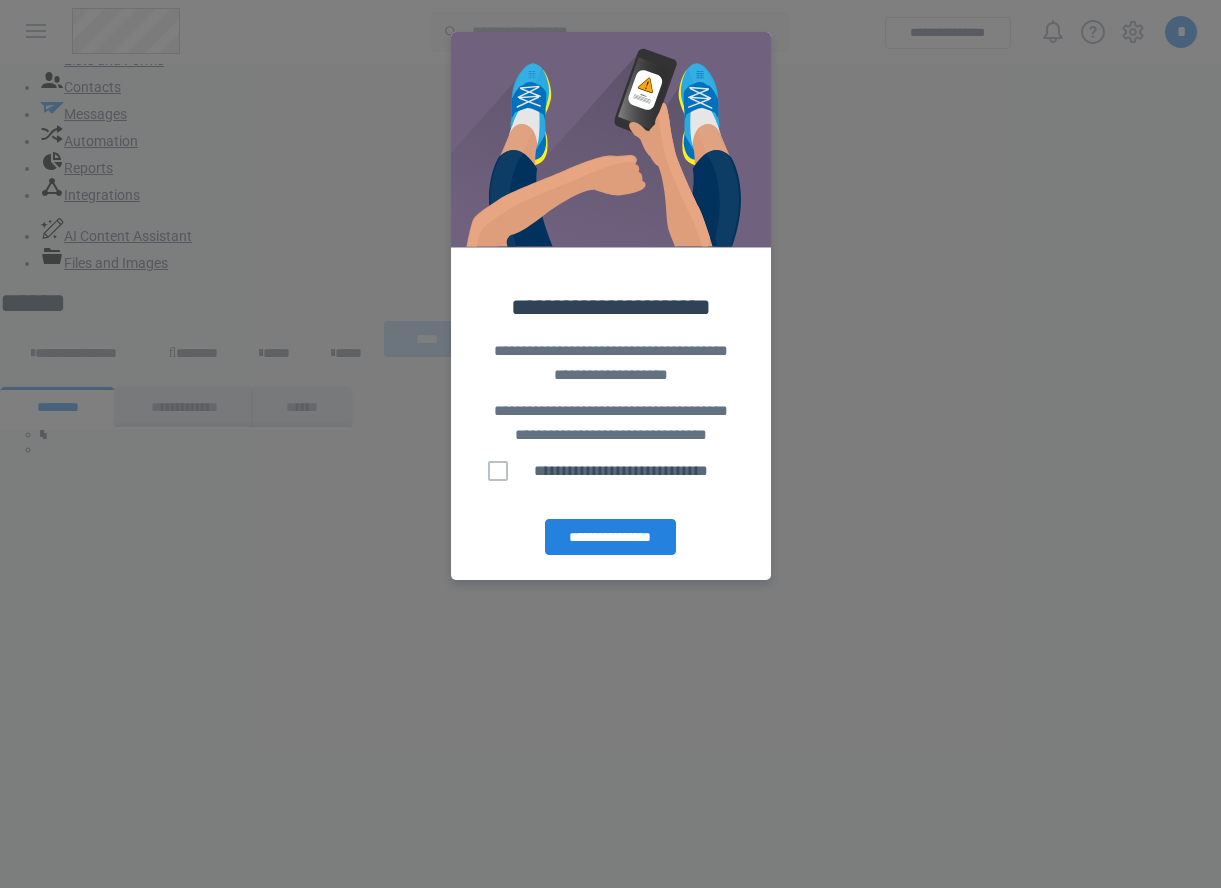 scroll, scrollTop: 0, scrollLeft: 0, axis: both 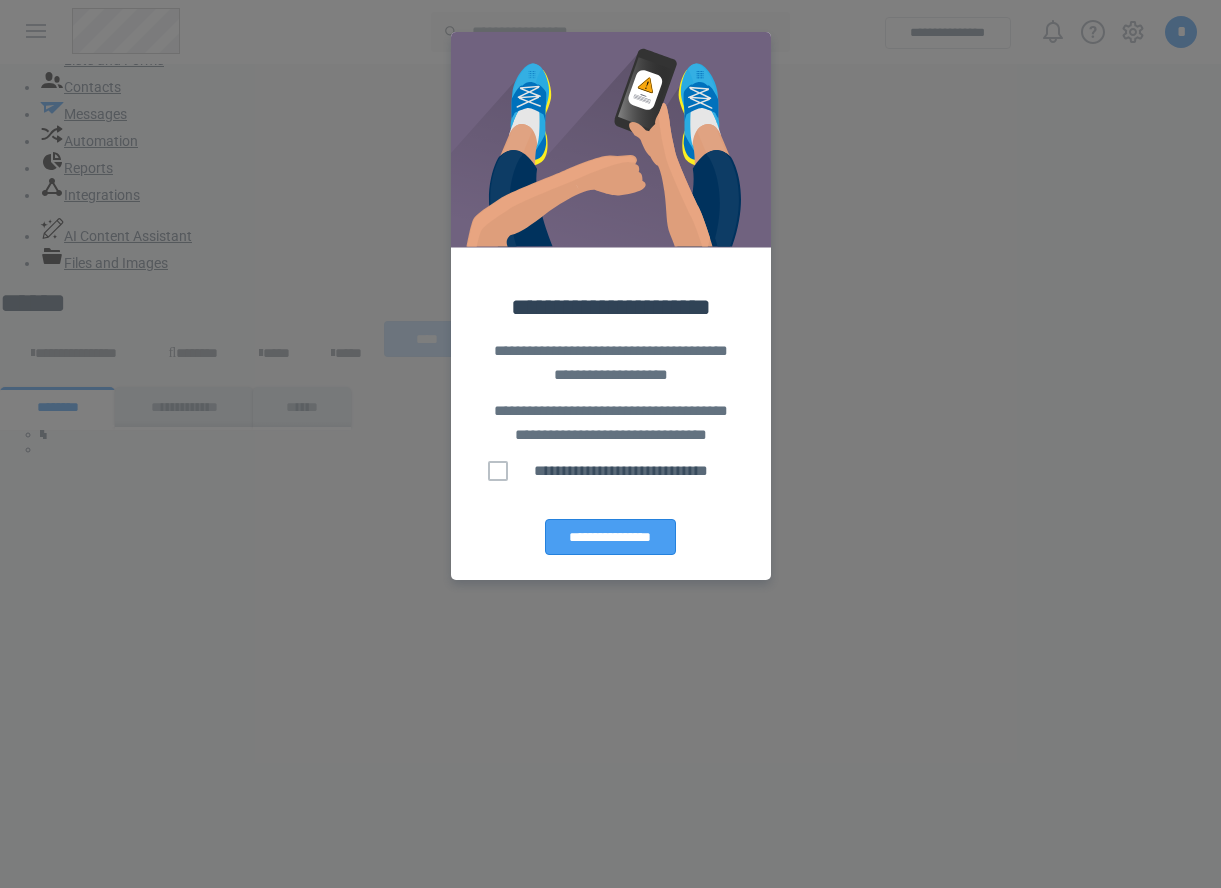 click on "**********" at bounding box center [610, 537] 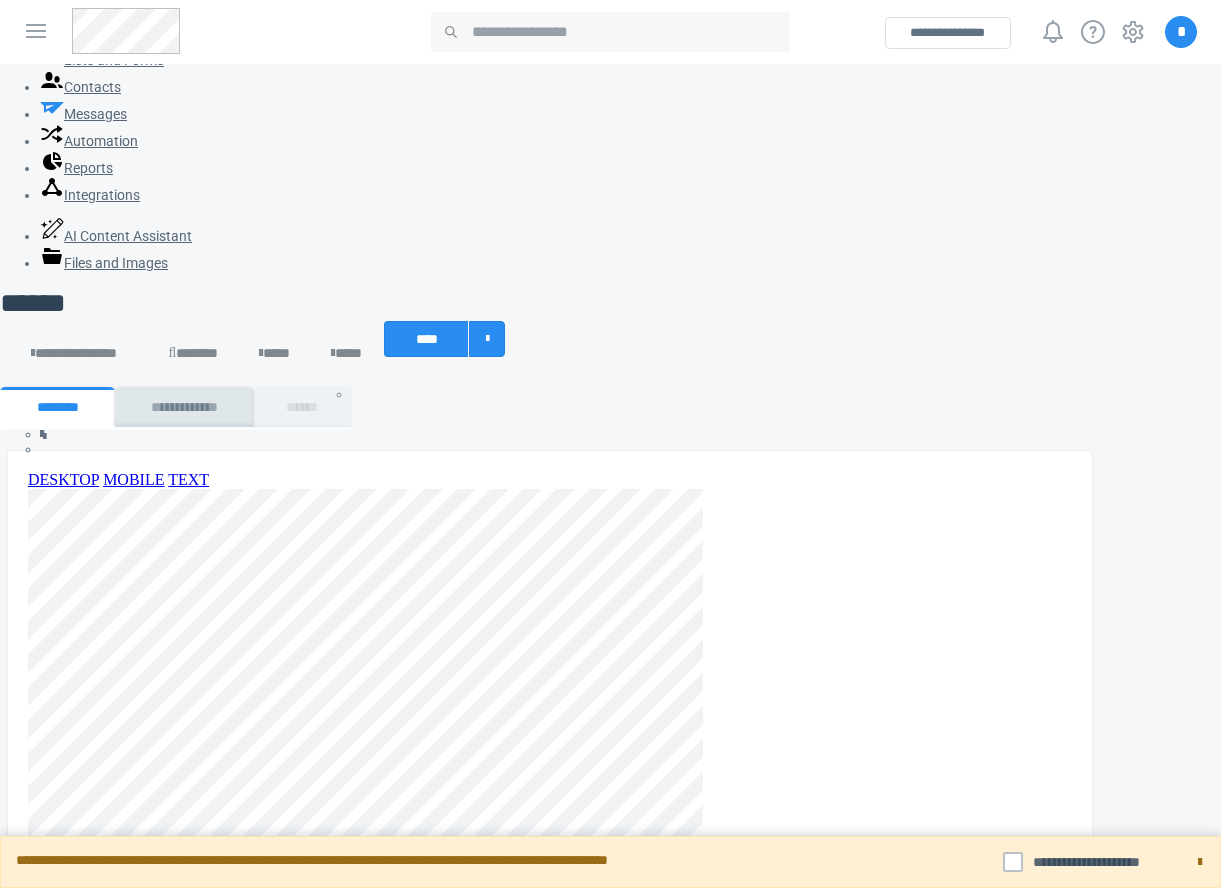 scroll, scrollTop: 0, scrollLeft: 0, axis: both 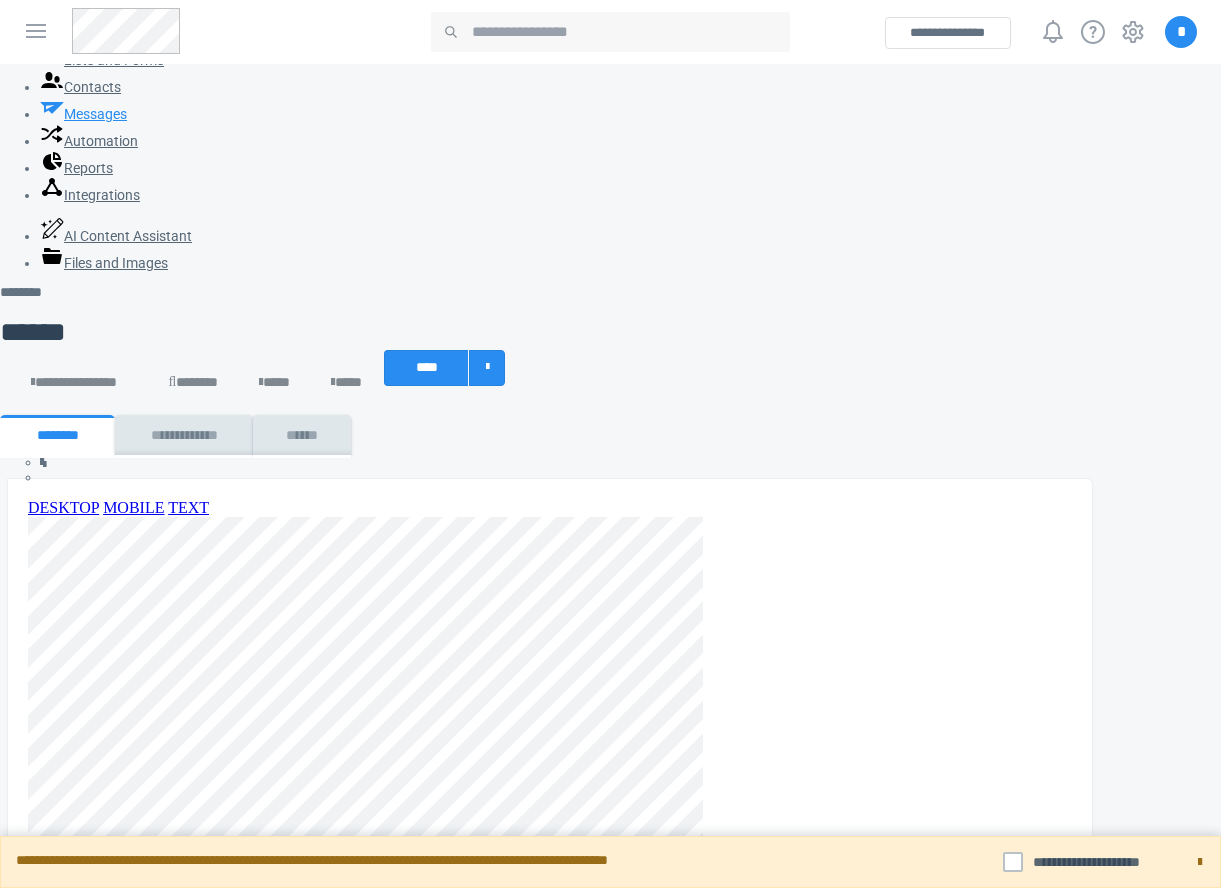 click 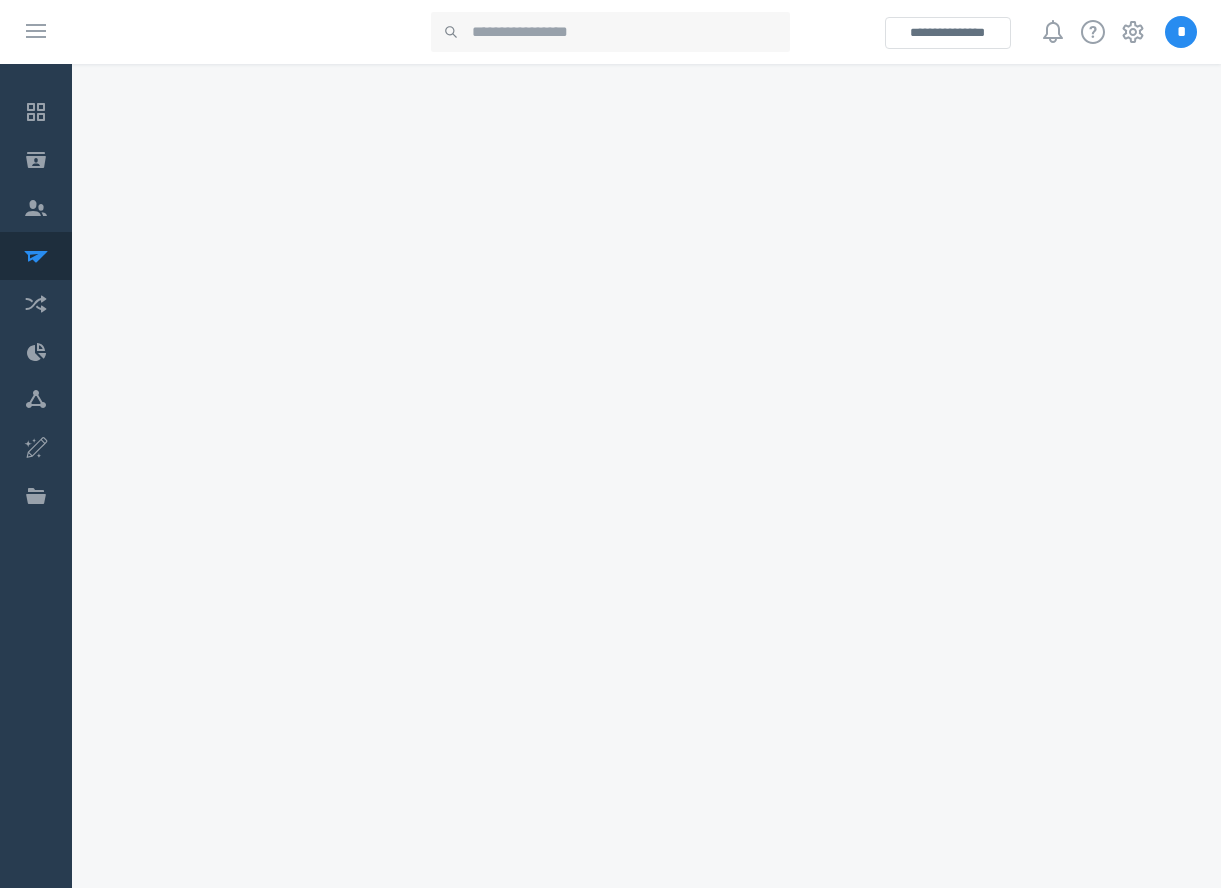 scroll, scrollTop: 0, scrollLeft: 0, axis: both 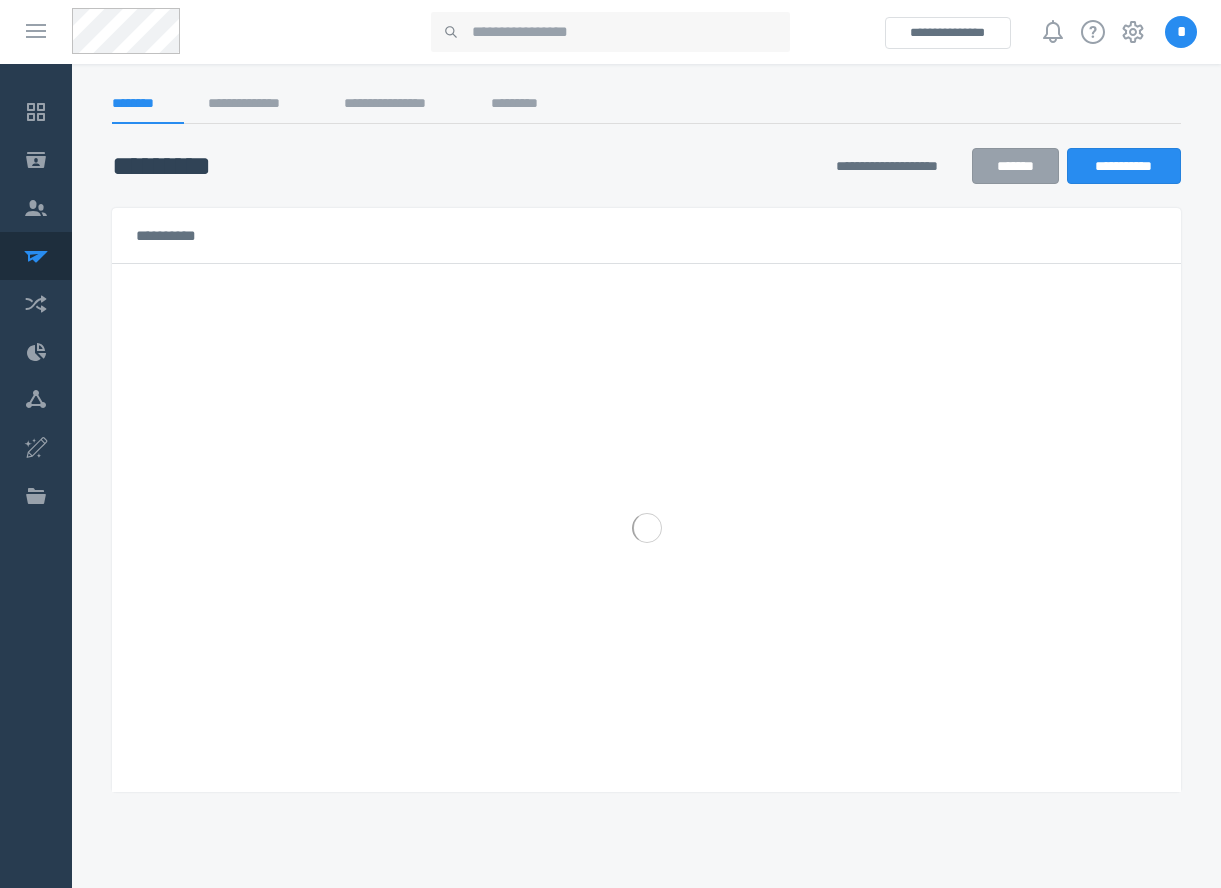 select on "******" 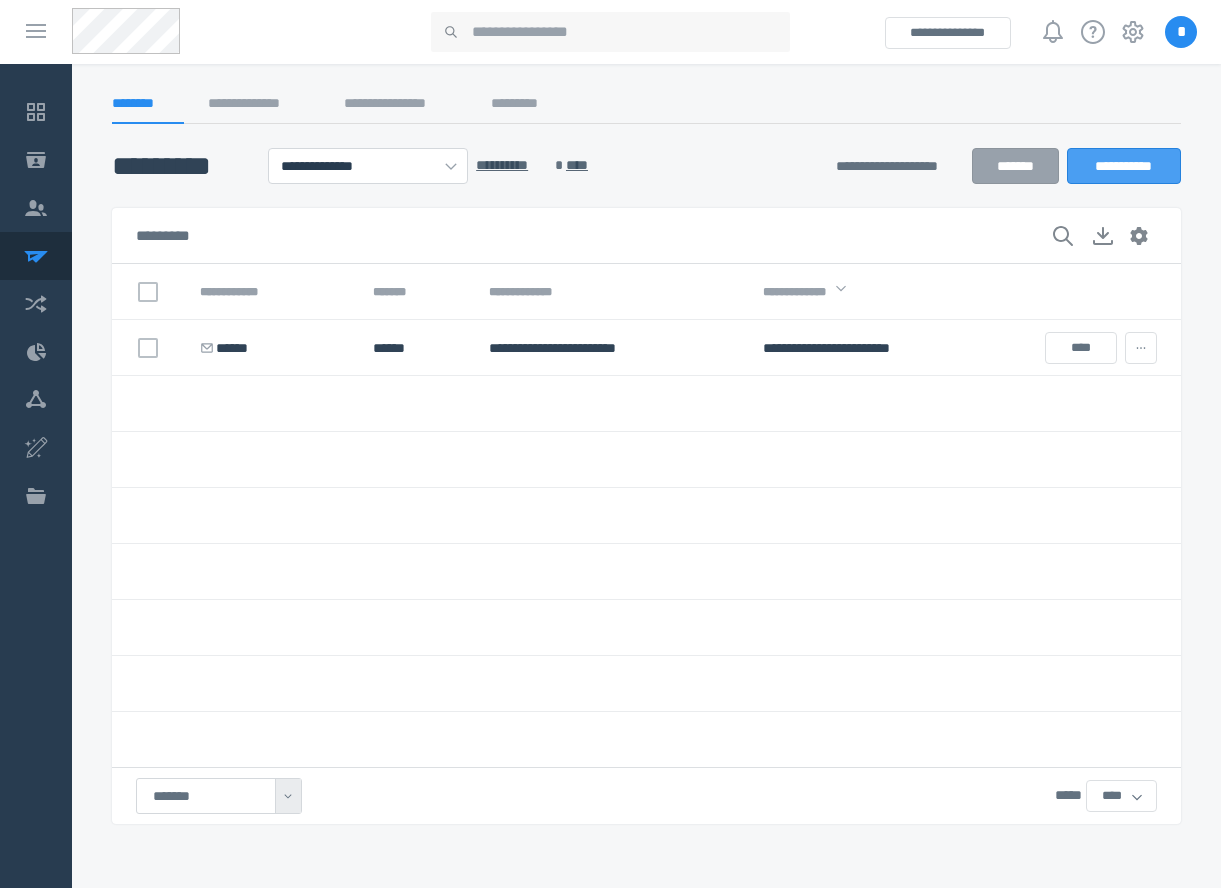 click on "**********" at bounding box center [1124, 166] 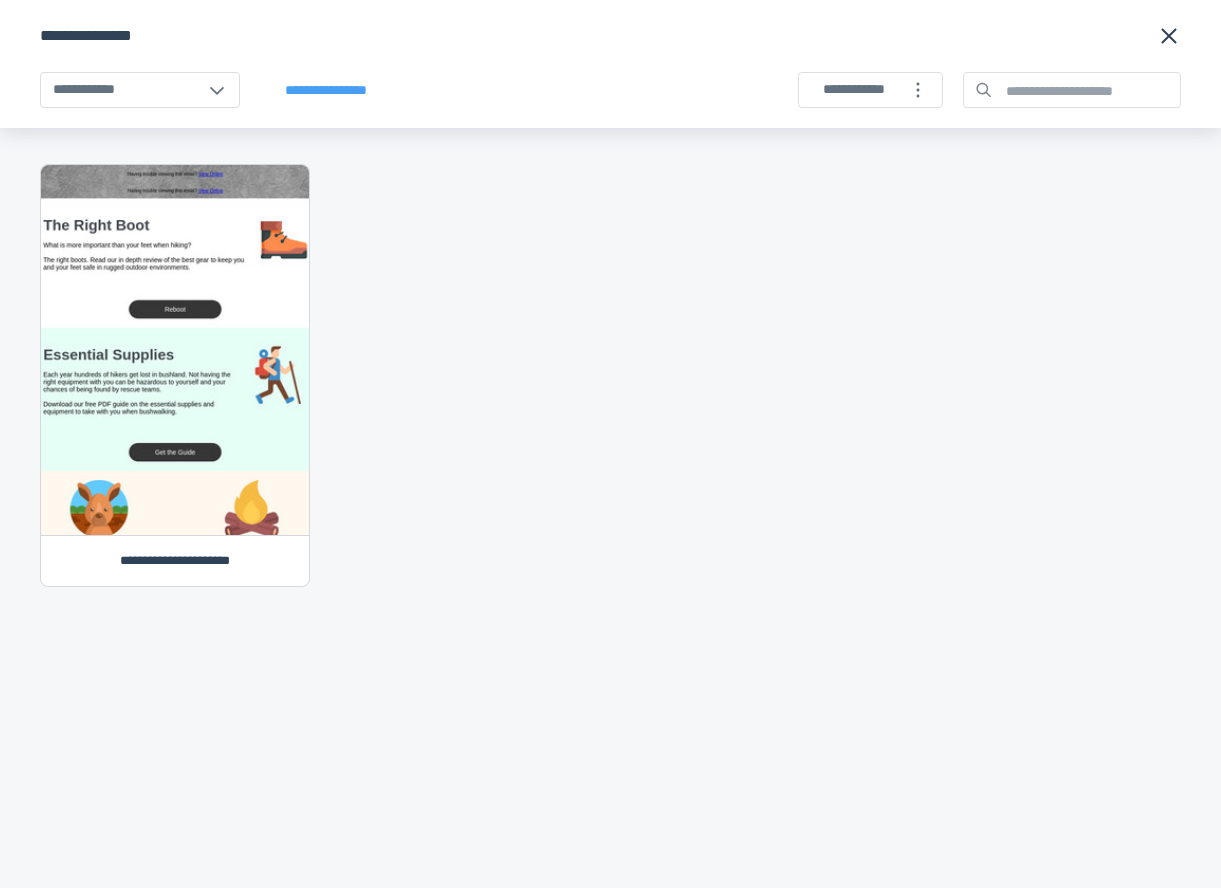 click on "**********" at bounding box center (325, 90) 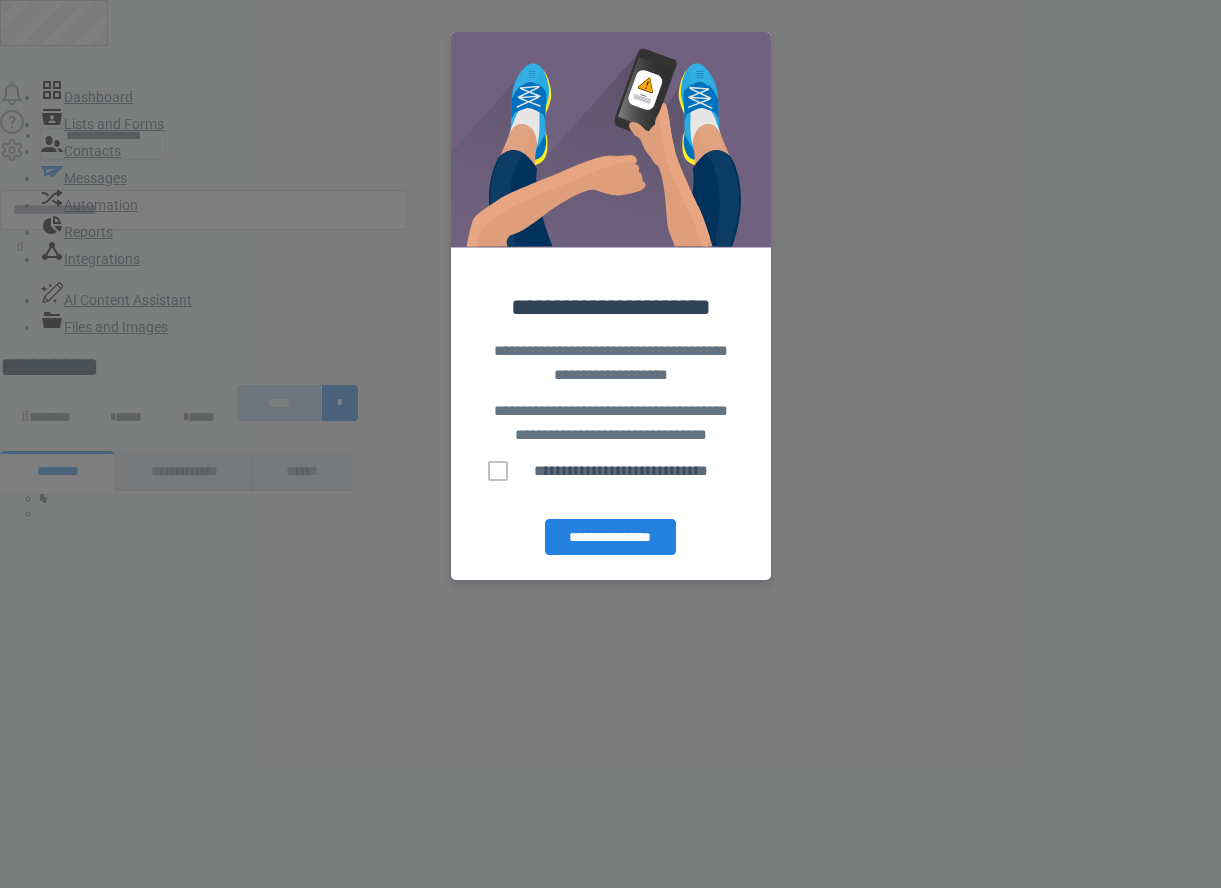 scroll, scrollTop: 0, scrollLeft: 0, axis: both 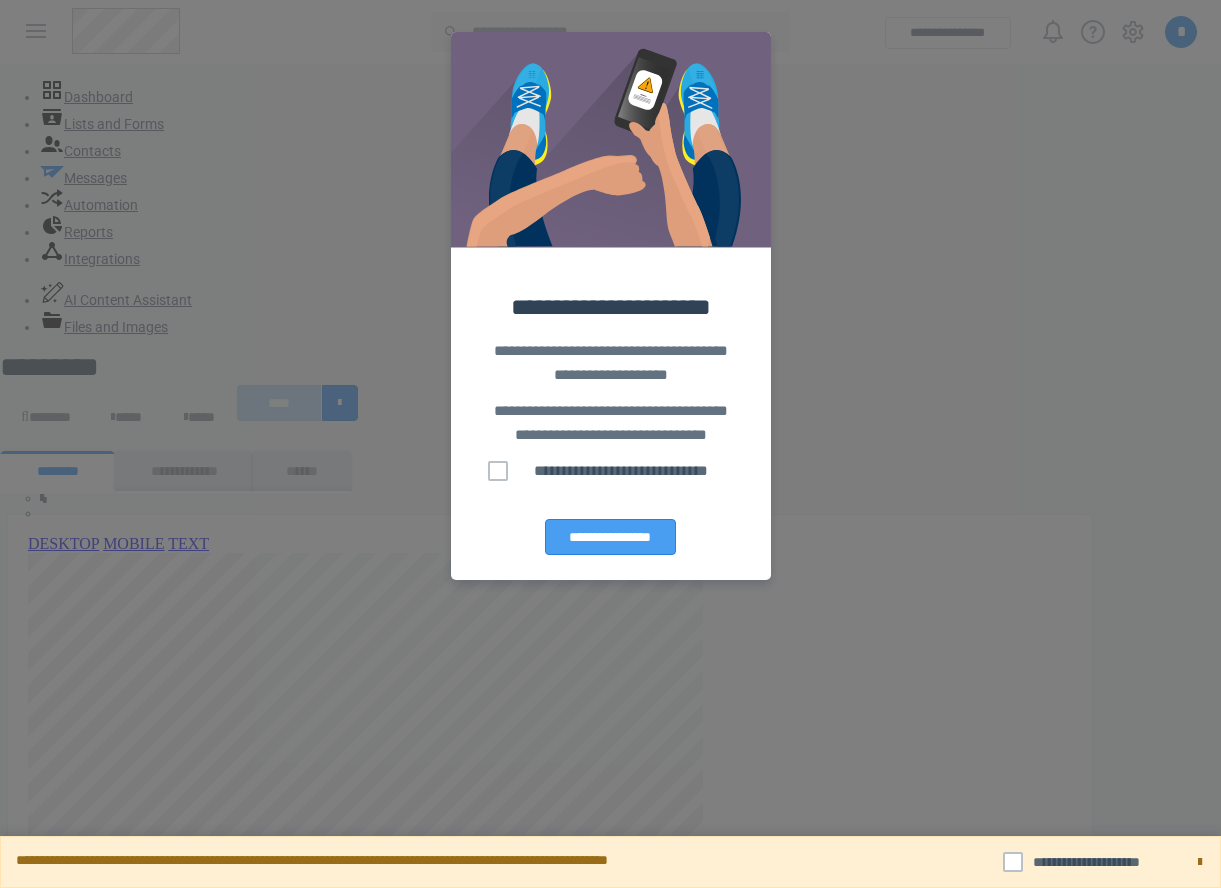 click on "**********" at bounding box center (610, 537) 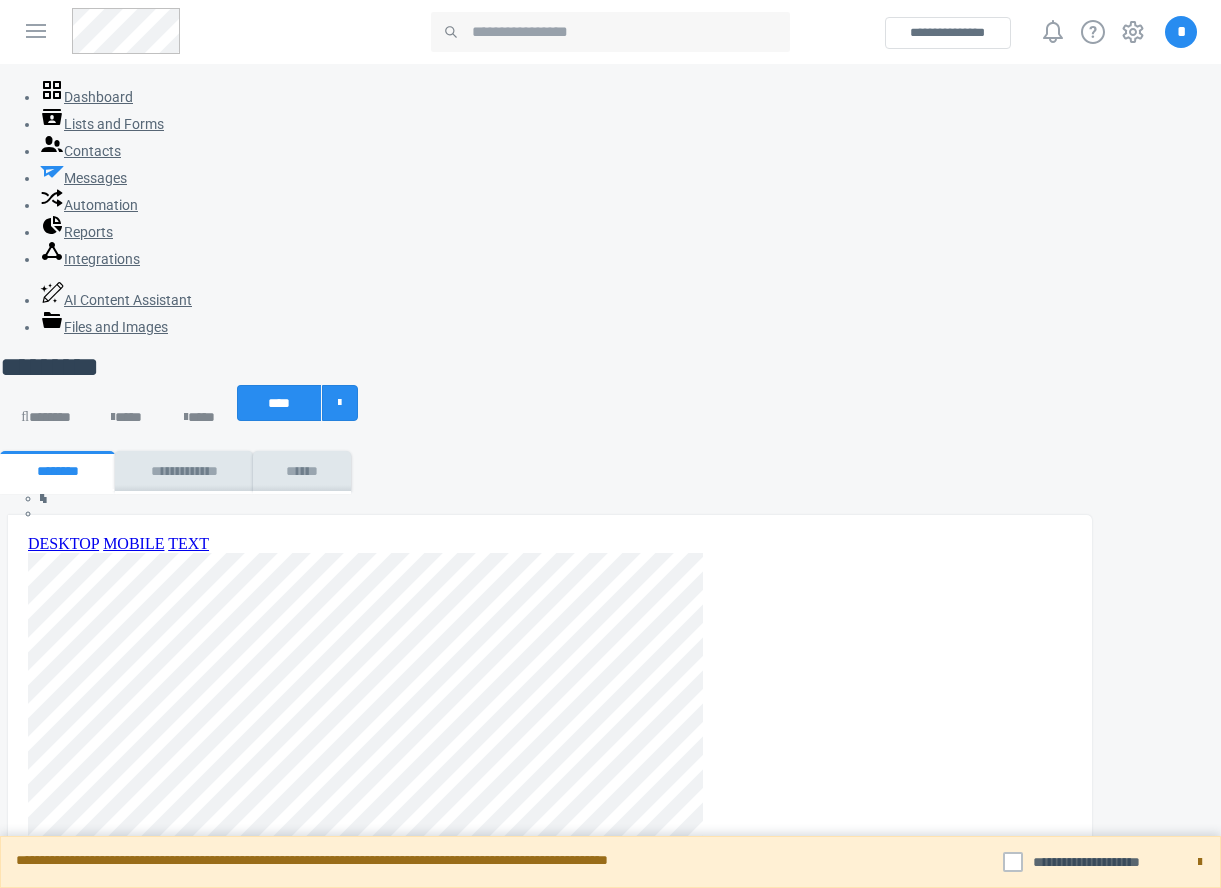 drag, startPoint x: 784, startPoint y: 628, endPoint x: 452, endPoint y: 663, distance: 333.83978 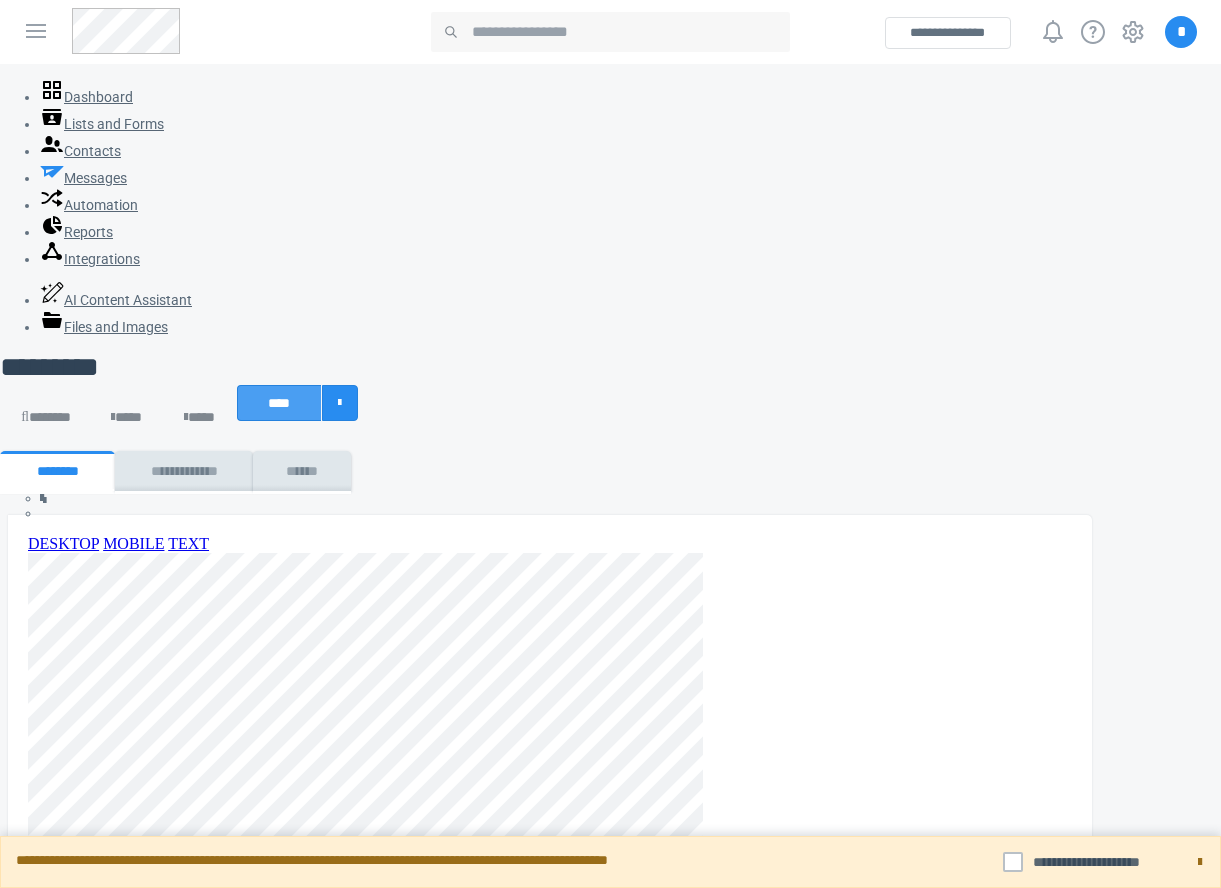 click on "****" at bounding box center (279, 403) 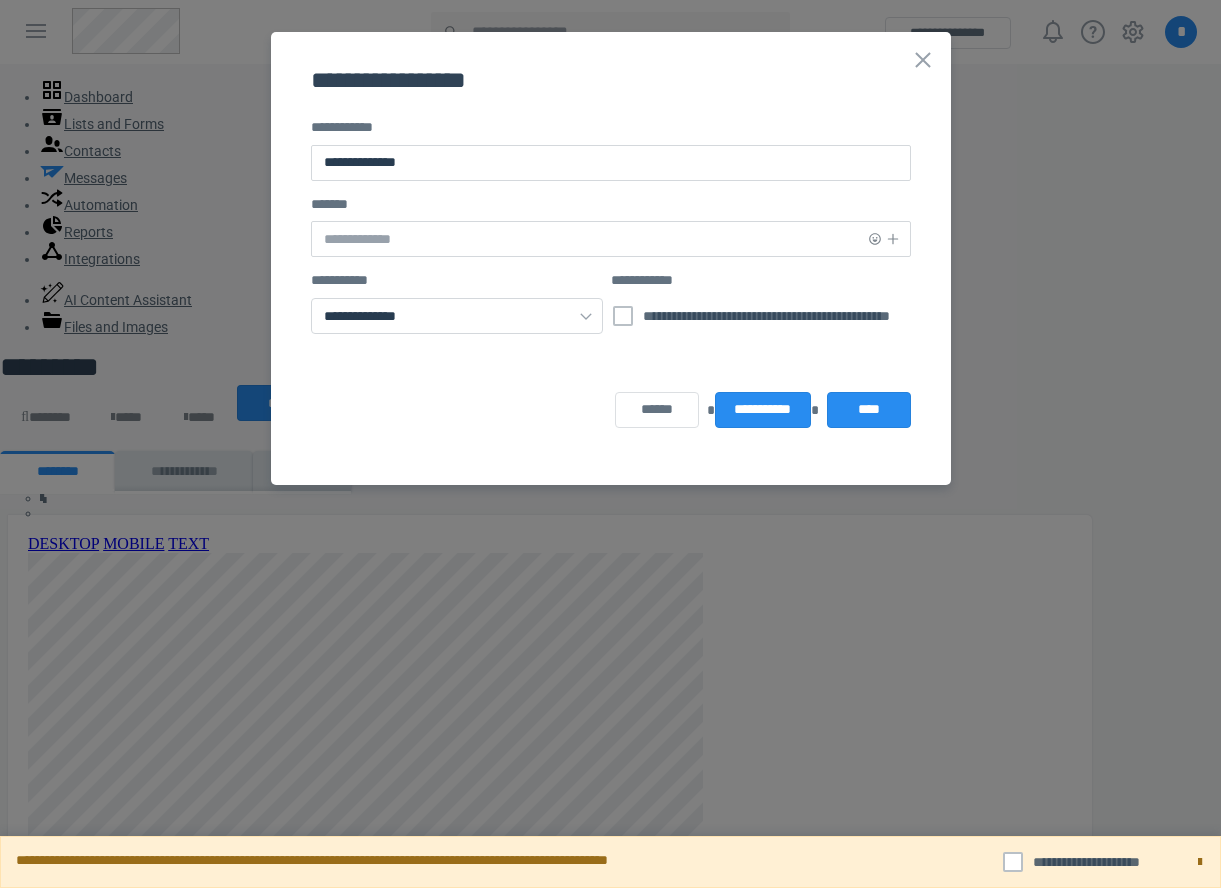type on "**********" 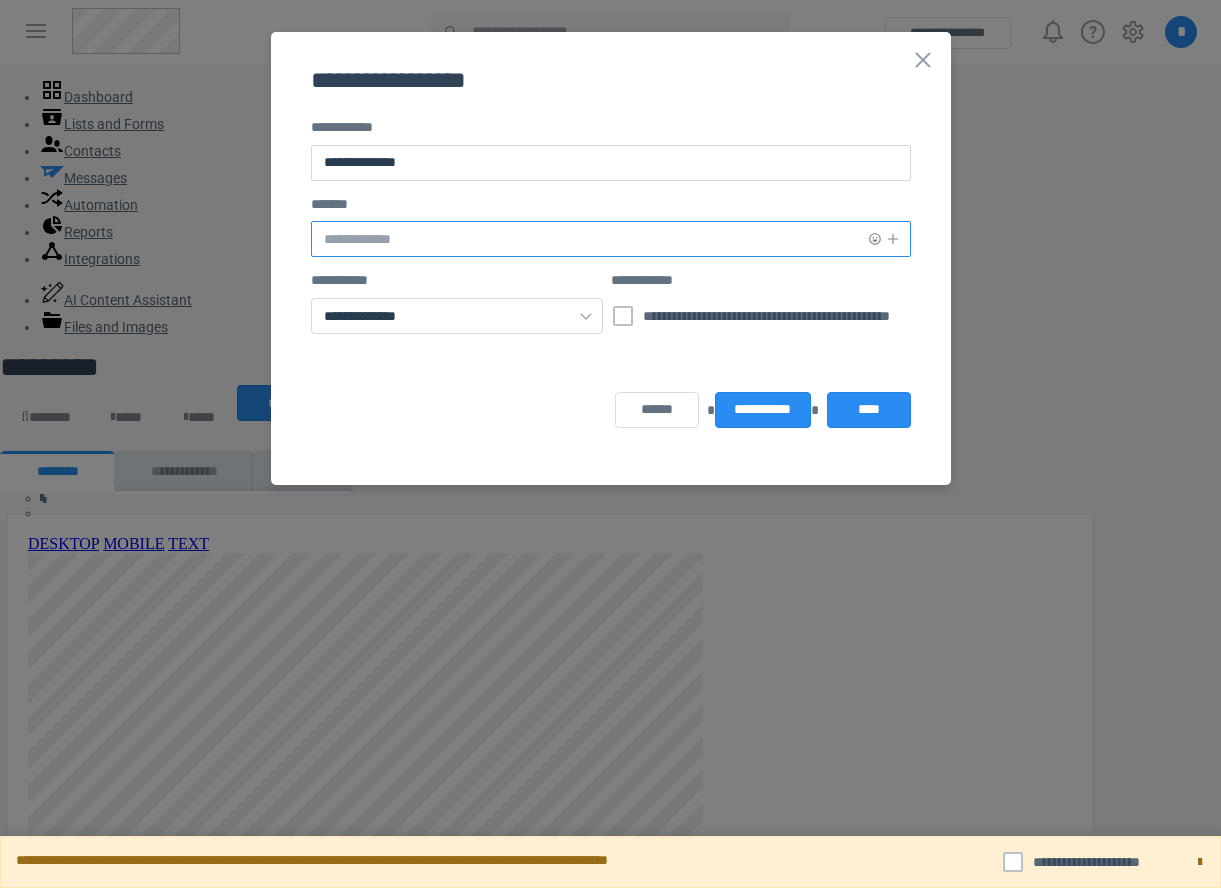 paste on "**********" 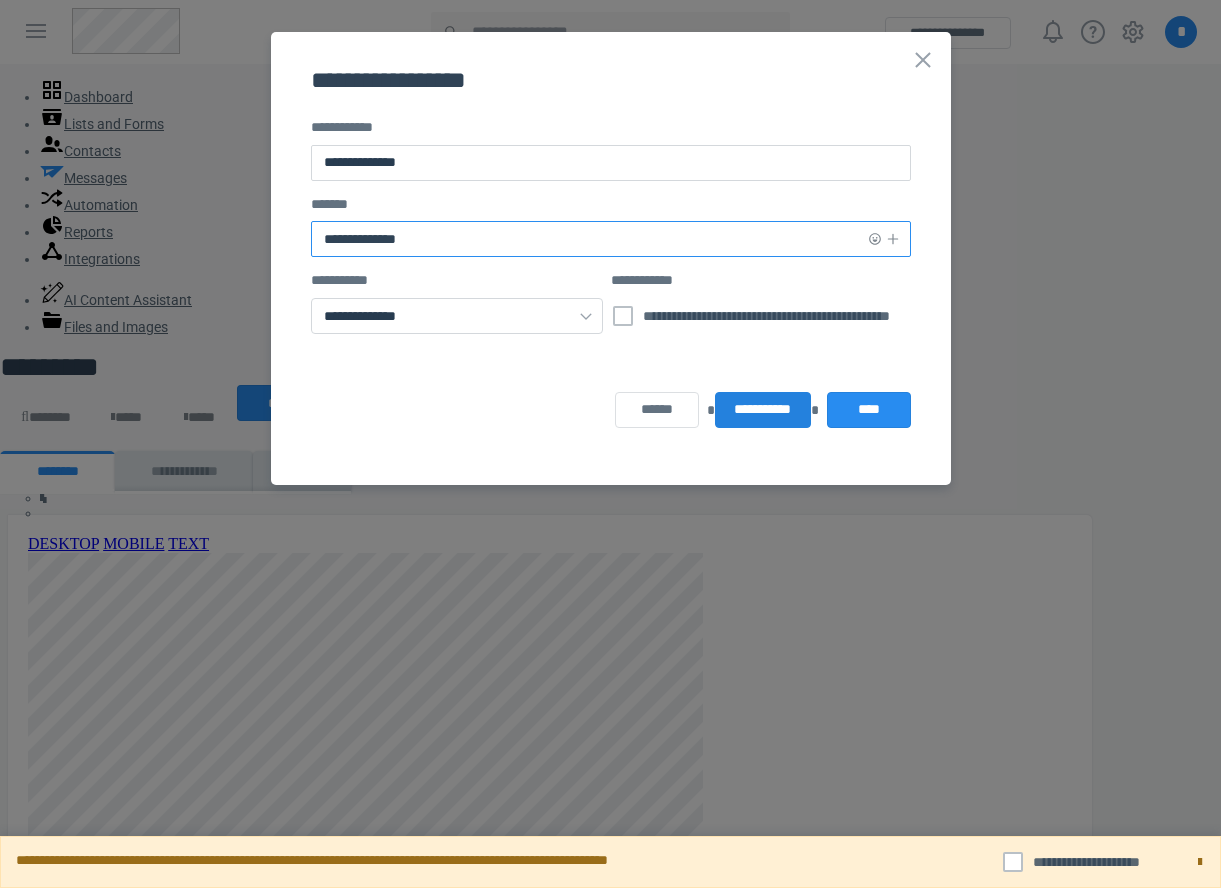 type on "**********" 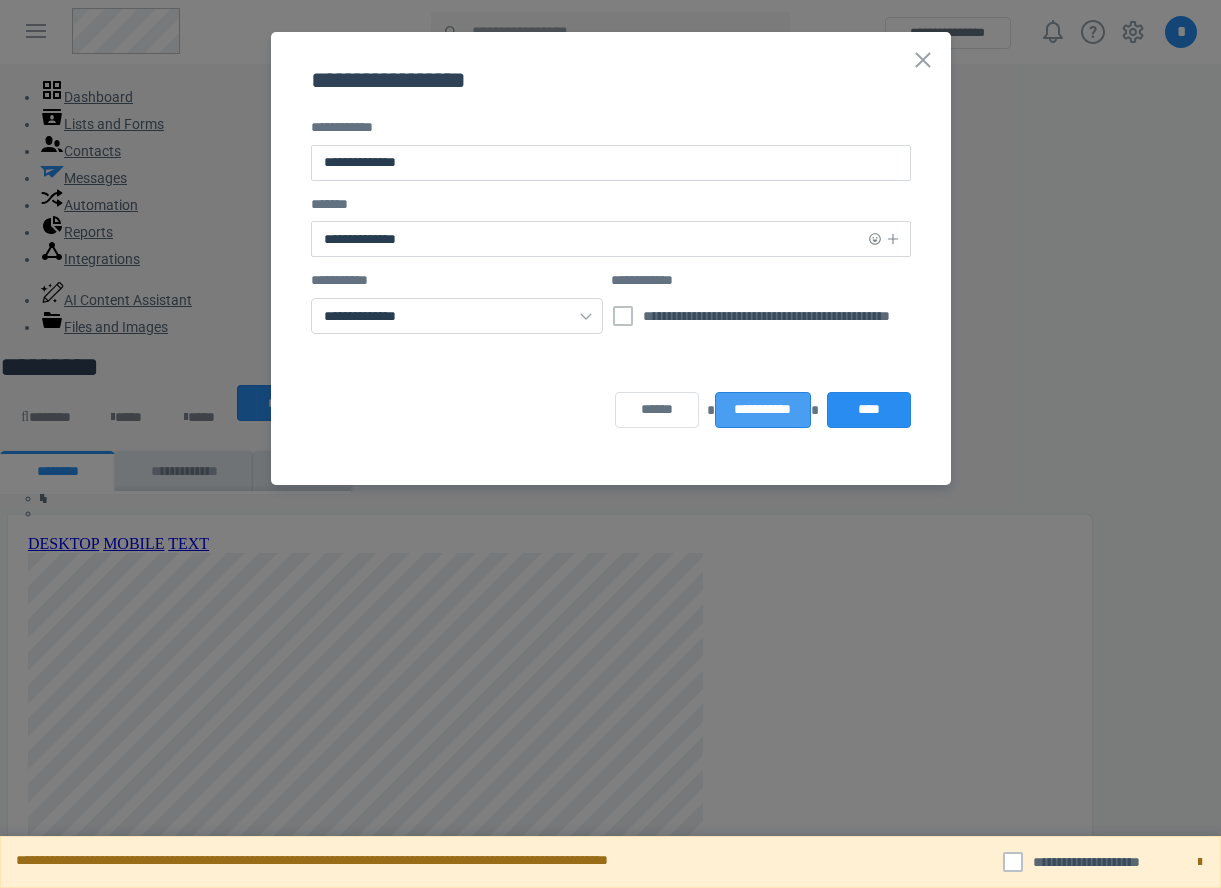 click on "**********" at bounding box center (762, 410) 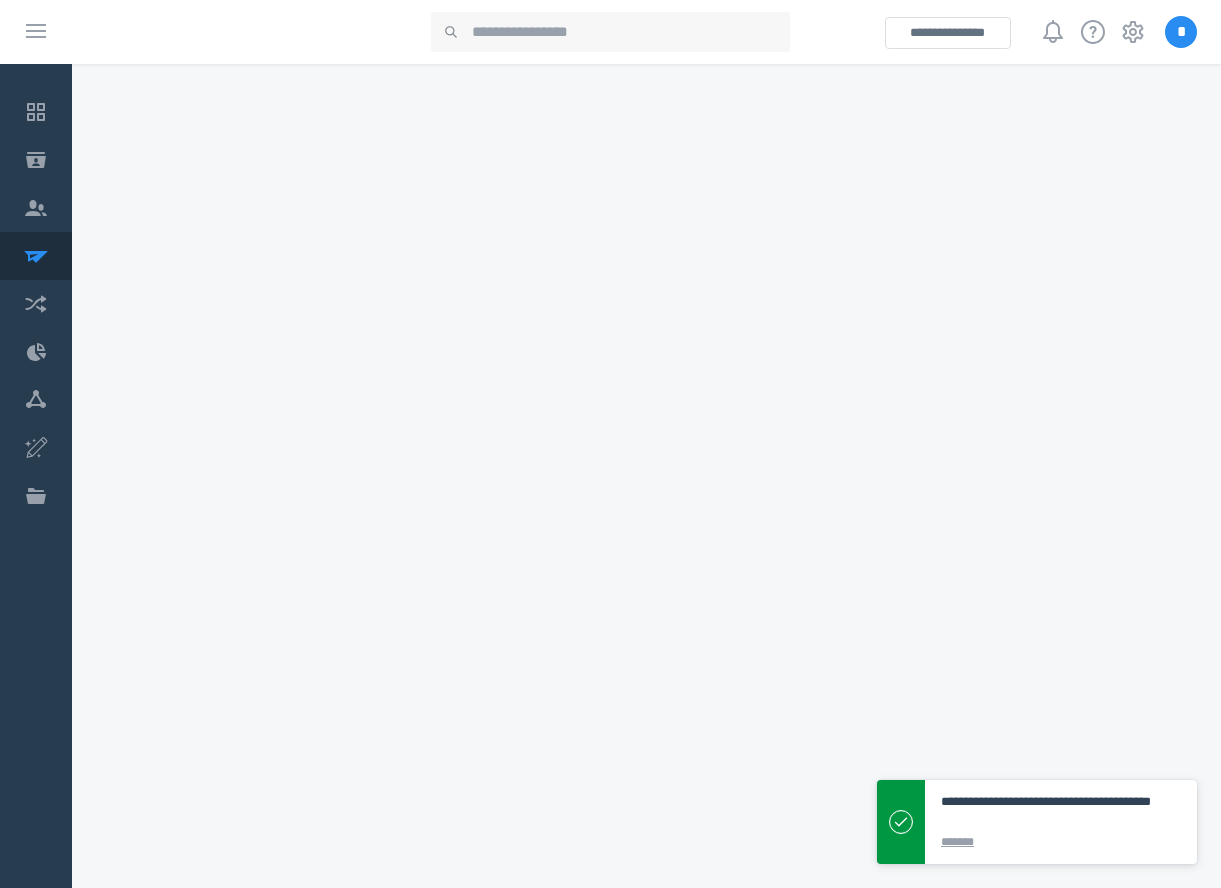 scroll, scrollTop: 0, scrollLeft: 0, axis: both 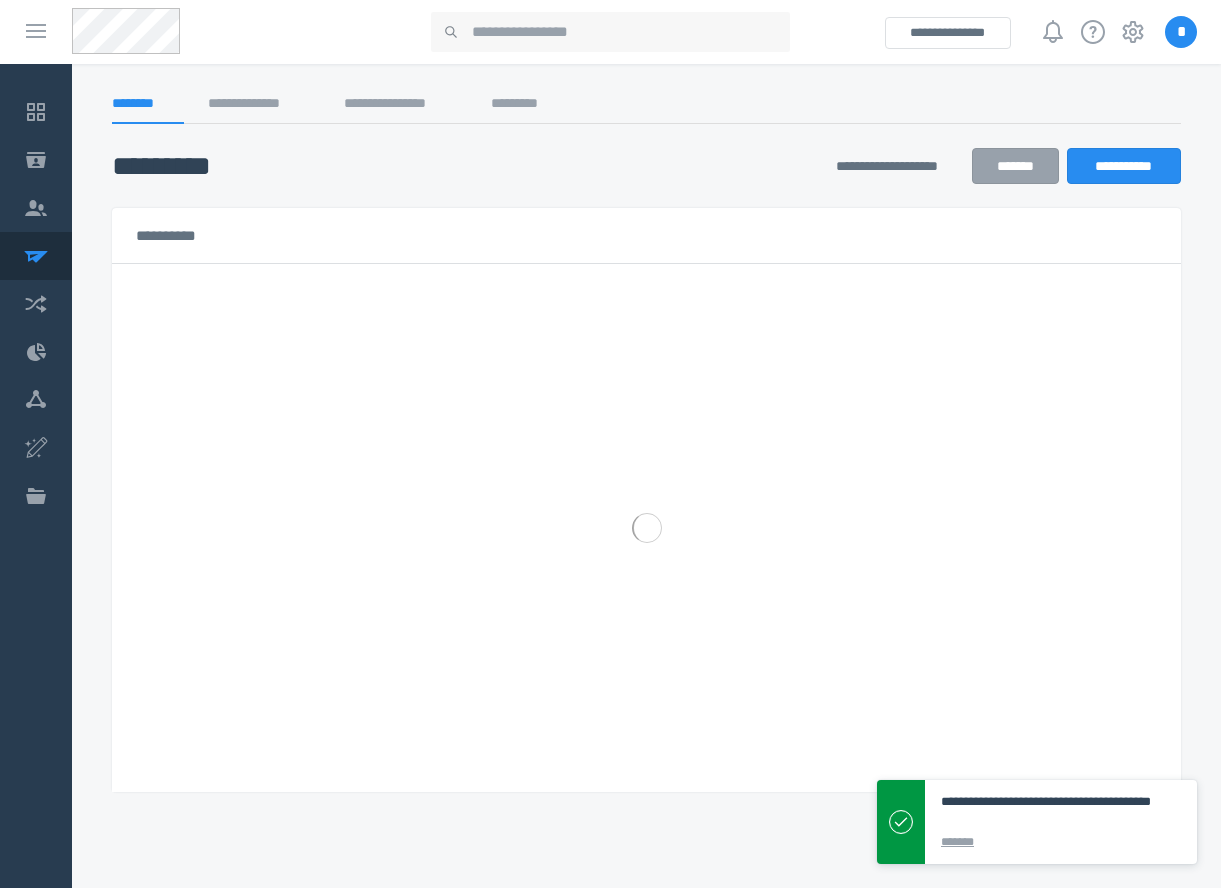 select on "******" 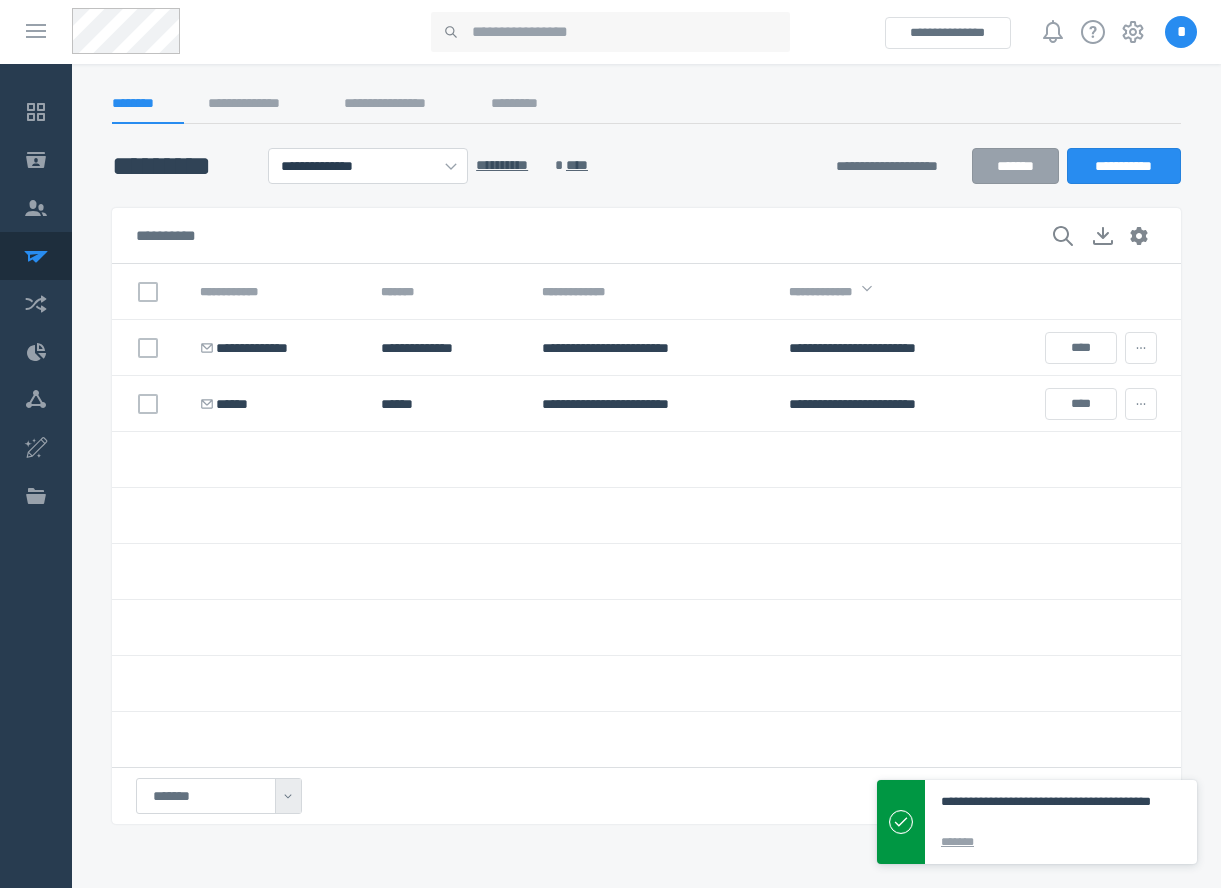 click on "**********" 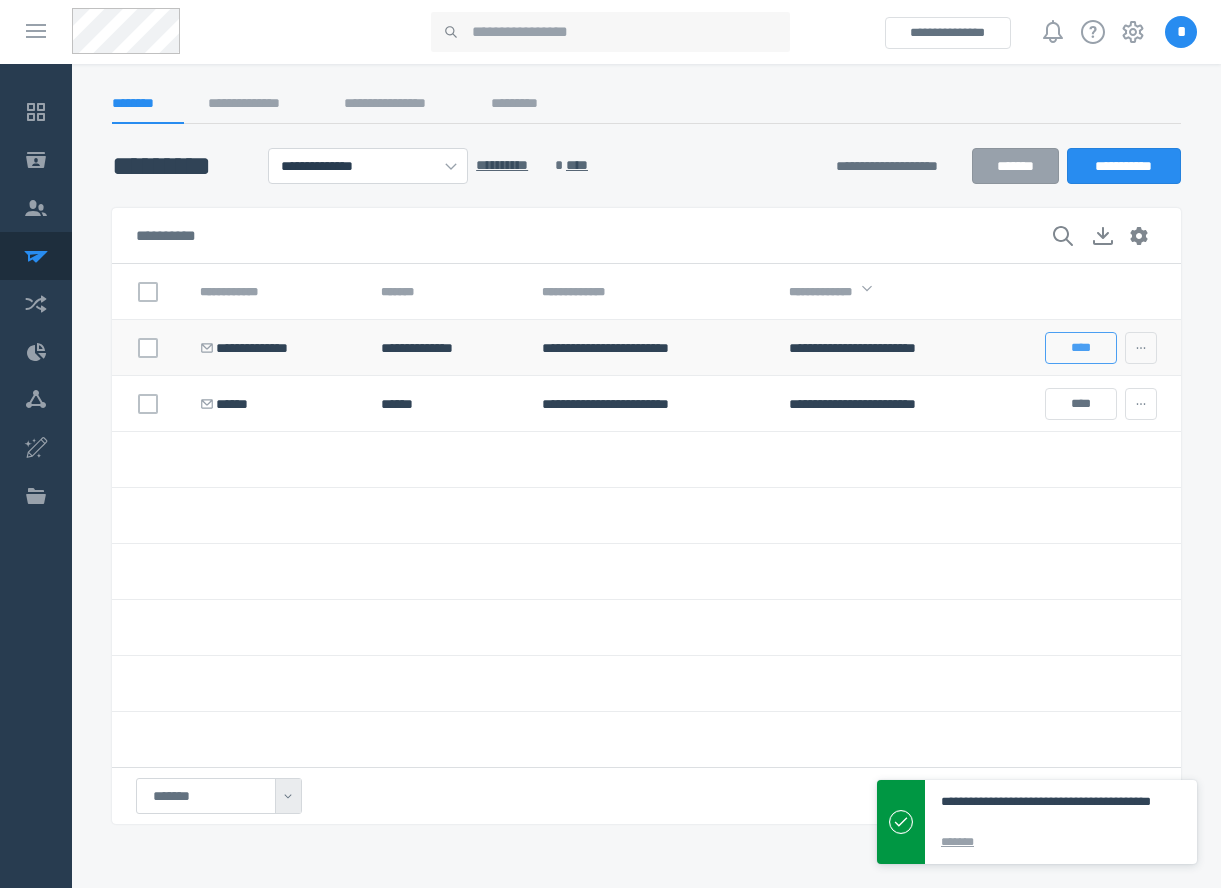 click on "****" at bounding box center [1081, 348] 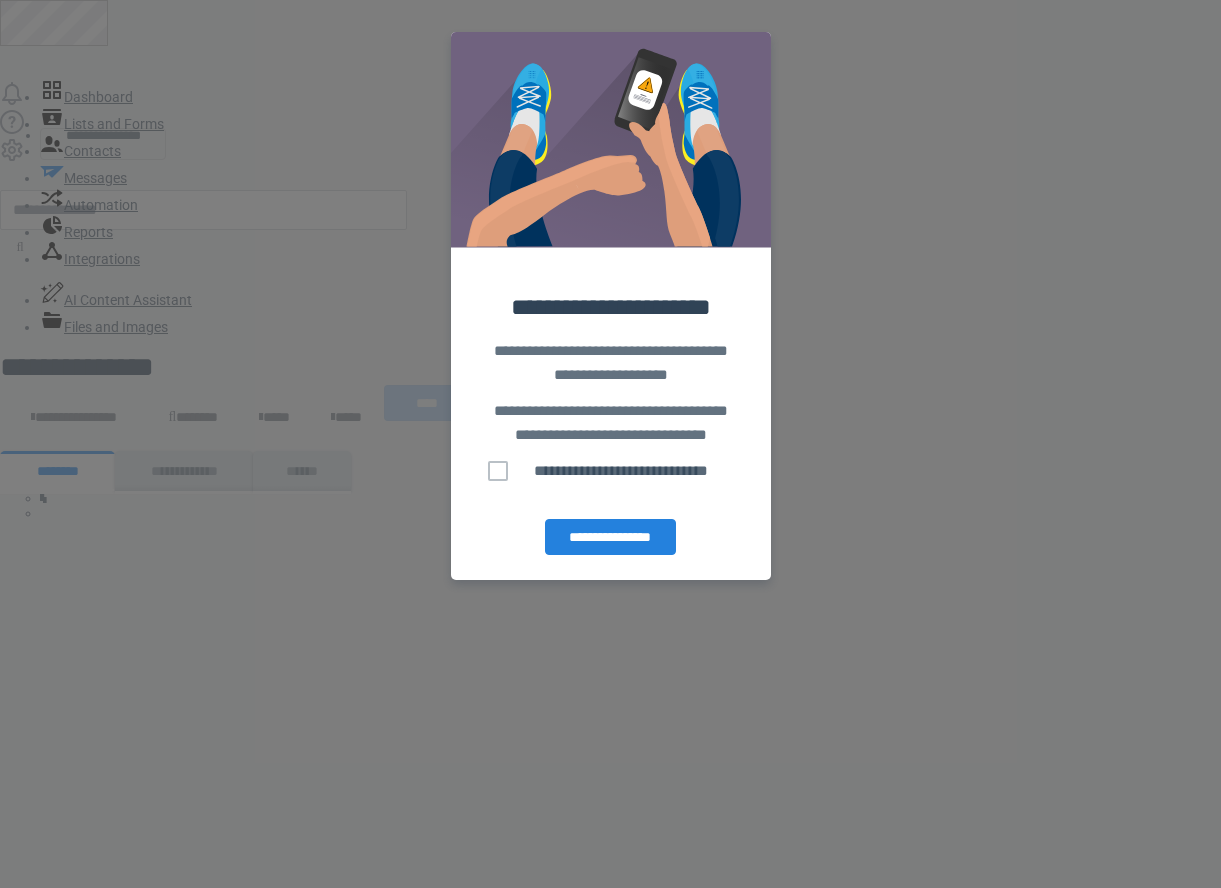 scroll, scrollTop: 0, scrollLeft: 0, axis: both 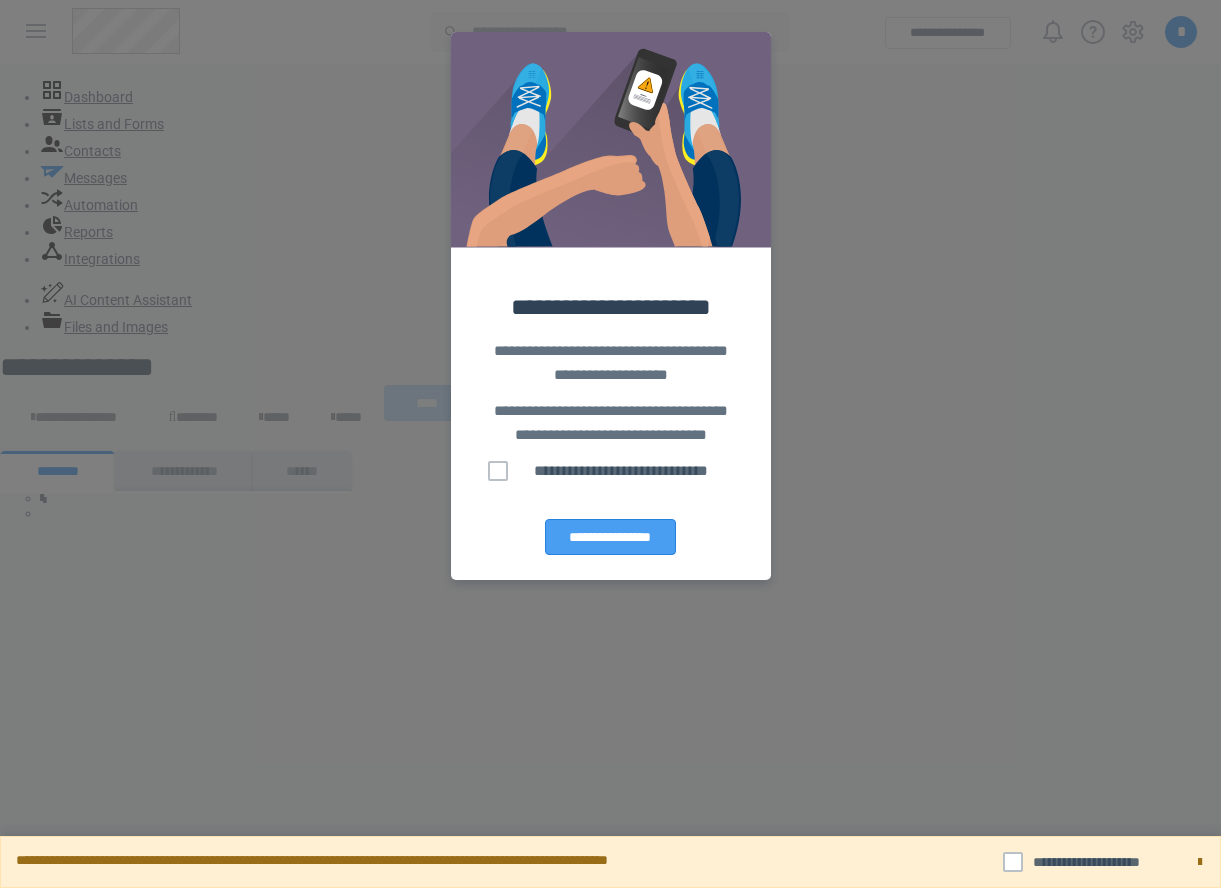 click on "**********" at bounding box center (610, 537) 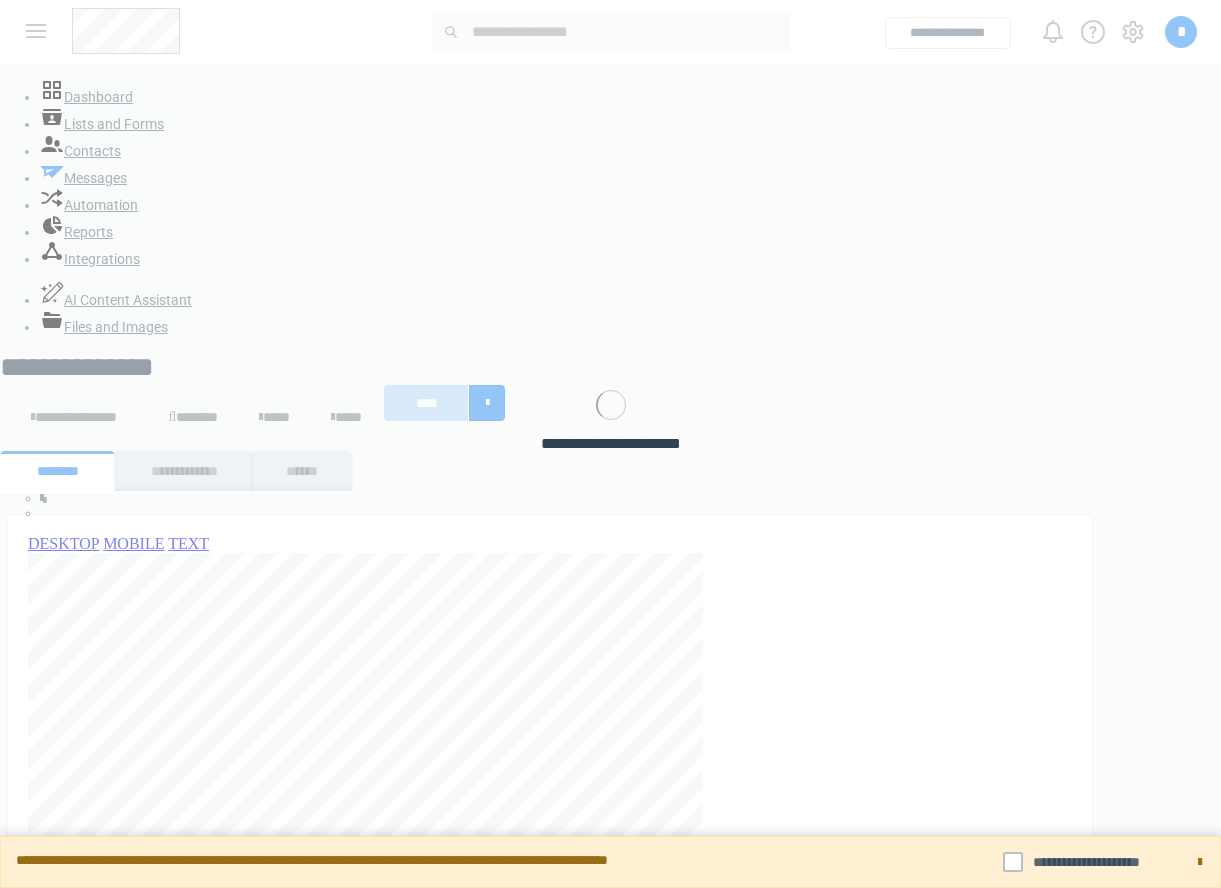 scroll, scrollTop: 0, scrollLeft: 0, axis: both 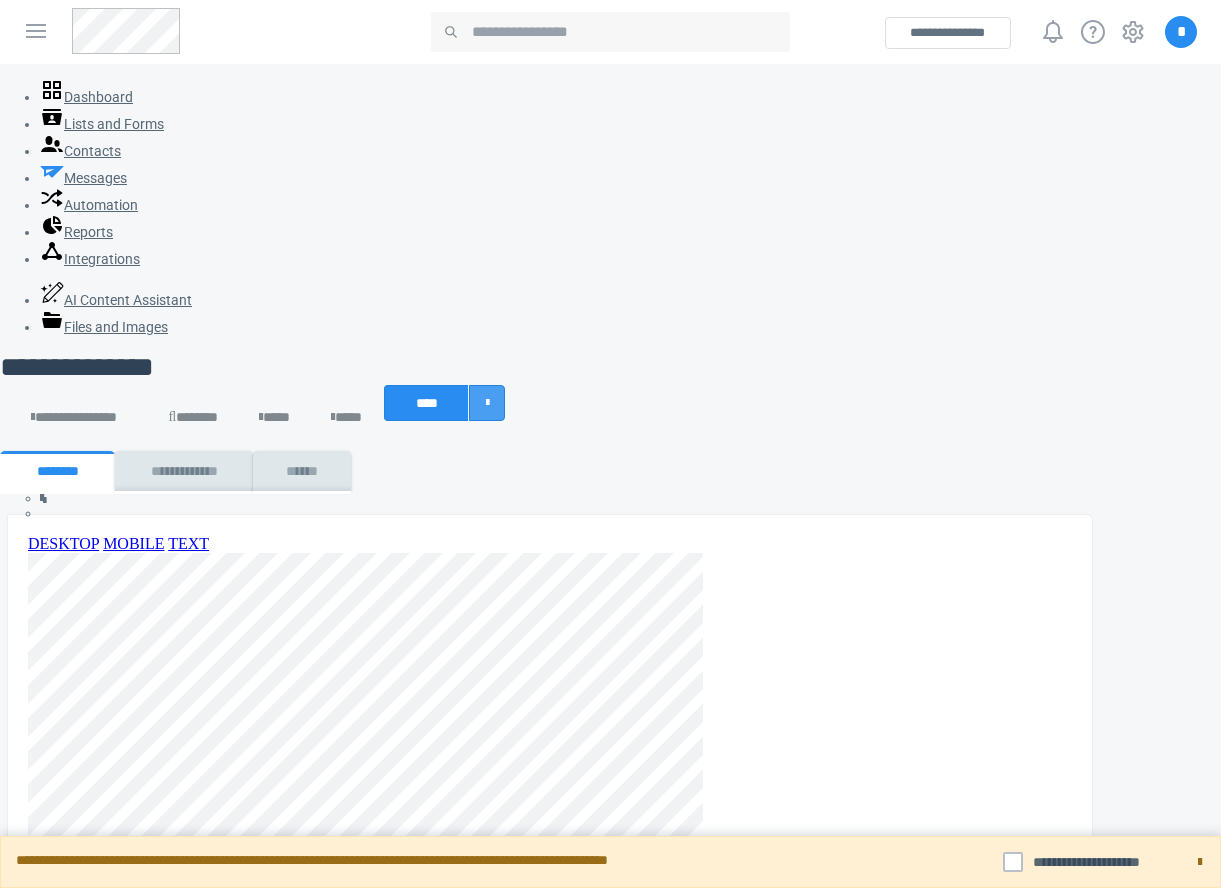 click at bounding box center (487, 403) 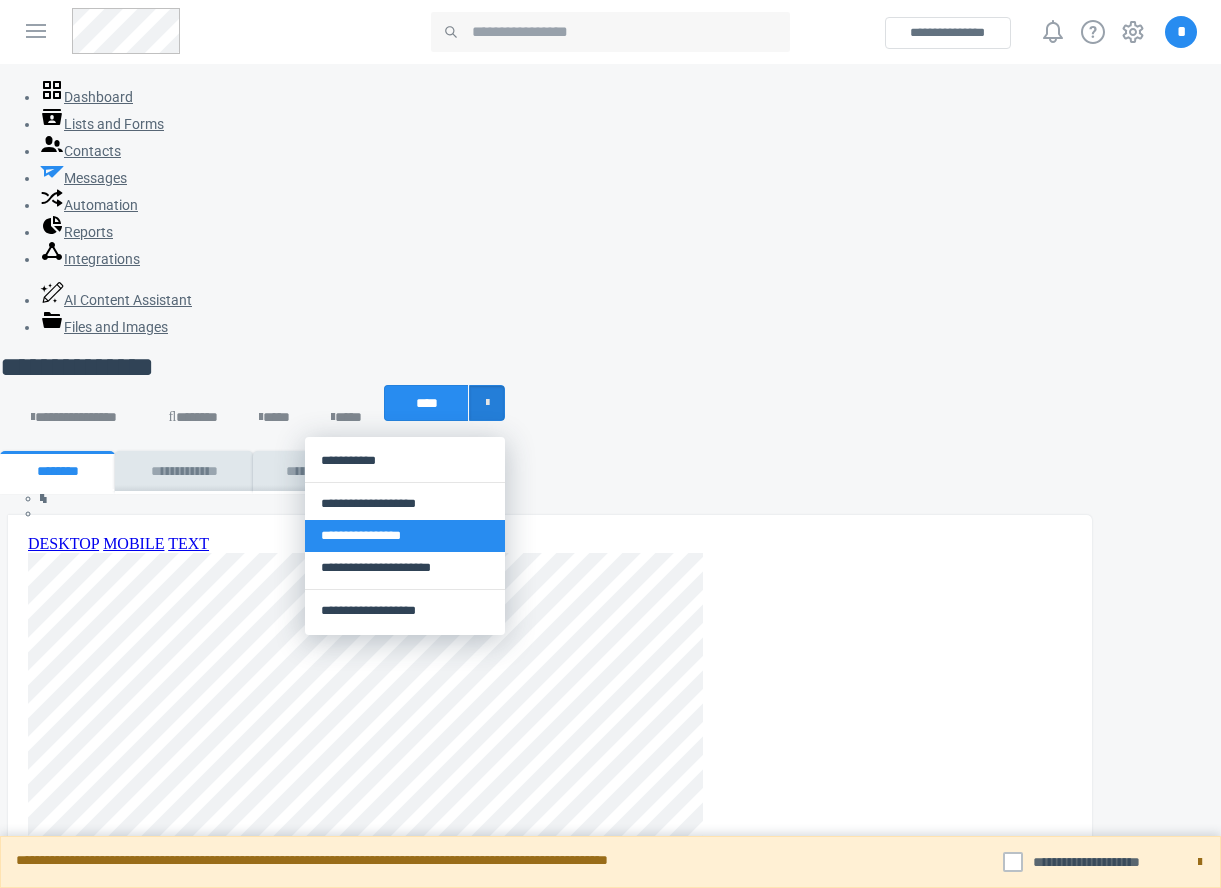 click on "**********" at bounding box center [405, 536] 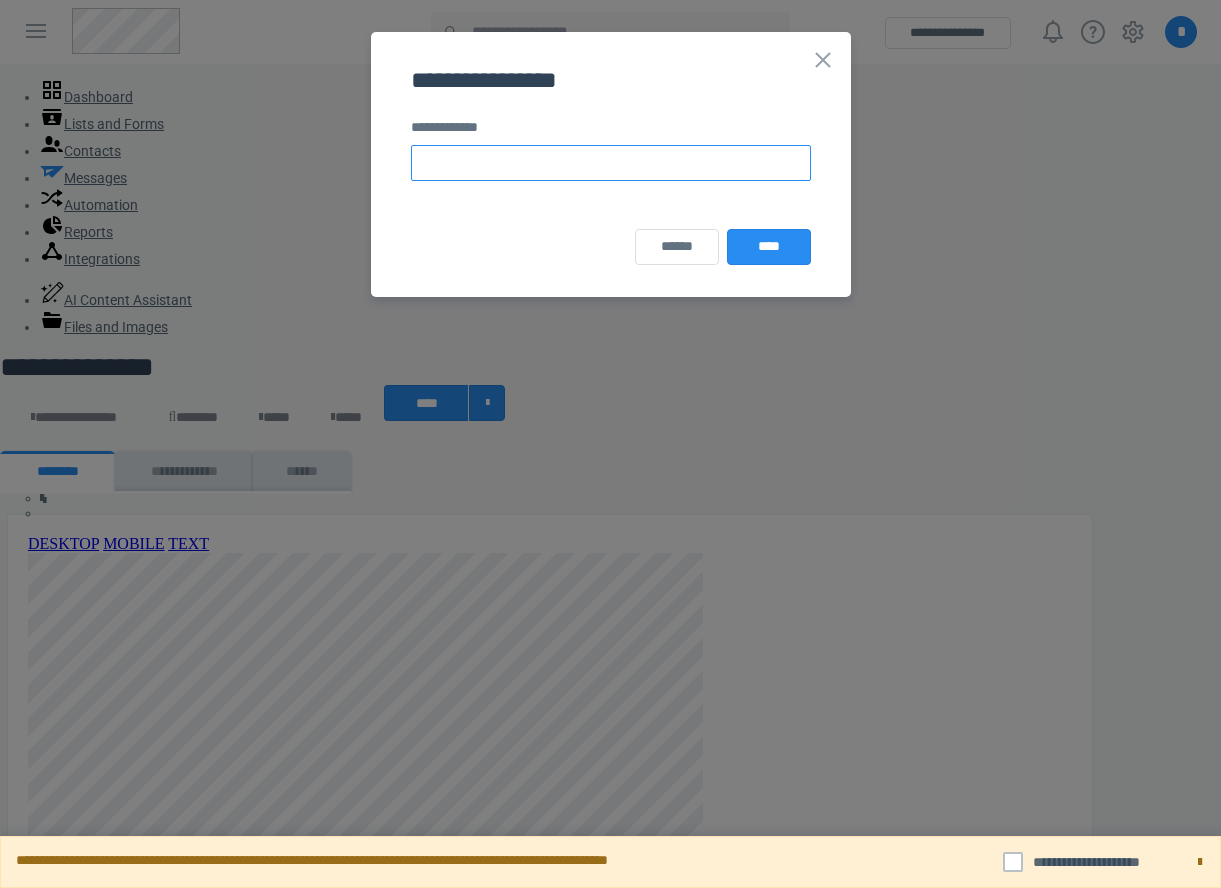 click at bounding box center (611, 163) 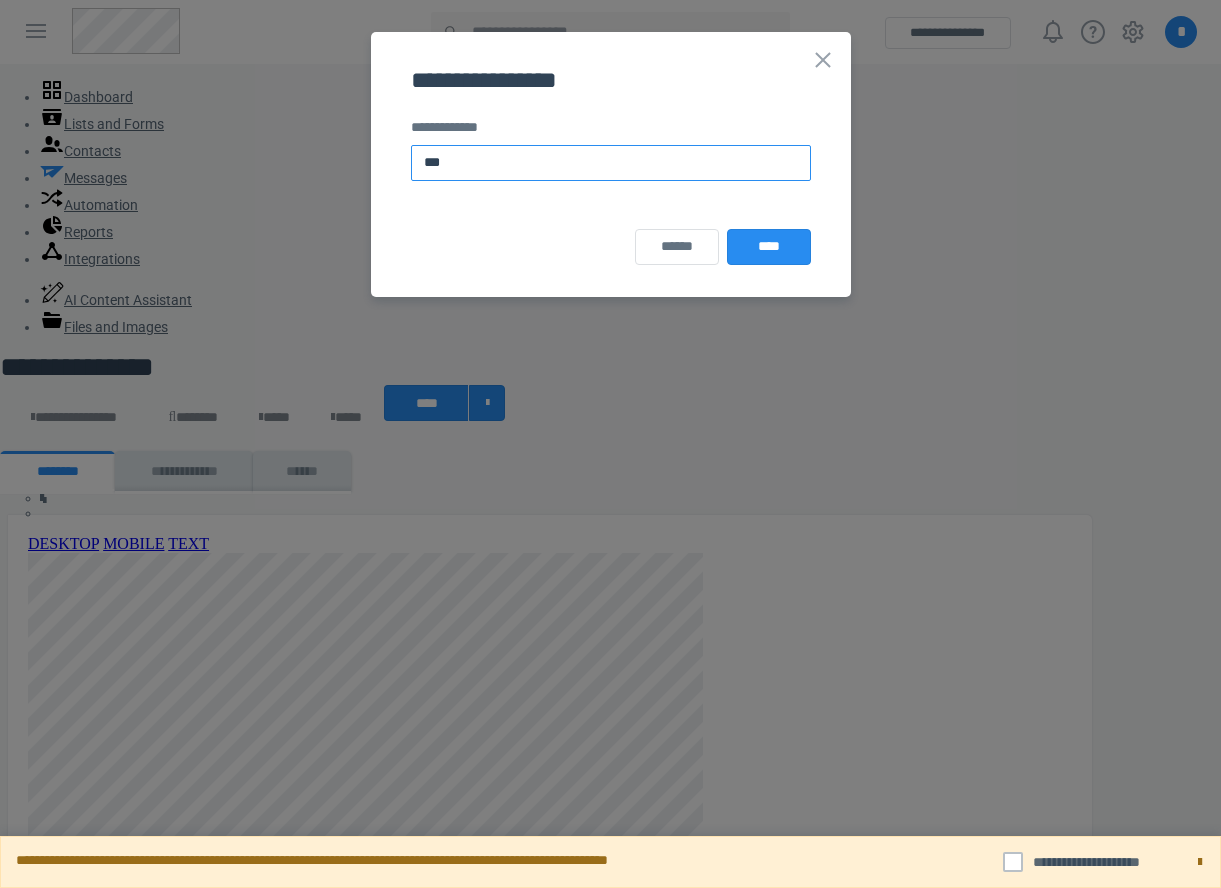 paste on "**********" 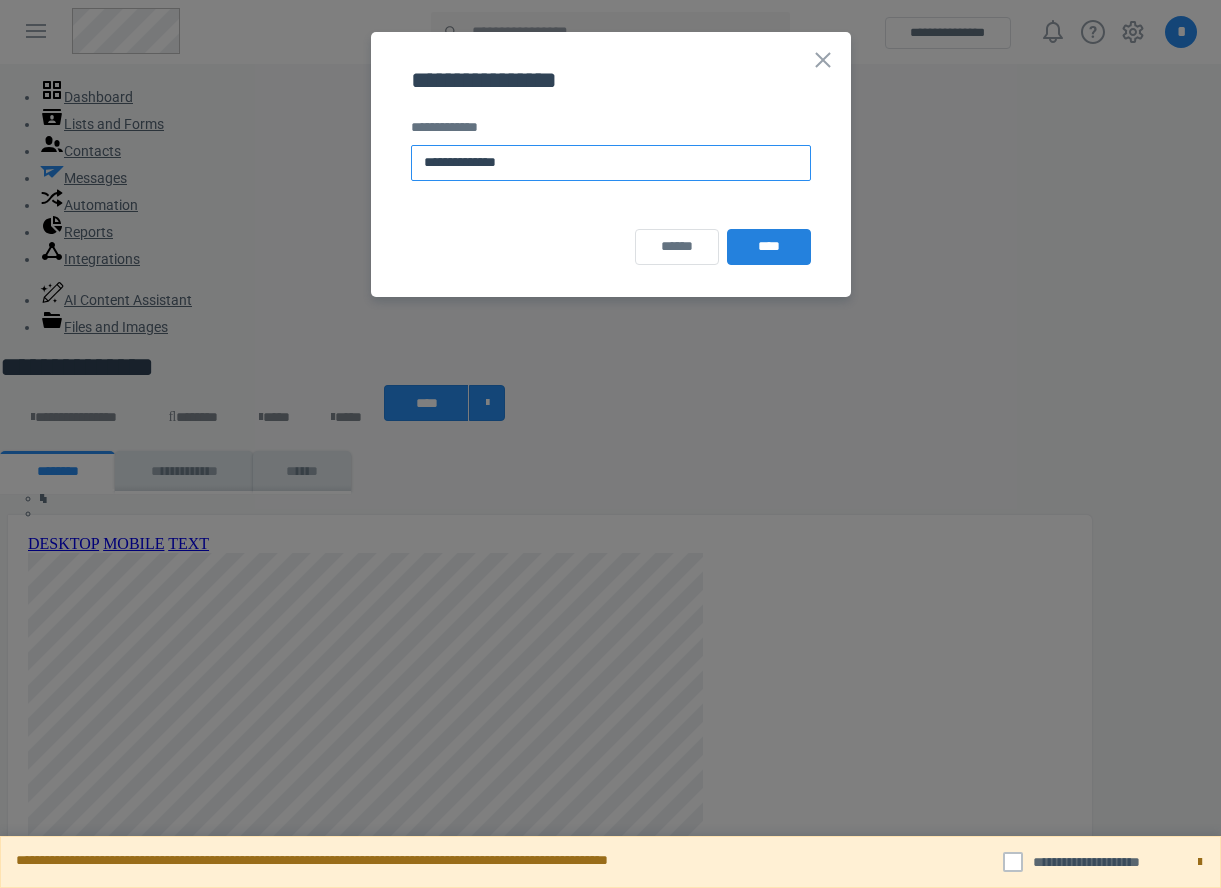 type on "**********" 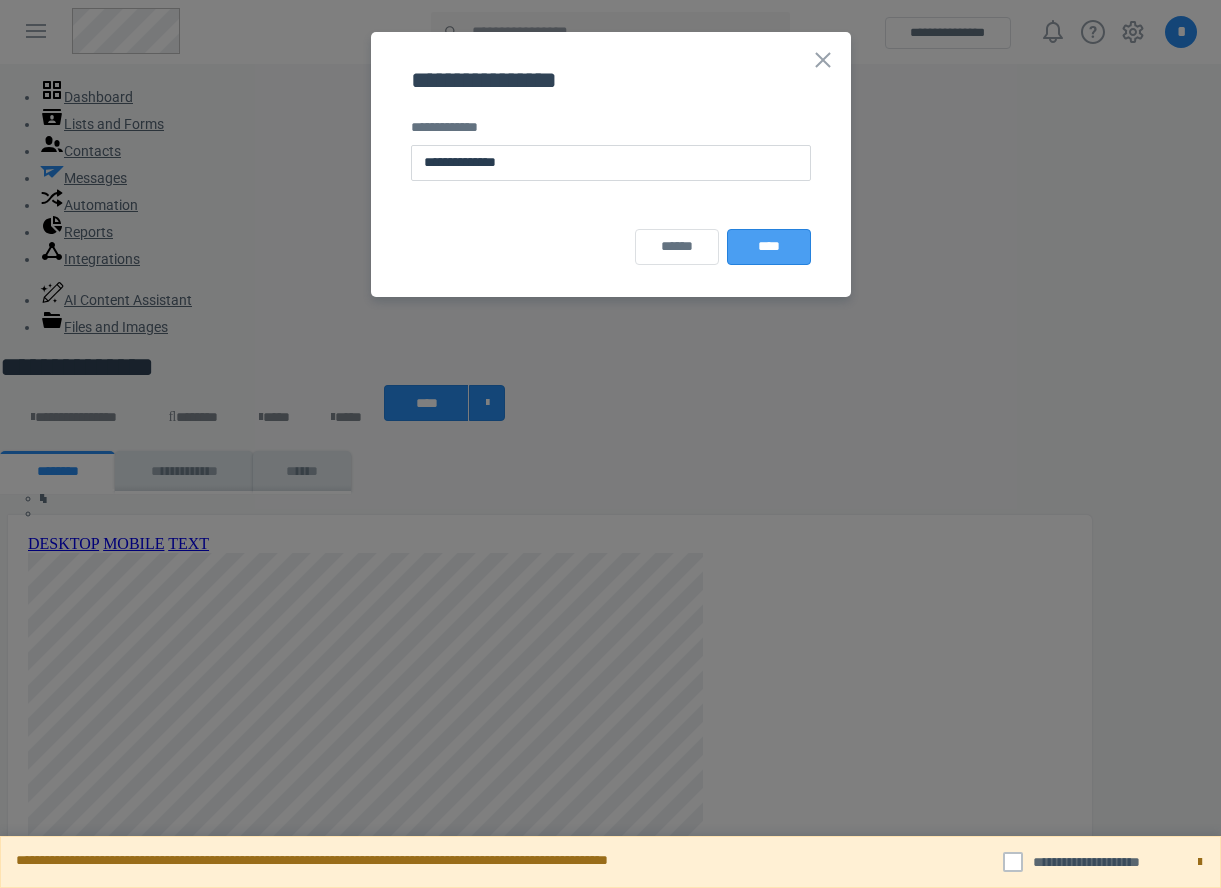 click on "****" at bounding box center (769, 246) 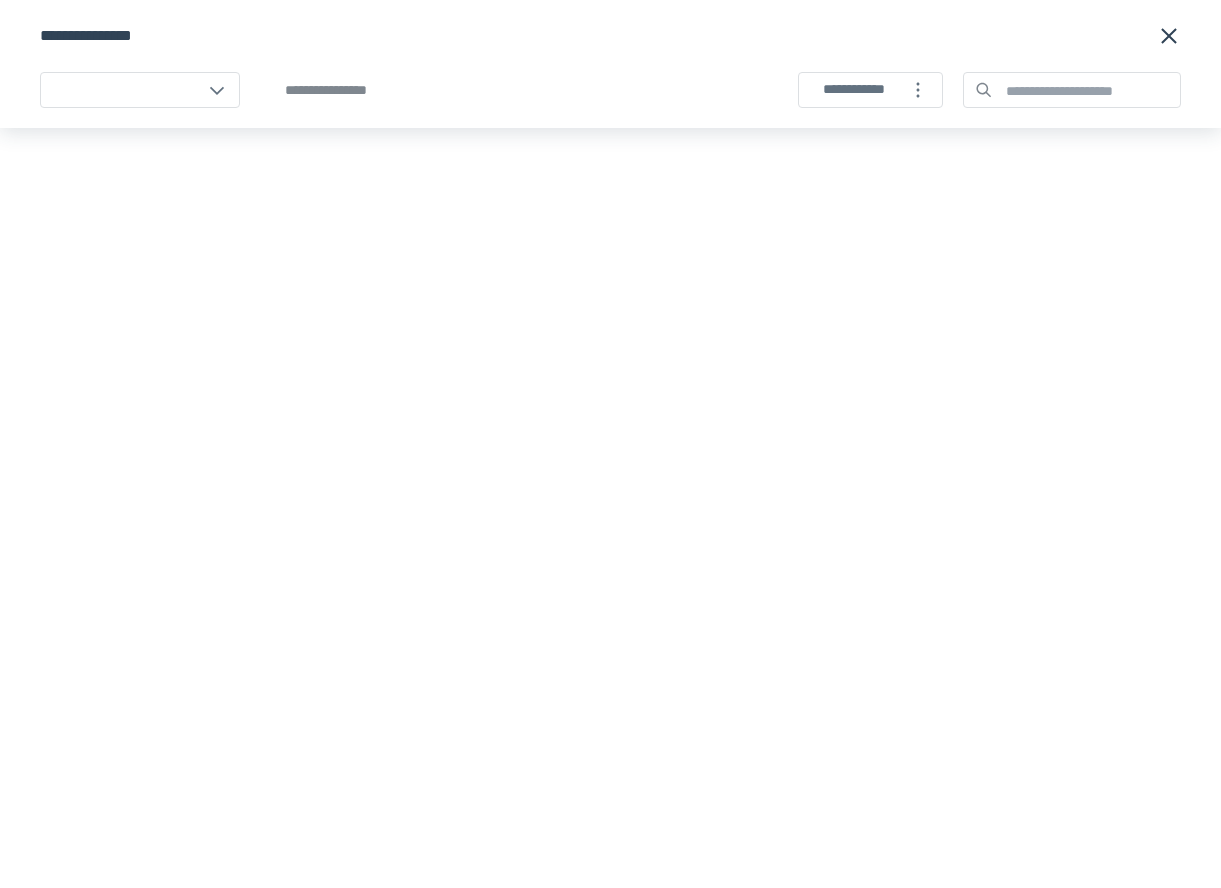 scroll, scrollTop: 0, scrollLeft: 0, axis: both 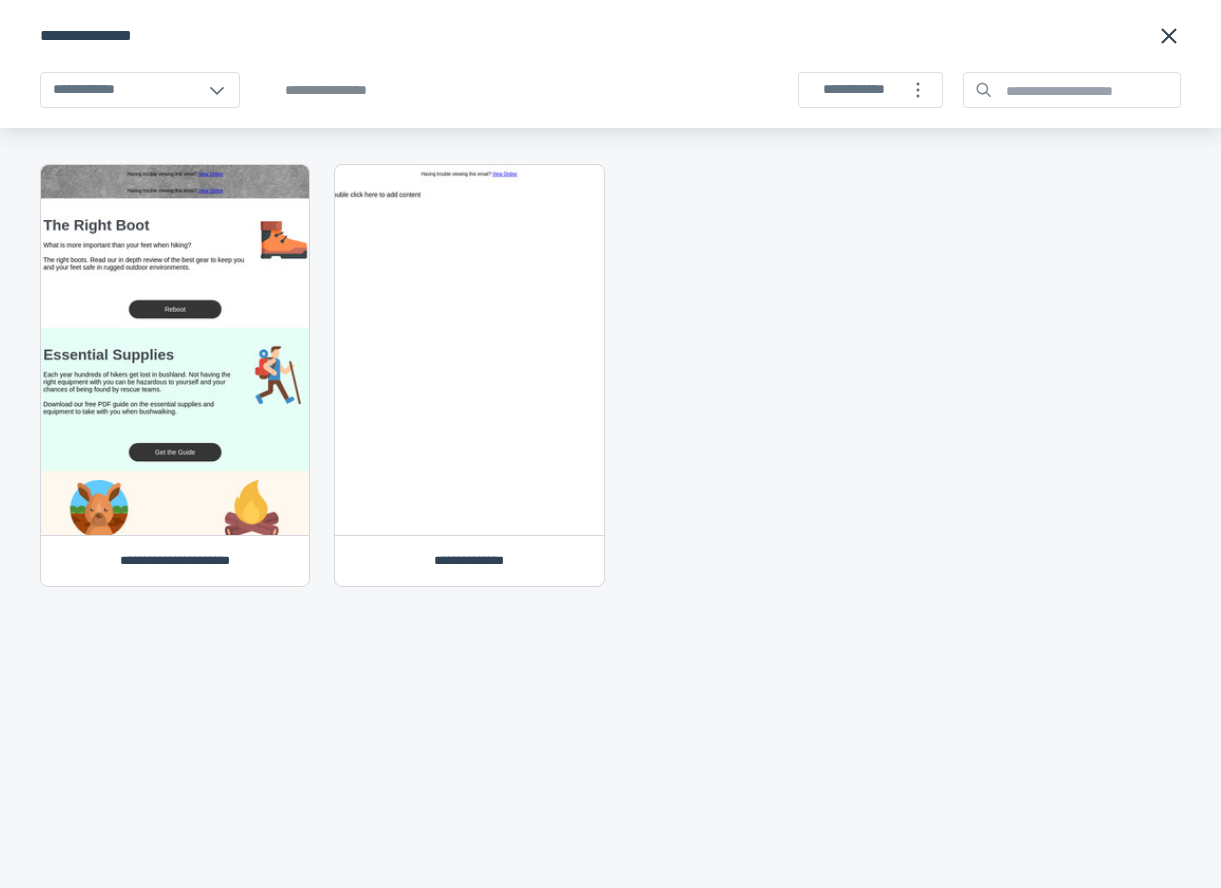 click on "**********" at bounding box center [610, 375] 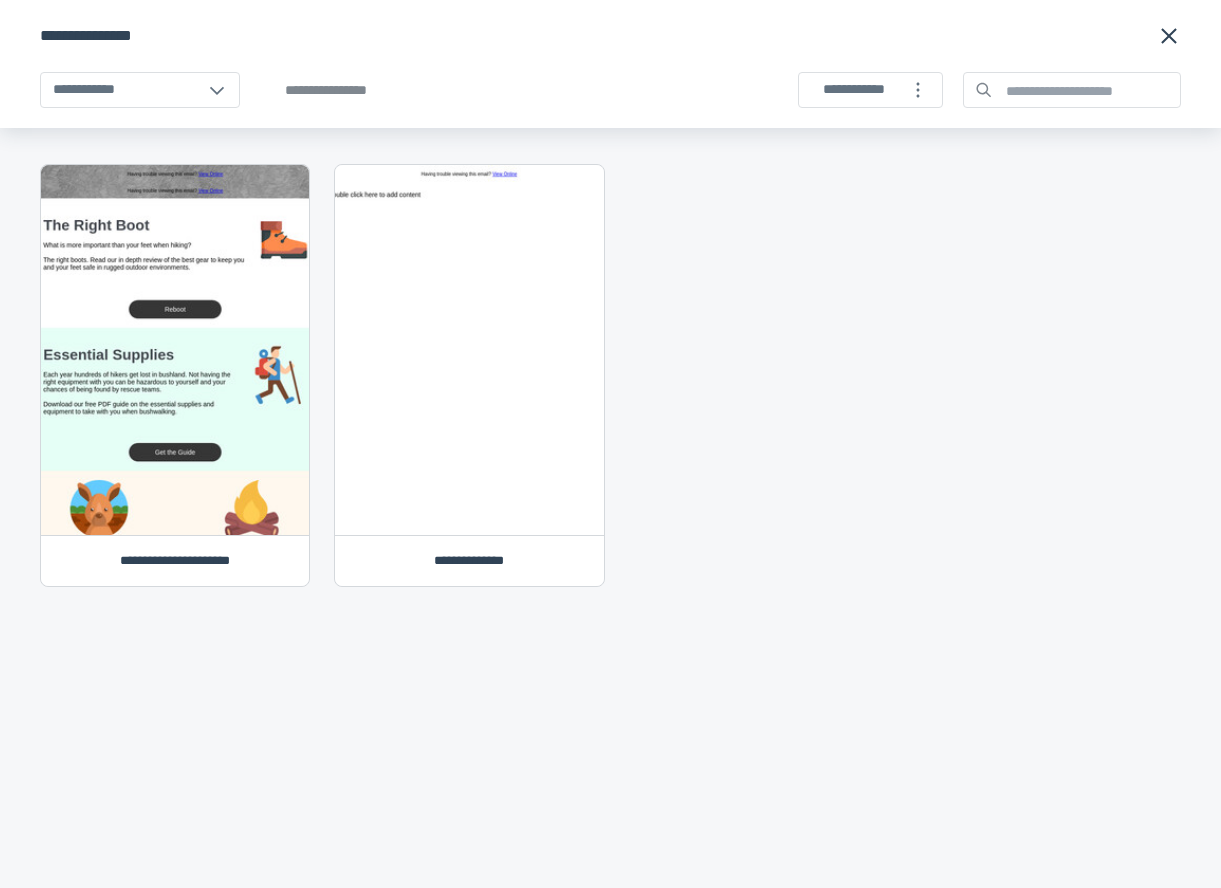 click 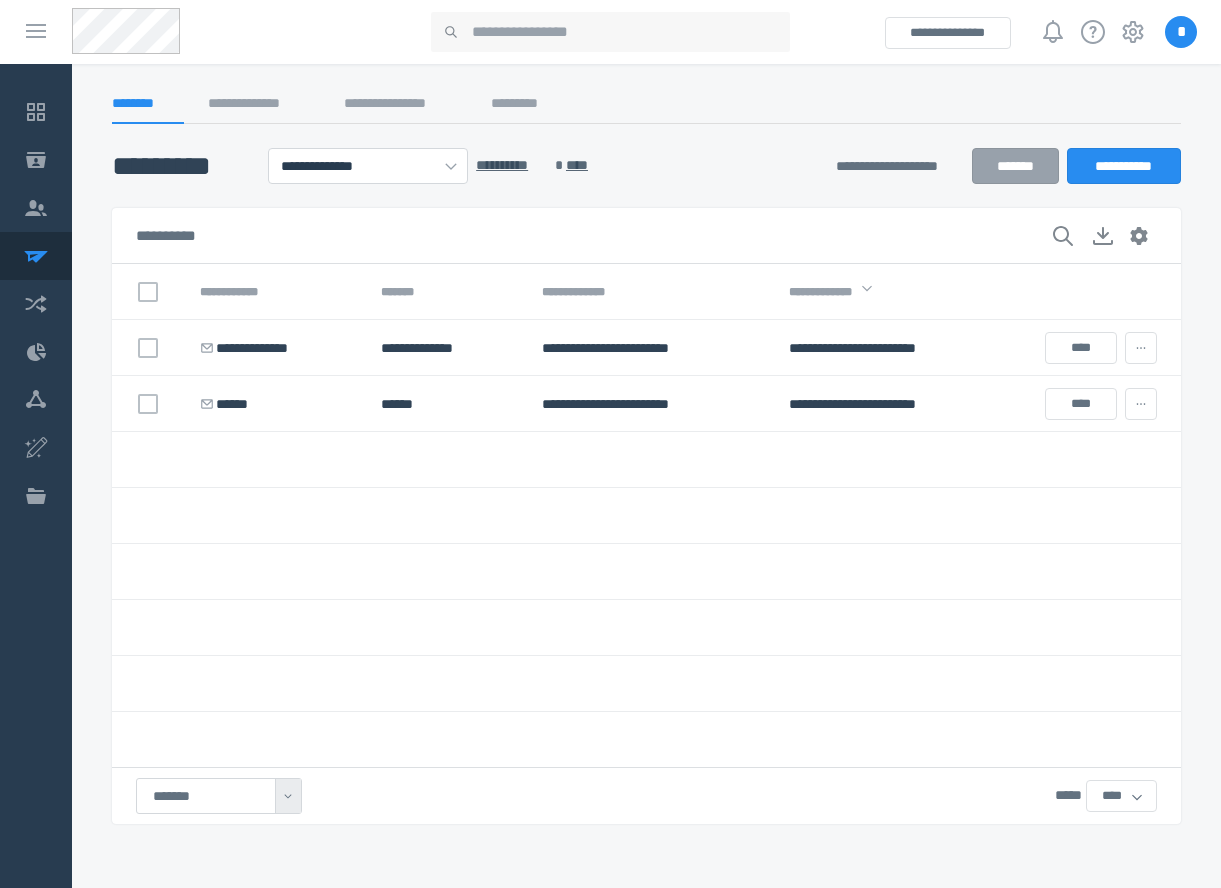 click at bounding box center [1097, 516] 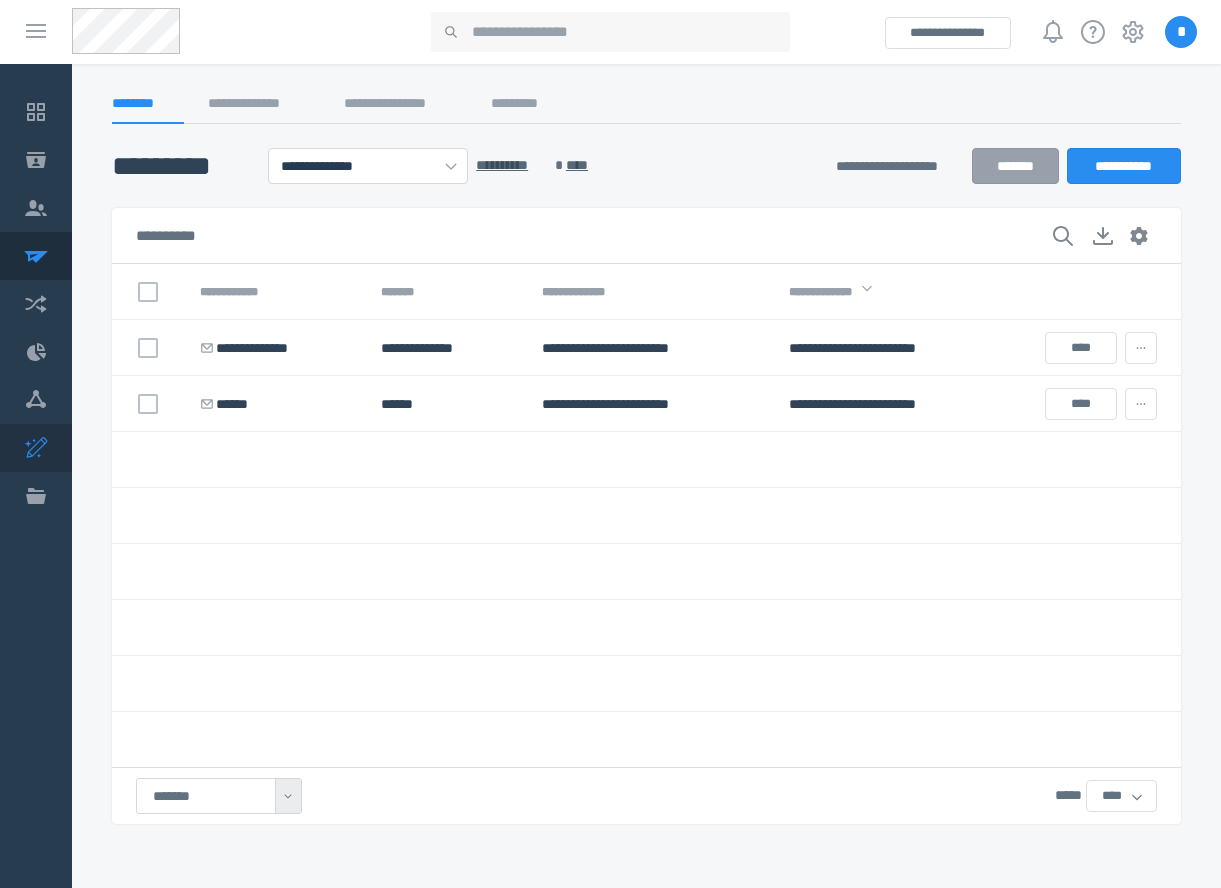 click on "AI Content Assistant" at bounding box center [36, 448] 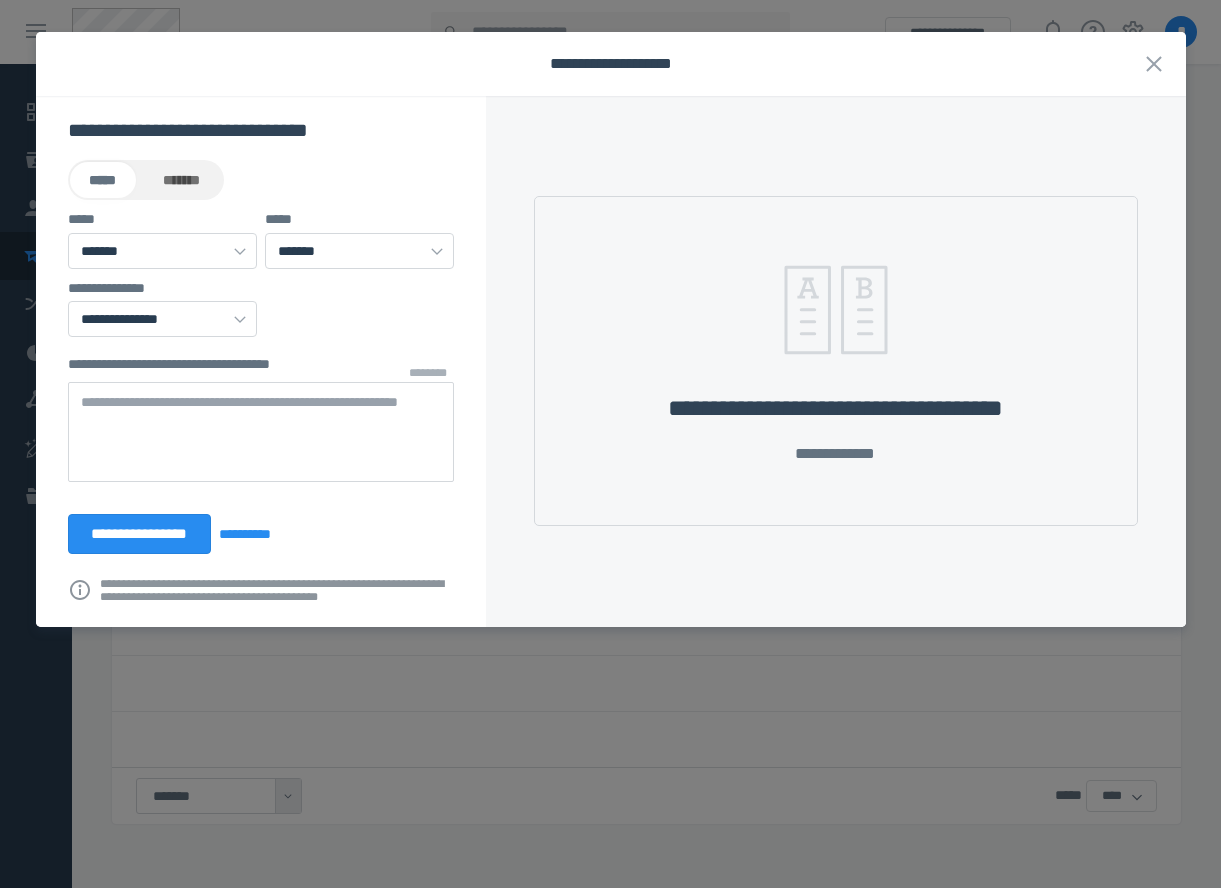 click on "**********" at bounding box center [164, 309] 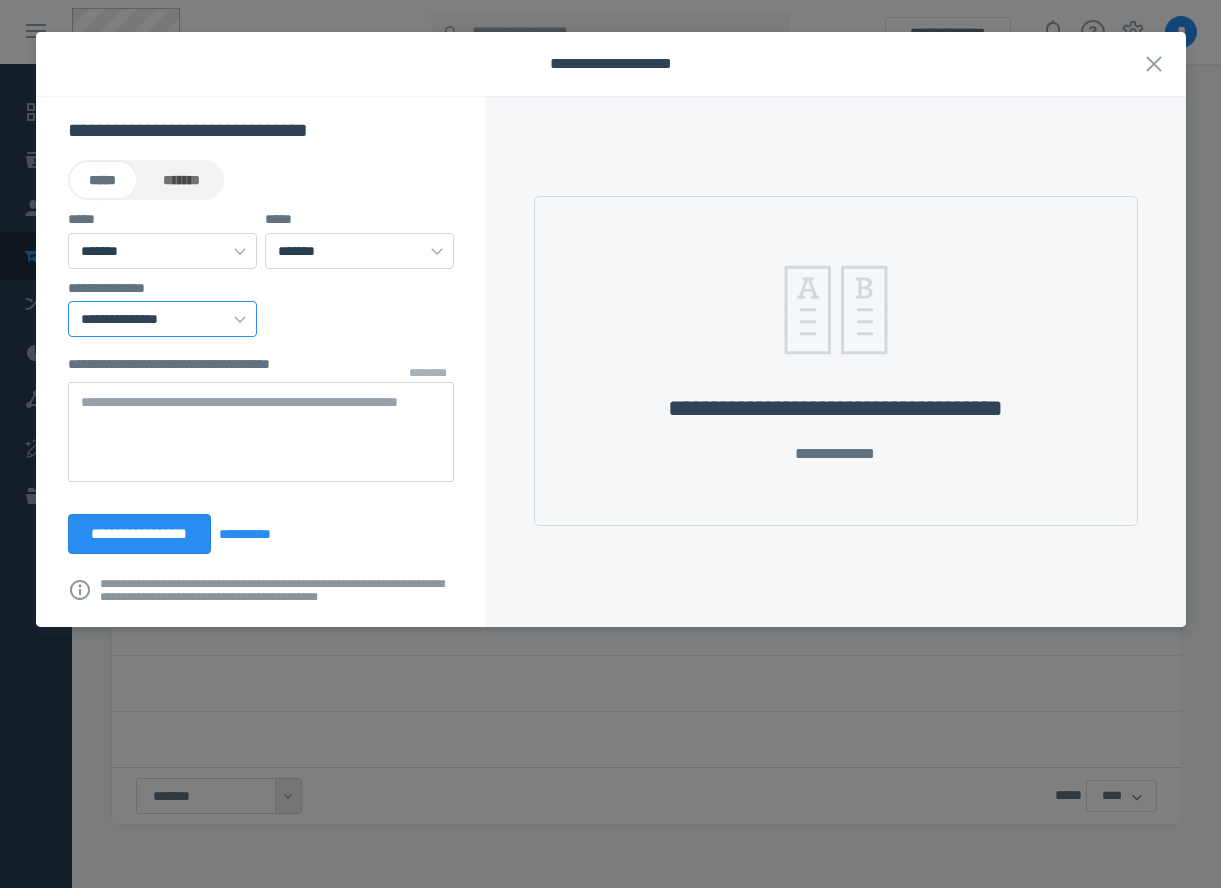 click on "**********" at bounding box center (162, 319) 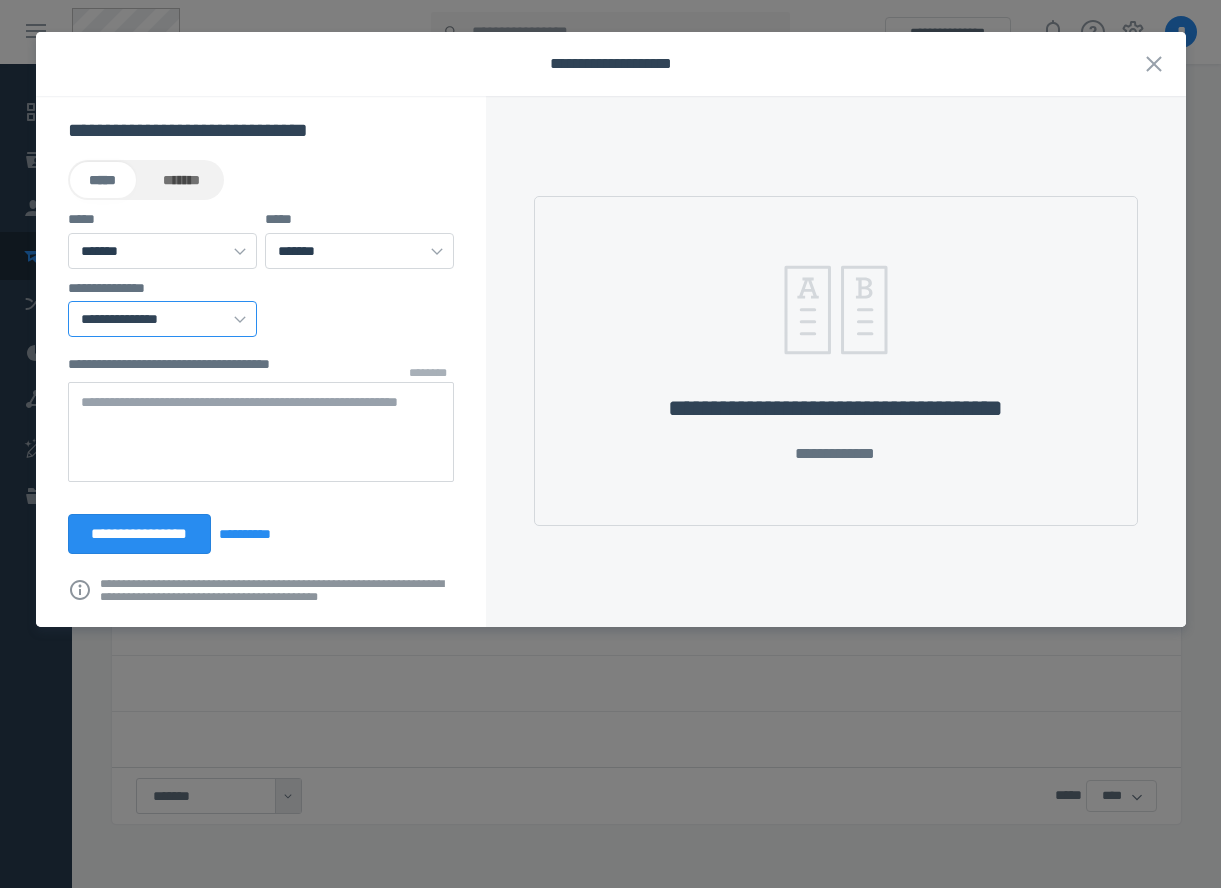 select on "****" 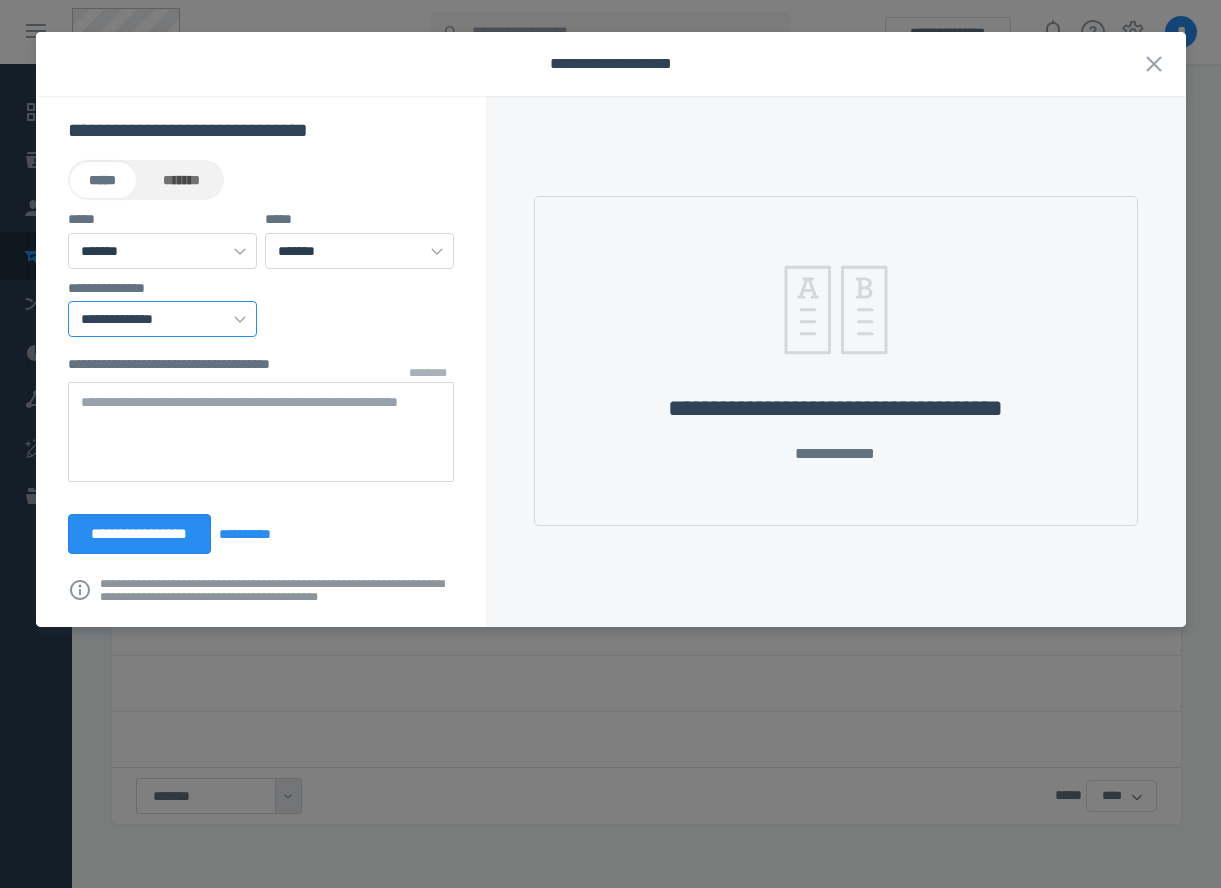 click on "**********" at bounding box center [0, 0] 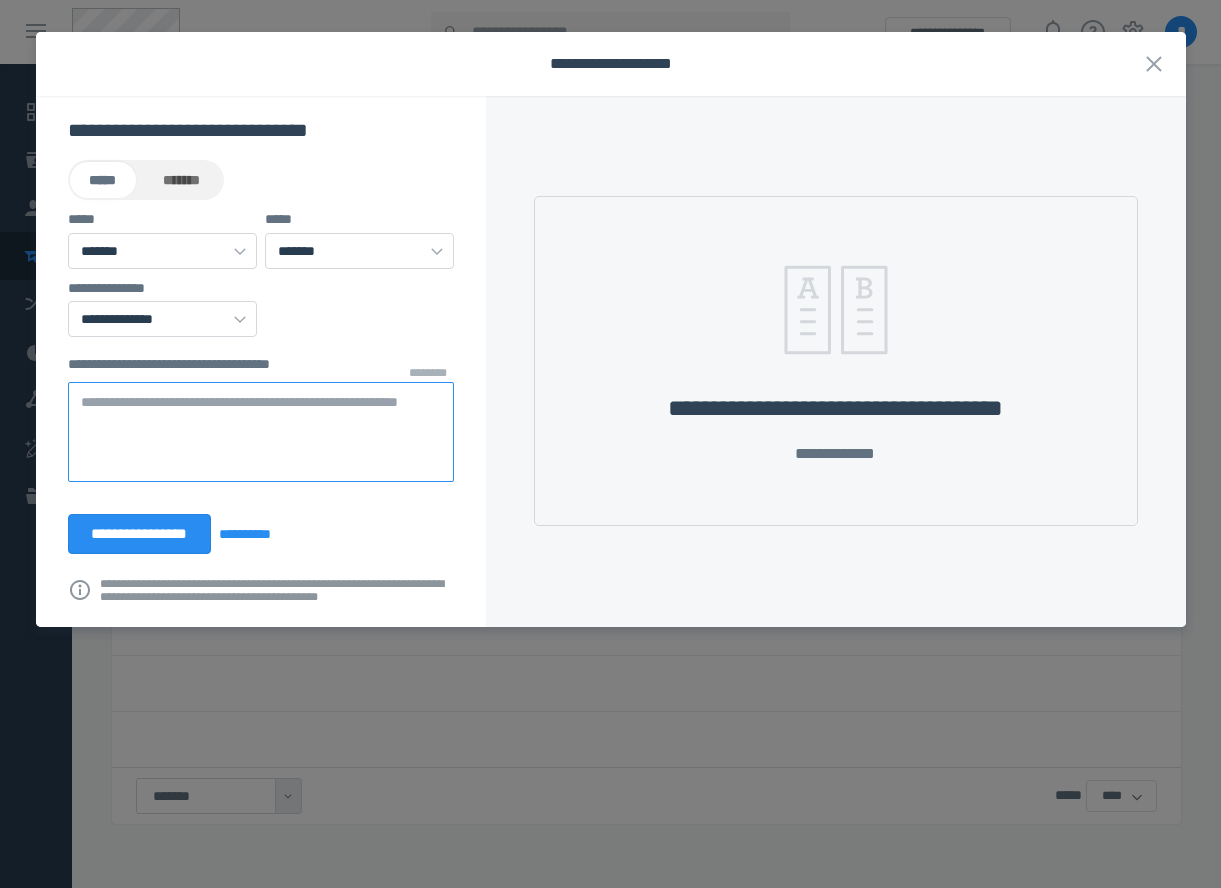 click at bounding box center [261, 432] 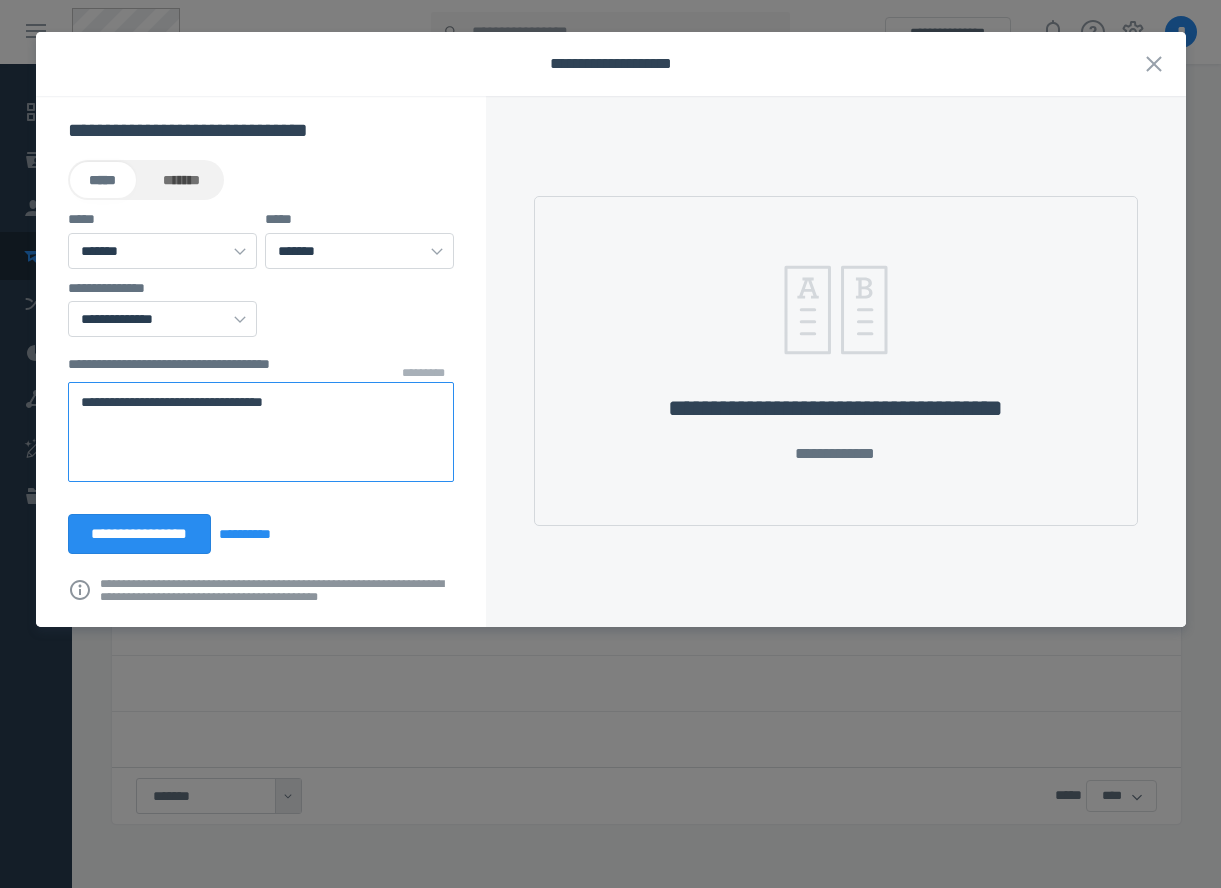 type on "**********" 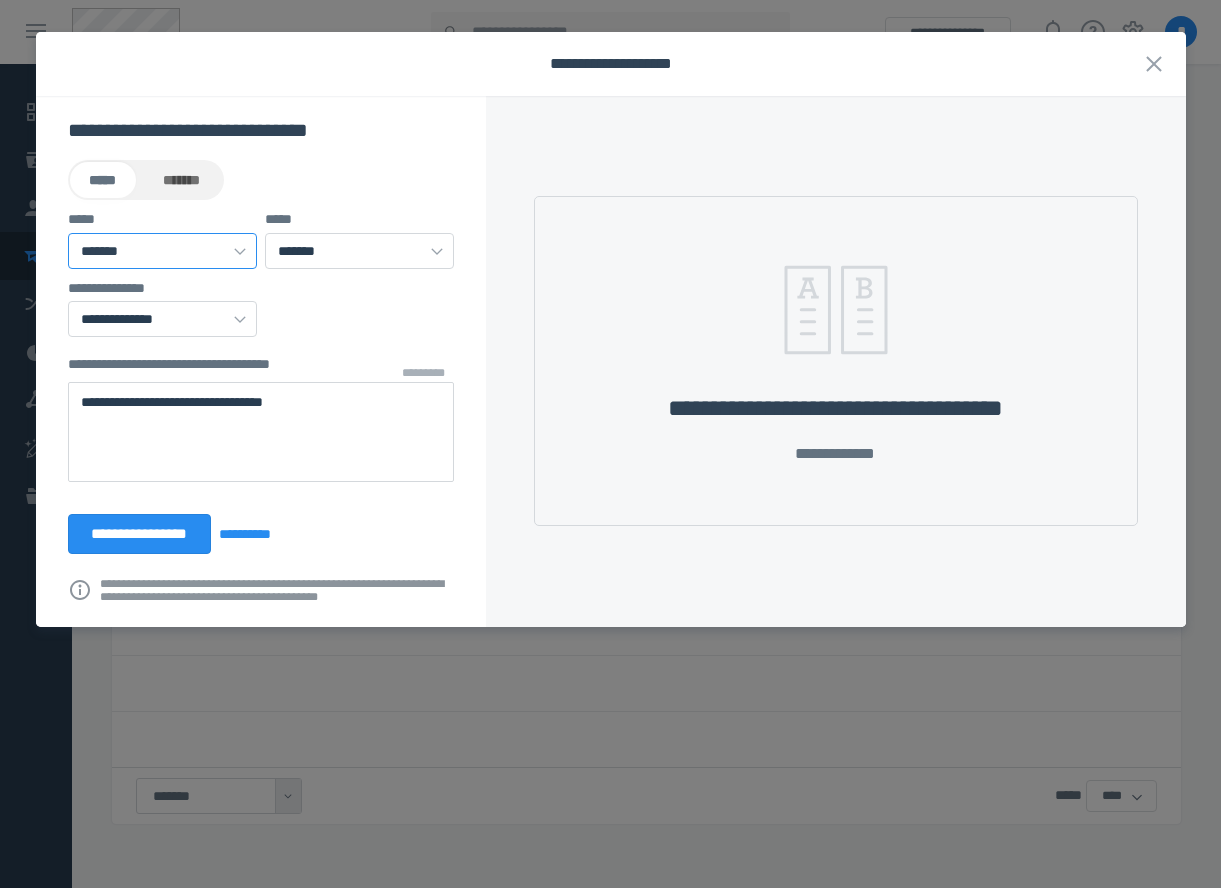 click on "**********" at bounding box center [162, 251] 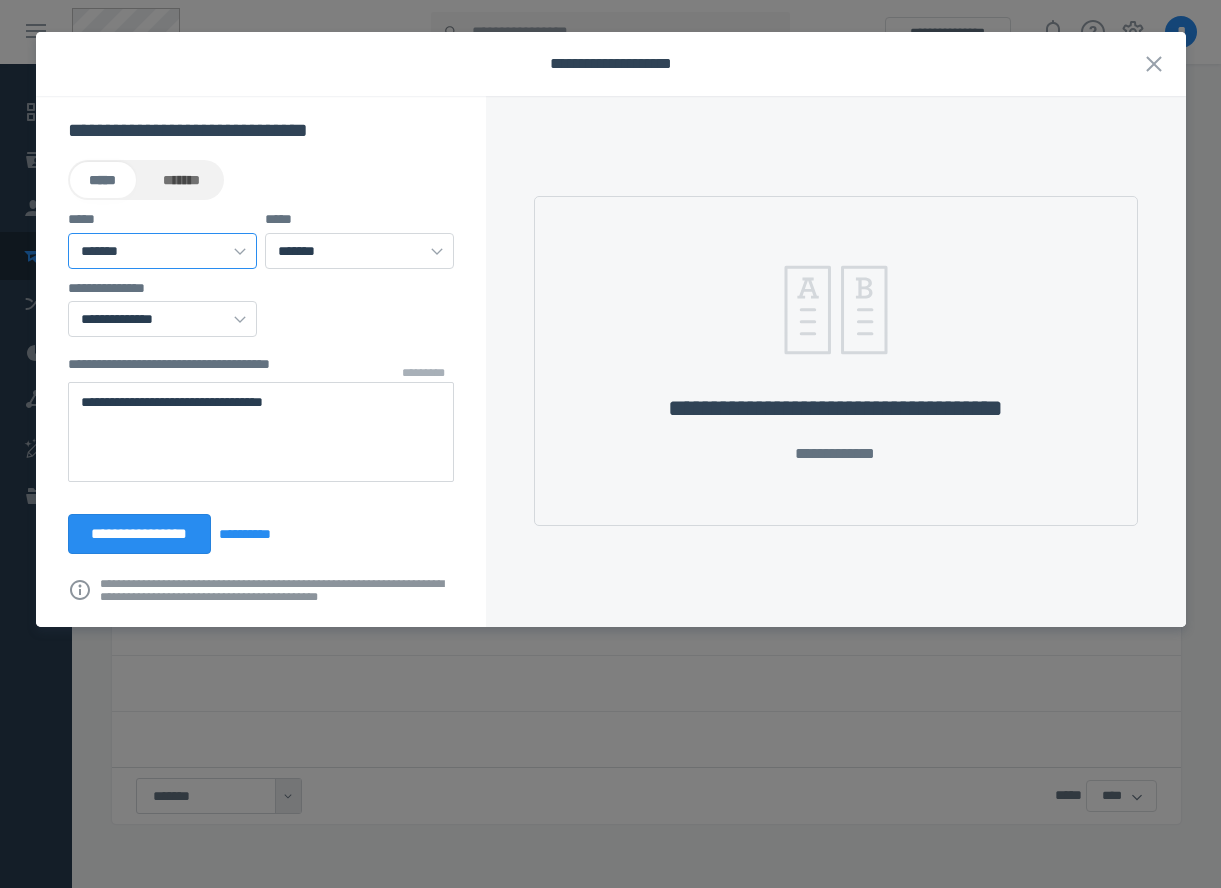 select on "**********" 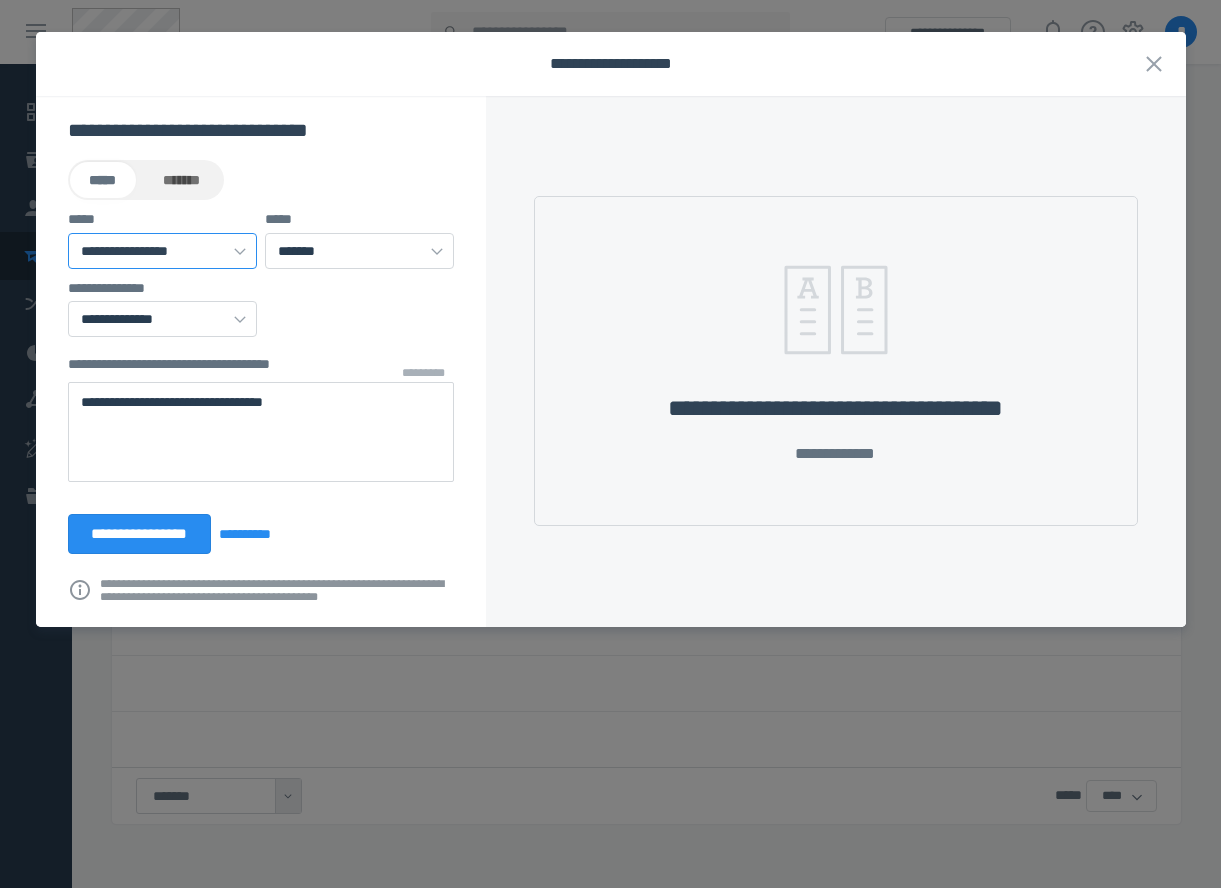 click on "**********" at bounding box center (0, 0) 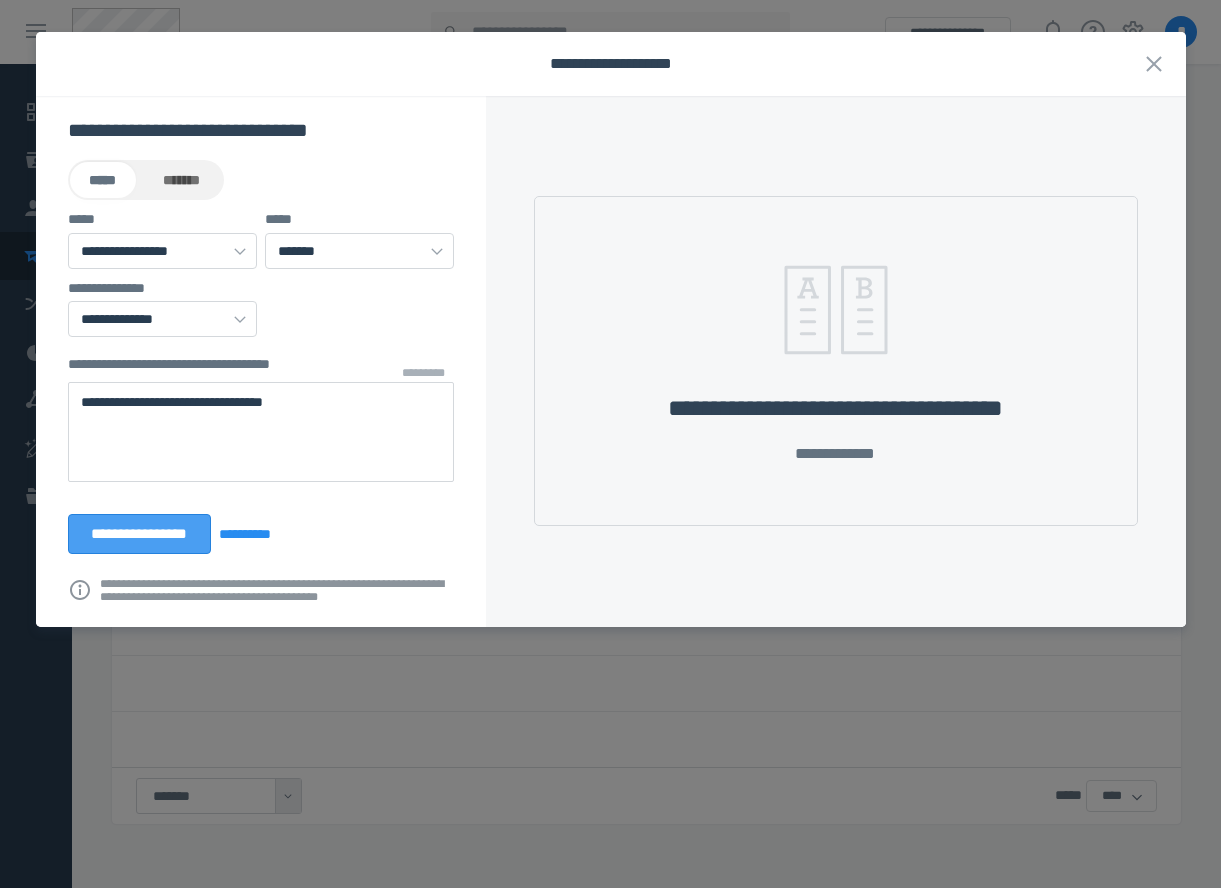 click on "**********" at bounding box center [140, 534] 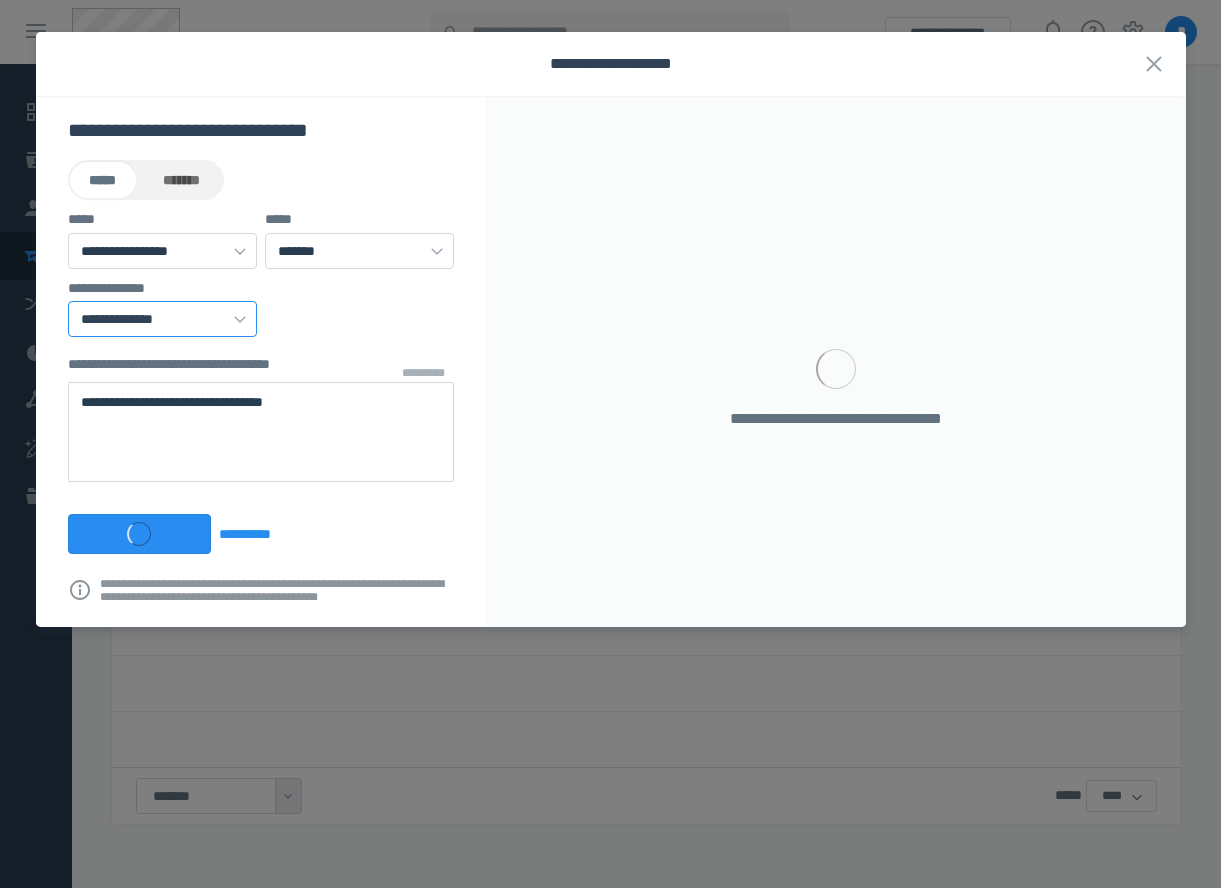 click on "**********" at bounding box center [162, 319] 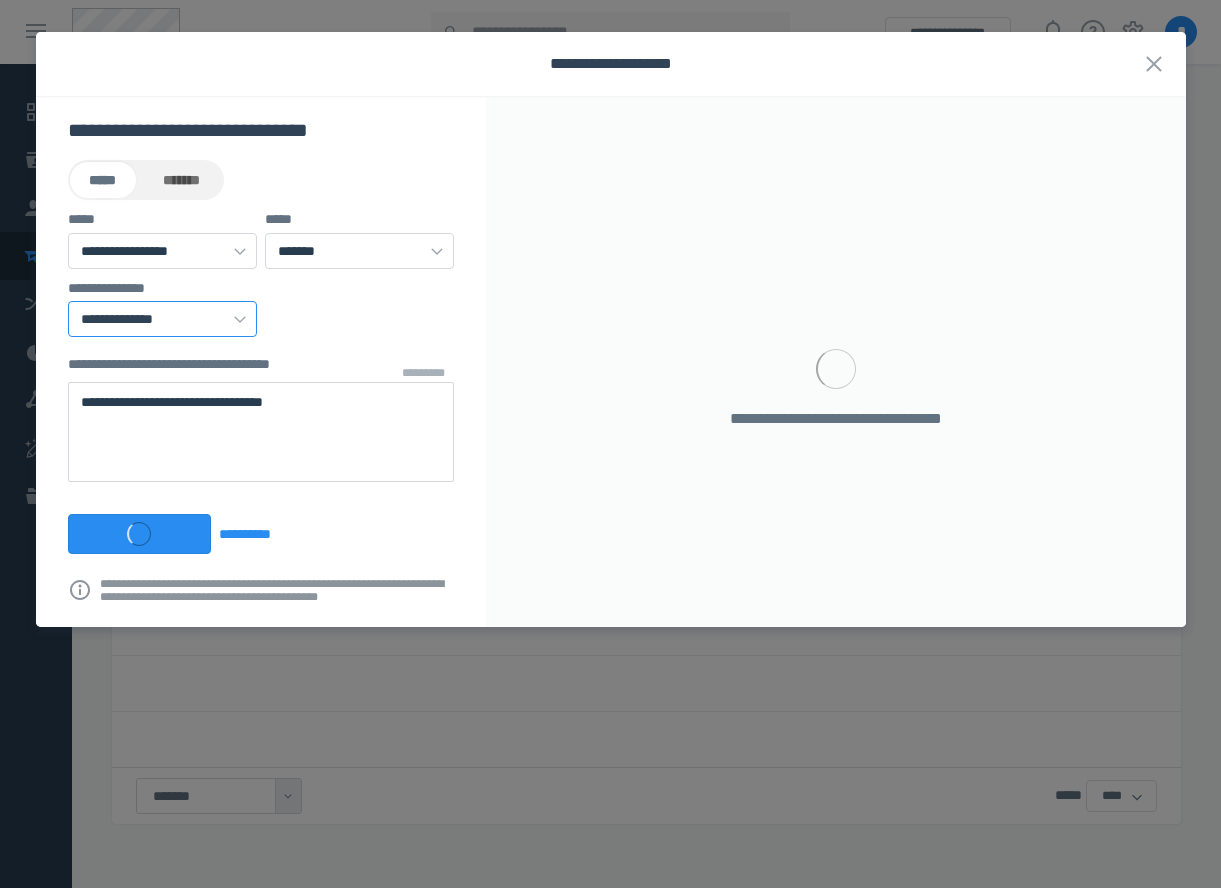 click on "**********" at bounding box center (162, 319) 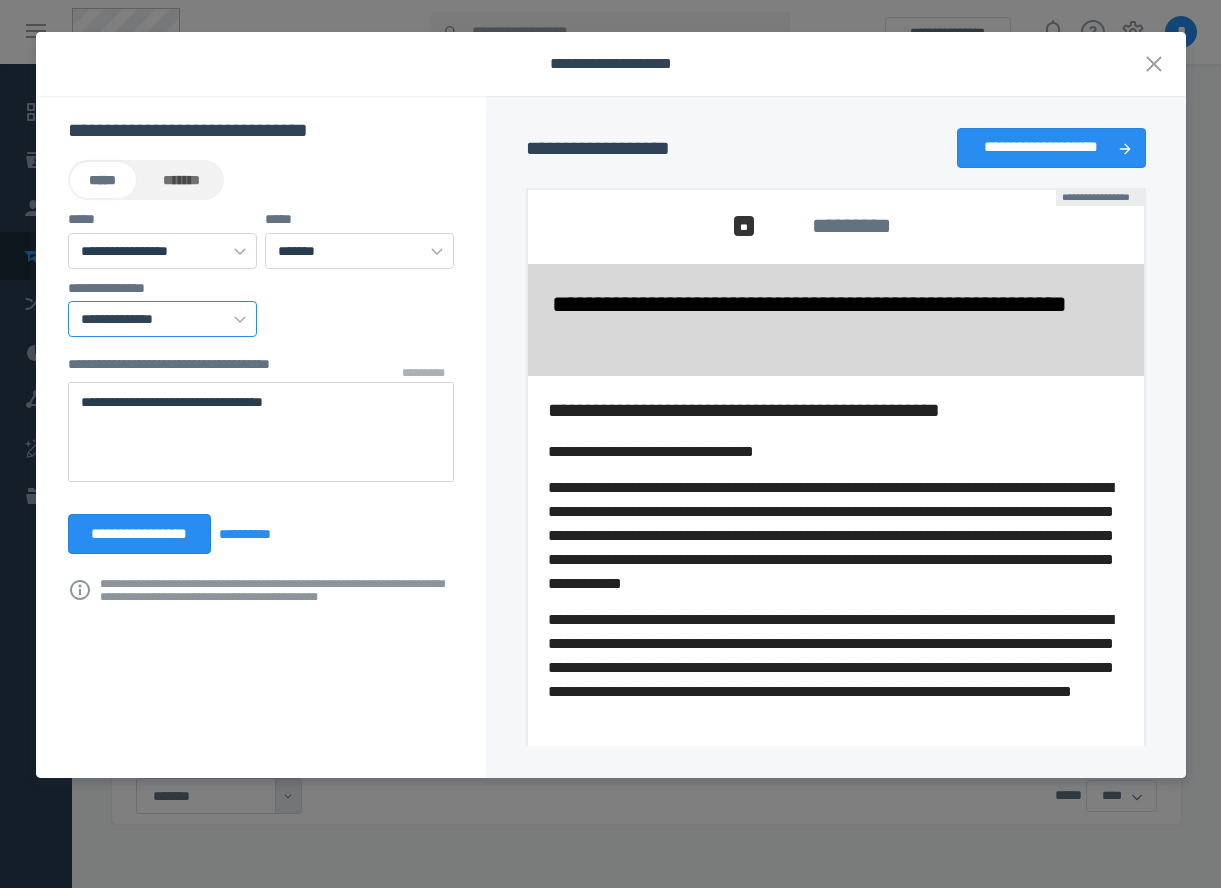 click on "**********" at bounding box center (162, 319) 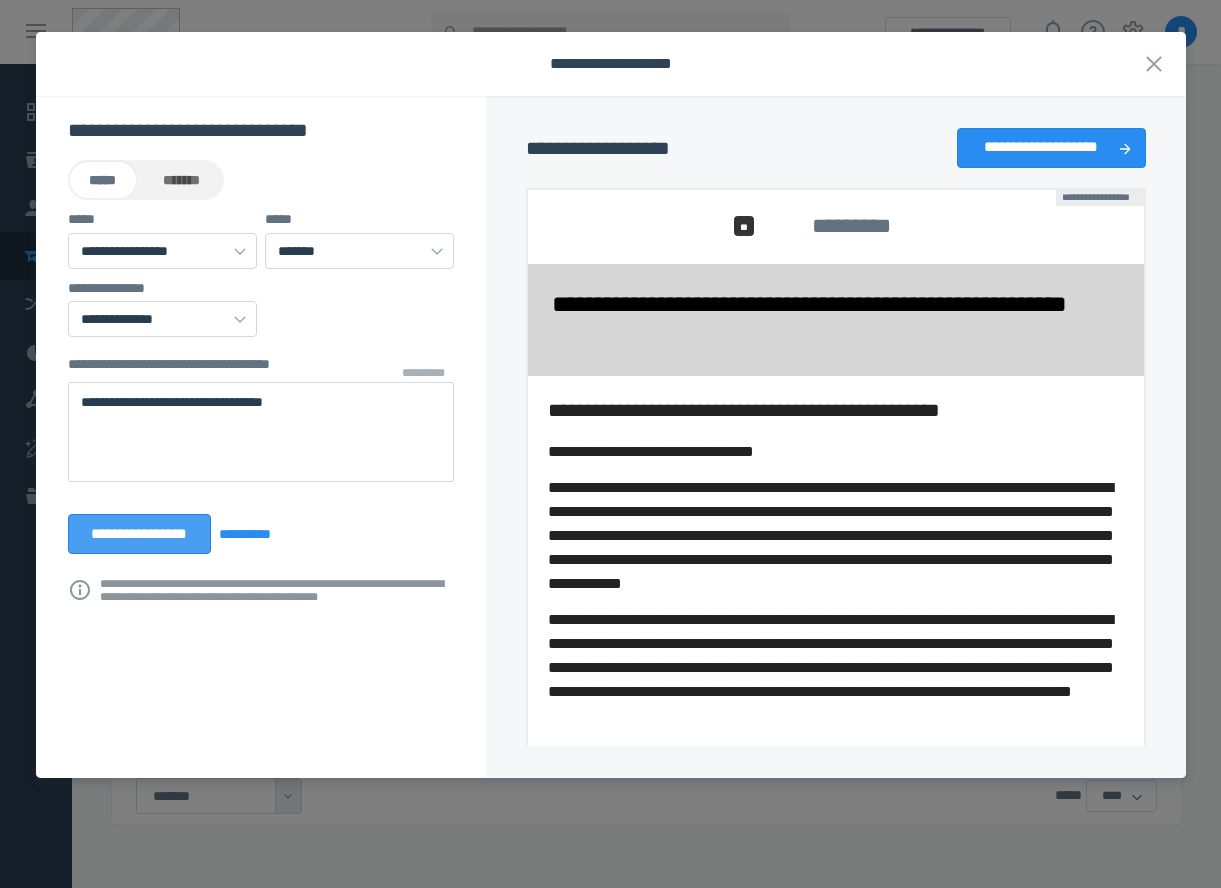 click on "**********" at bounding box center [140, 534] 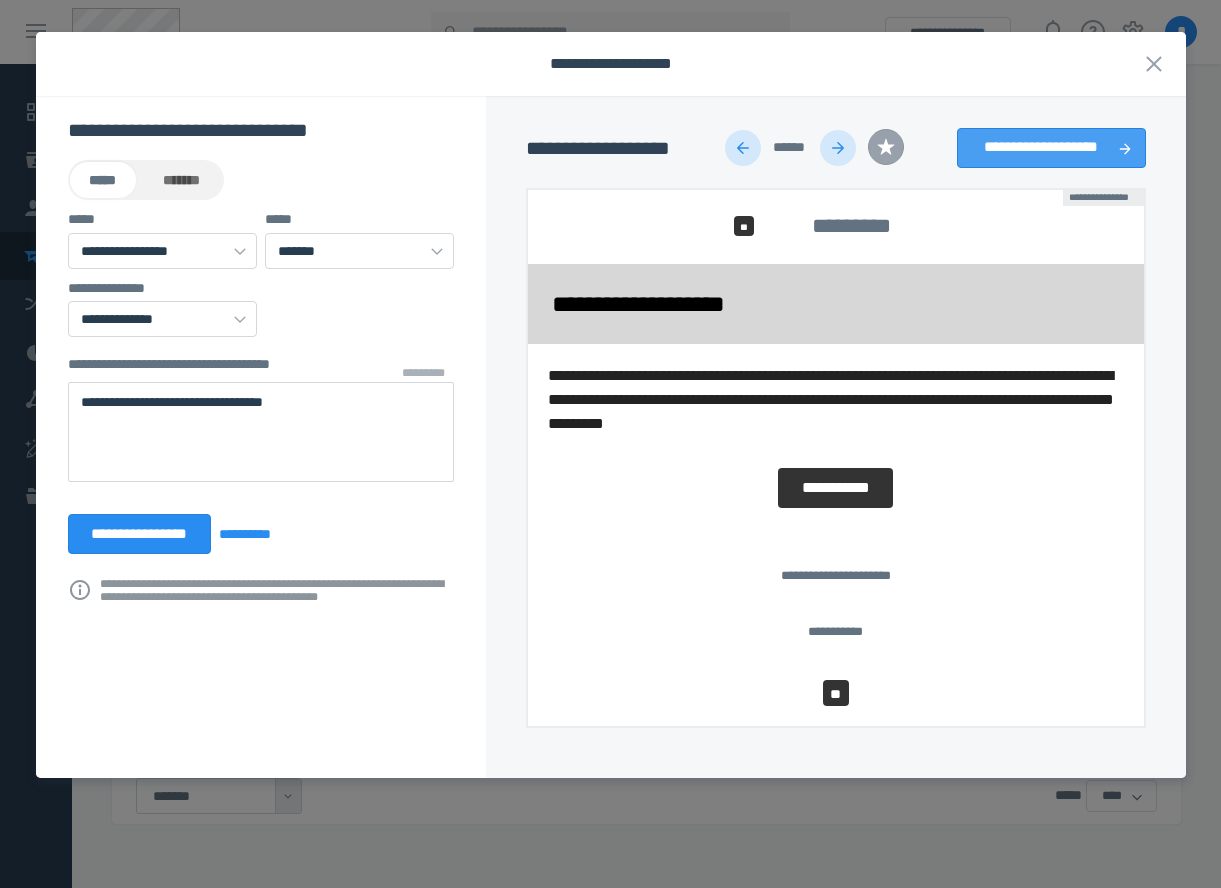 click on "**********" at bounding box center (1041, 148) 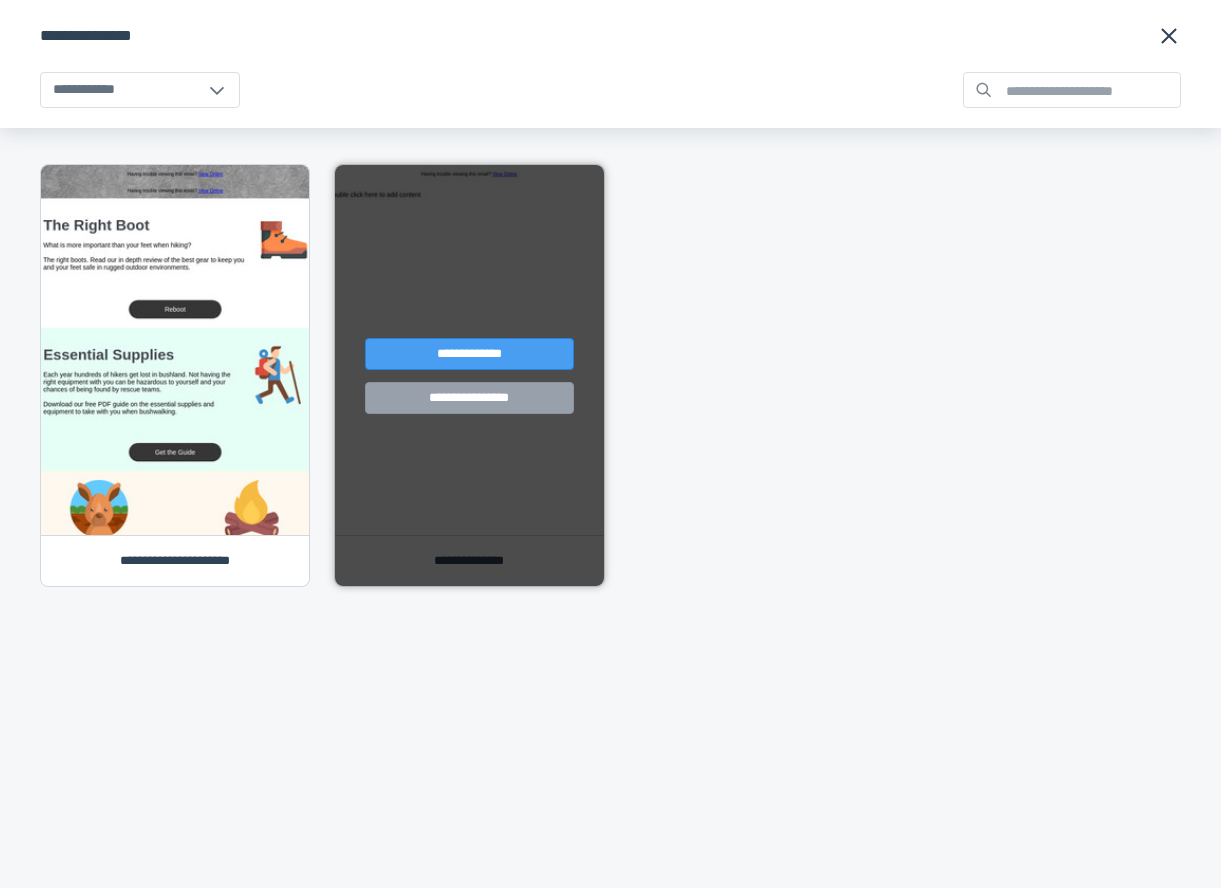 click on "**********" at bounding box center (469, 354) 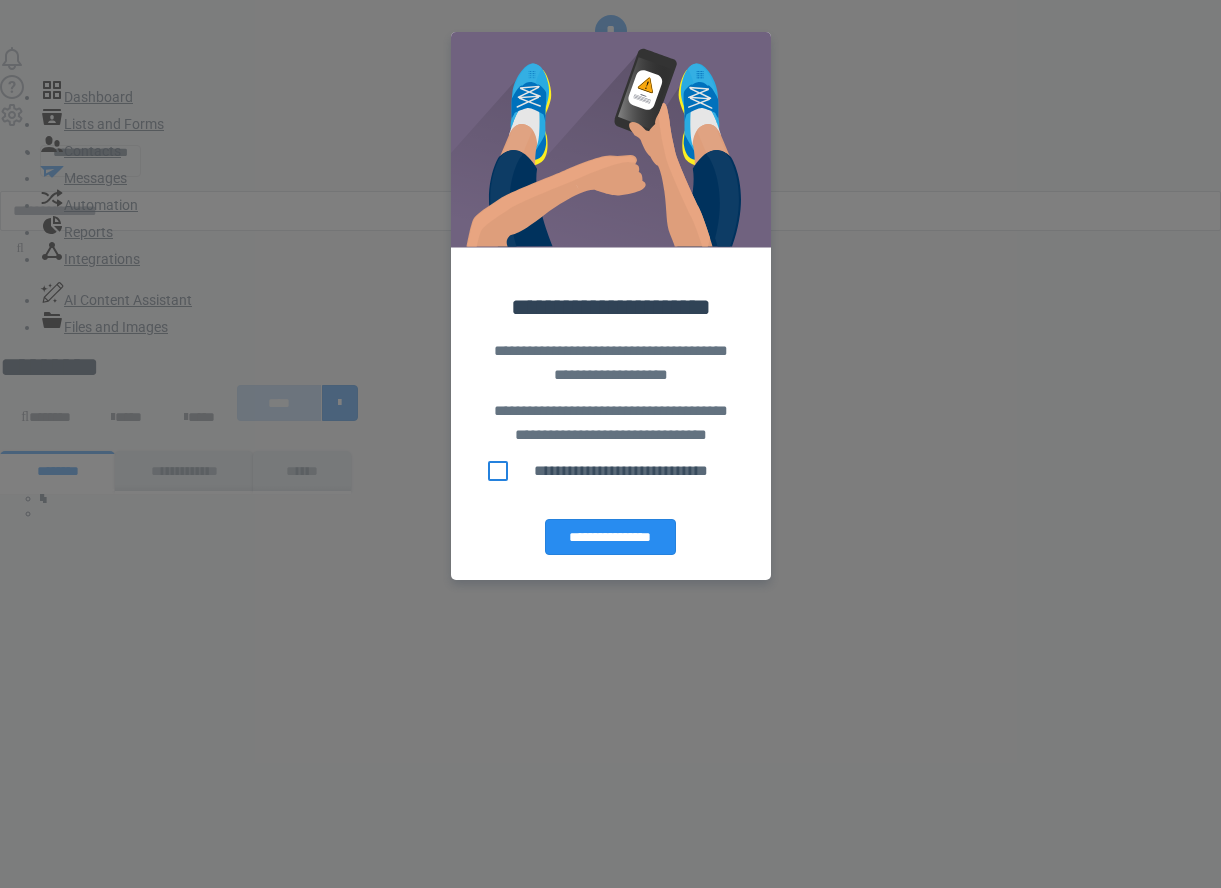 scroll, scrollTop: 0, scrollLeft: 0, axis: both 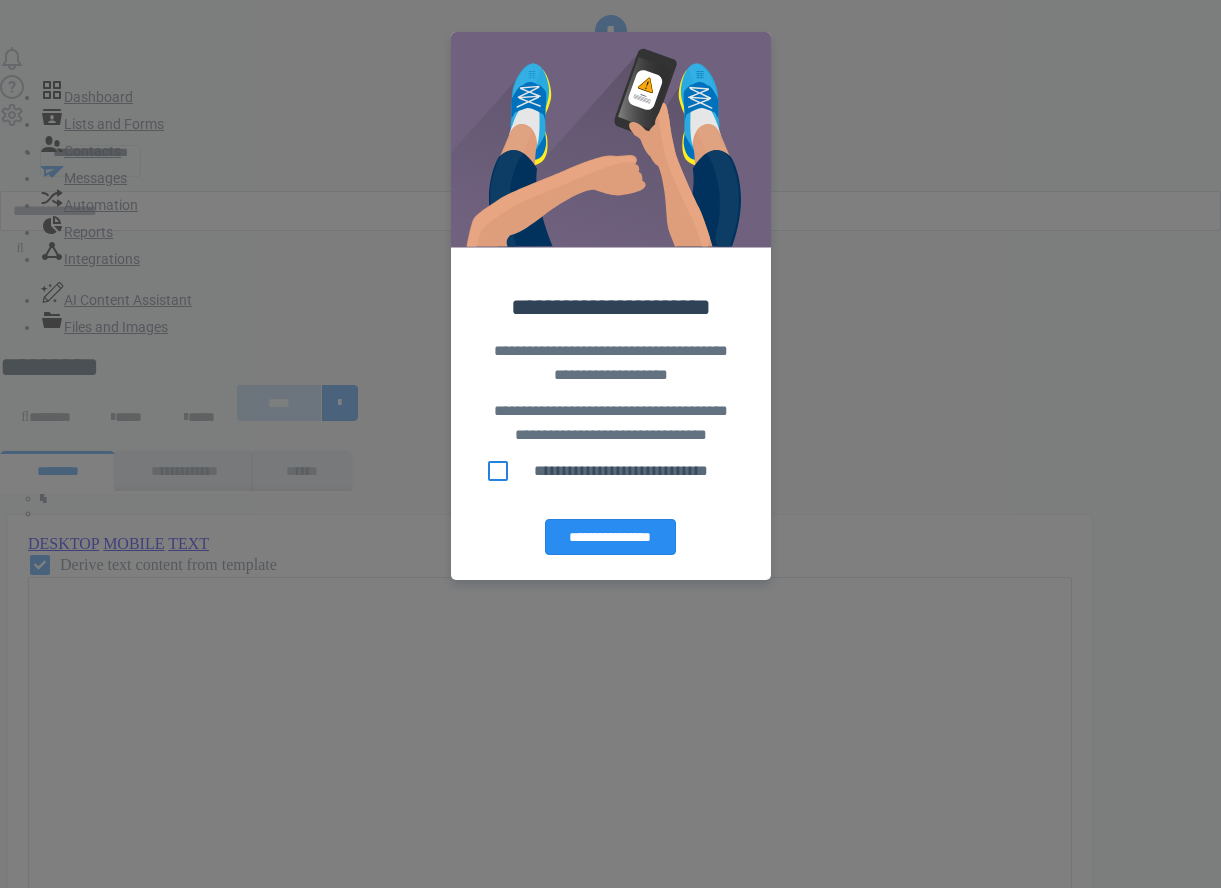 click on "**********" at bounding box center (605, 471) 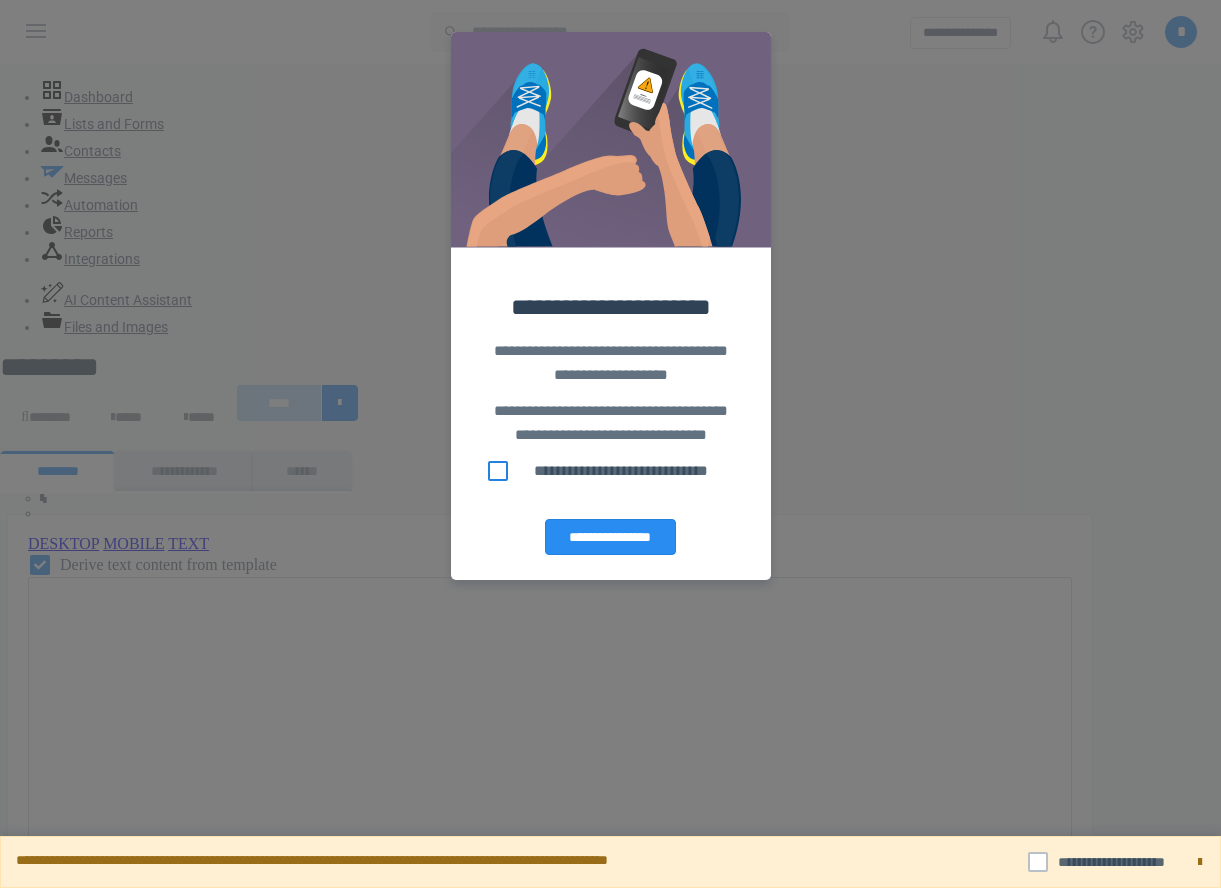 scroll, scrollTop: 0, scrollLeft: 0, axis: both 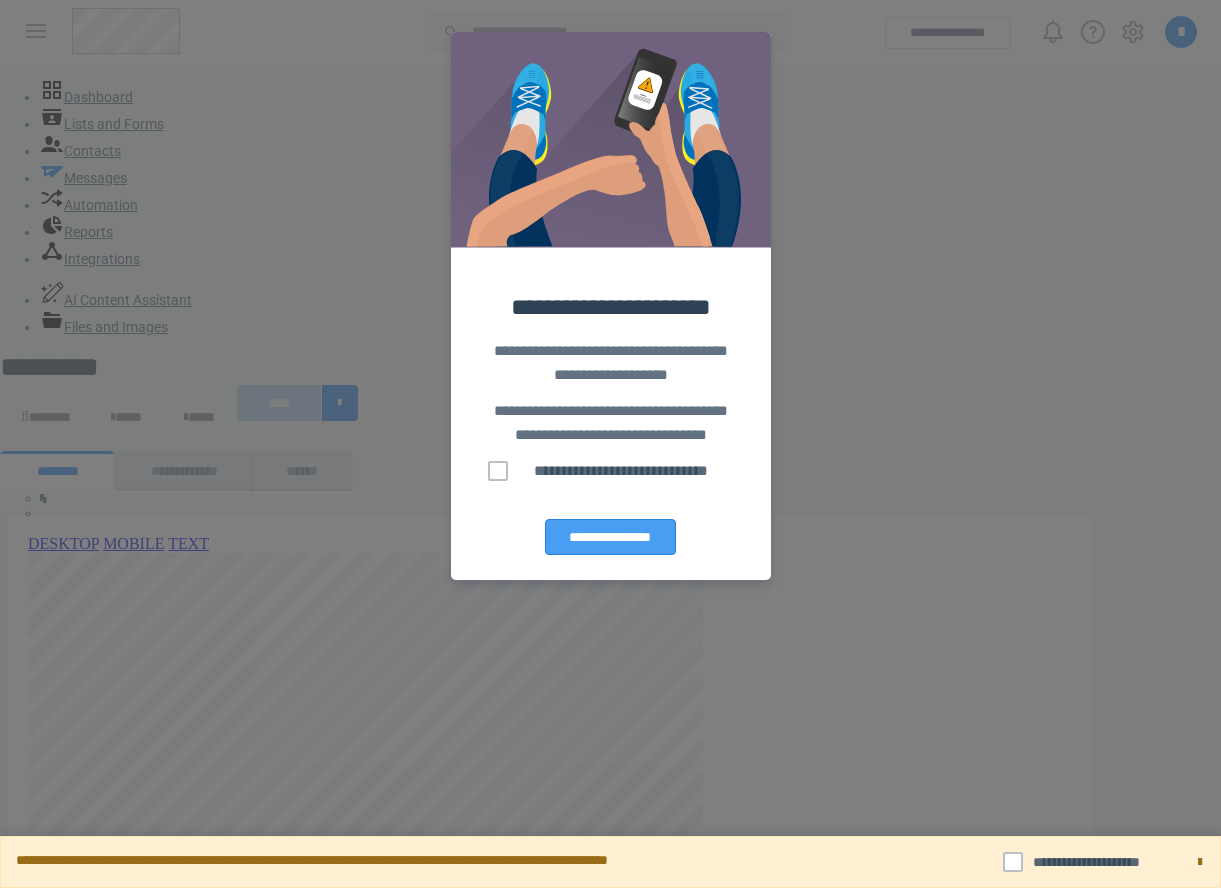 click on "**********" at bounding box center (610, 537) 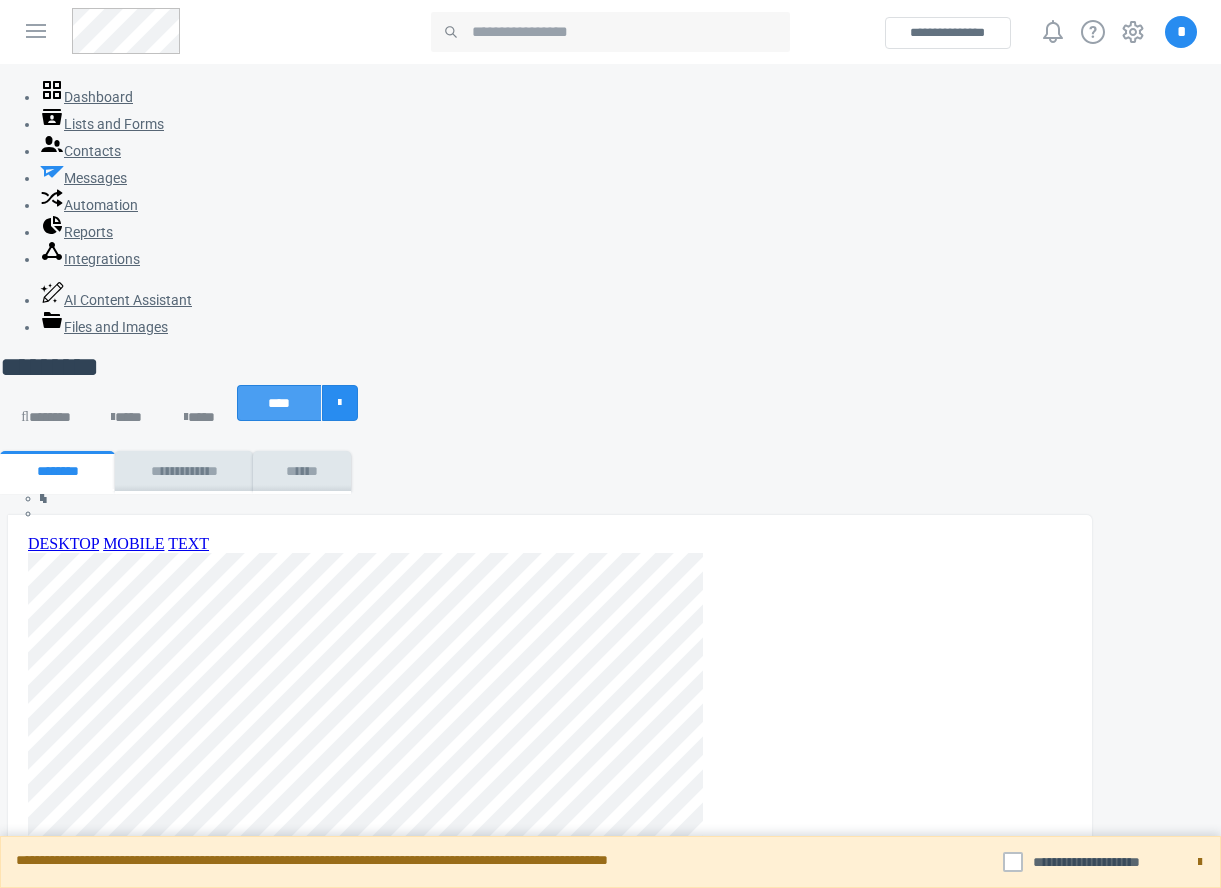 click on "****" at bounding box center [279, 403] 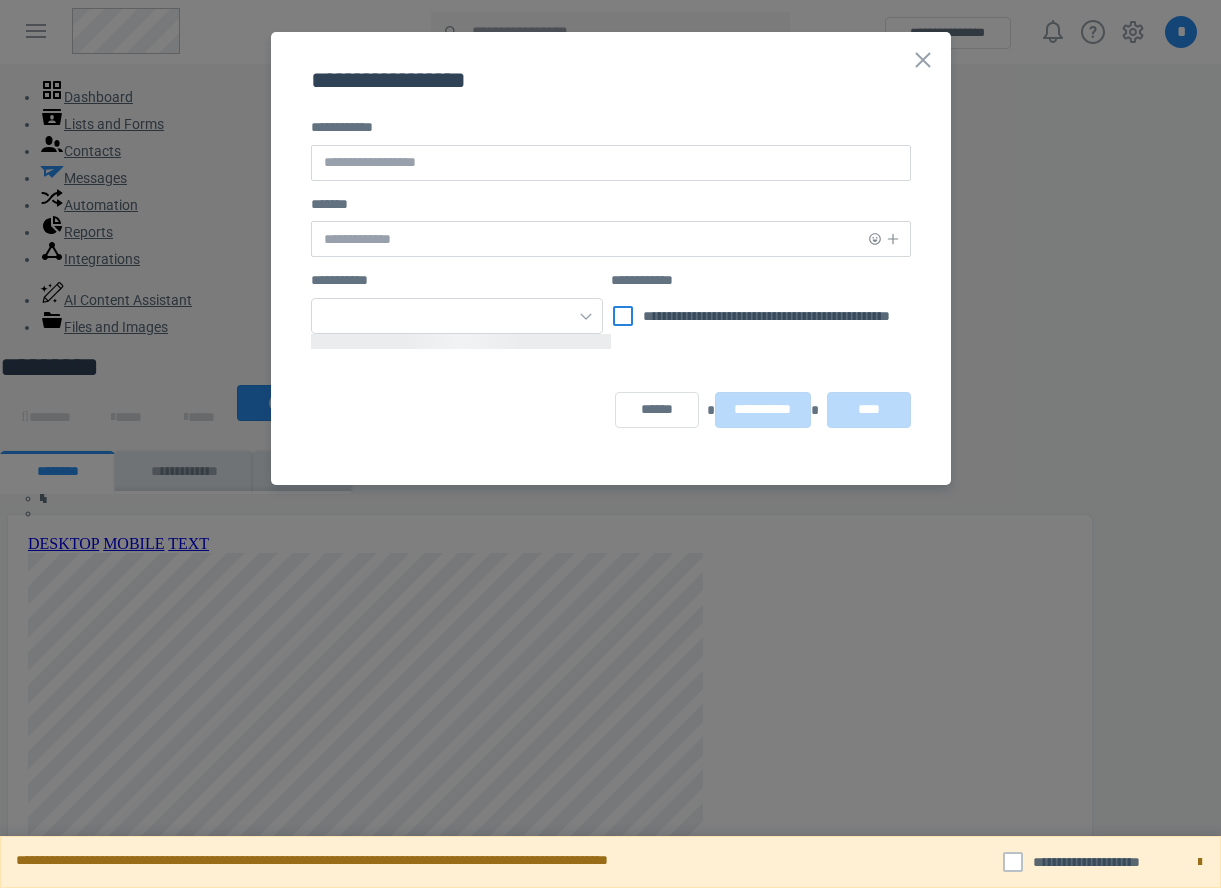 click on "**********" at bounding box center [756, 328] 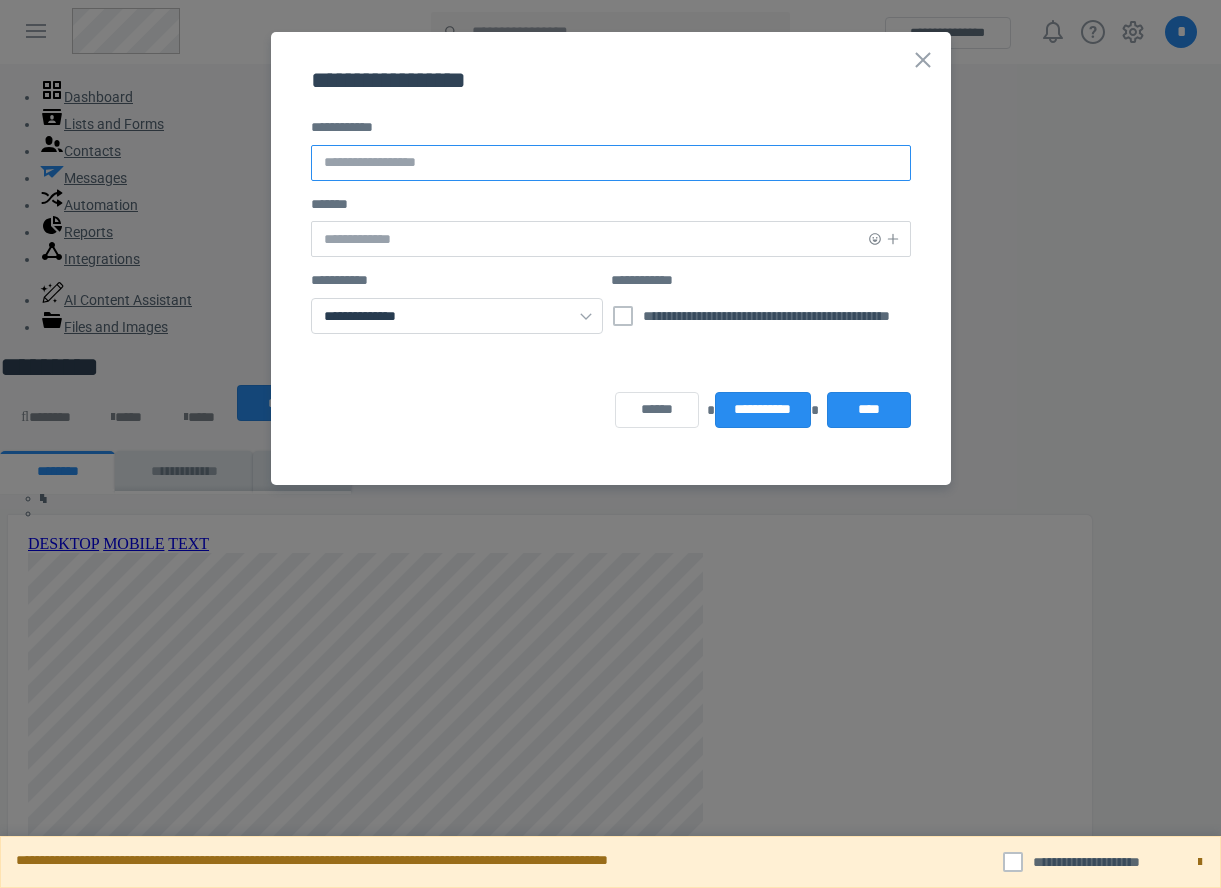 click at bounding box center [611, 163] 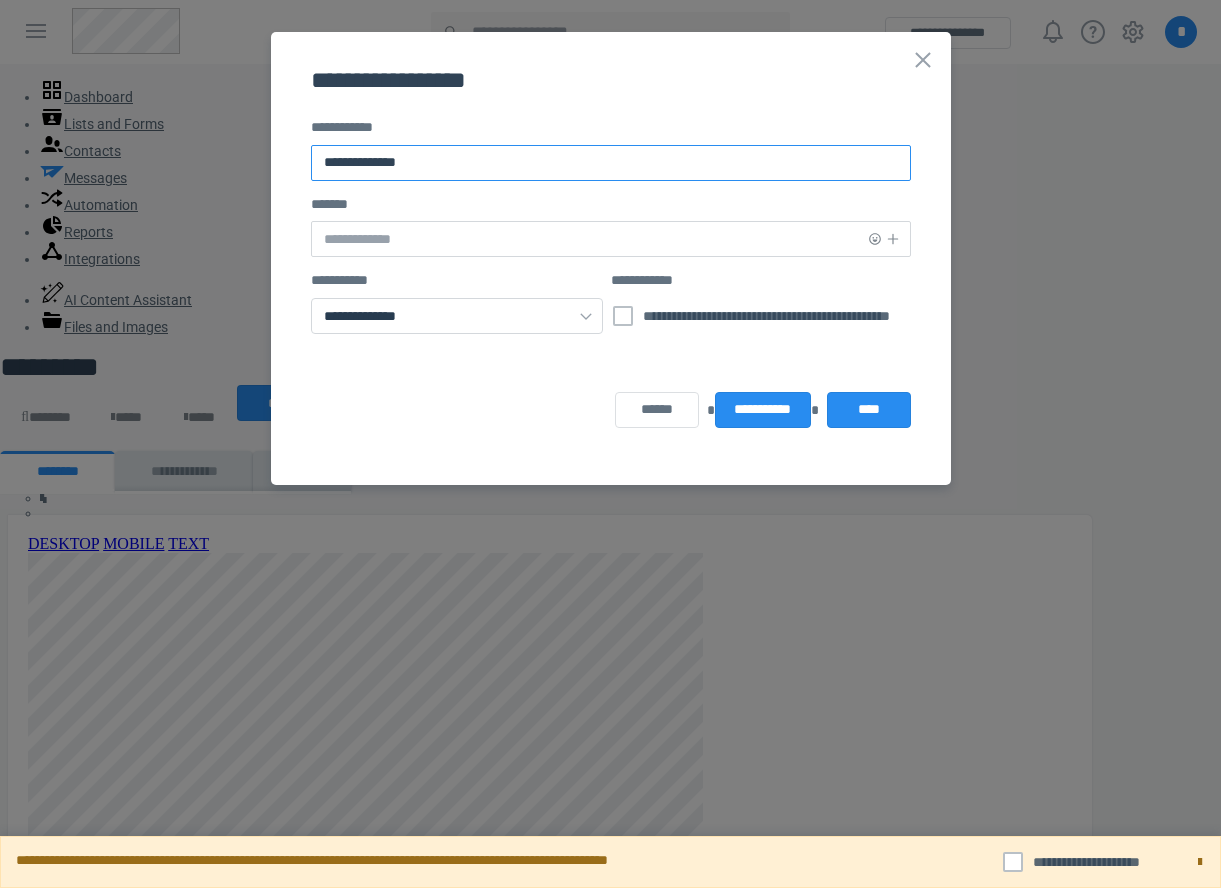 type on "**********" 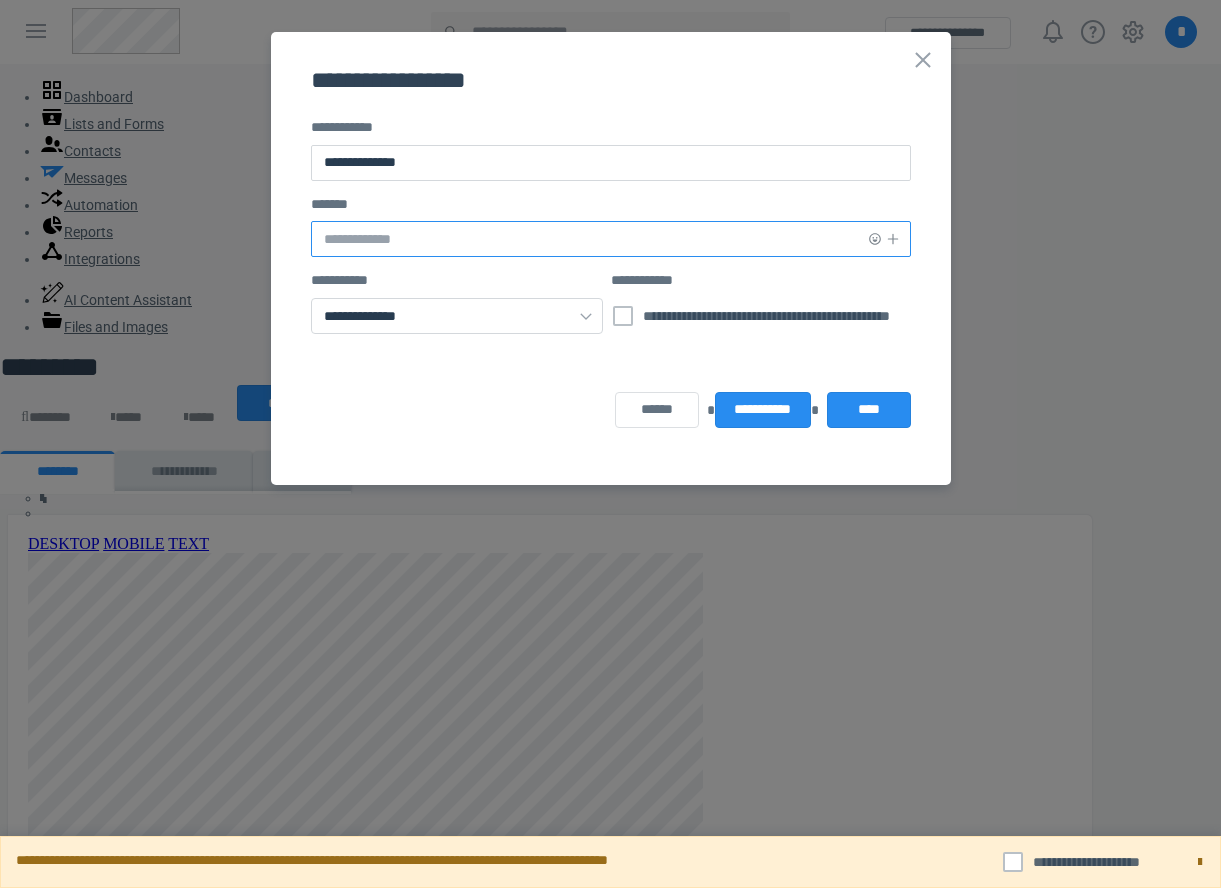 paste on "**********" 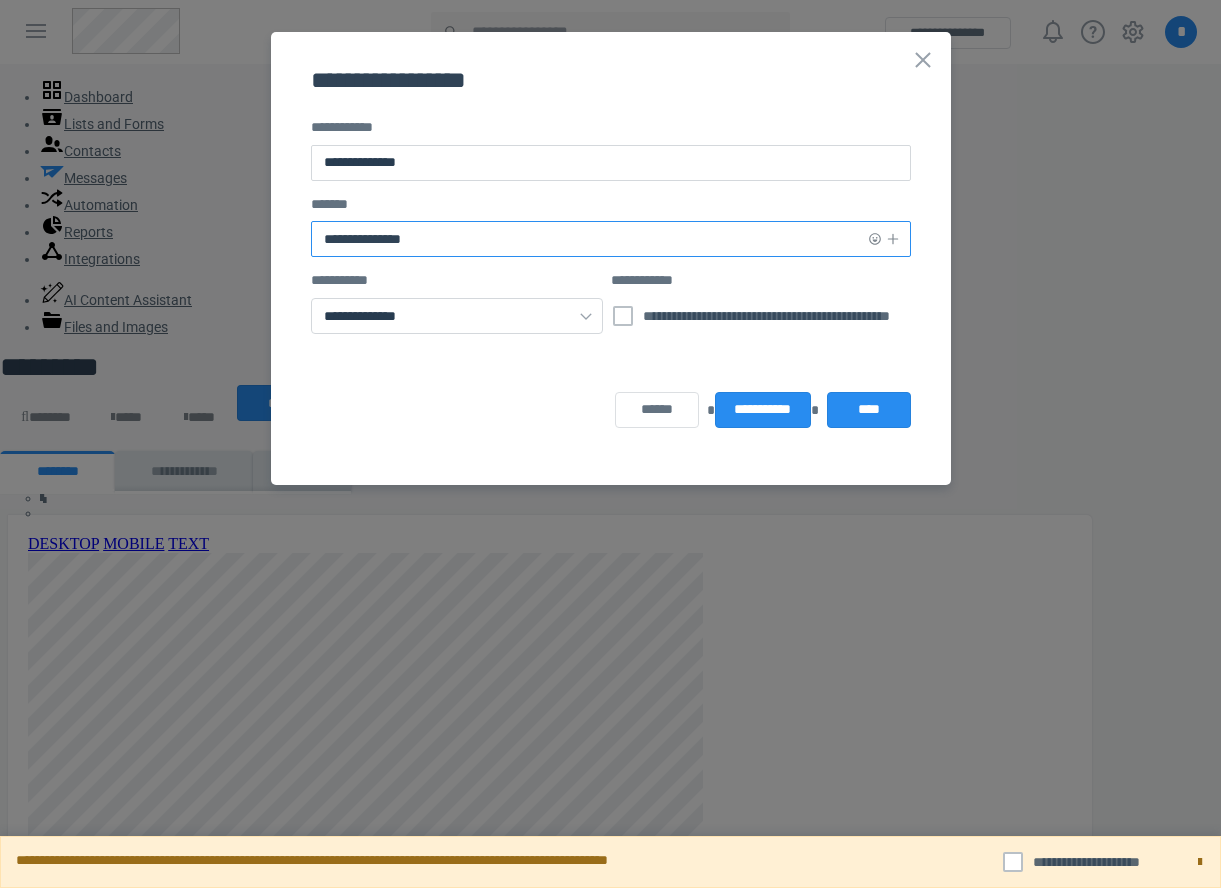 type on "**********" 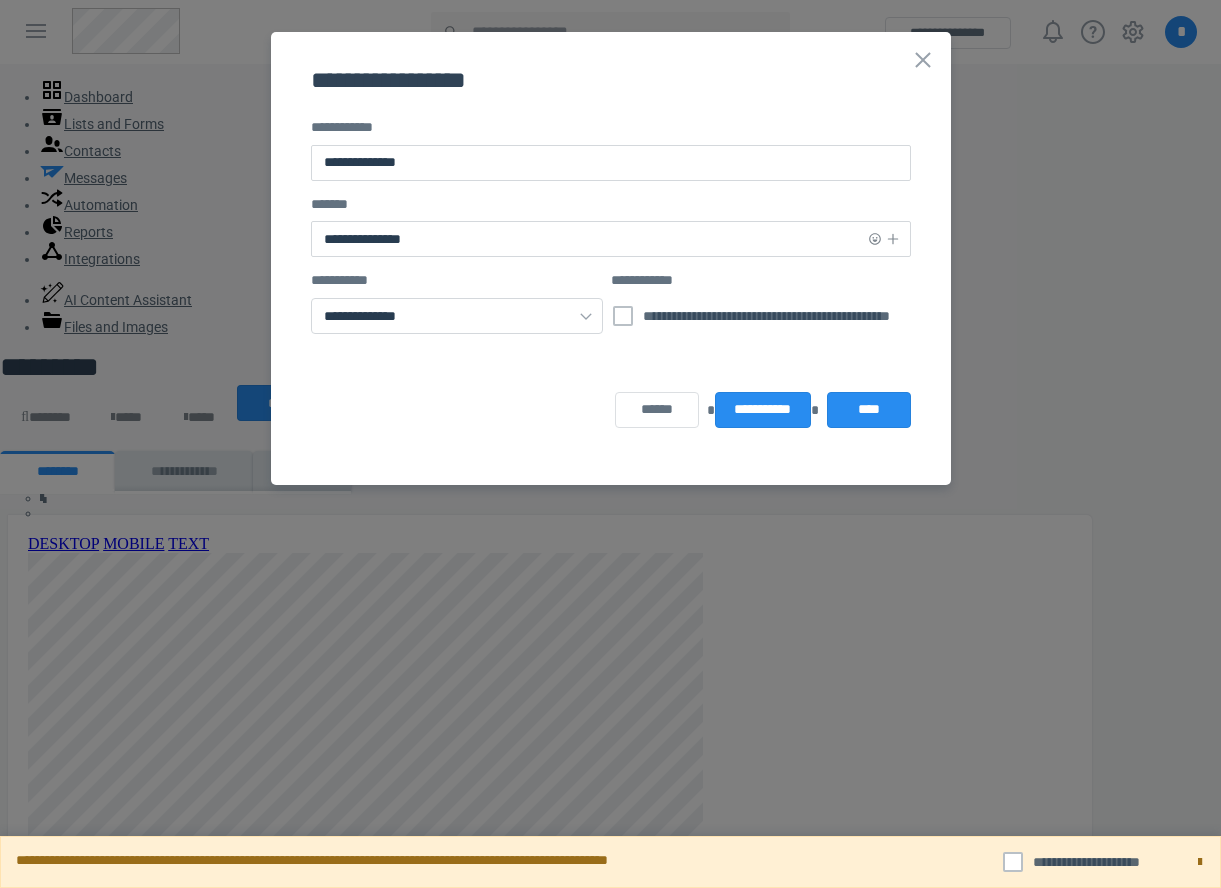 click on "**********" at bounding box center (611, 150) 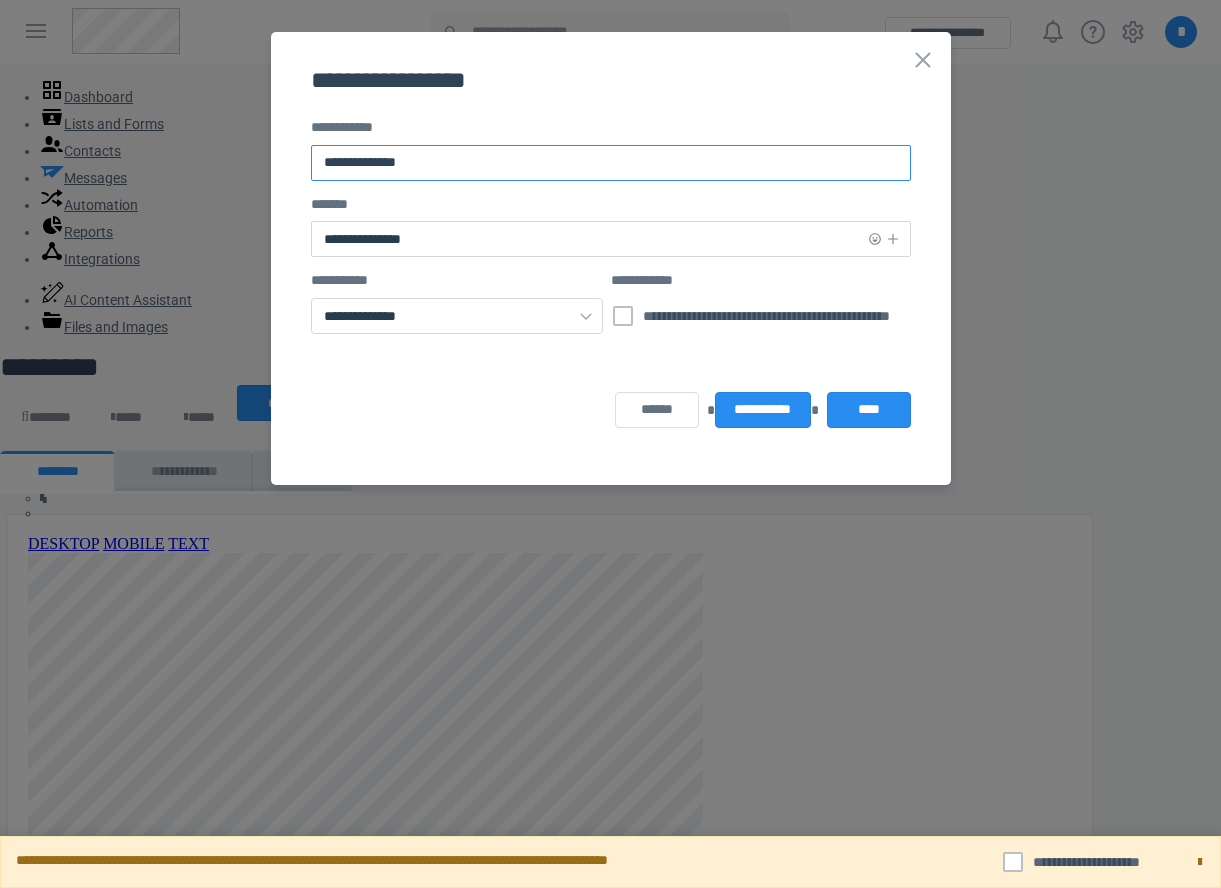 click on "**********" at bounding box center [611, 163] 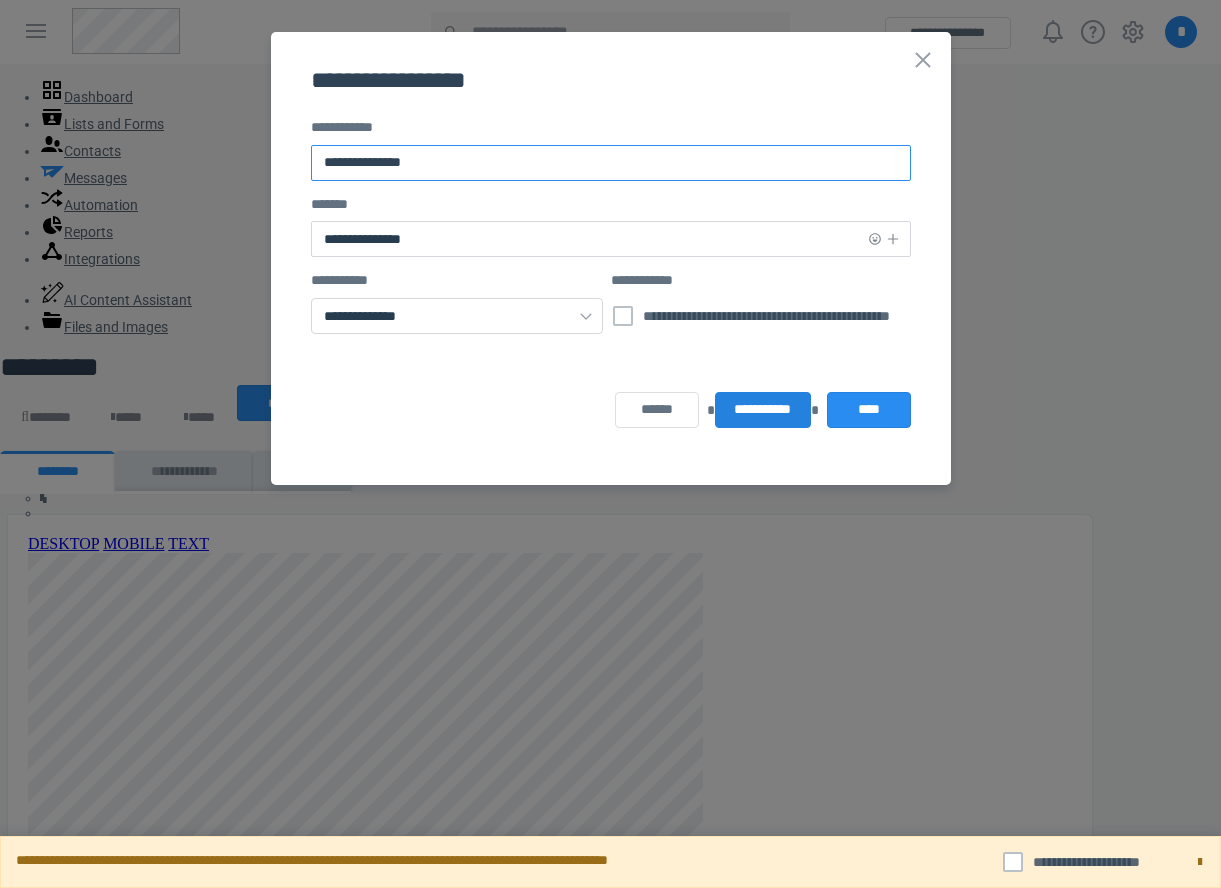 type on "**********" 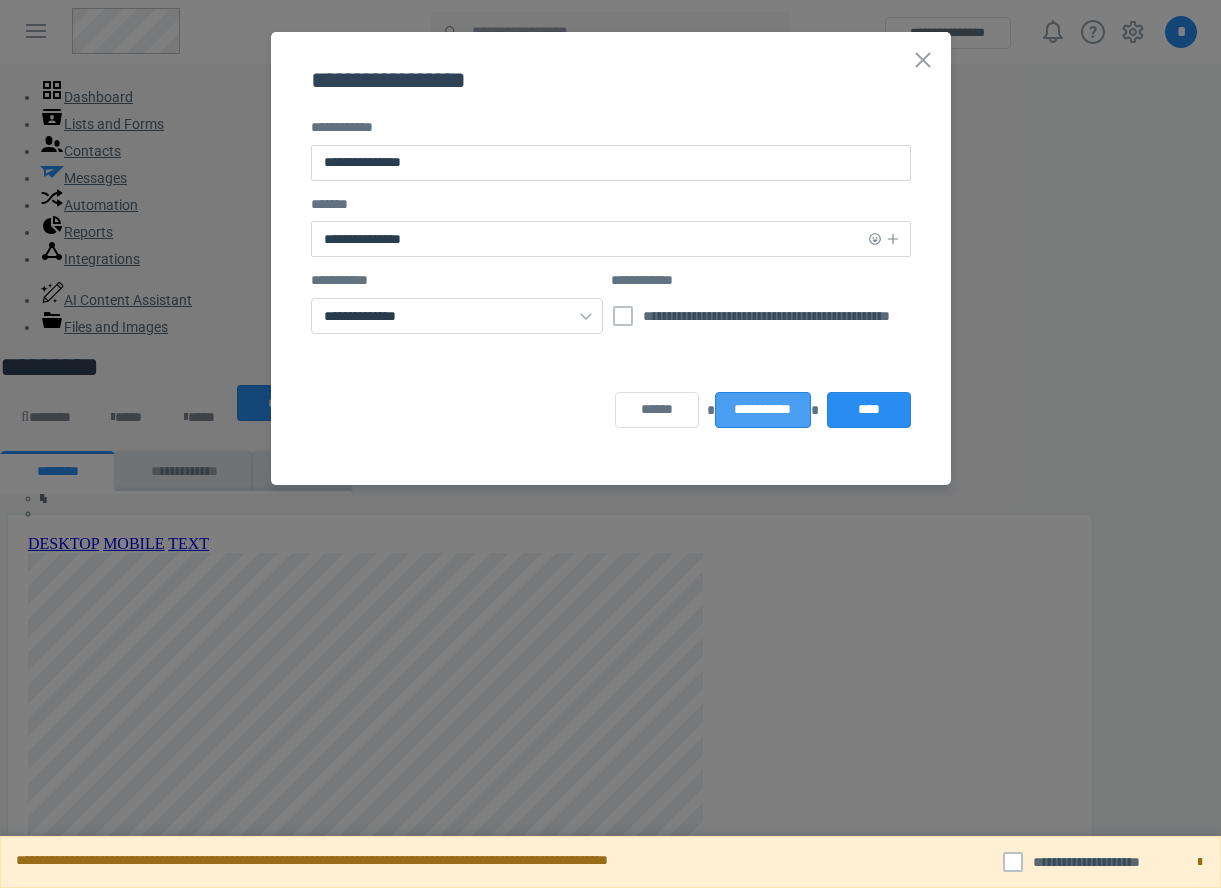 click on "**********" at bounding box center (762, 410) 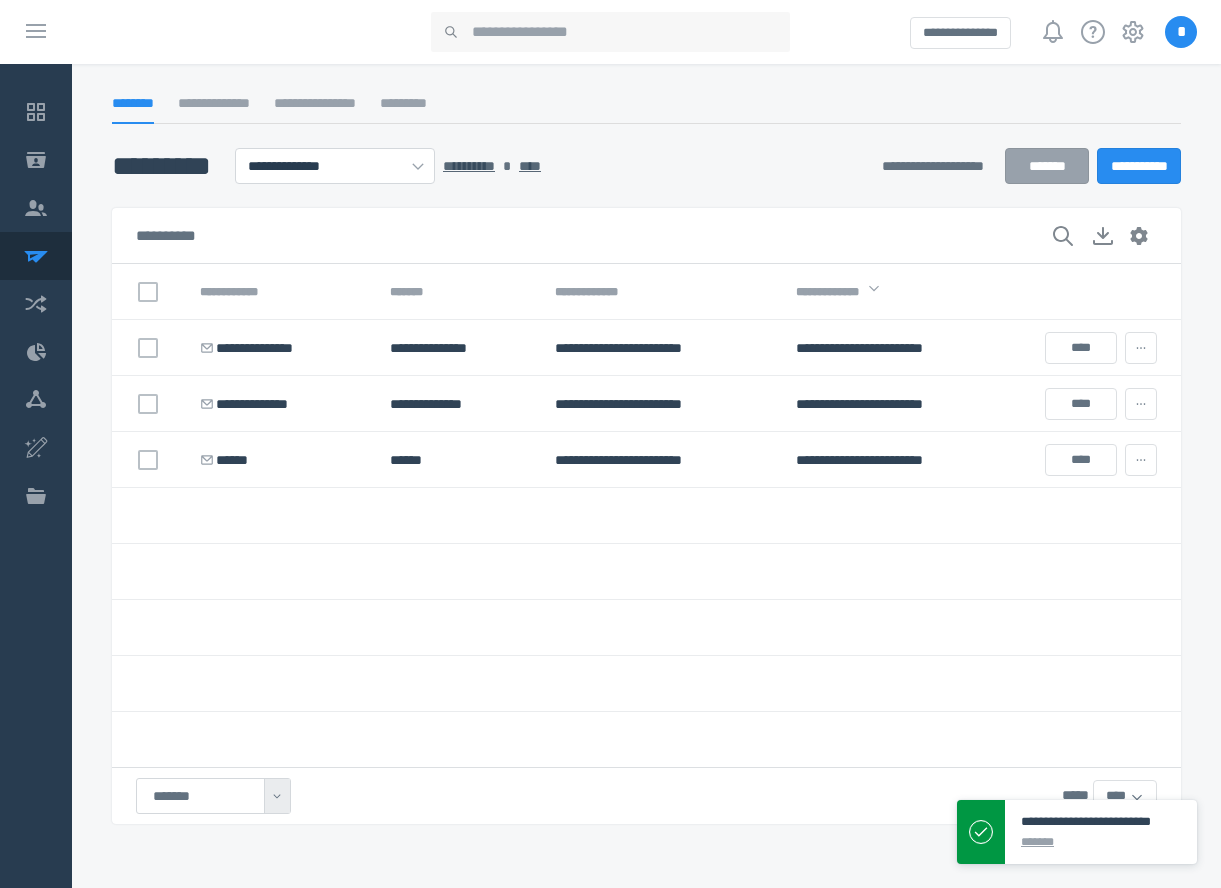 select on "******" 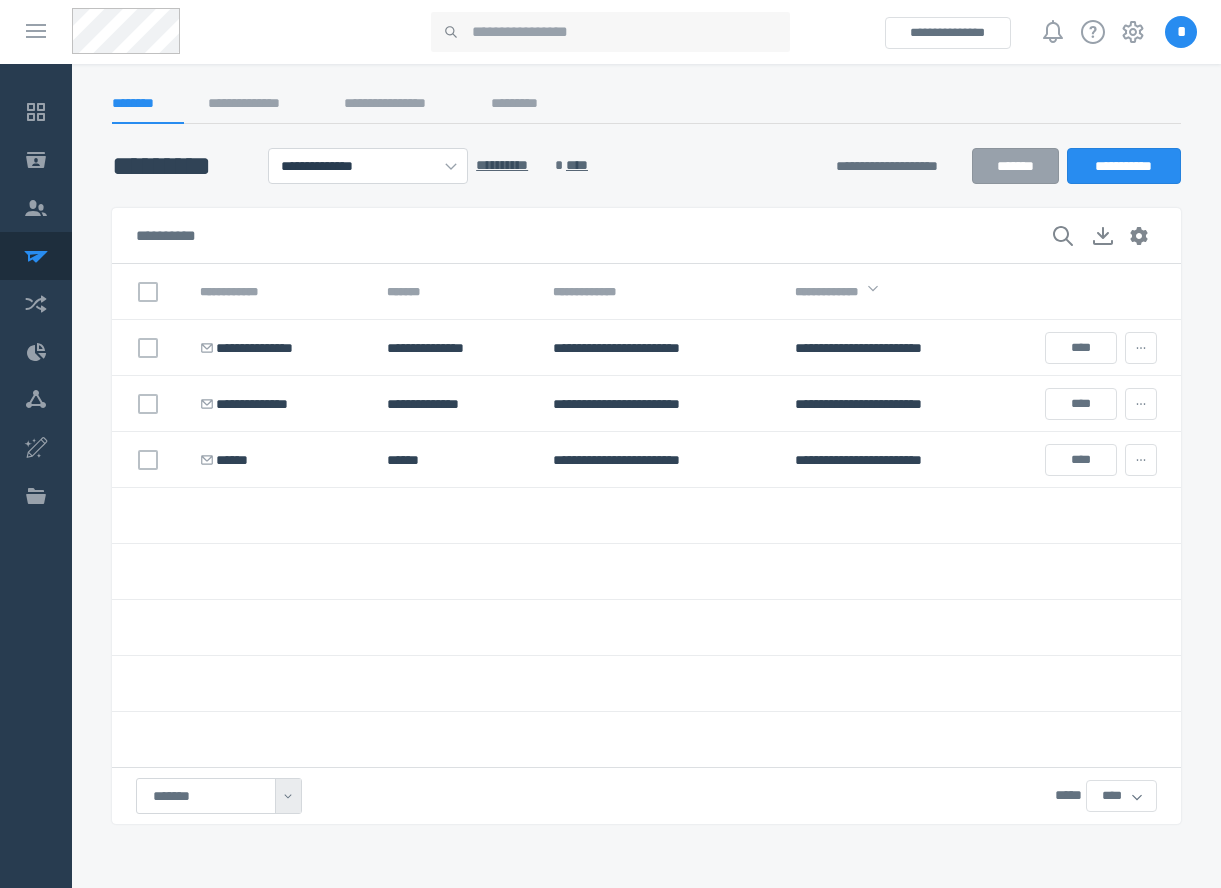 click at bounding box center (900, 628) 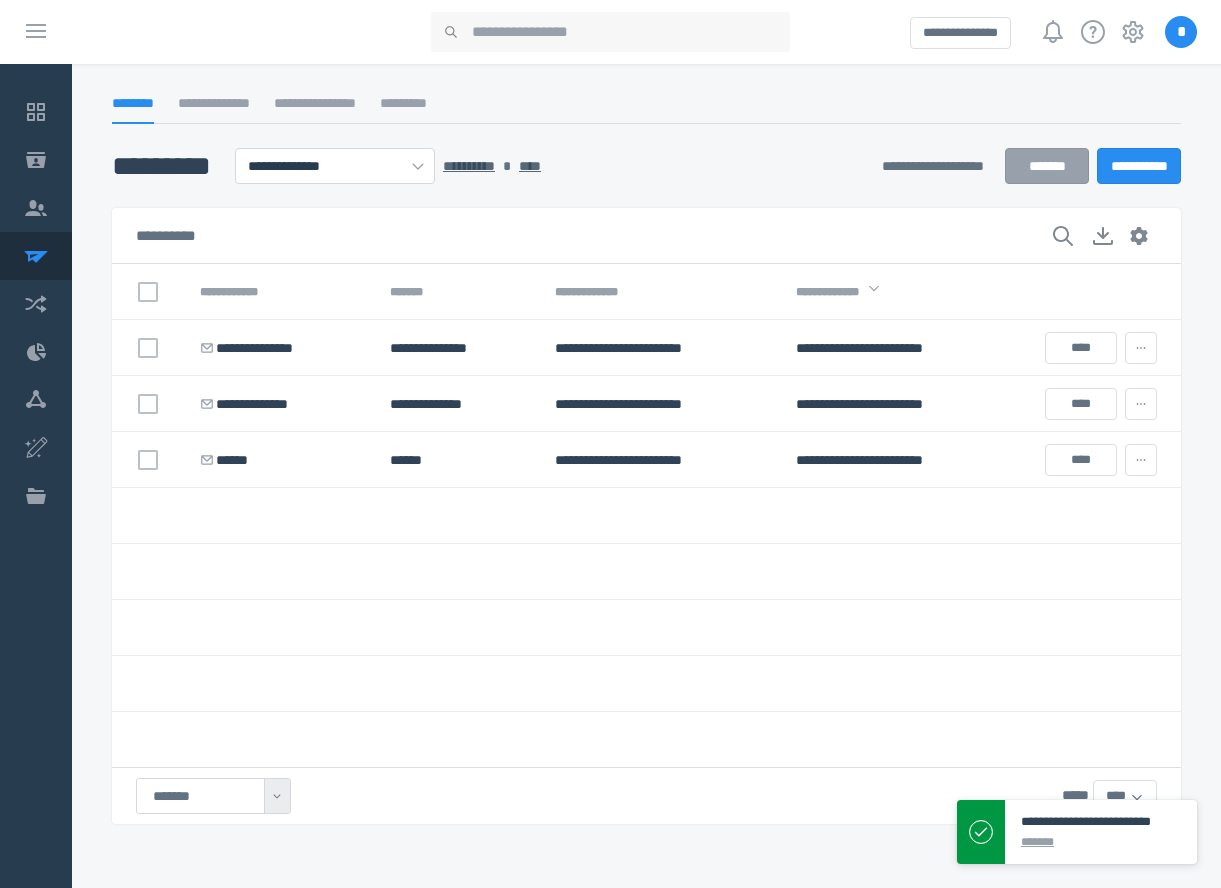 select on "******" 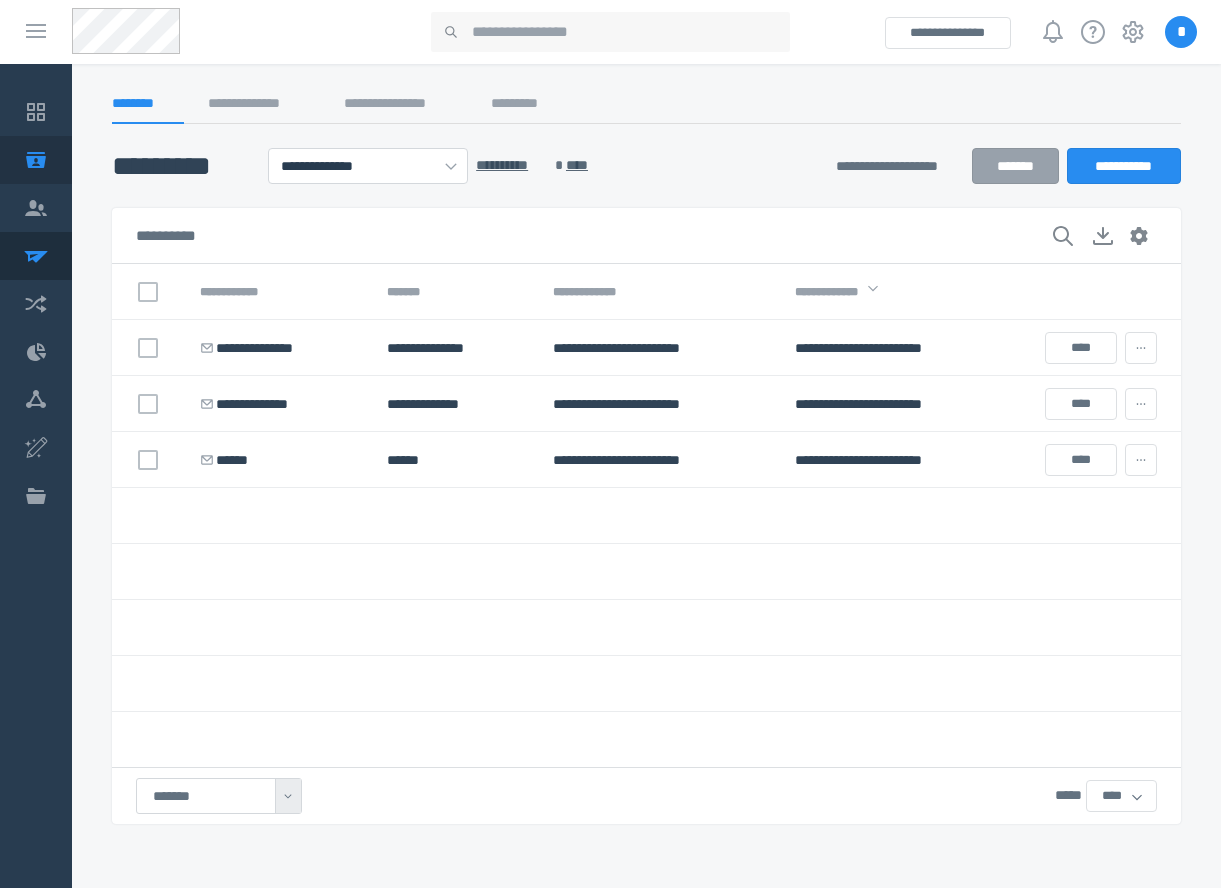 click on "Lists and Forms" at bounding box center (36, 160) 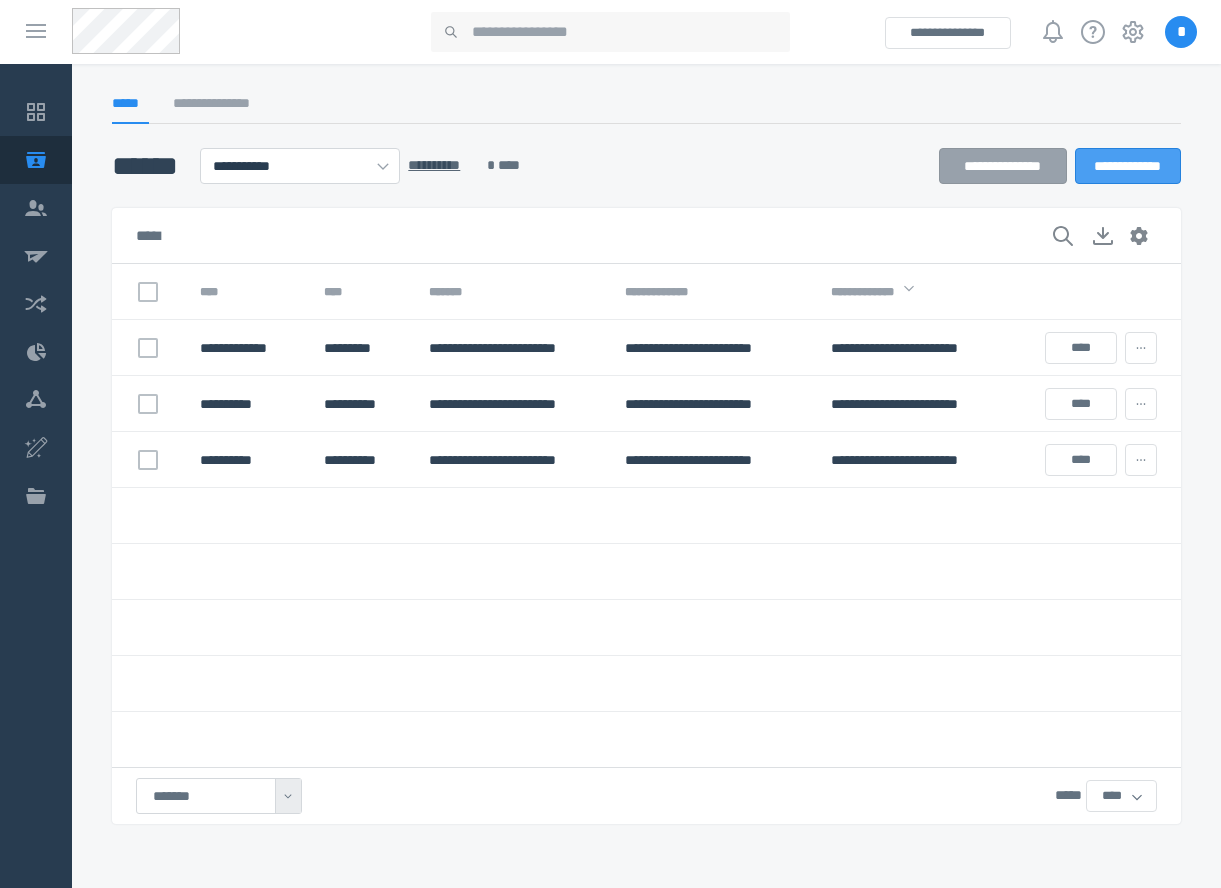 click on "**********" at bounding box center (1128, 166) 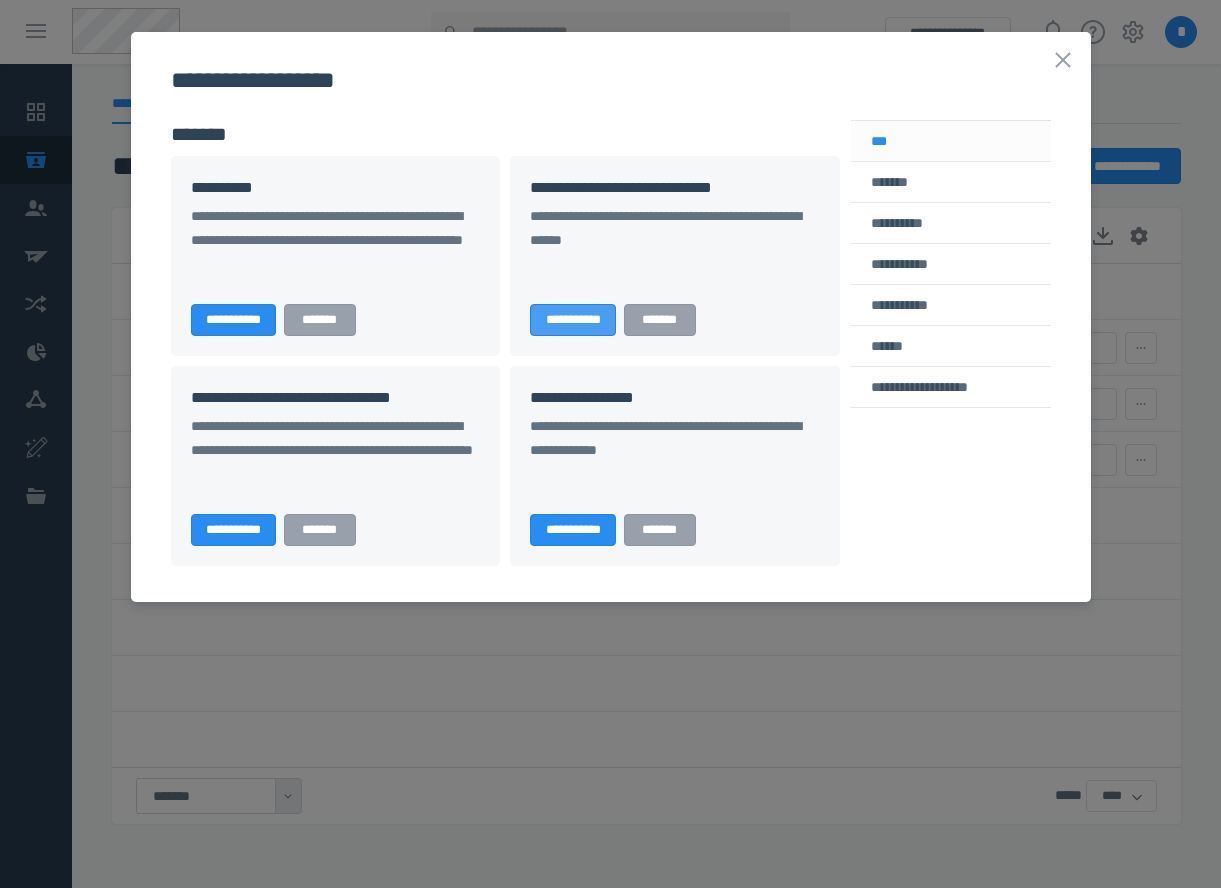 click on "**********" at bounding box center (572, 320) 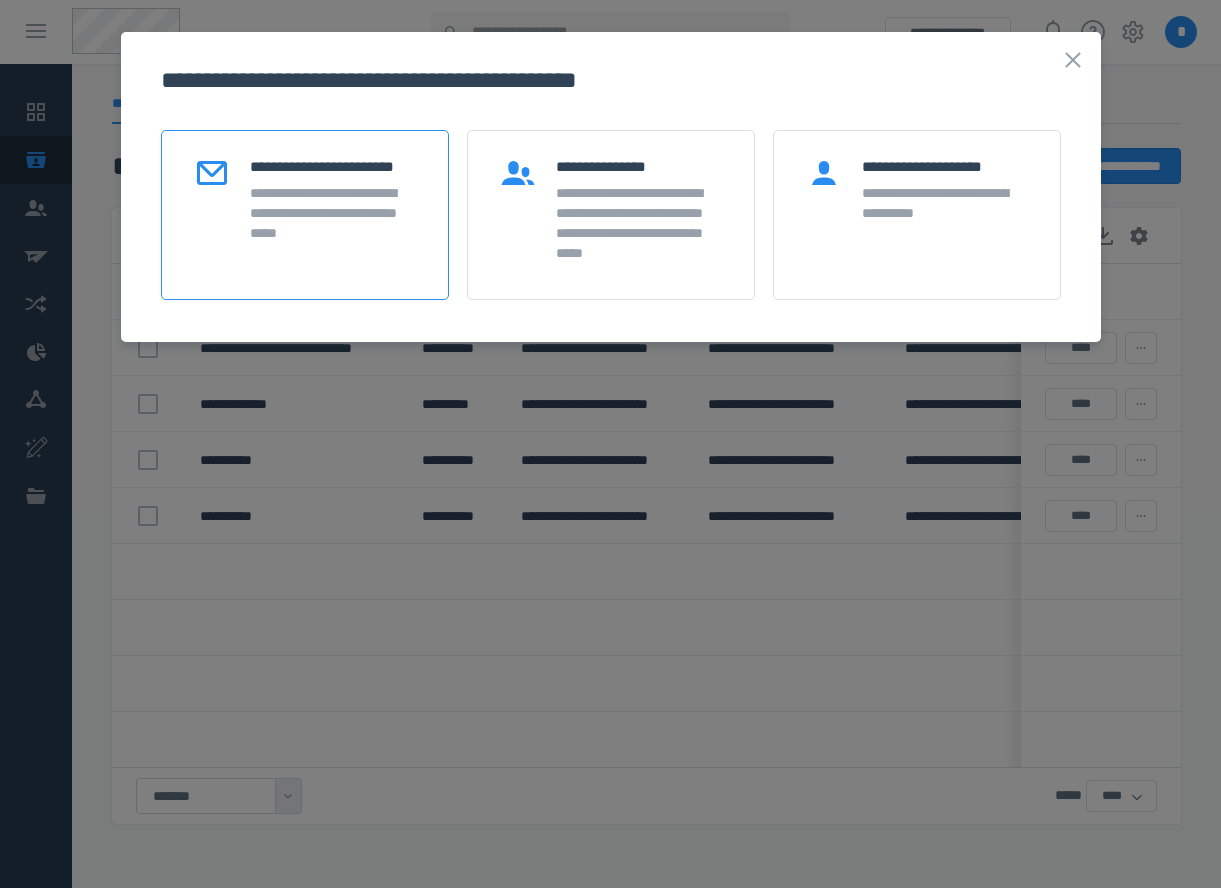 click on "**********" at bounding box center [305, 215] 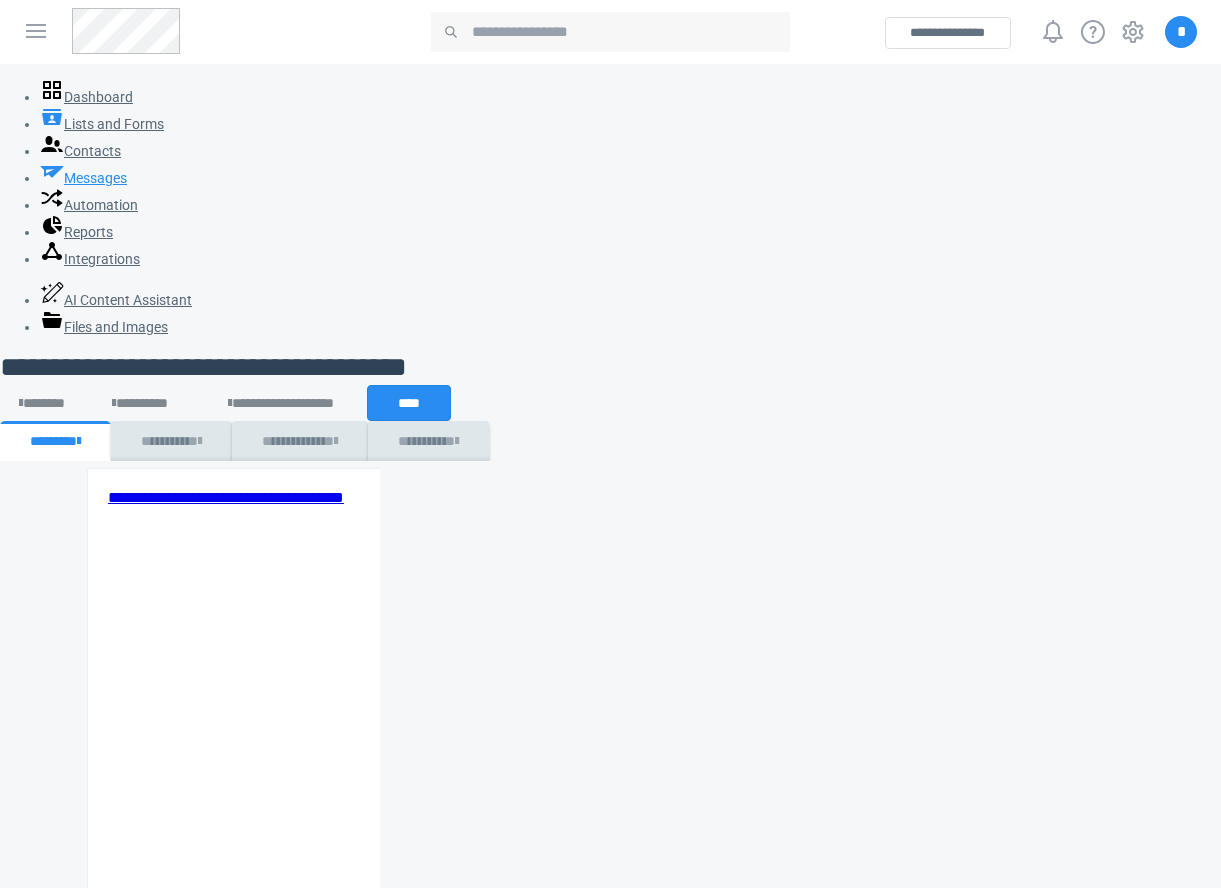 scroll, scrollTop: 0, scrollLeft: 0, axis: both 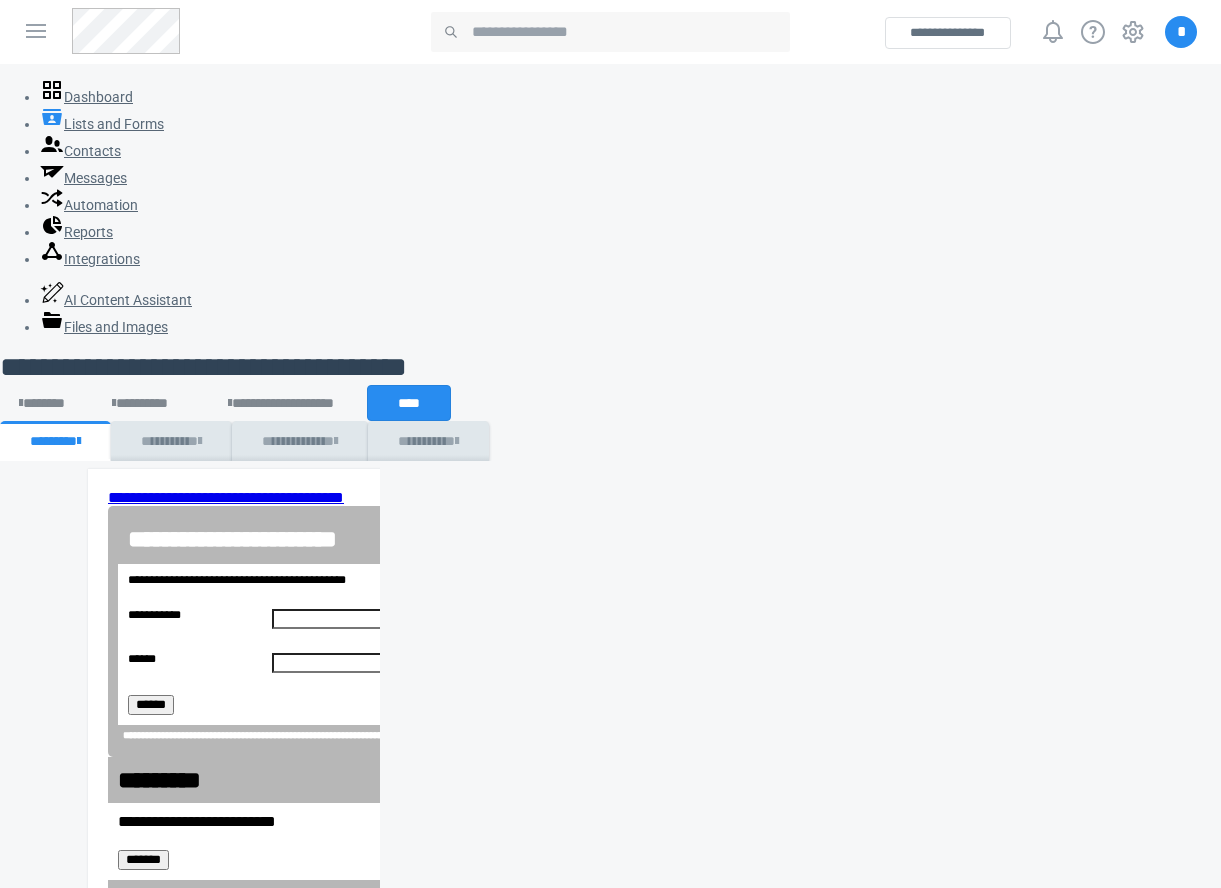 click on "**********" at bounding box center [272, 1298] 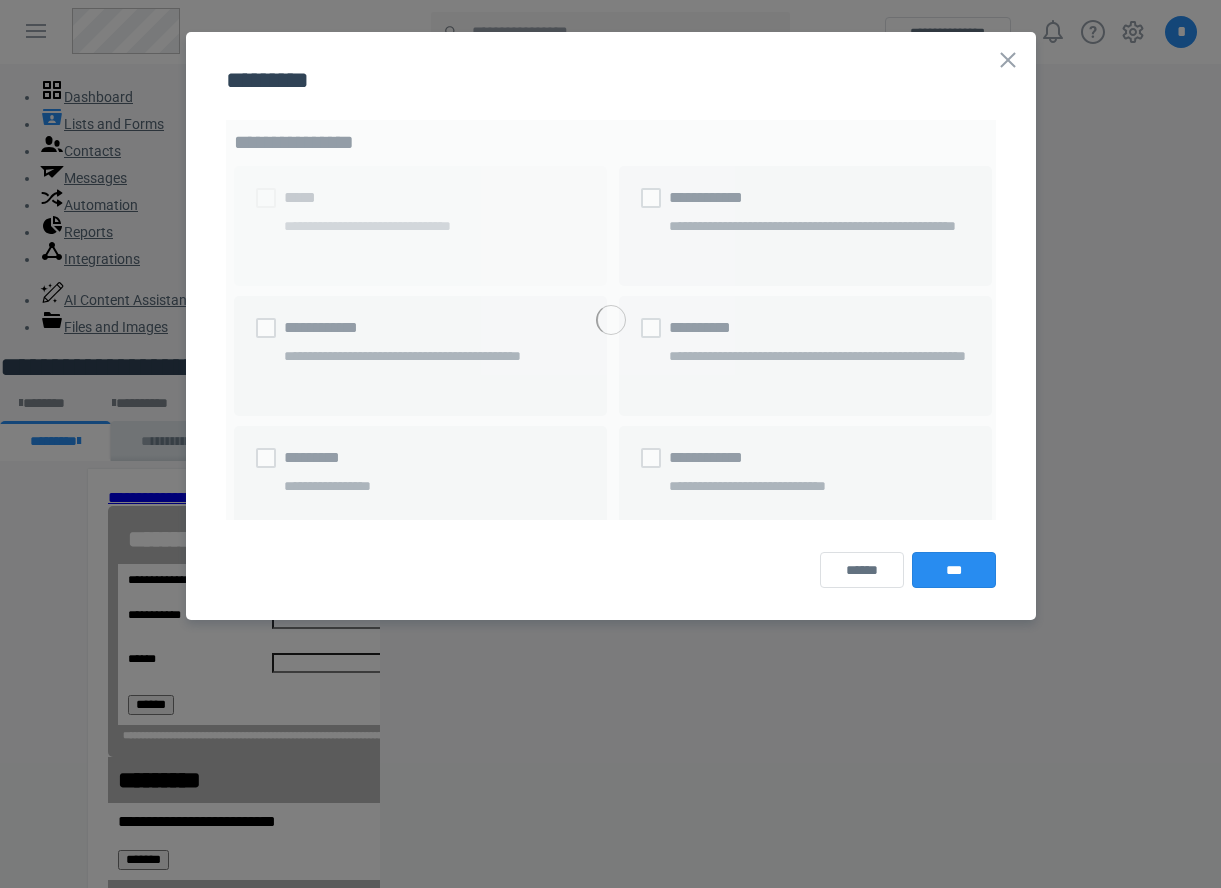scroll, scrollTop: 0, scrollLeft: 0, axis: both 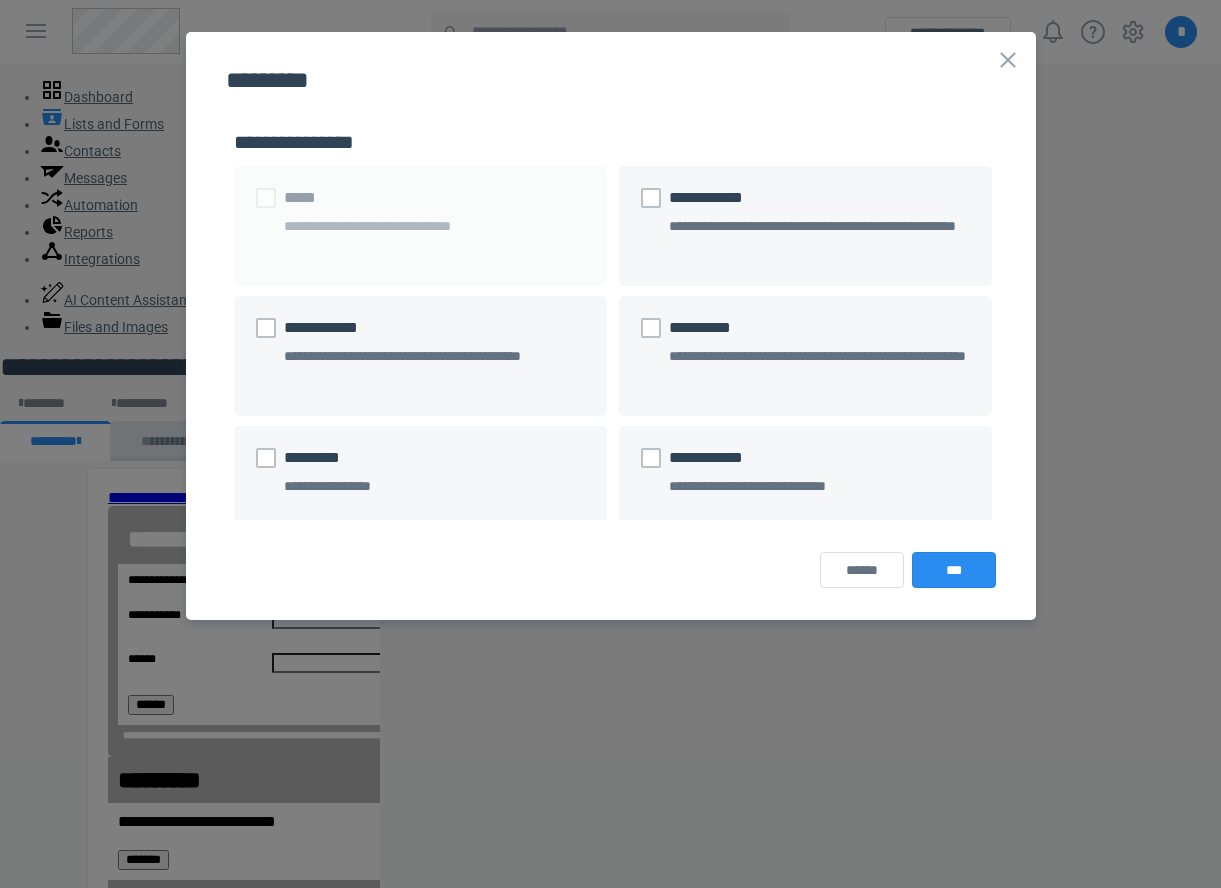 click on "*********
***
******" at bounding box center [611, 326] 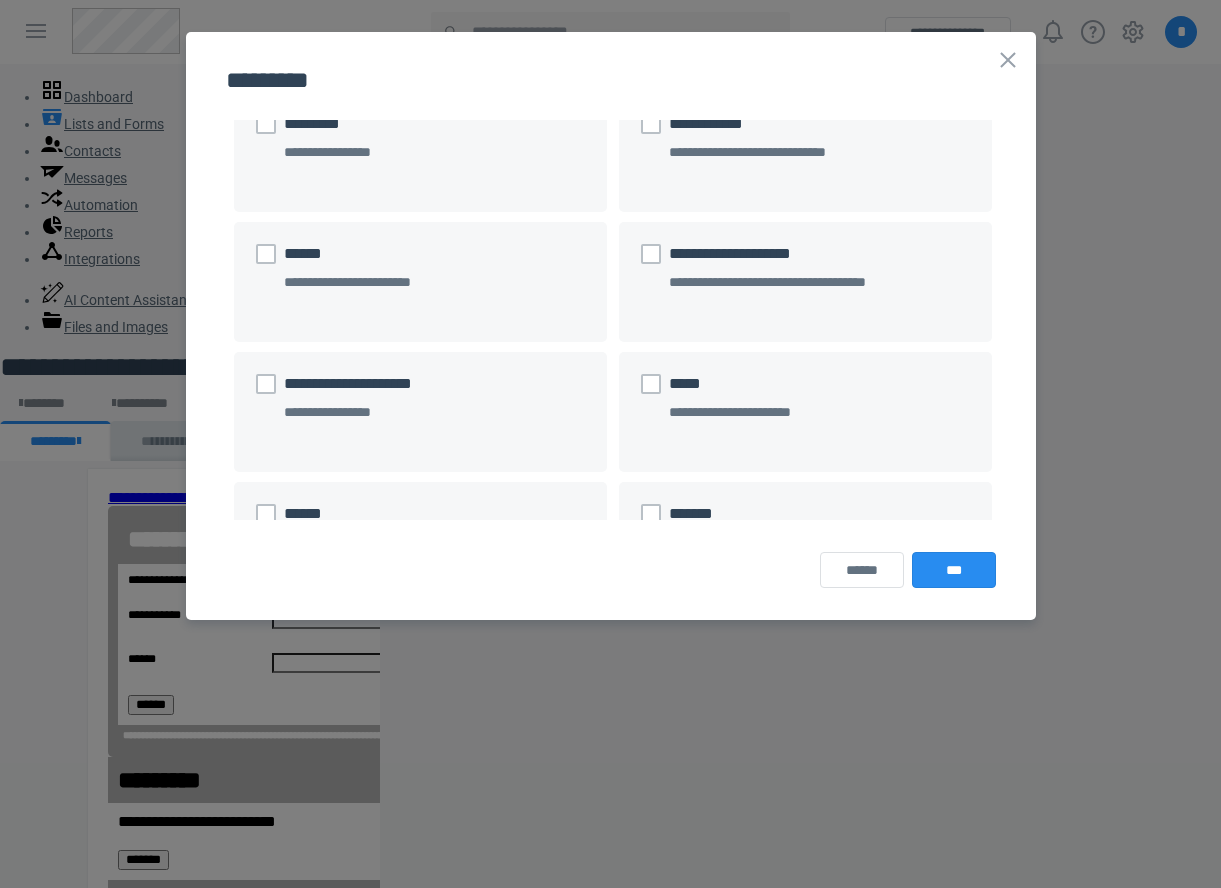 scroll, scrollTop: 371, scrollLeft: 0, axis: vertical 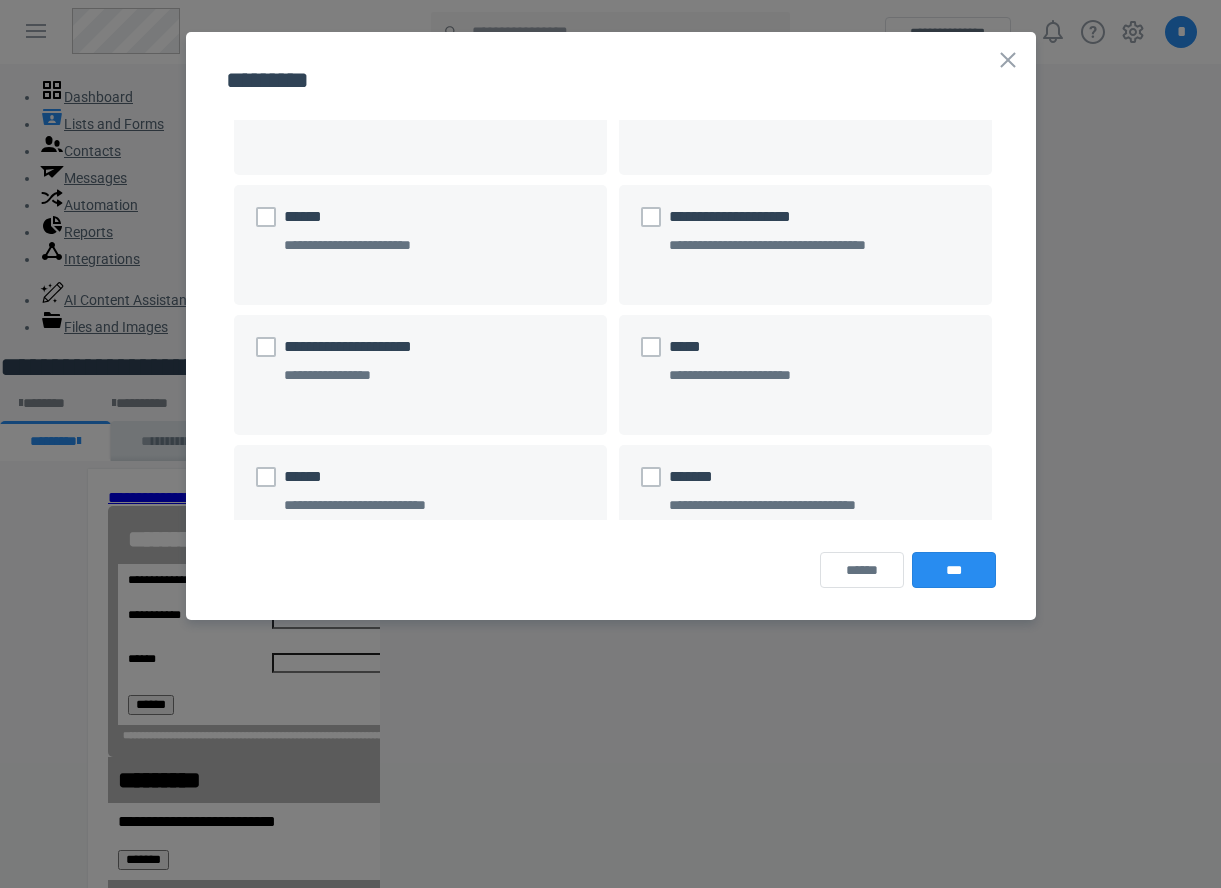 click on "**********" at bounding box center (419, 245) 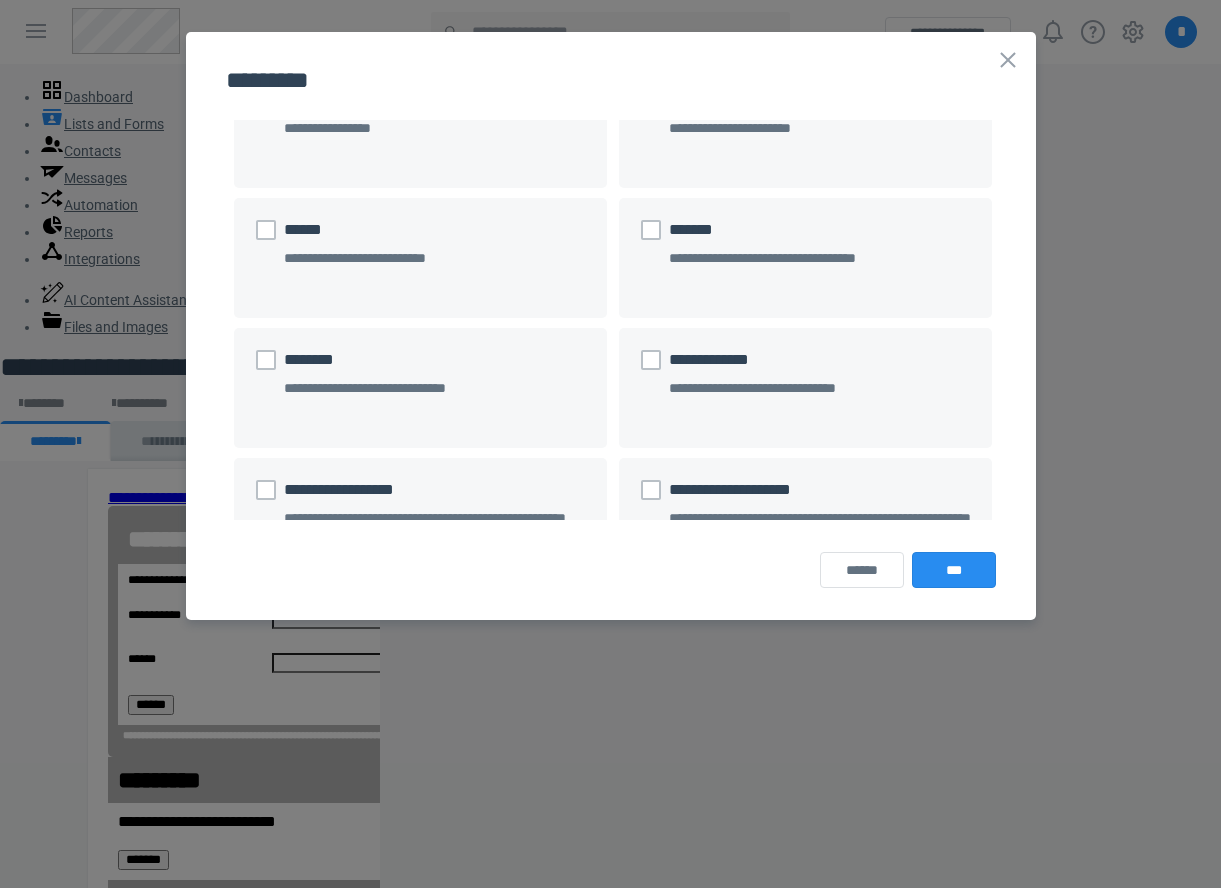 scroll, scrollTop: 627, scrollLeft: 0, axis: vertical 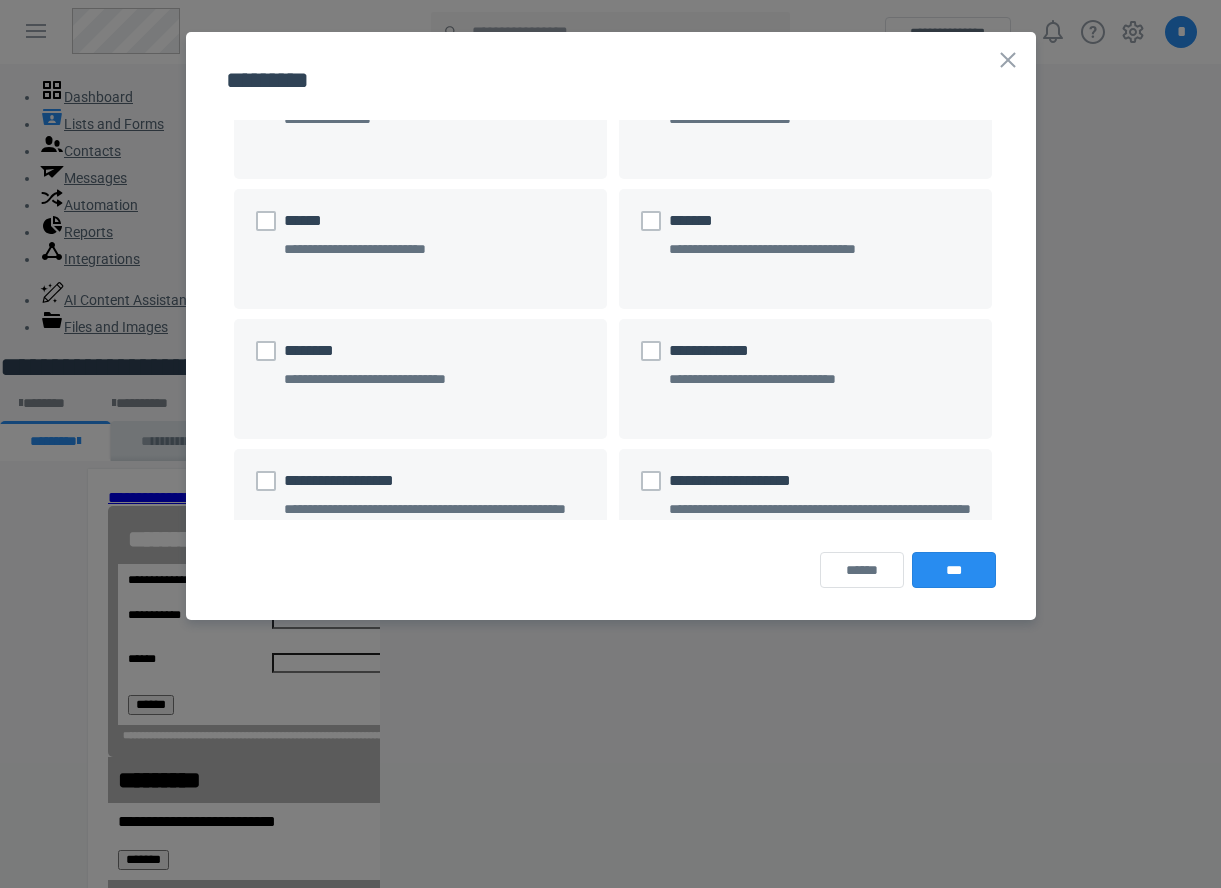 drag, startPoint x: 477, startPoint y: 372, endPoint x: 492, endPoint y: 382, distance: 18.027756 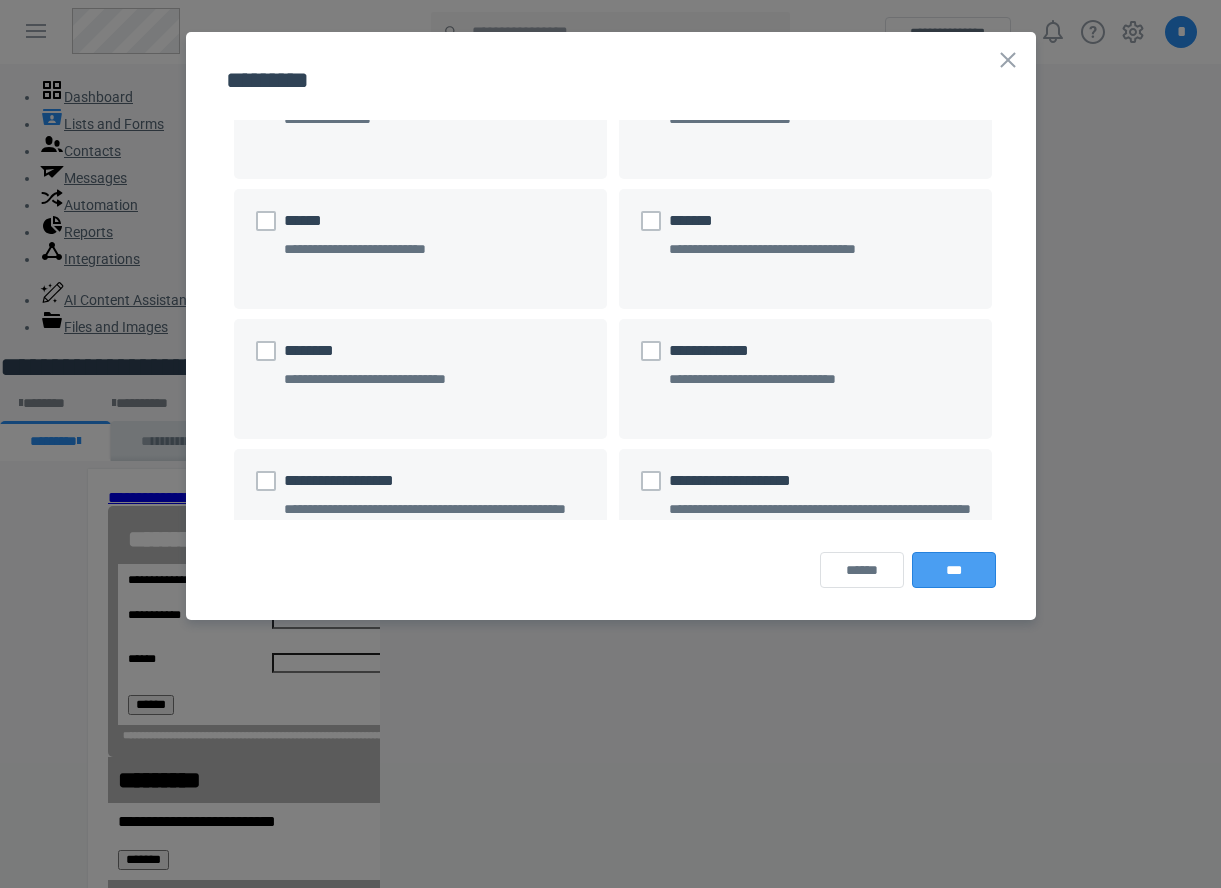 click on "***" at bounding box center (954, 570) 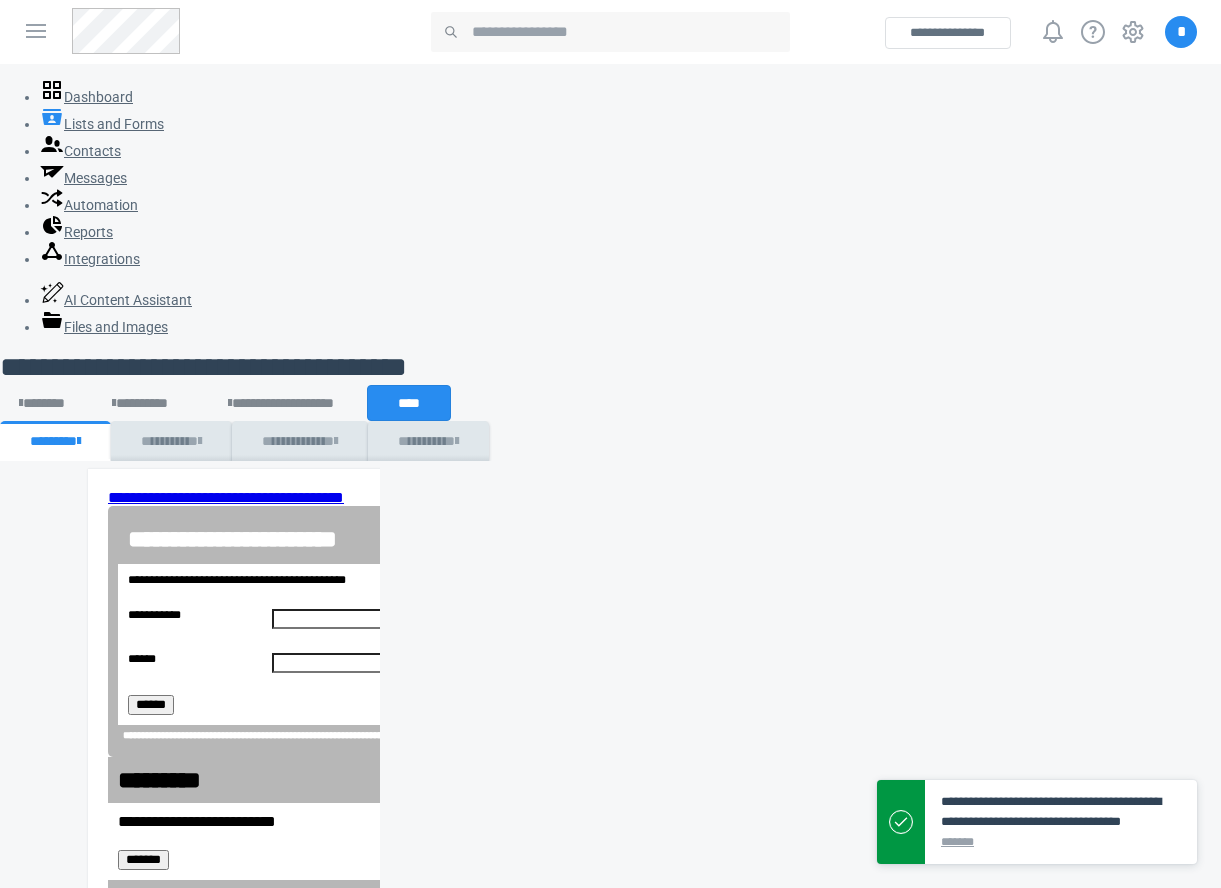 scroll, scrollTop: 375, scrollLeft: 0, axis: vertical 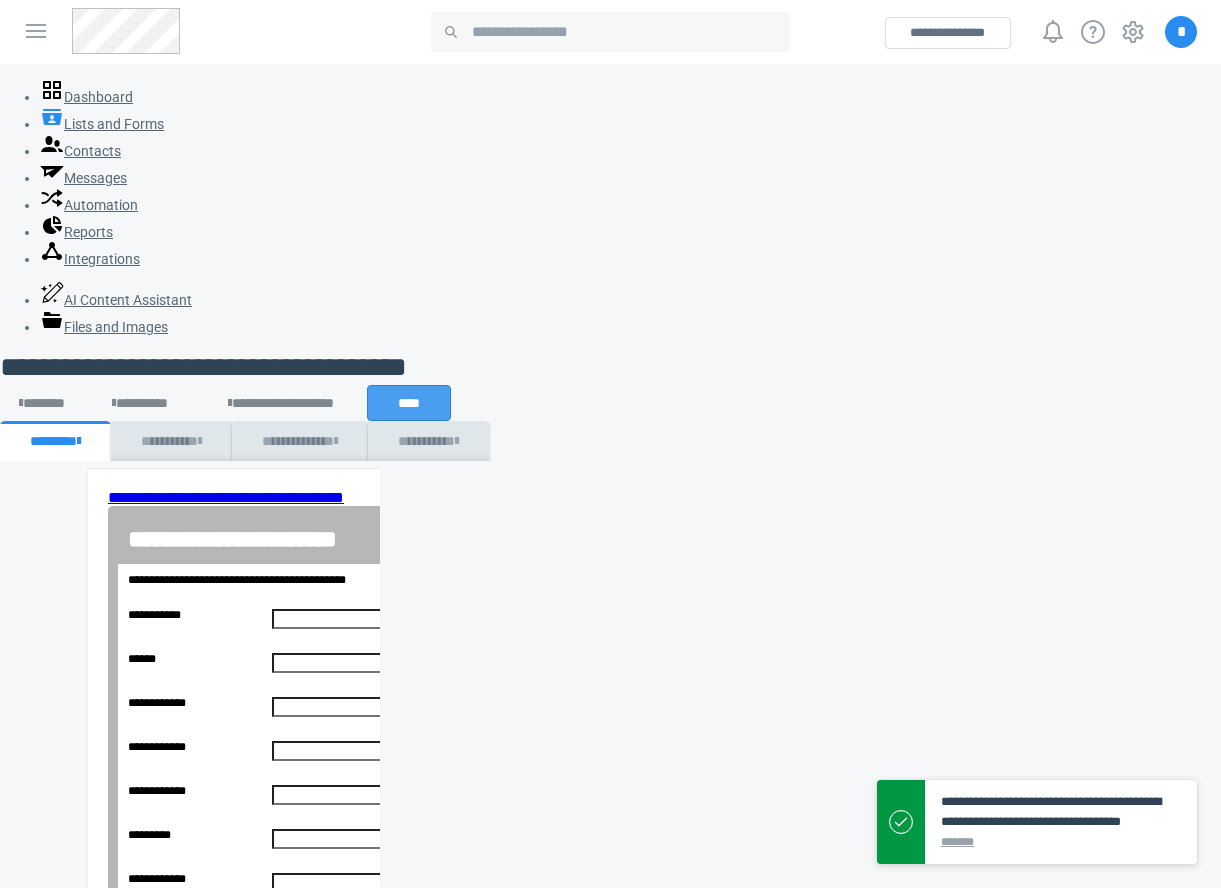 click on "****" at bounding box center (409, 403) 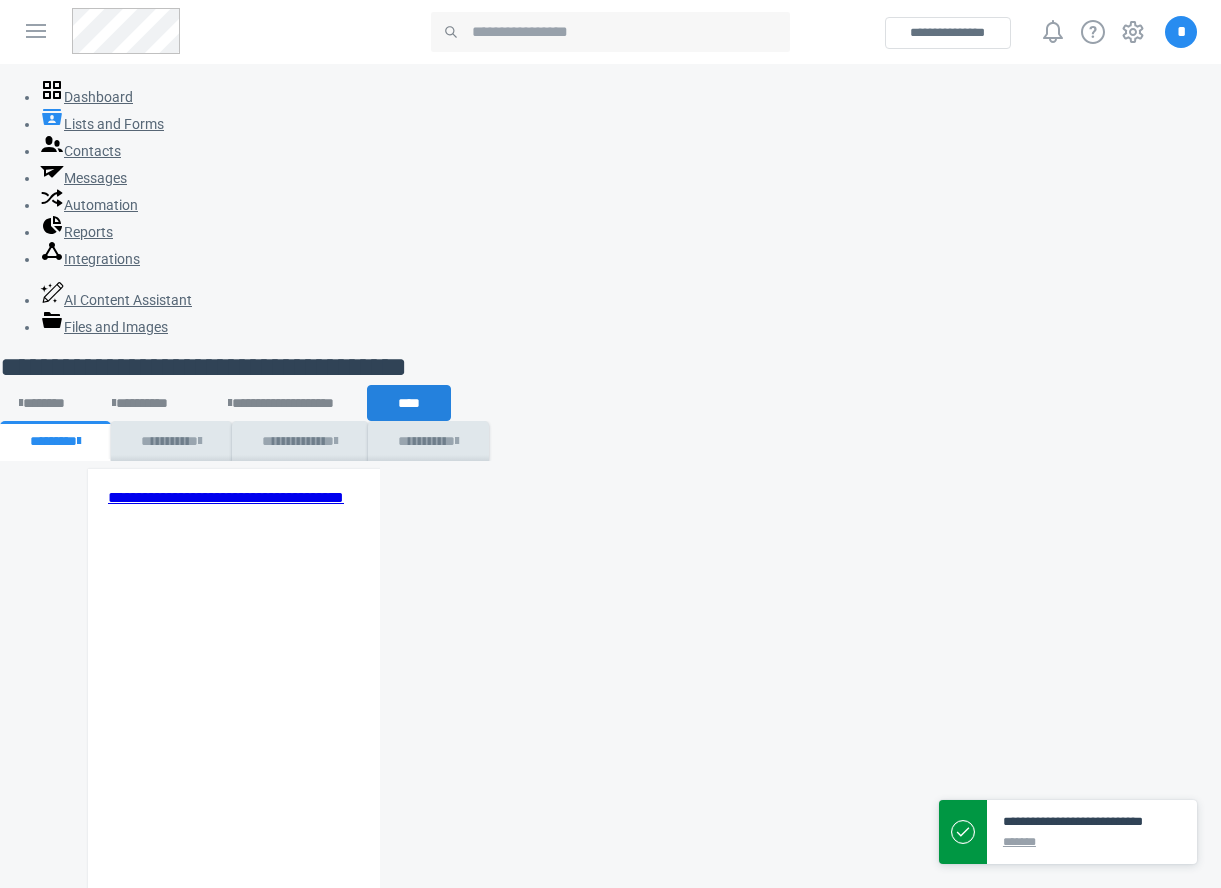 scroll, scrollTop: 0, scrollLeft: 0, axis: both 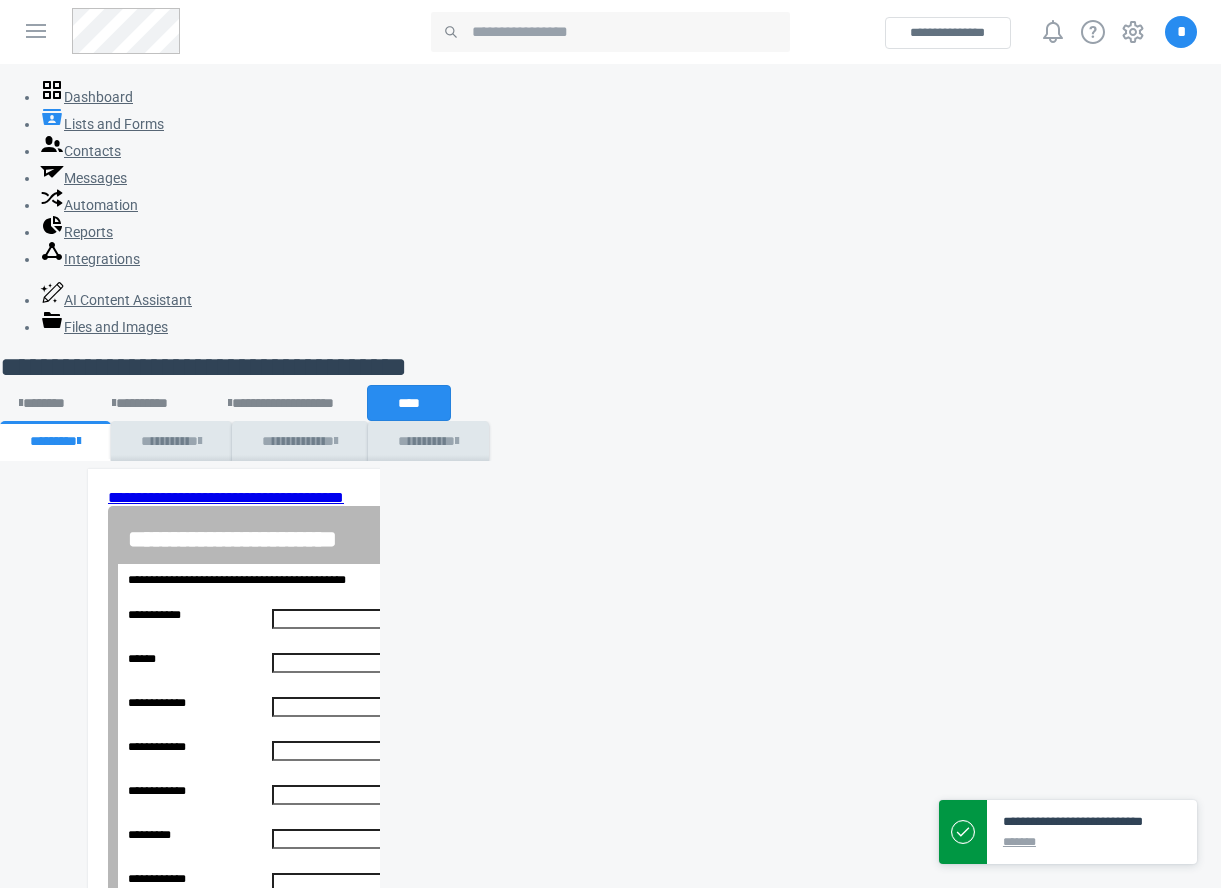 click at bounding box center [222, 1896] 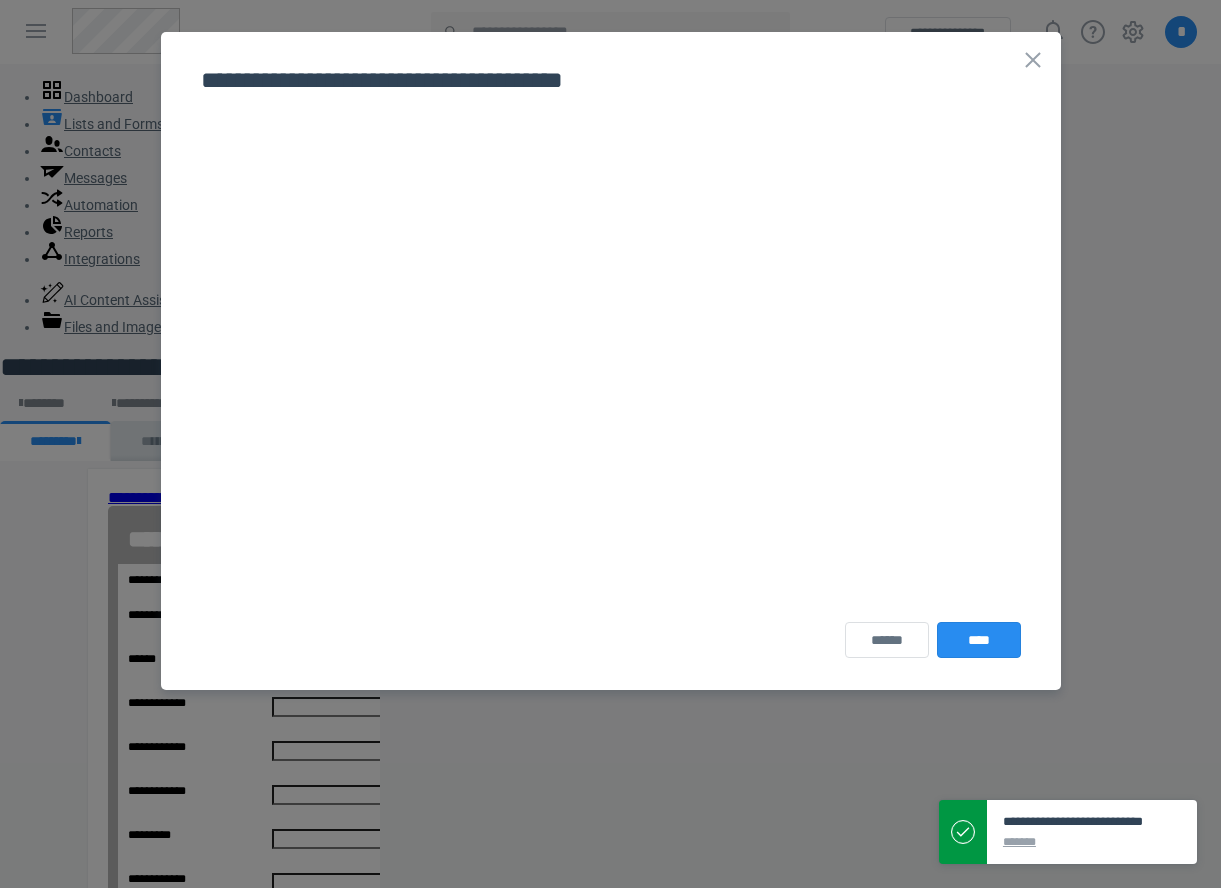 select on "**" 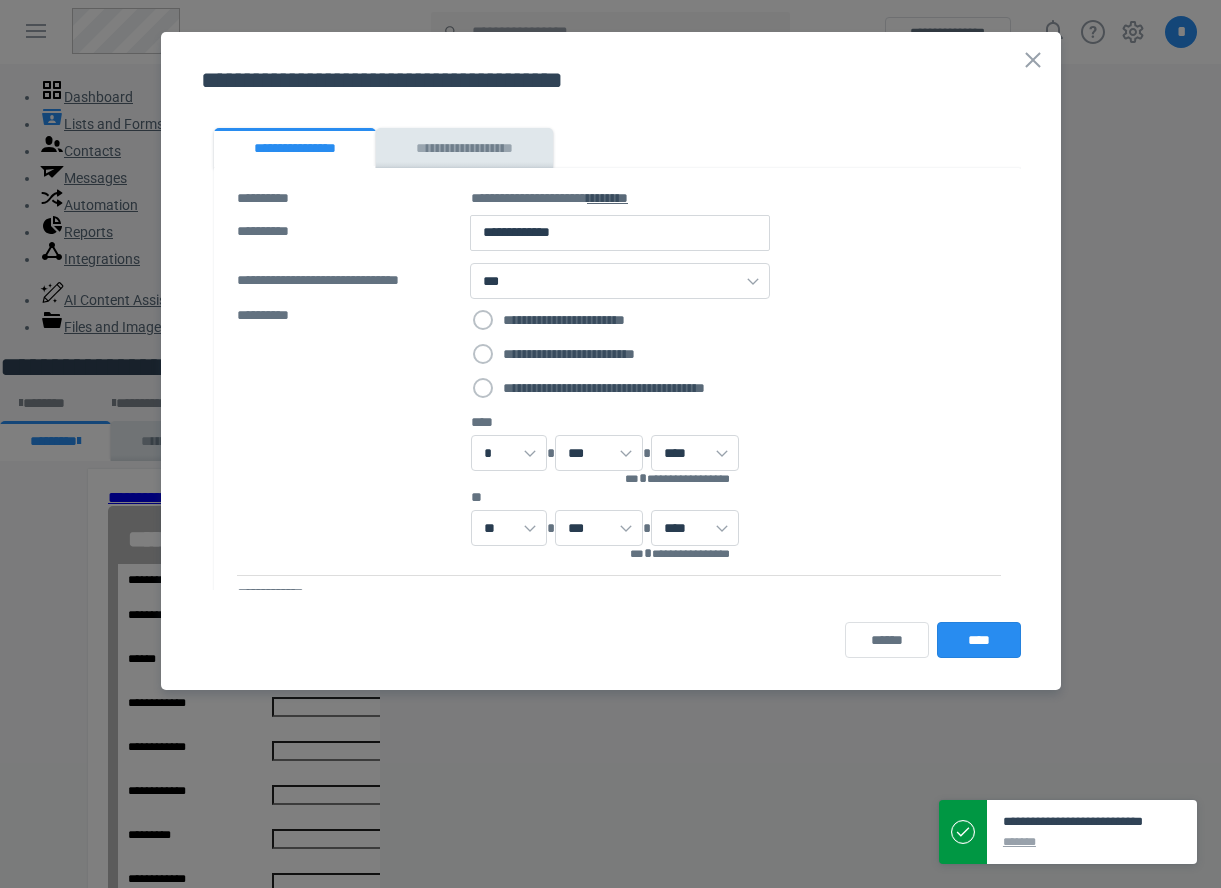 scroll, scrollTop: 0, scrollLeft: 0, axis: both 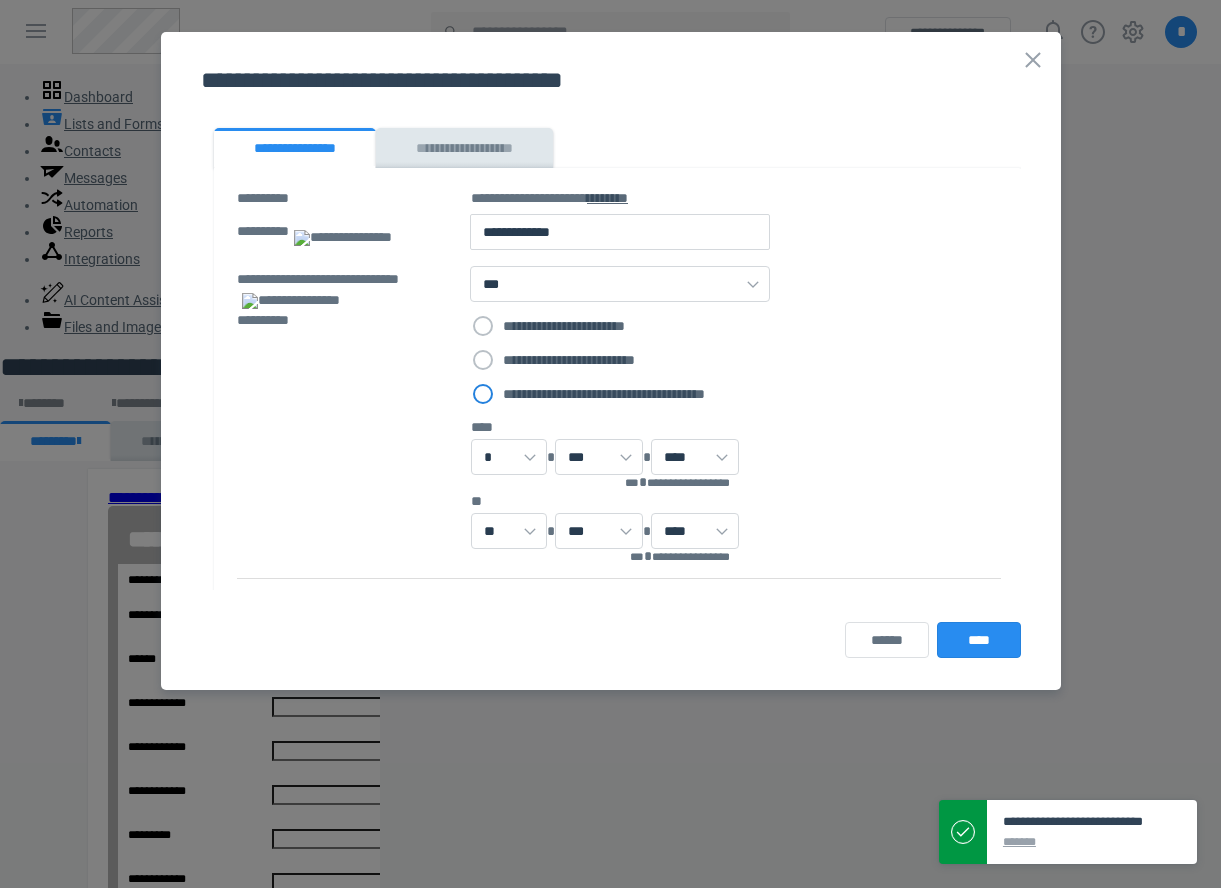 click on "**********" at bounding box center (661, 394) 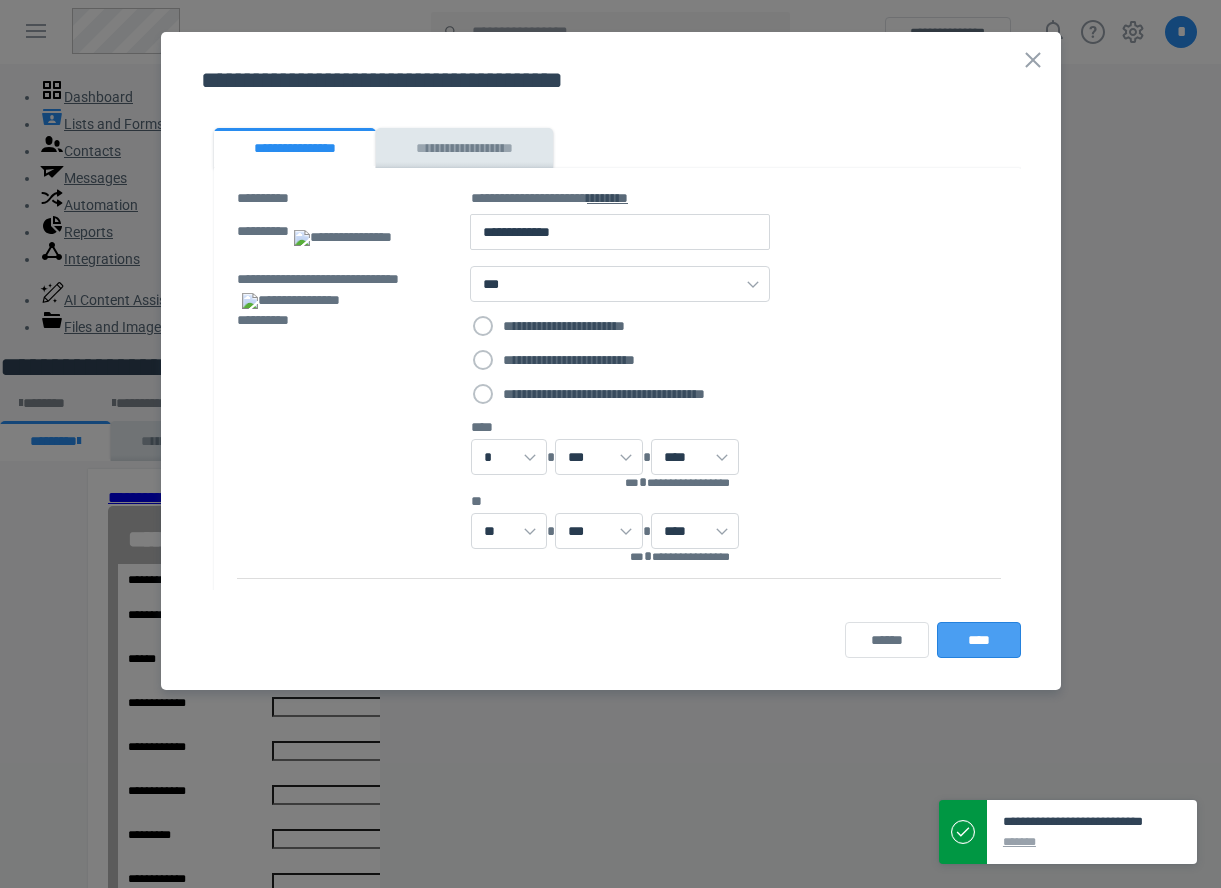 click on "****" at bounding box center [979, 640] 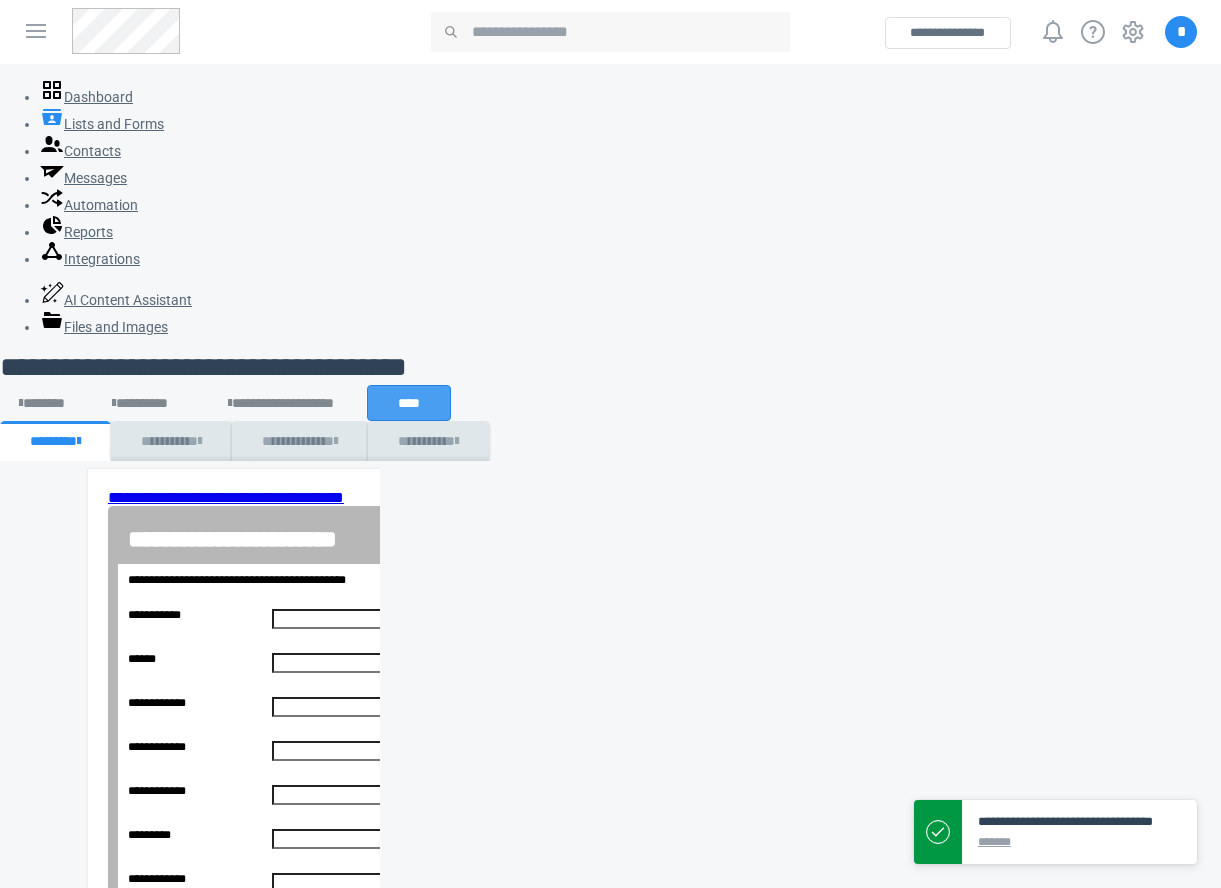click on "****" at bounding box center (409, 403) 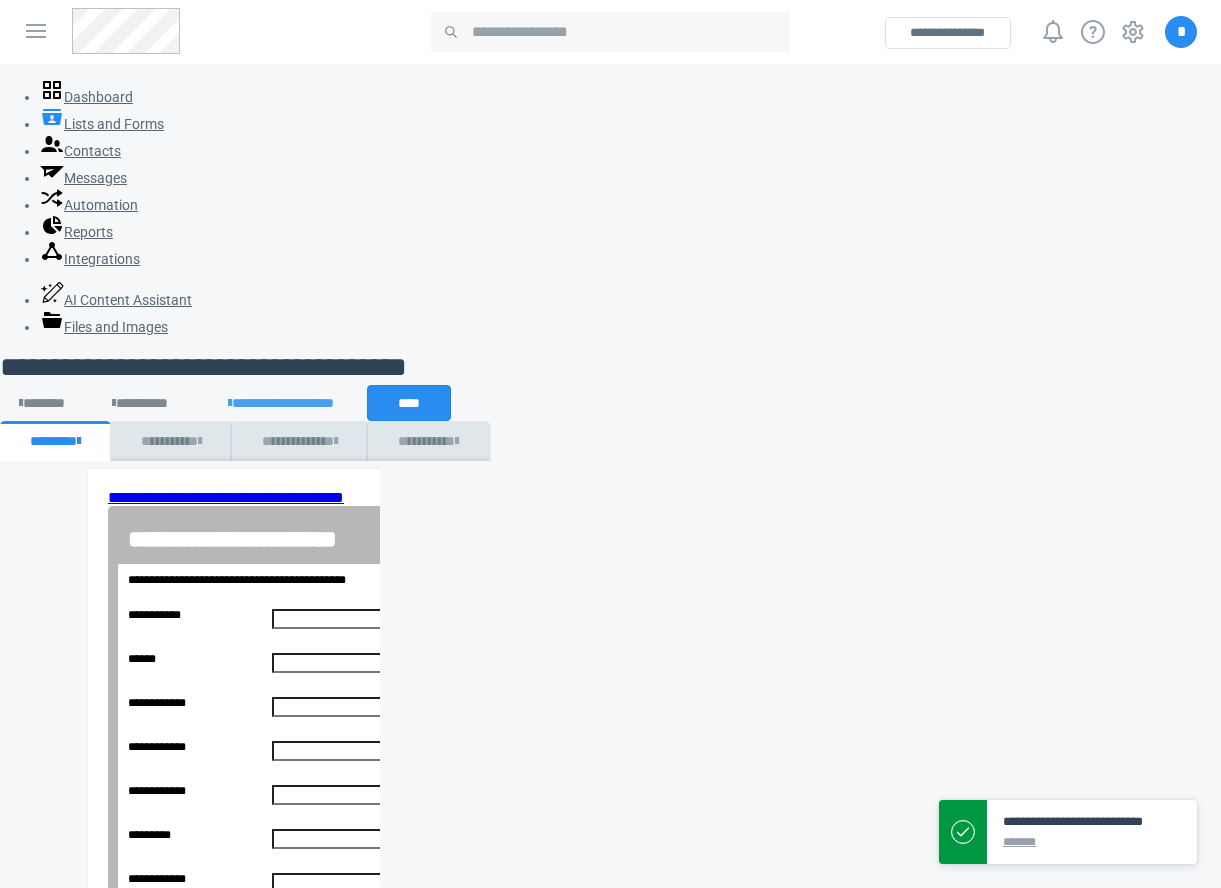 click on "**********" at bounding box center [281, 403] 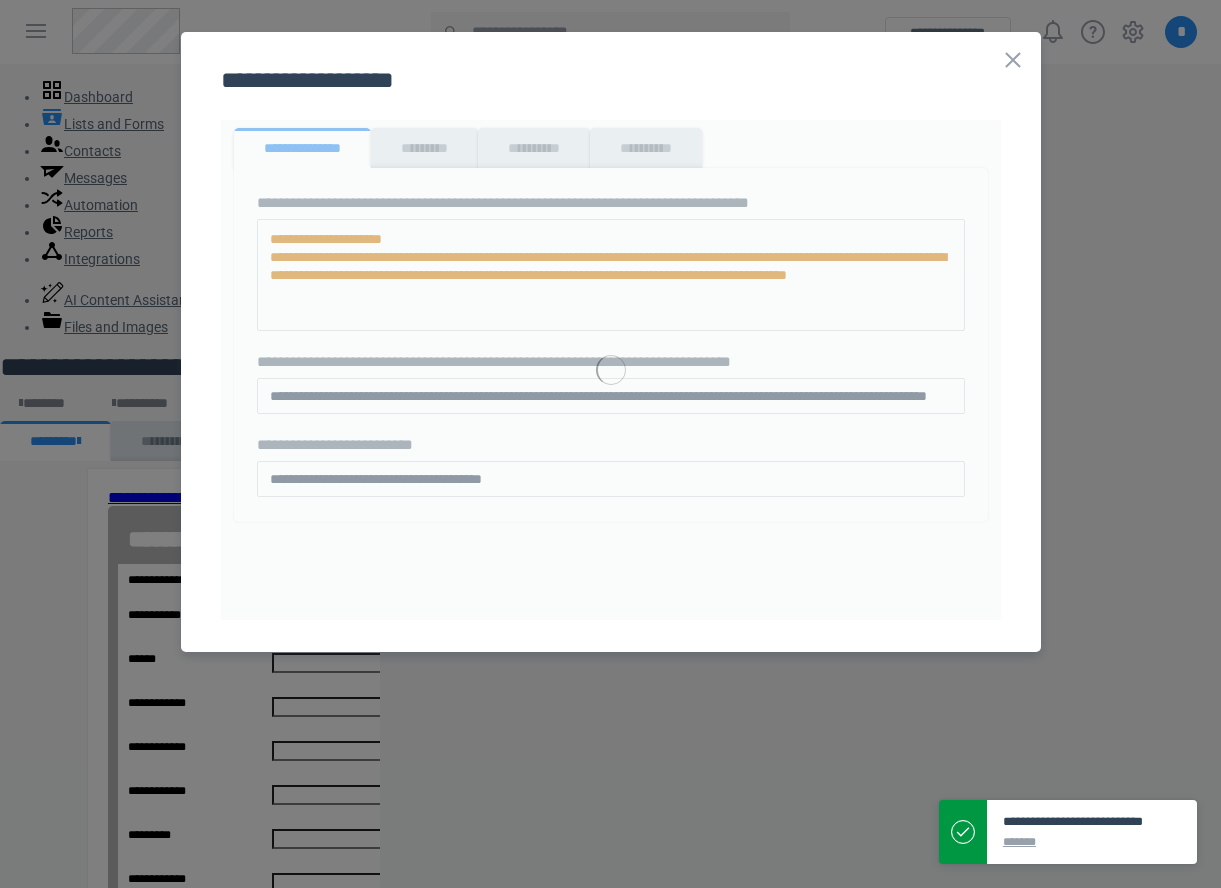 scroll, scrollTop: 0, scrollLeft: 0, axis: both 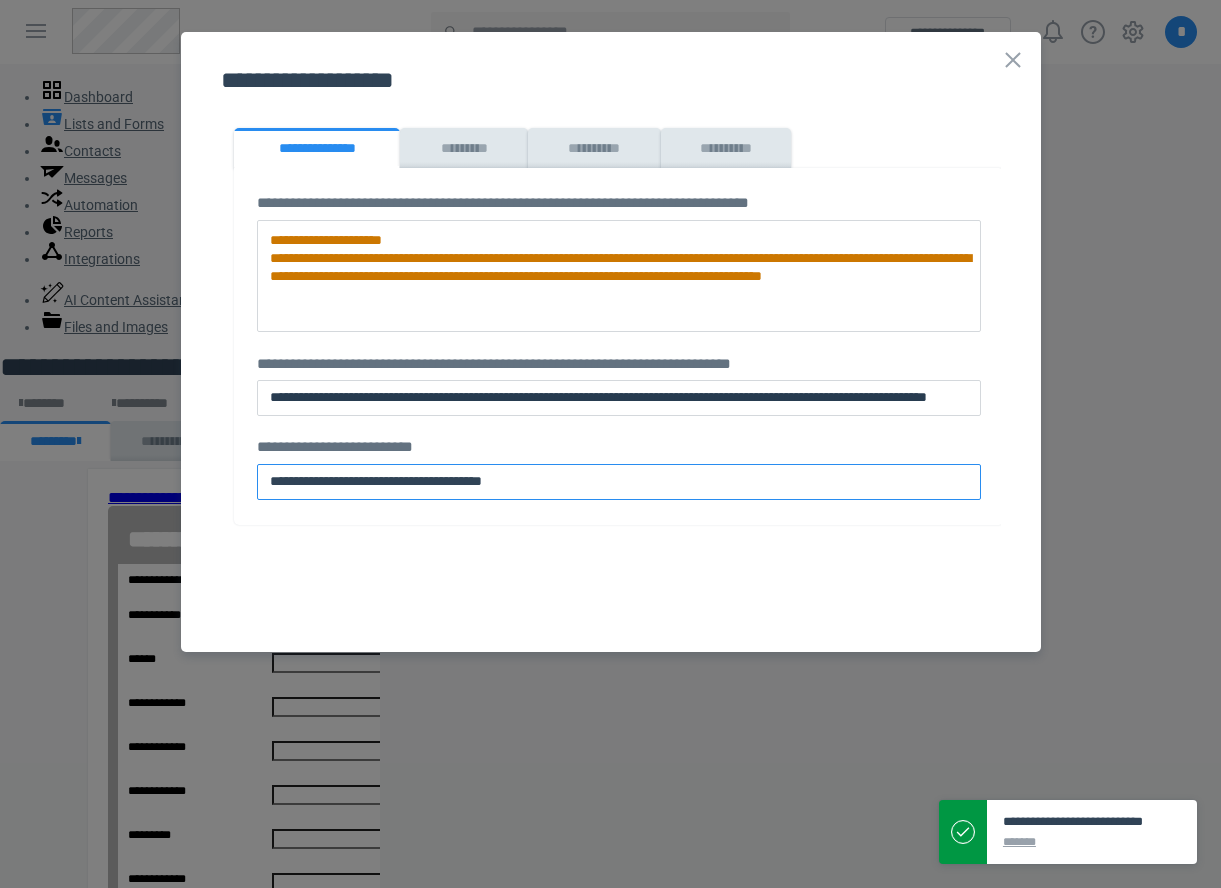 click on "**********" at bounding box center (618, 482) 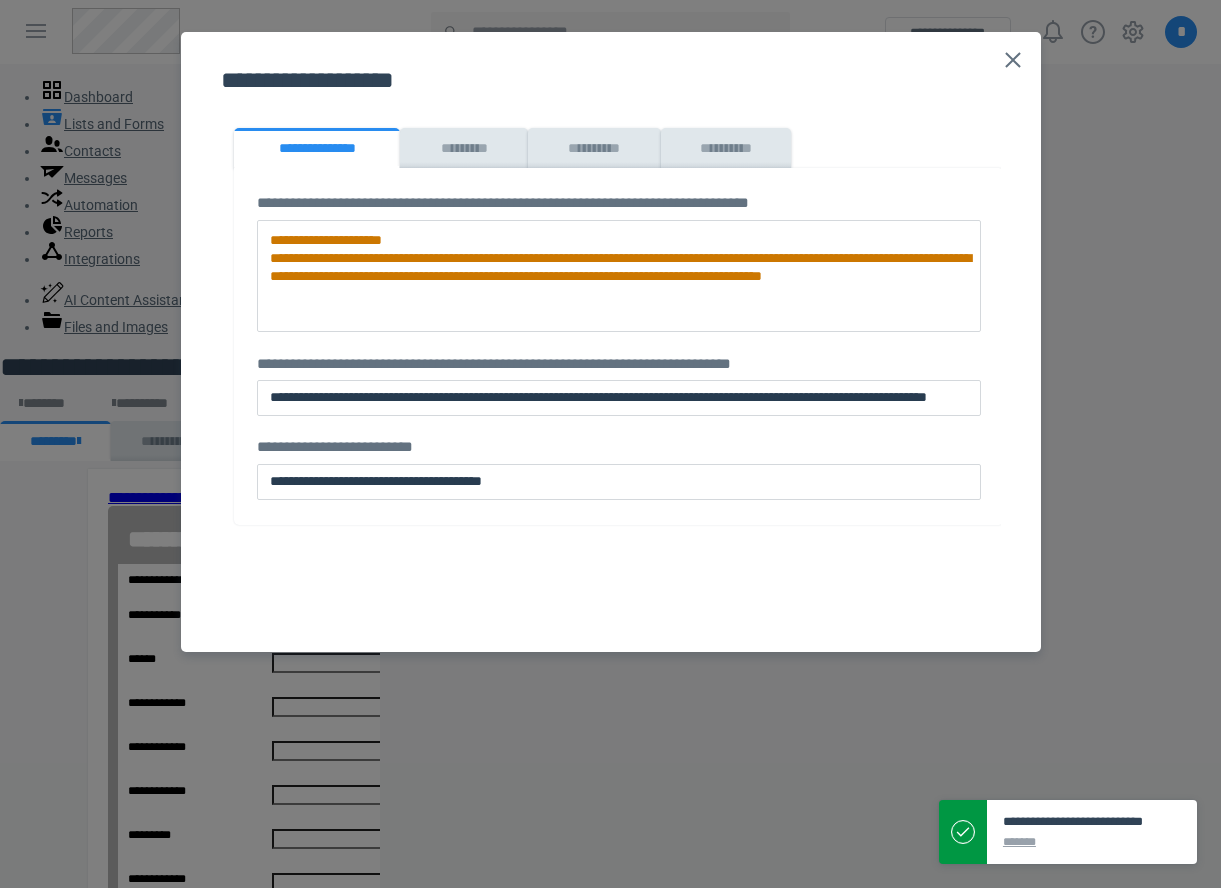 click 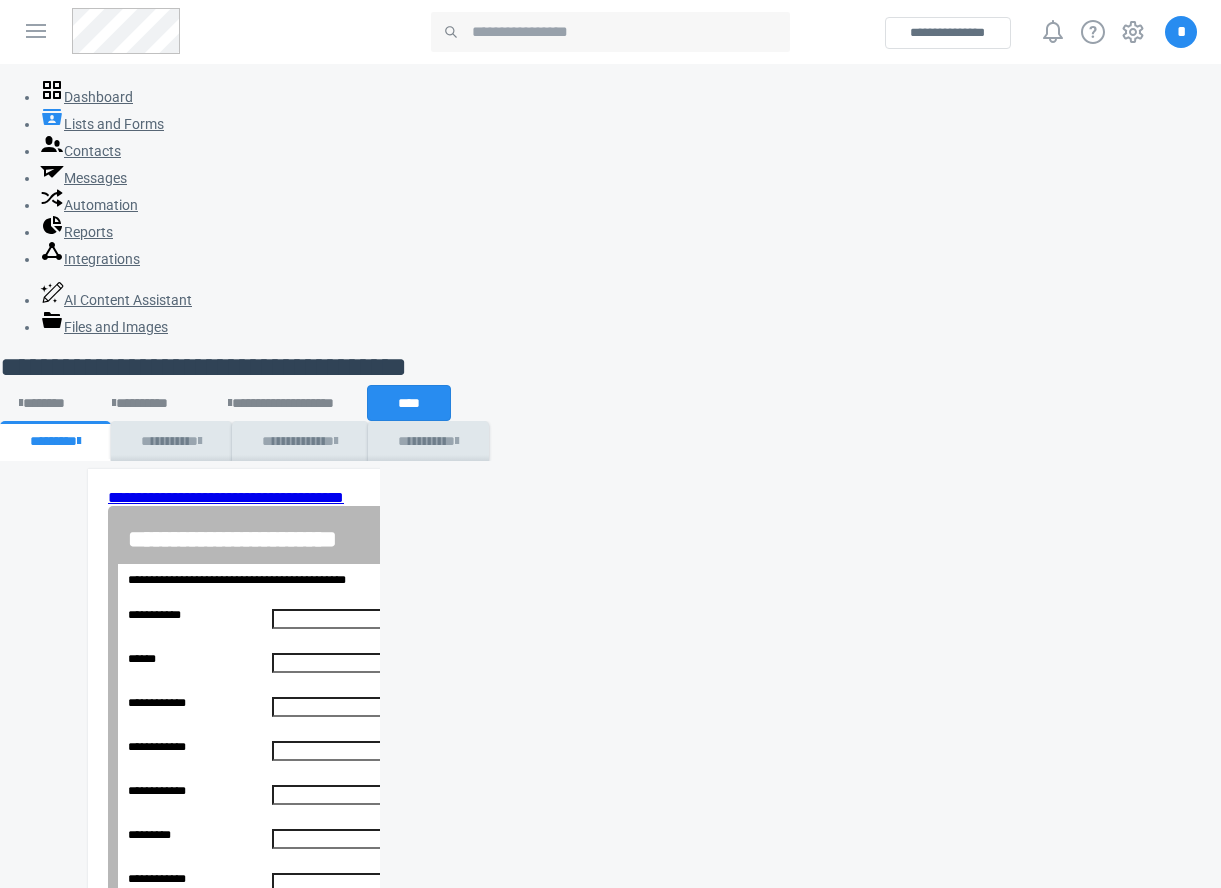 click on "**********" at bounding box center [272, 1890] 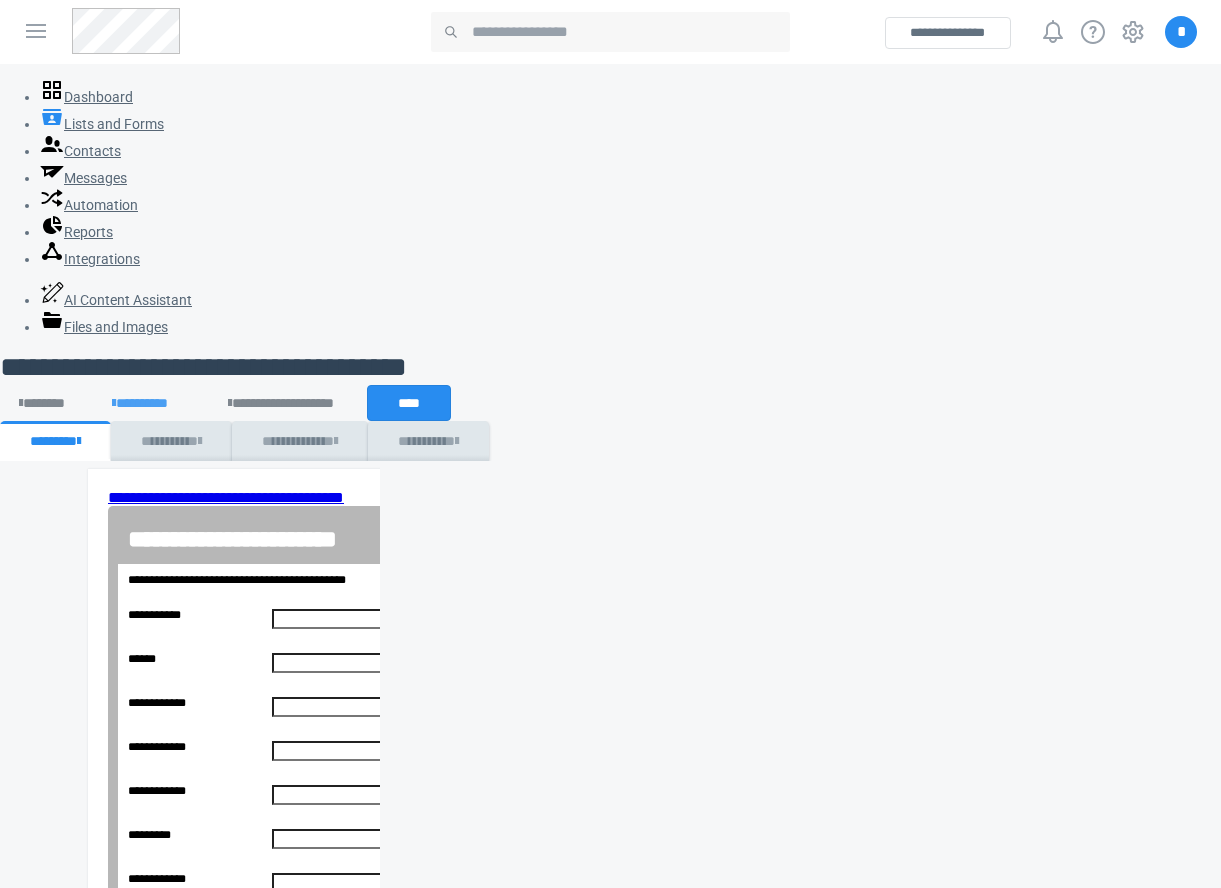 click on "*********" at bounding box center (140, 403) 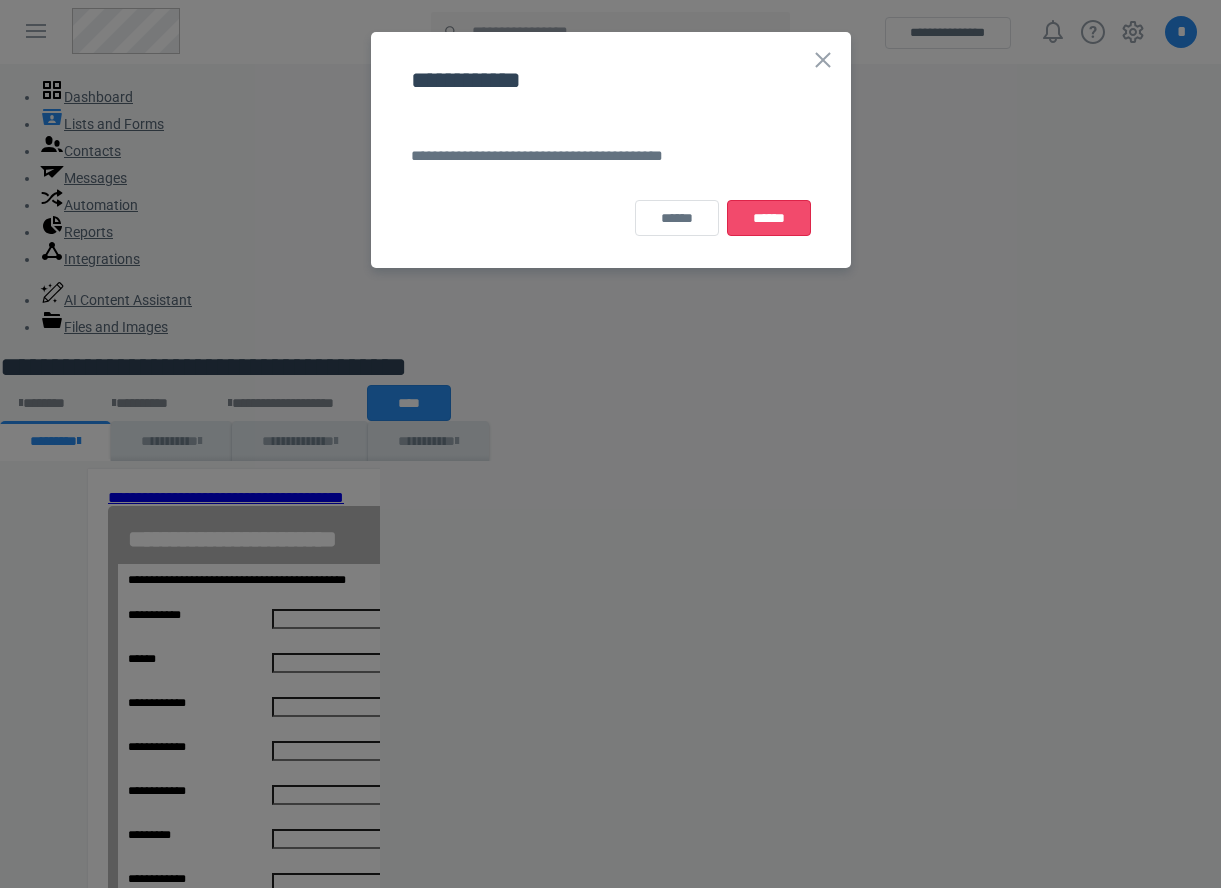 click on "******" at bounding box center [769, 218] 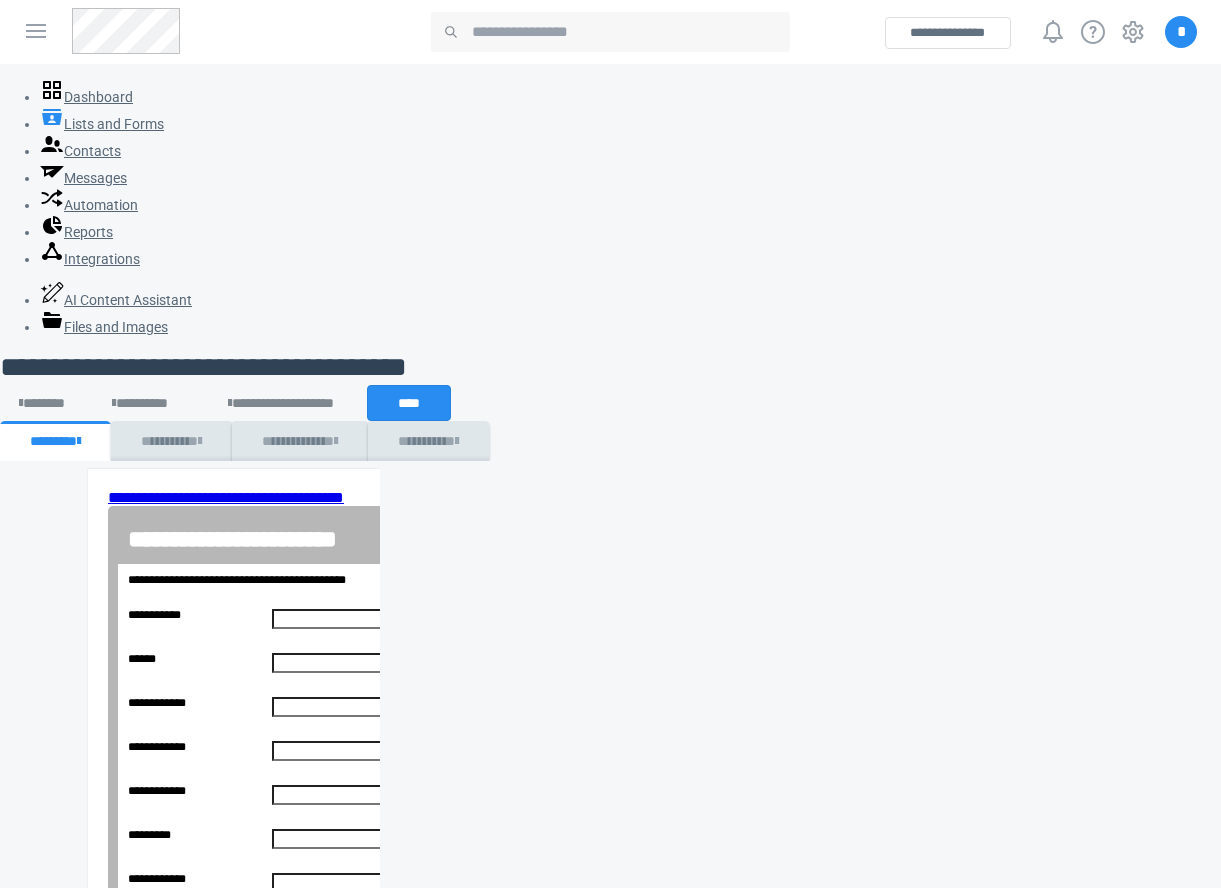 click at bounding box center (182, 1806) 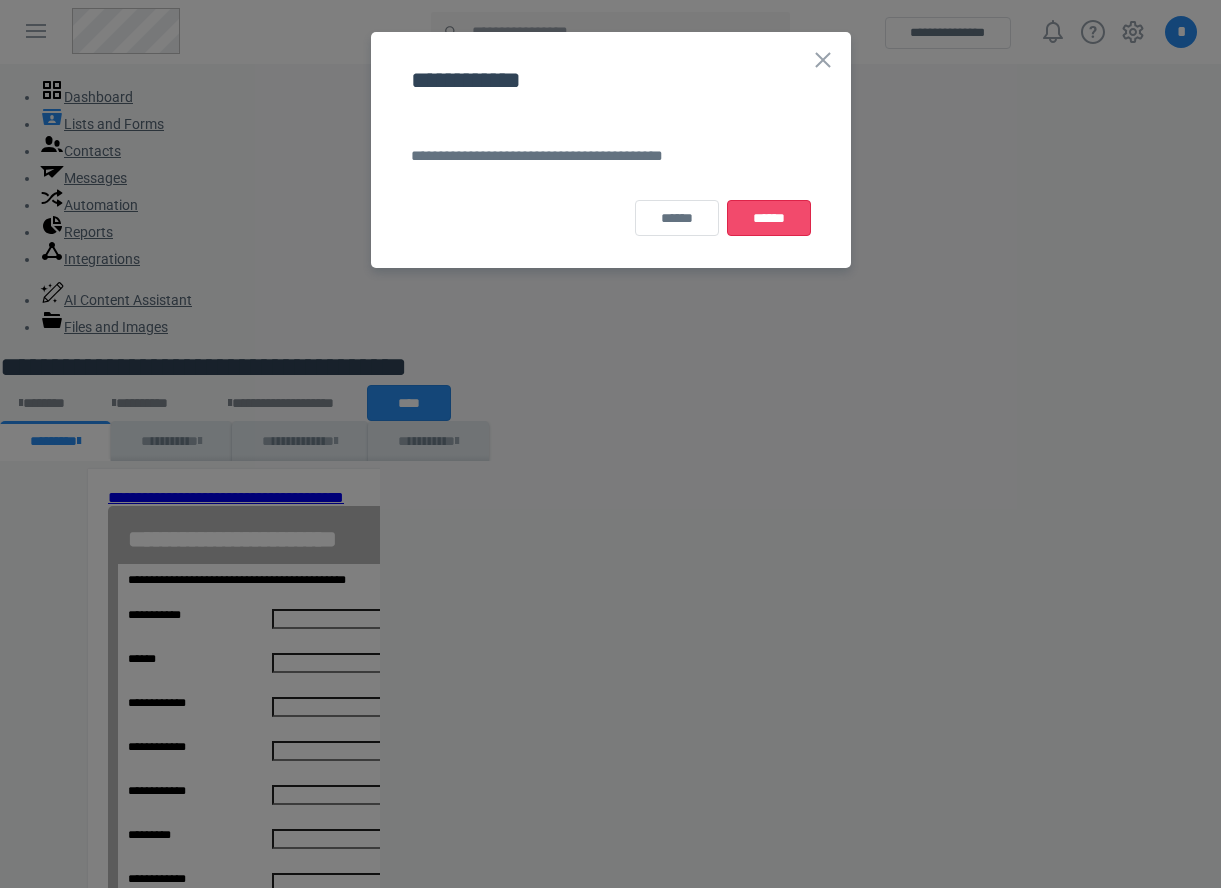 click on "******" at bounding box center (769, 218) 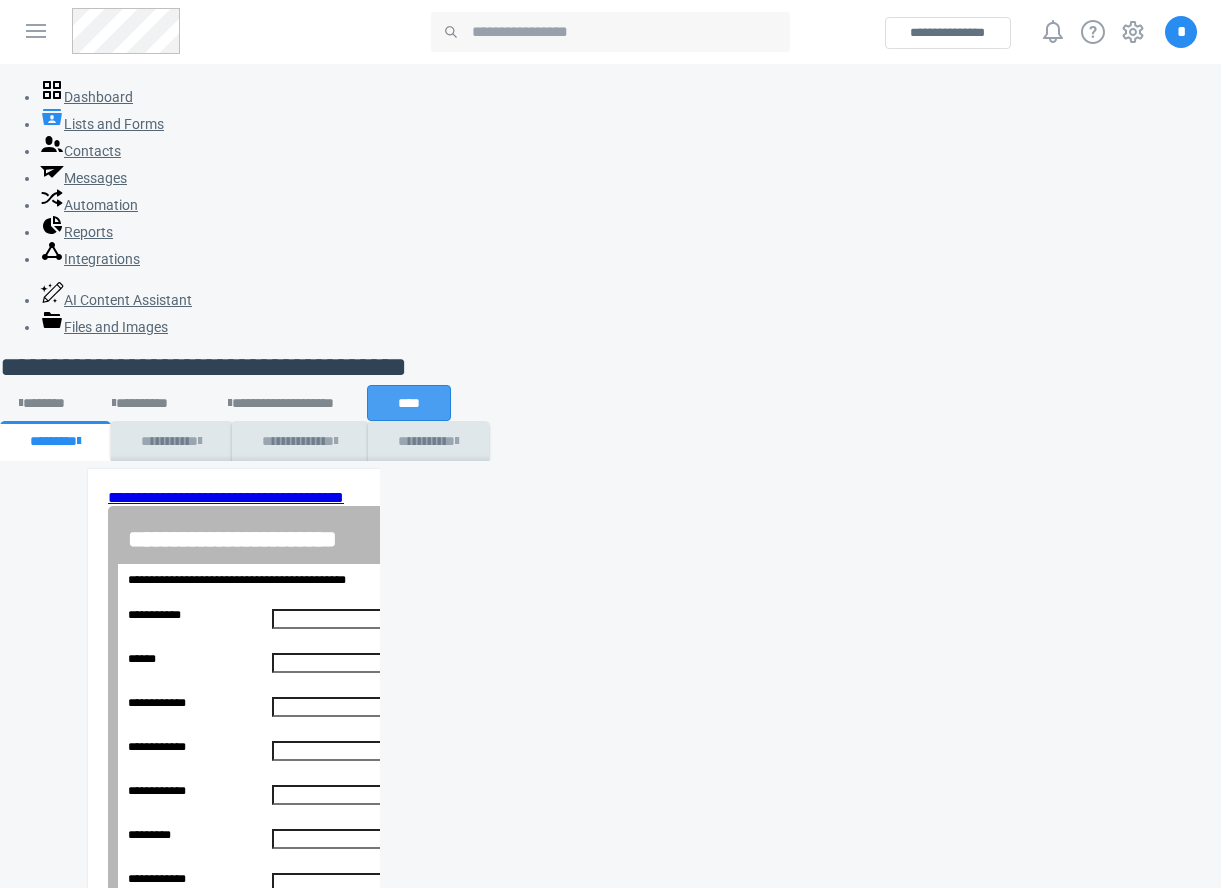 click on "****" at bounding box center (409, 403) 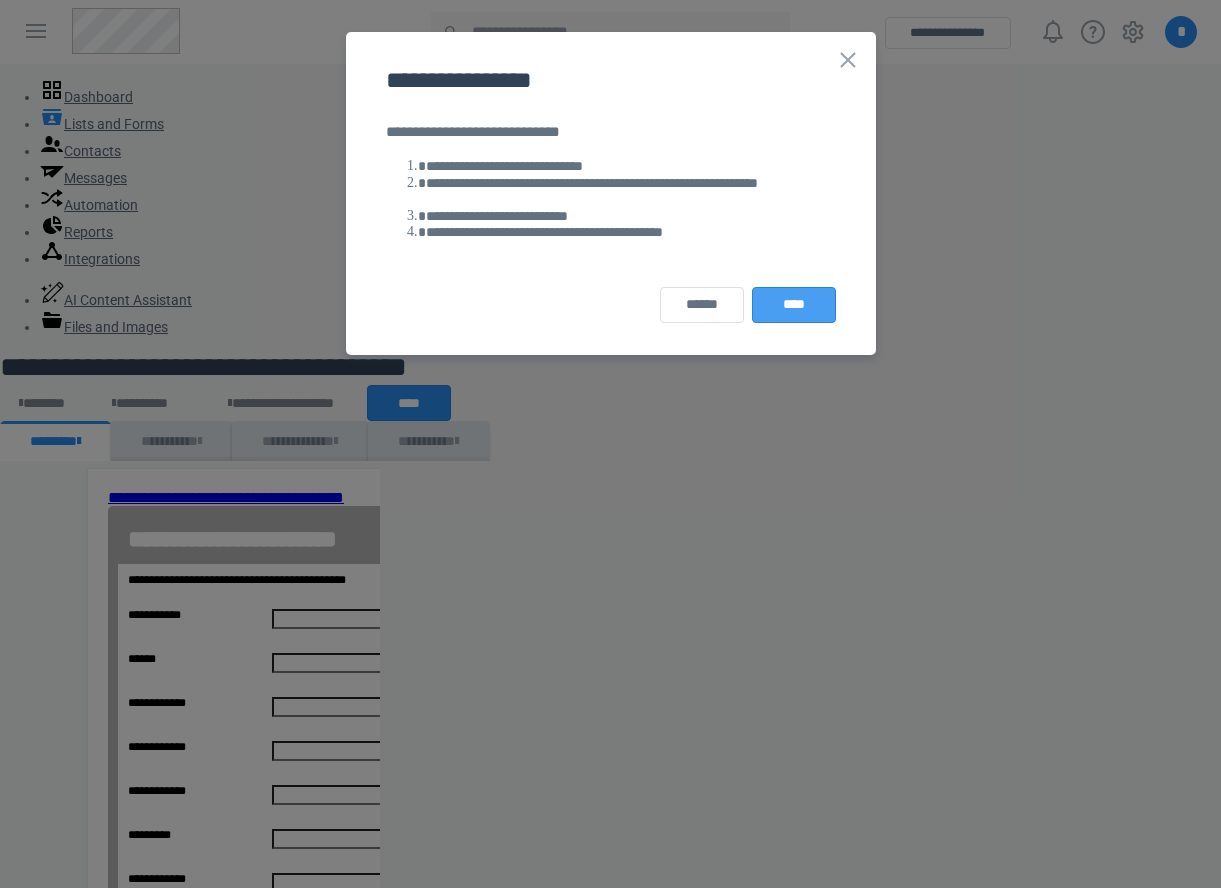click on "****" at bounding box center (794, 305) 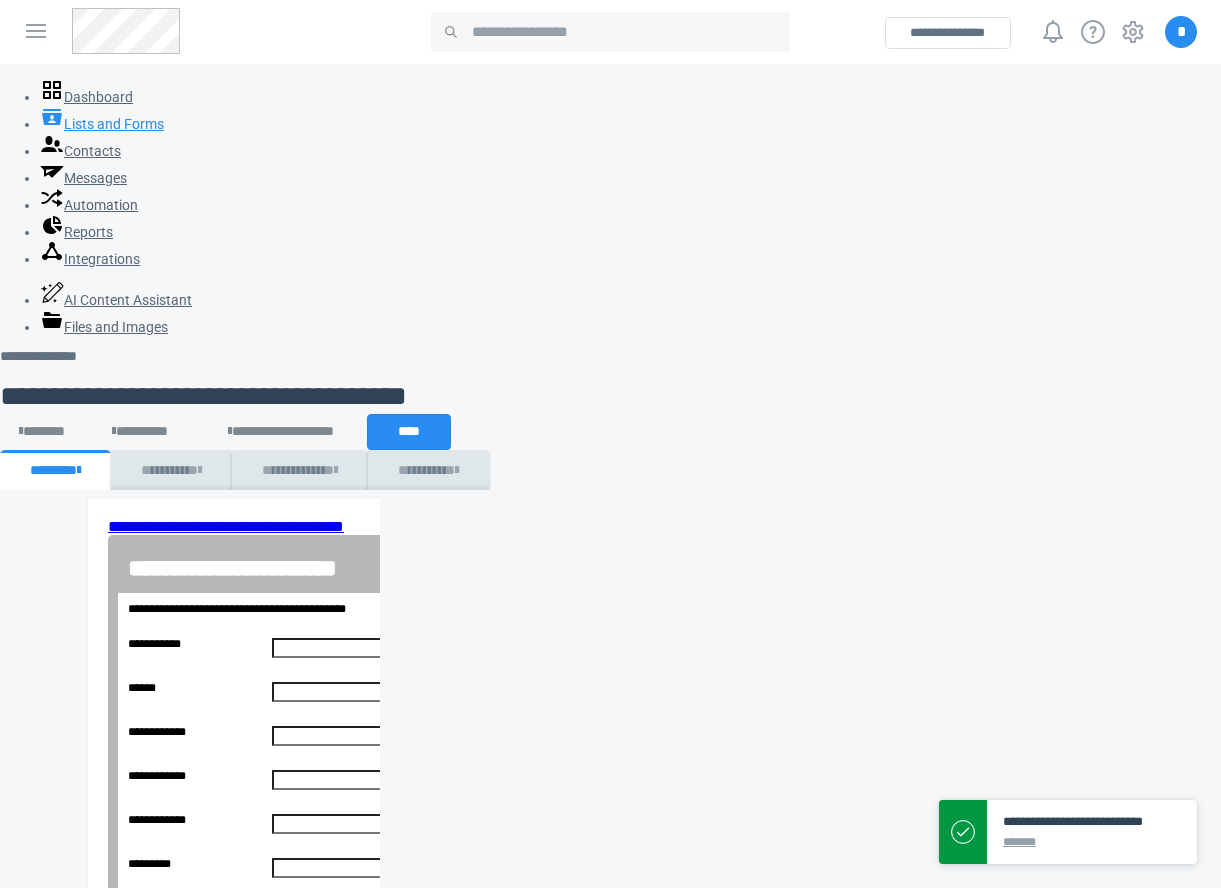 click on "Lists and Forms" at bounding box center [102, 124] 